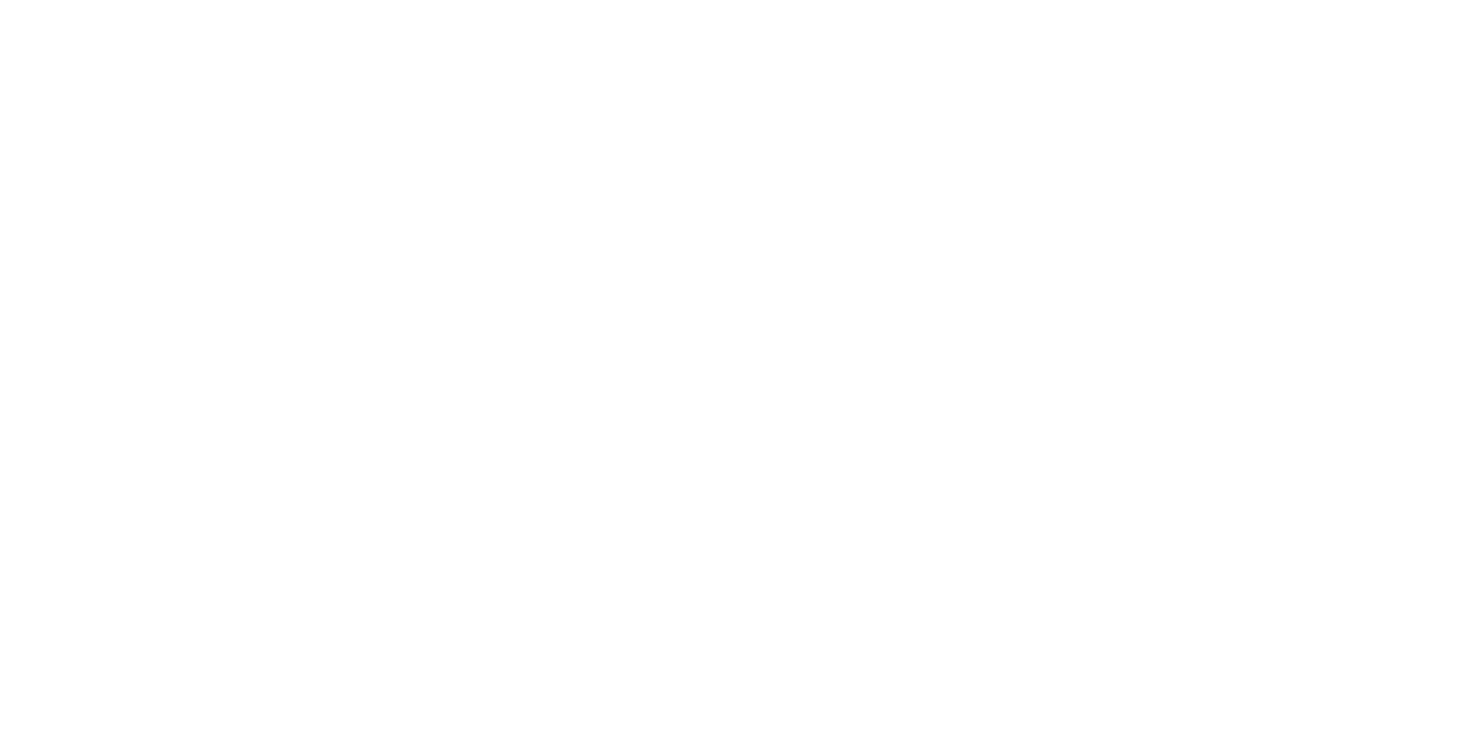 scroll, scrollTop: 0, scrollLeft: 0, axis: both 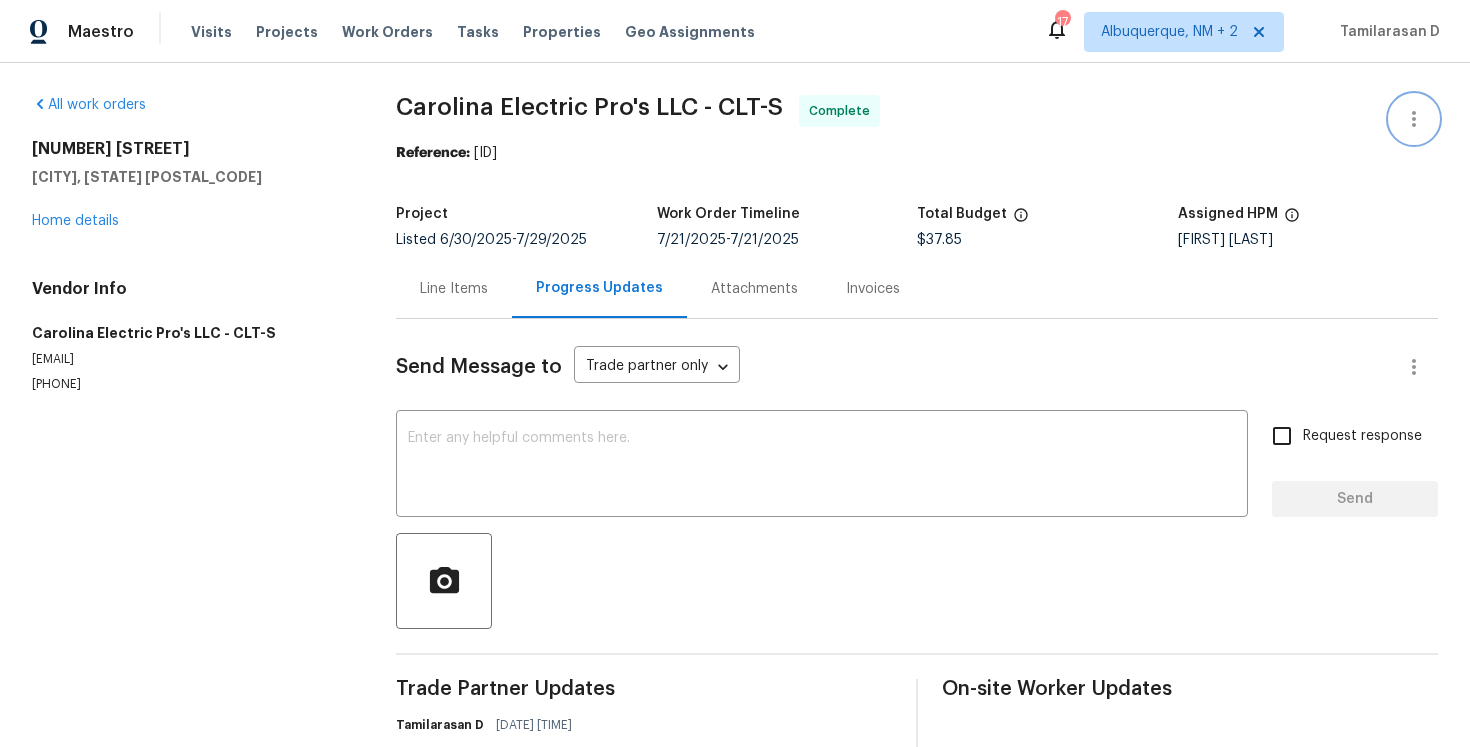 click 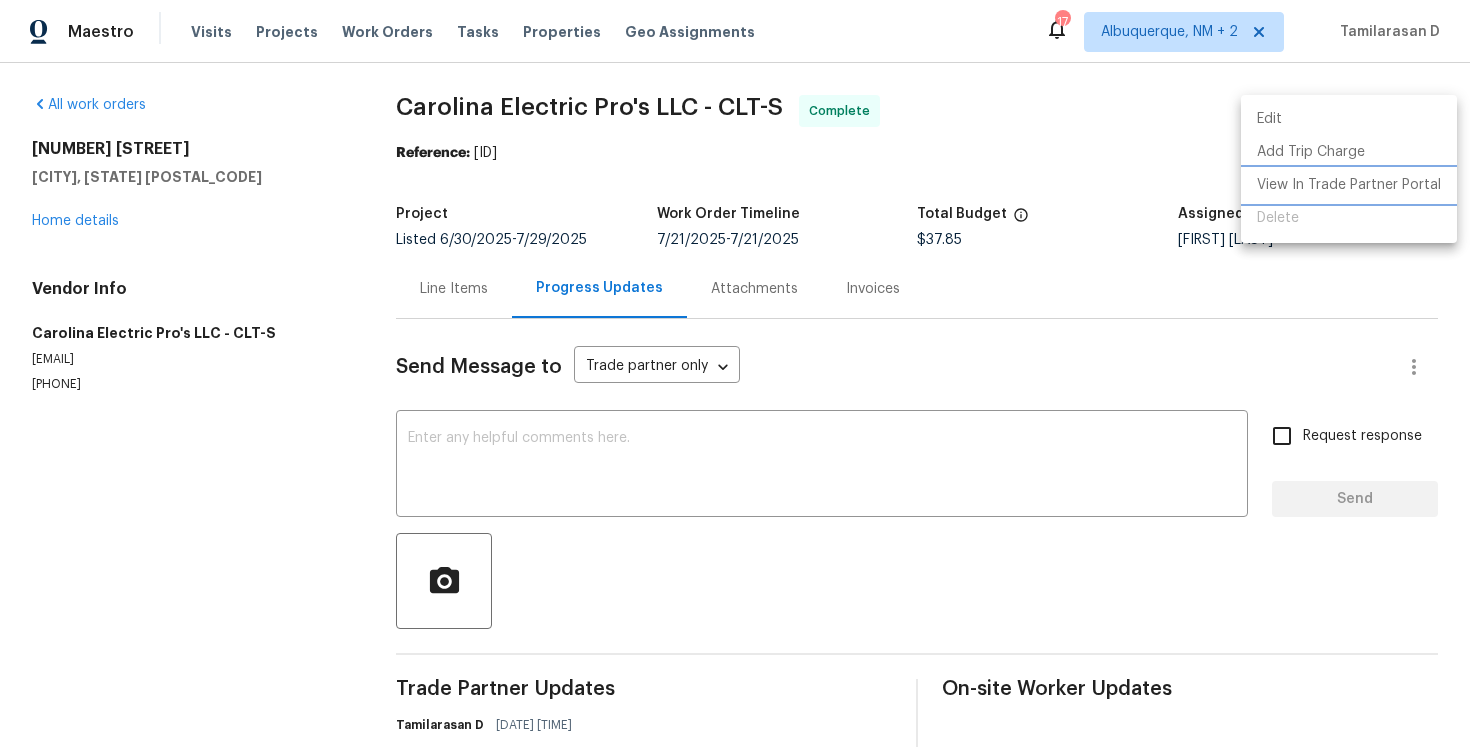 click on "View In Trade Partner Portal" at bounding box center (1349, 185) 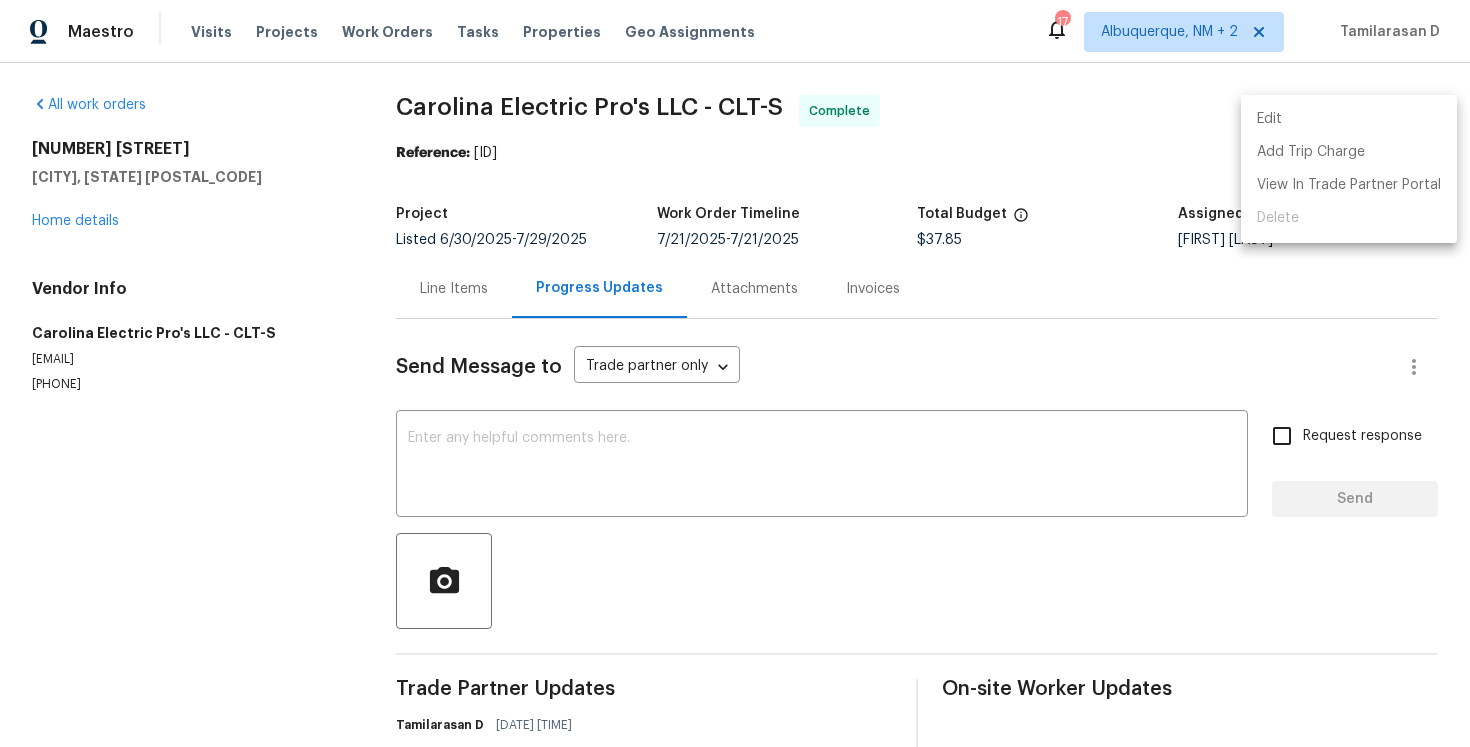 click at bounding box center [735, 373] 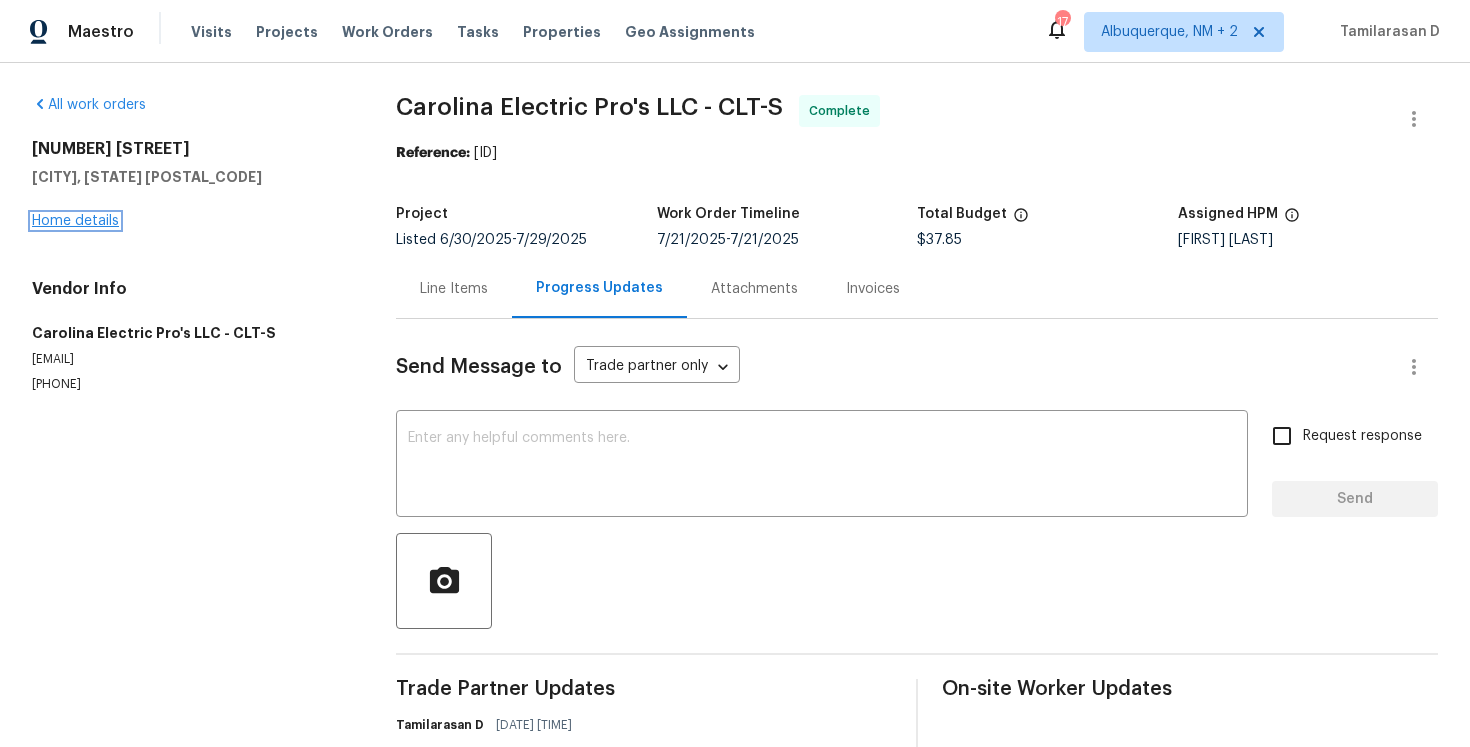 click on "Home details" at bounding box center (75, 221) 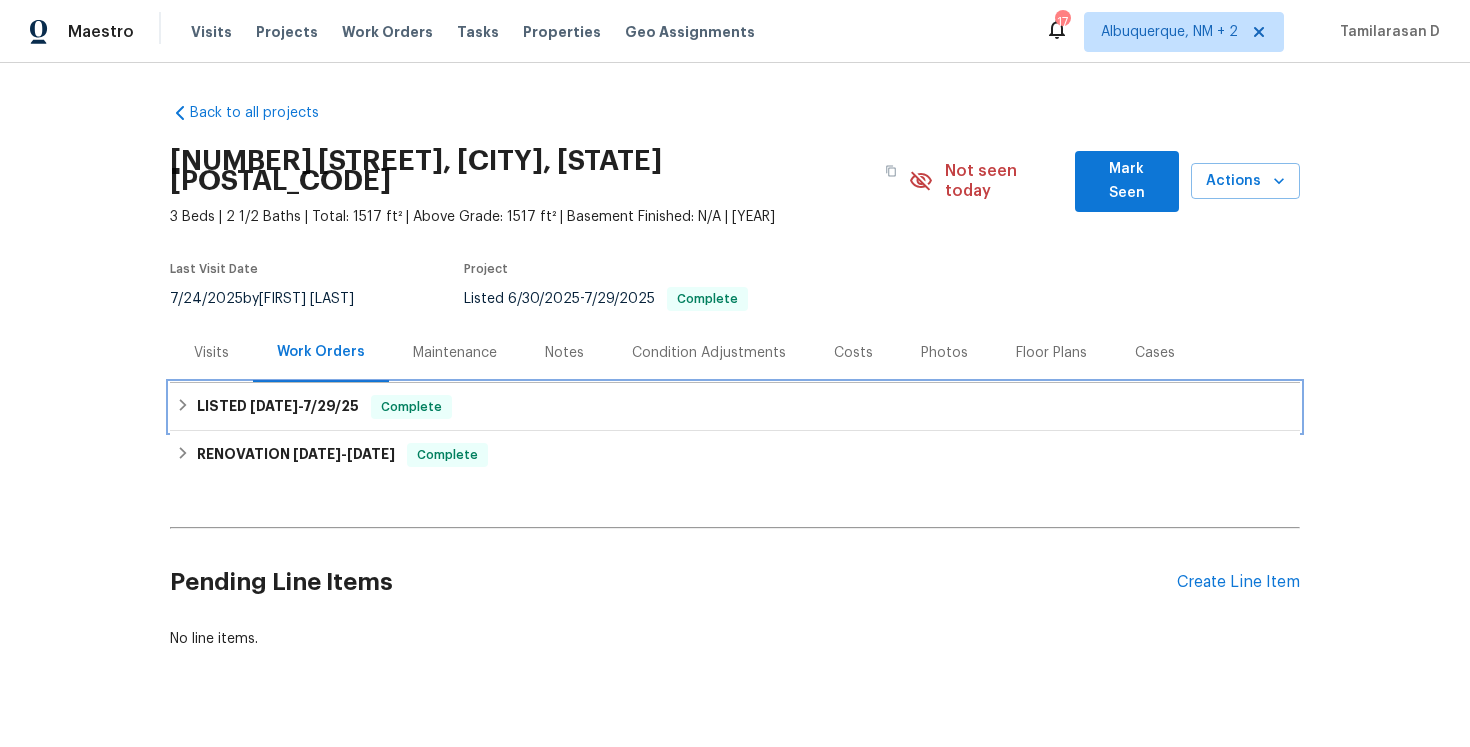 click on "LISTED   6/30/25  -  7/29/25 Complete" at bounding box center [735, 407] 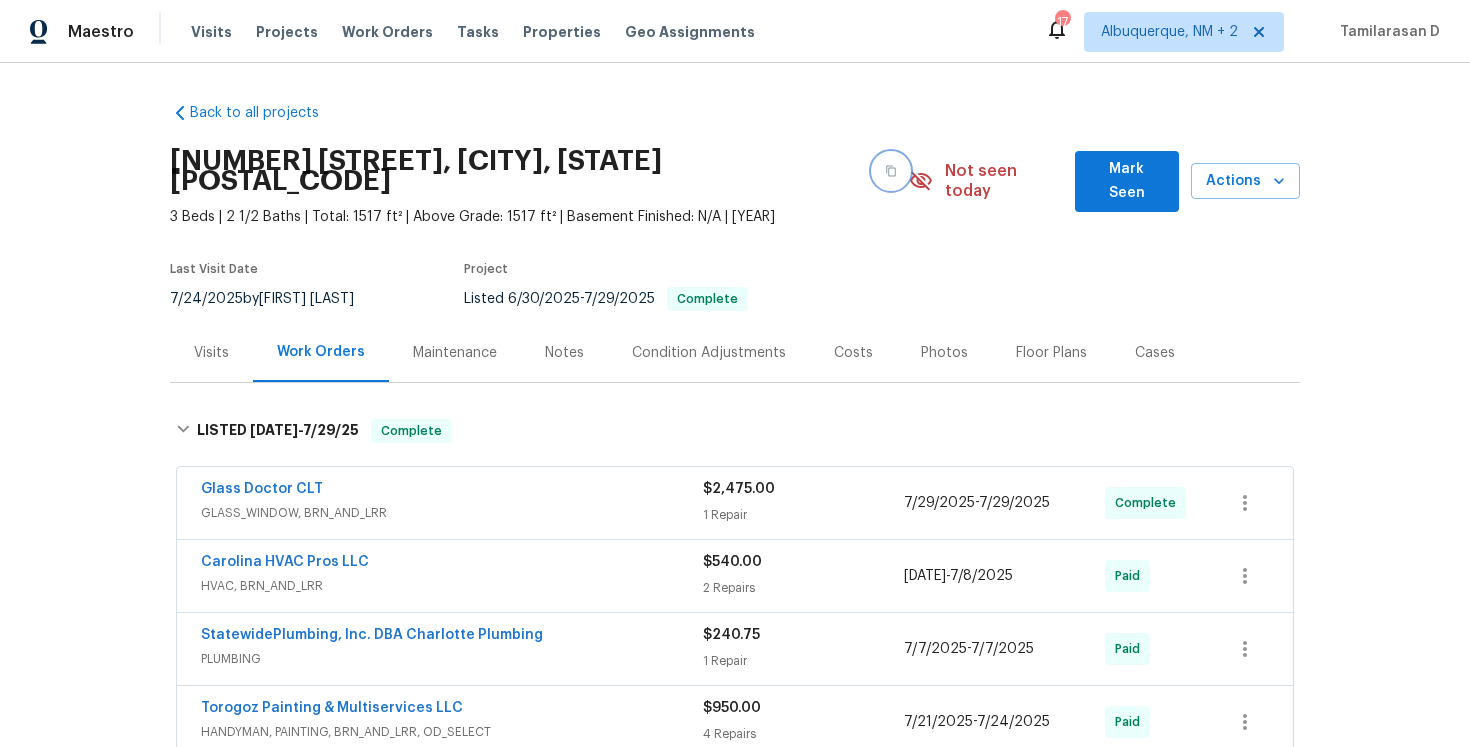 click at bounding box center (891, 171) 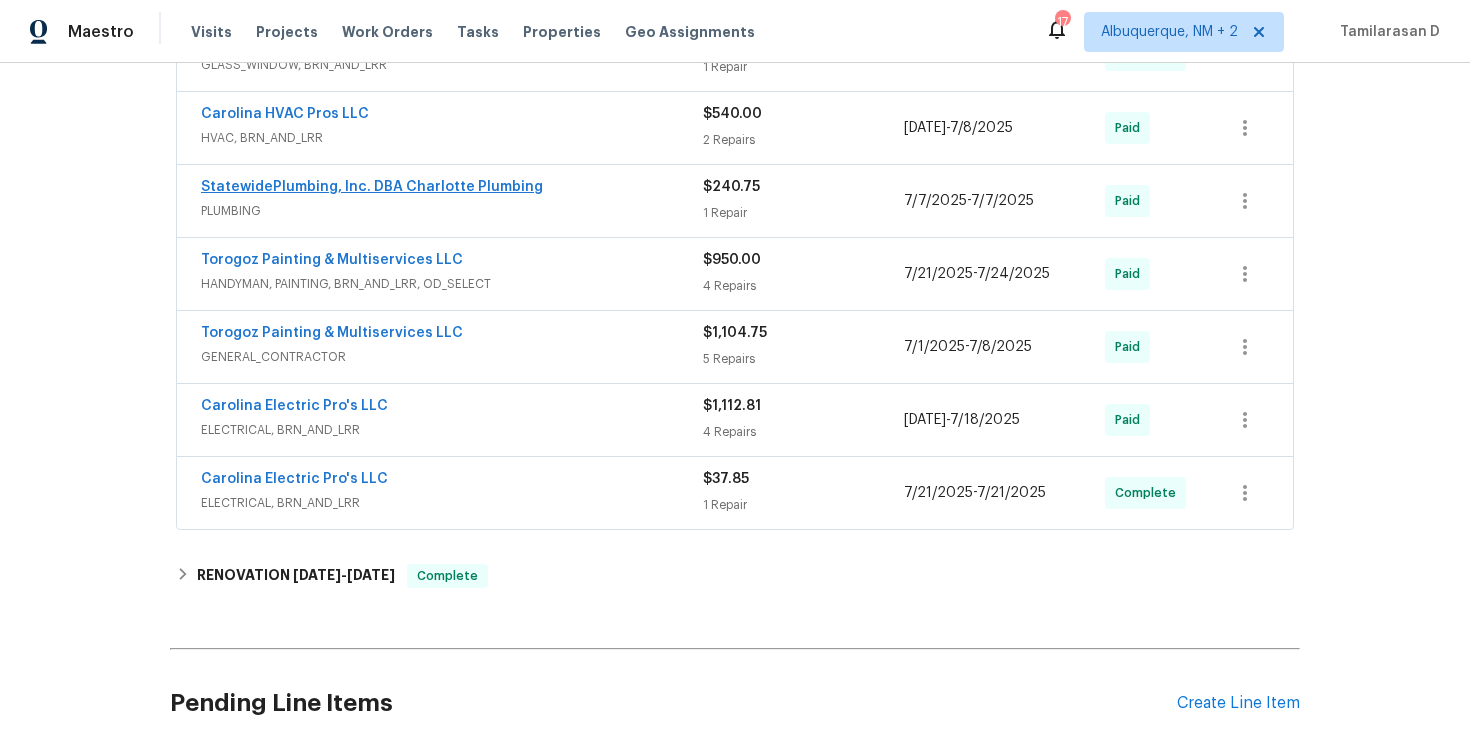 scroll, scrollTop: 460, scrollLeft: 0, axis: vertical 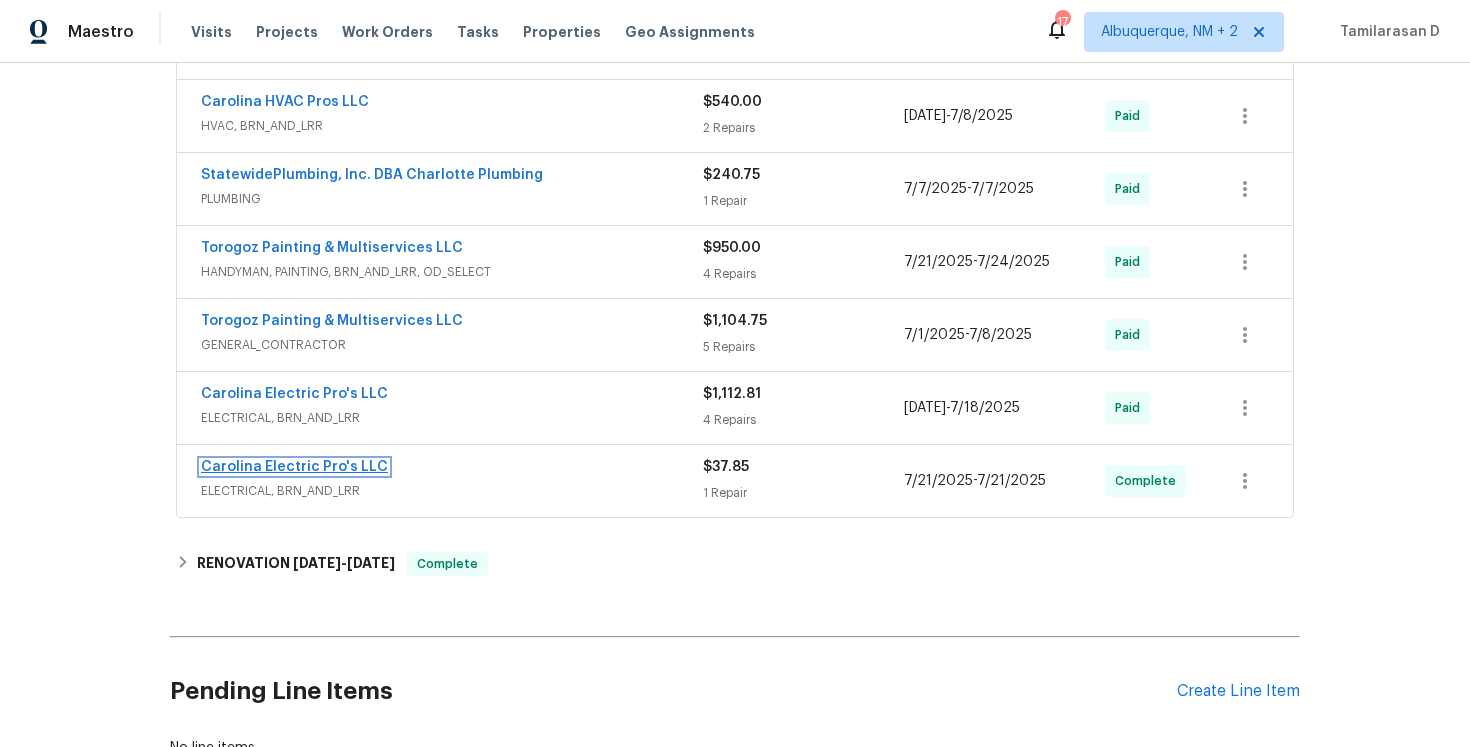 click on "Carolina Electric Pro's LLC" at bounding box center [294, 467] 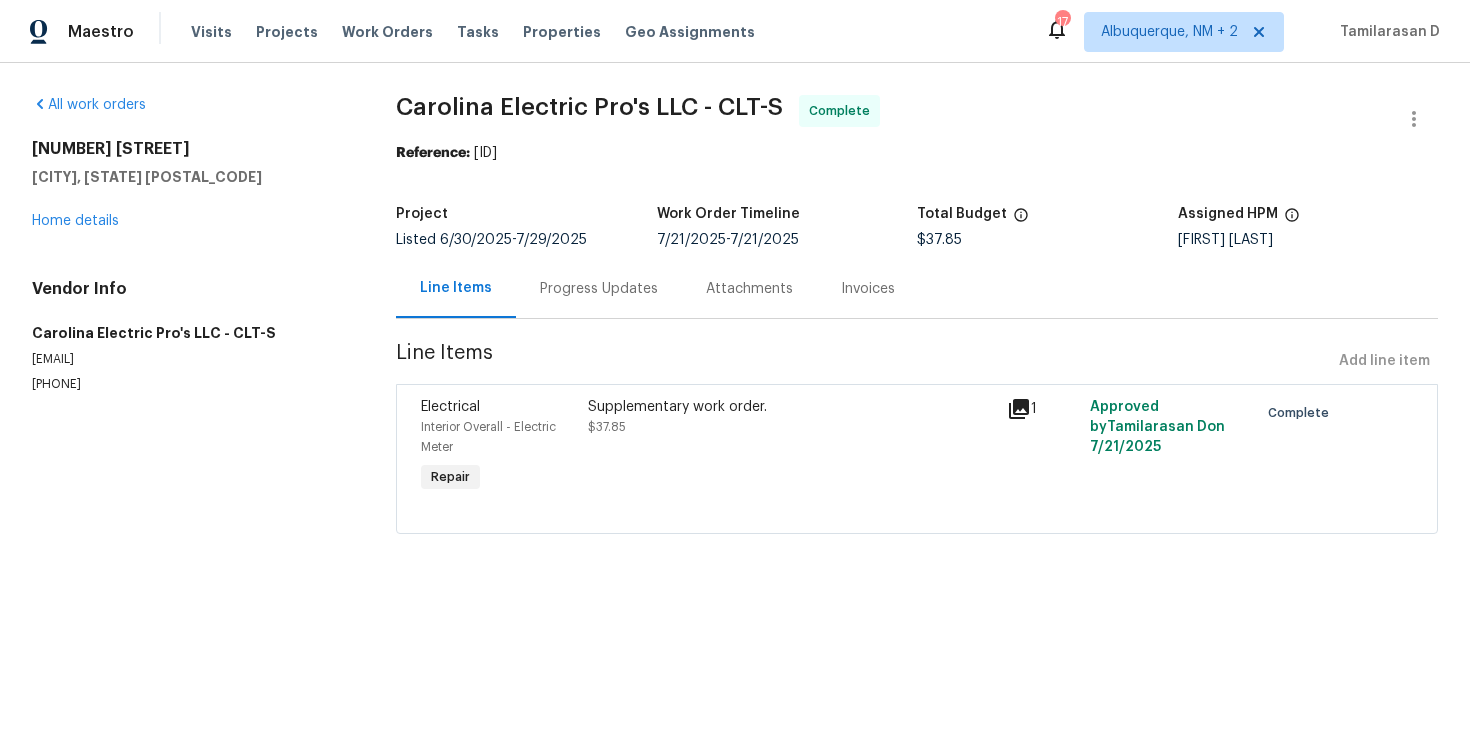 click on "Supplementary work order. $37.85" at bounding box center [791, 447] 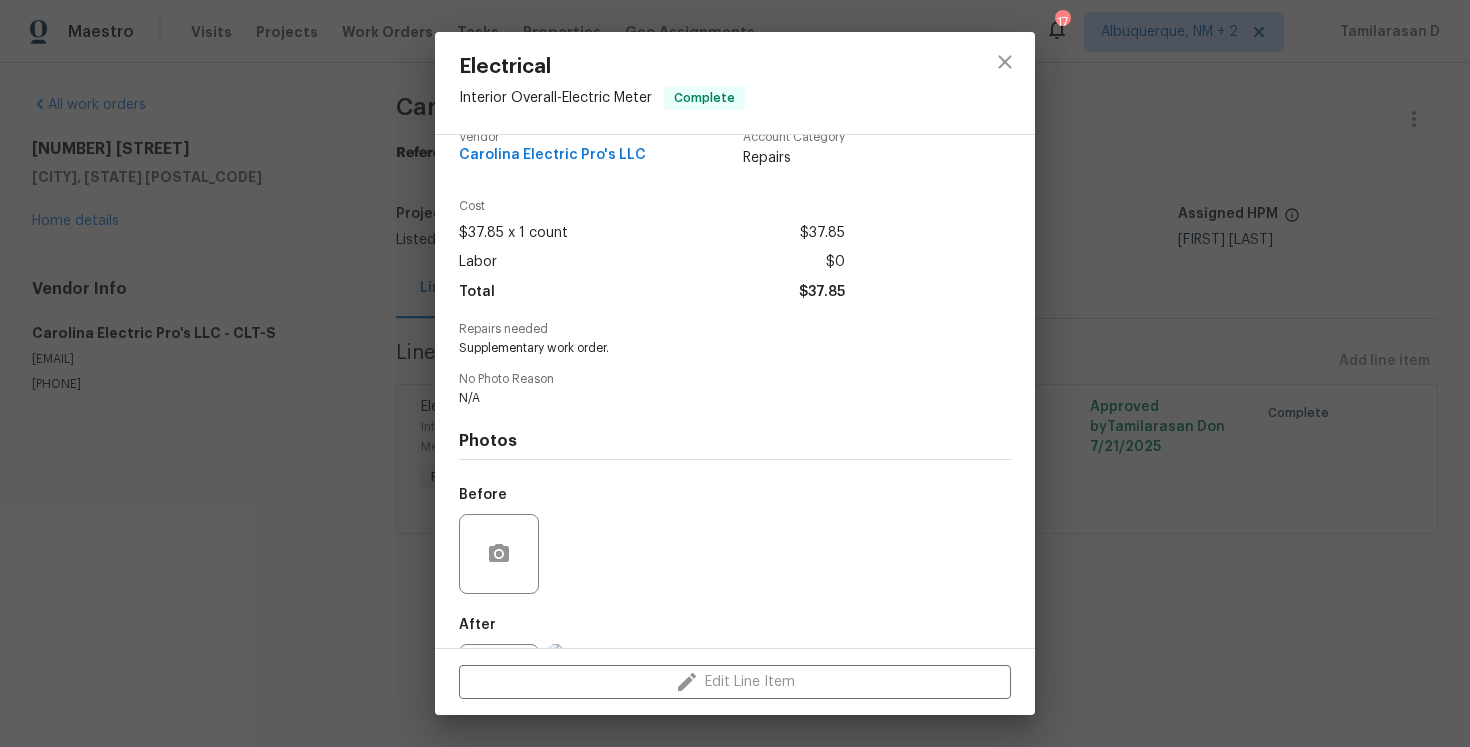 scroll, scrollTop: 124, scrollLeft: 0, axis: vertical 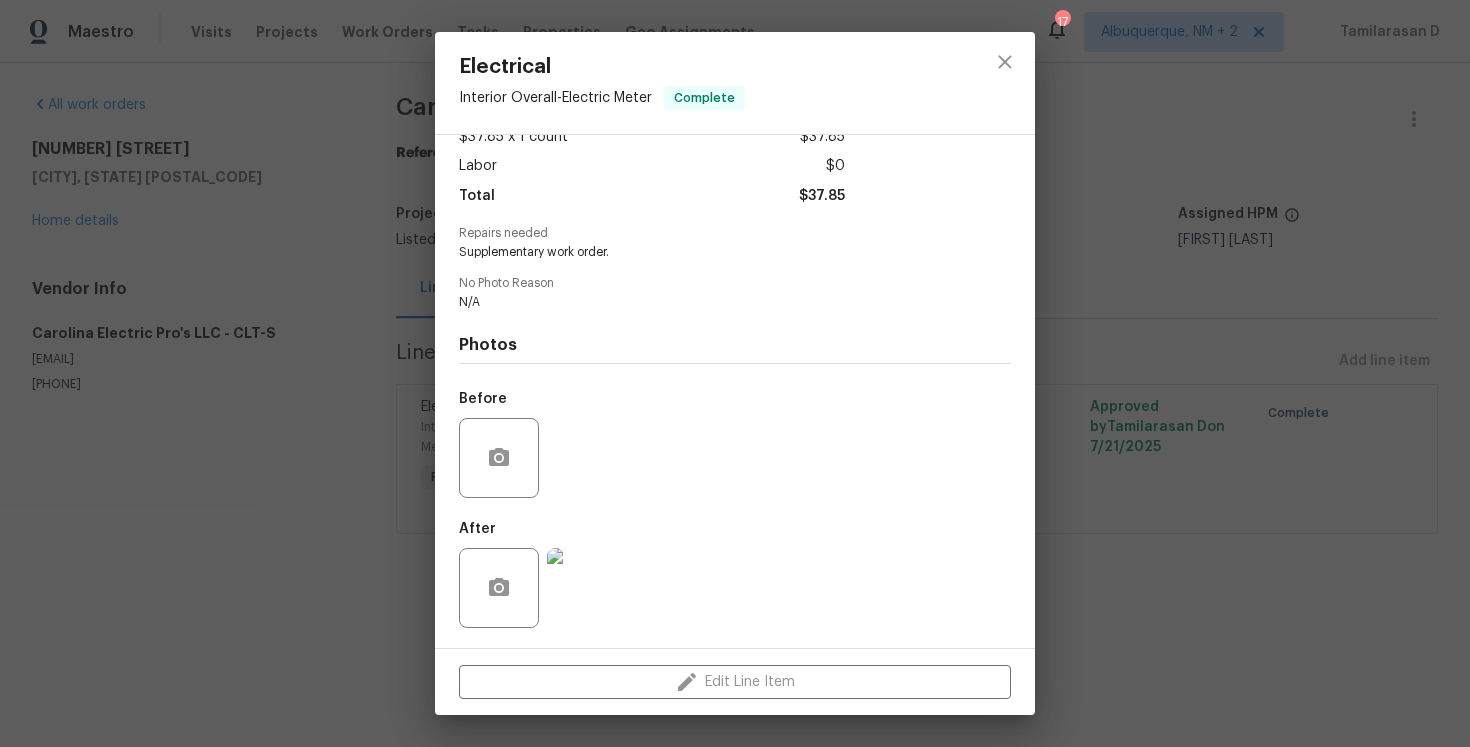 click at bounding box center [587, 588] 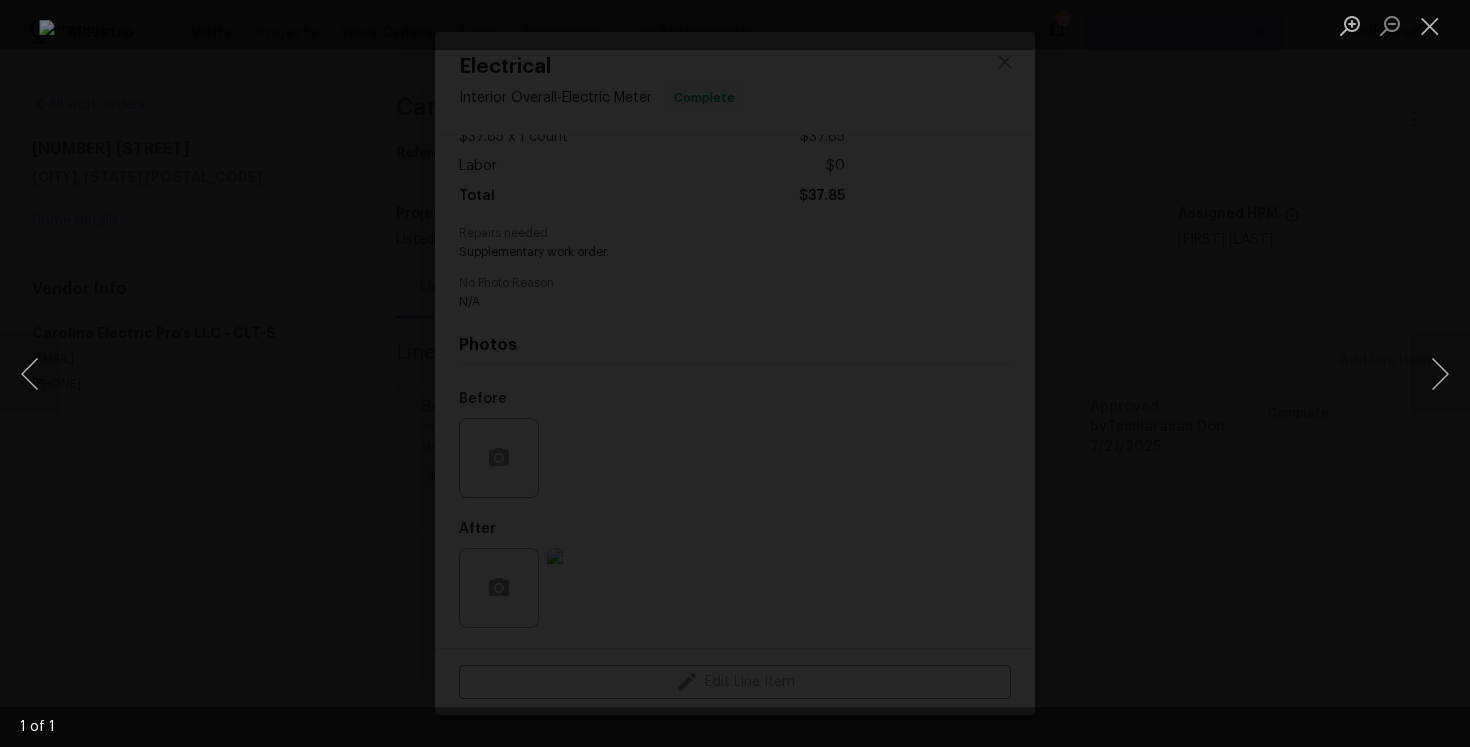 click at bounding box center (735, 373) 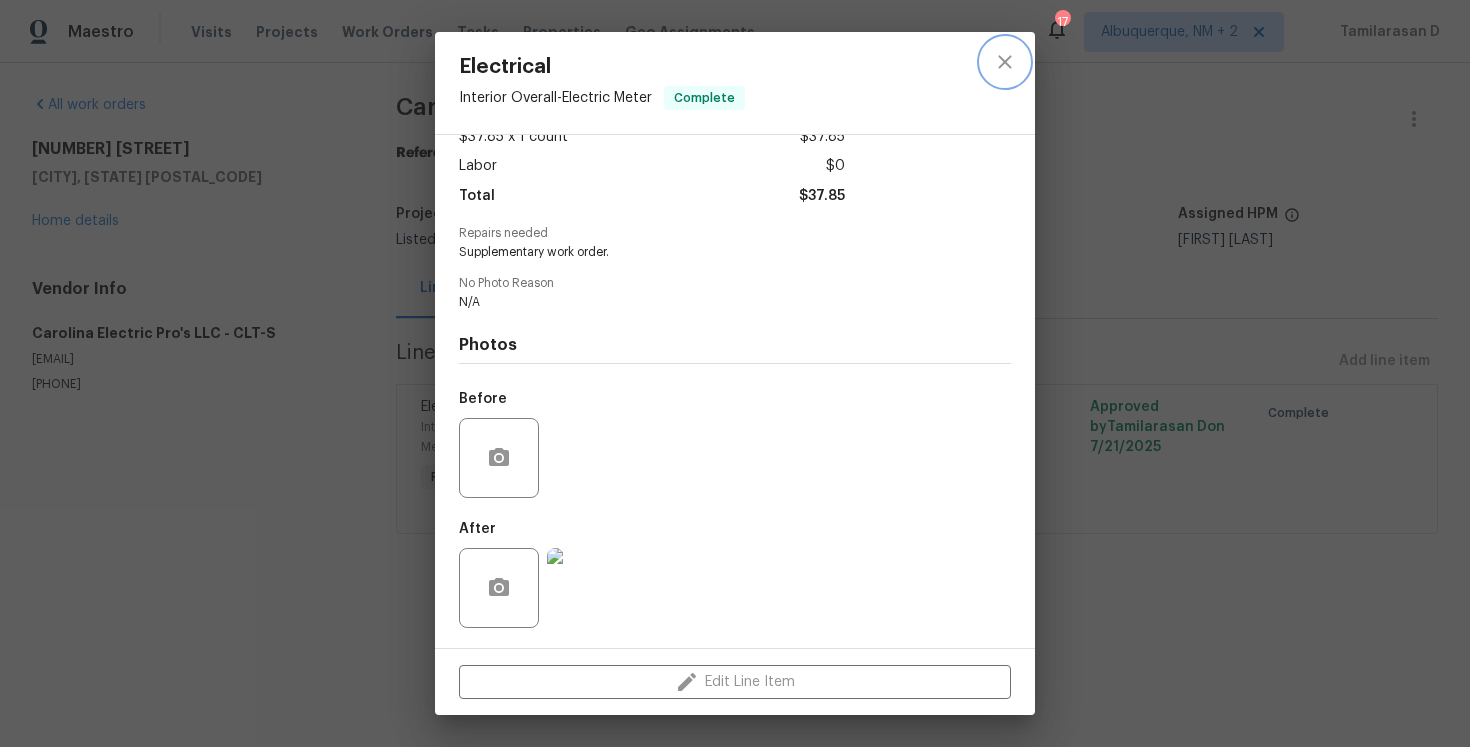 click 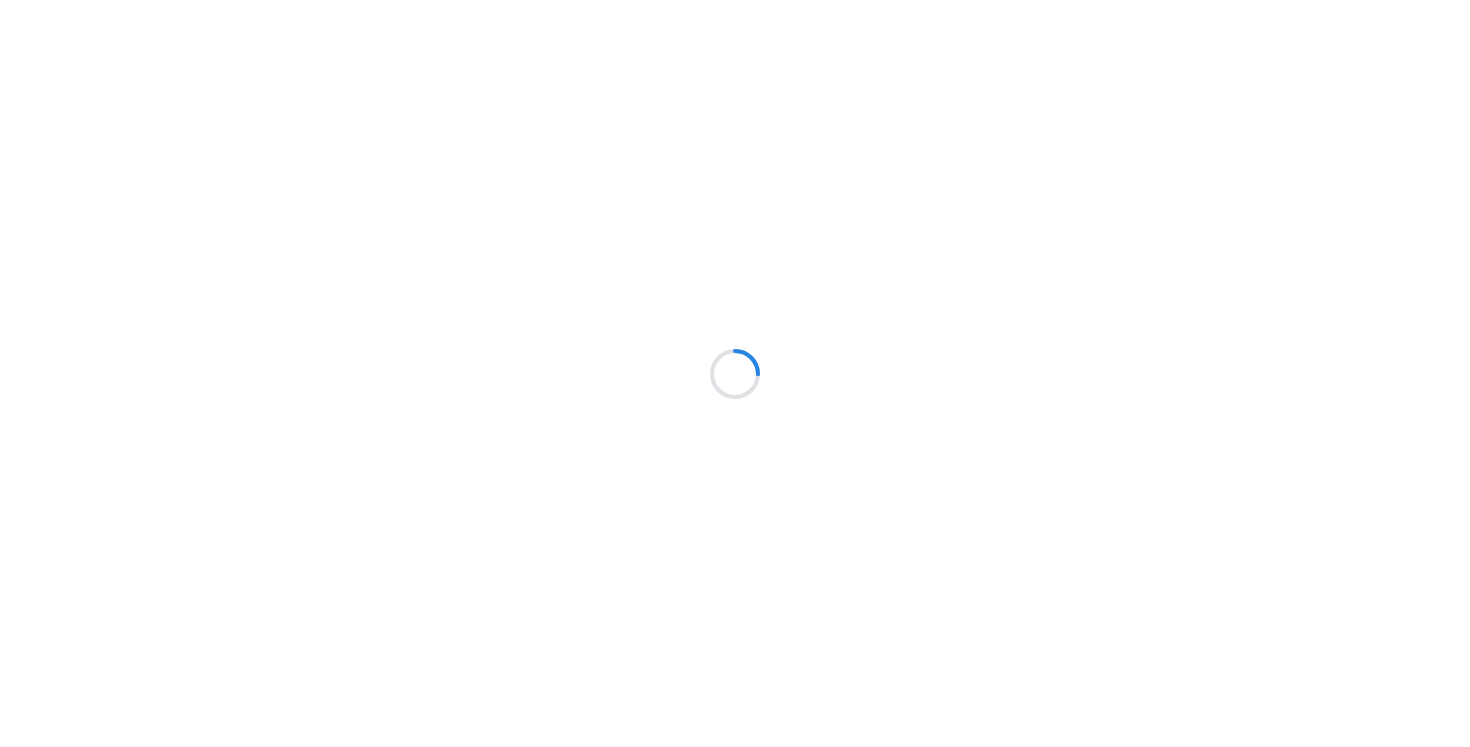 scroll, scrollTop: 0, scrollLeft: 0, axis: both 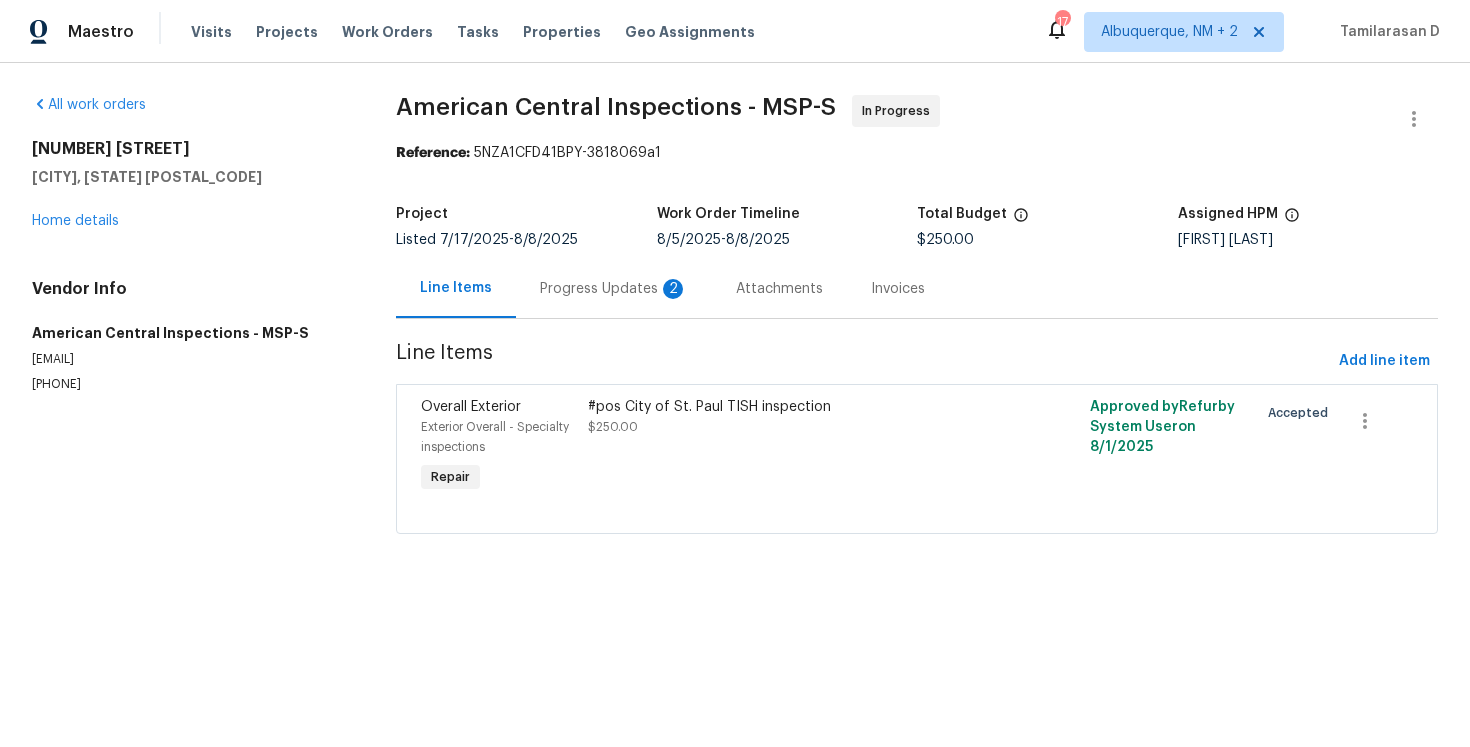click on "Progress Updates 2" at bounding box center [614, 289] 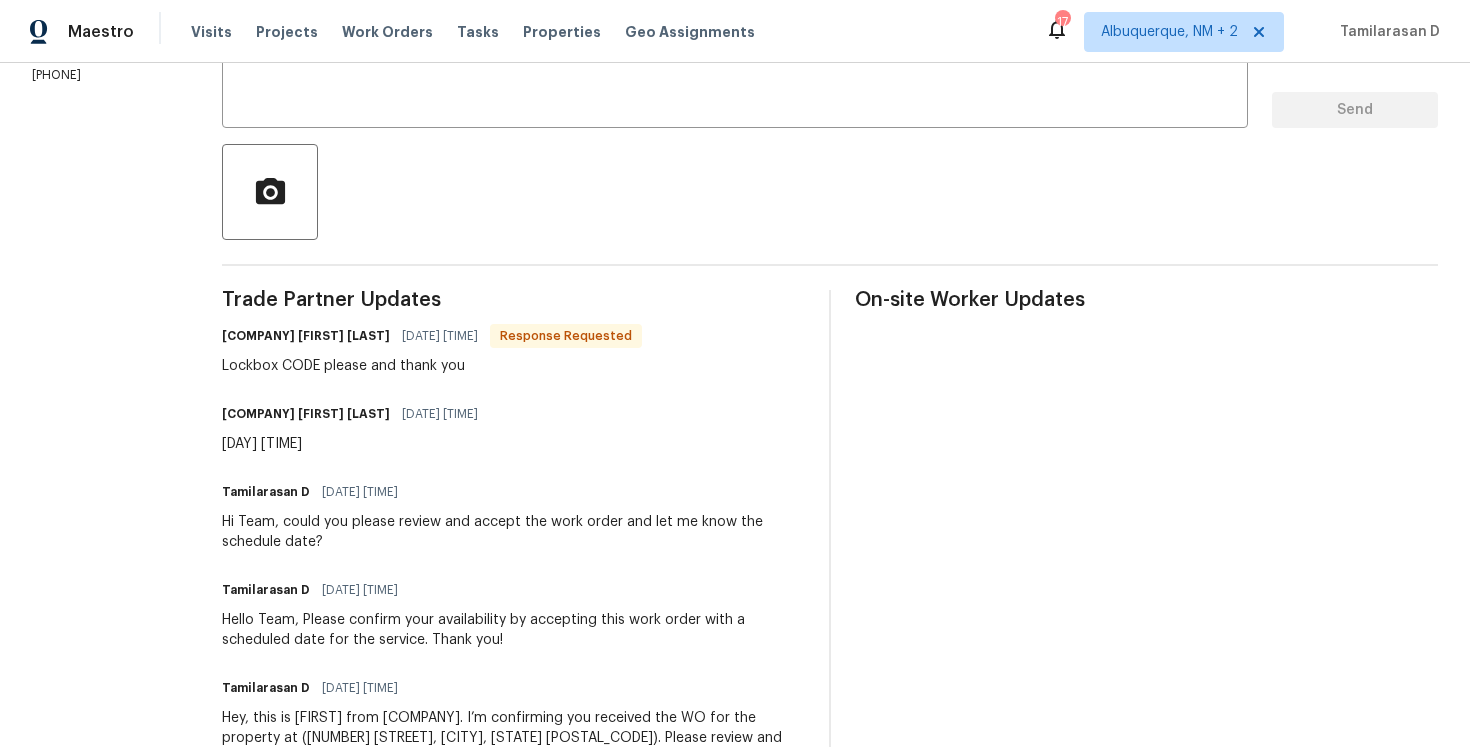 scroll, scrollTop: 0, scrollLeft: 0, axis: both 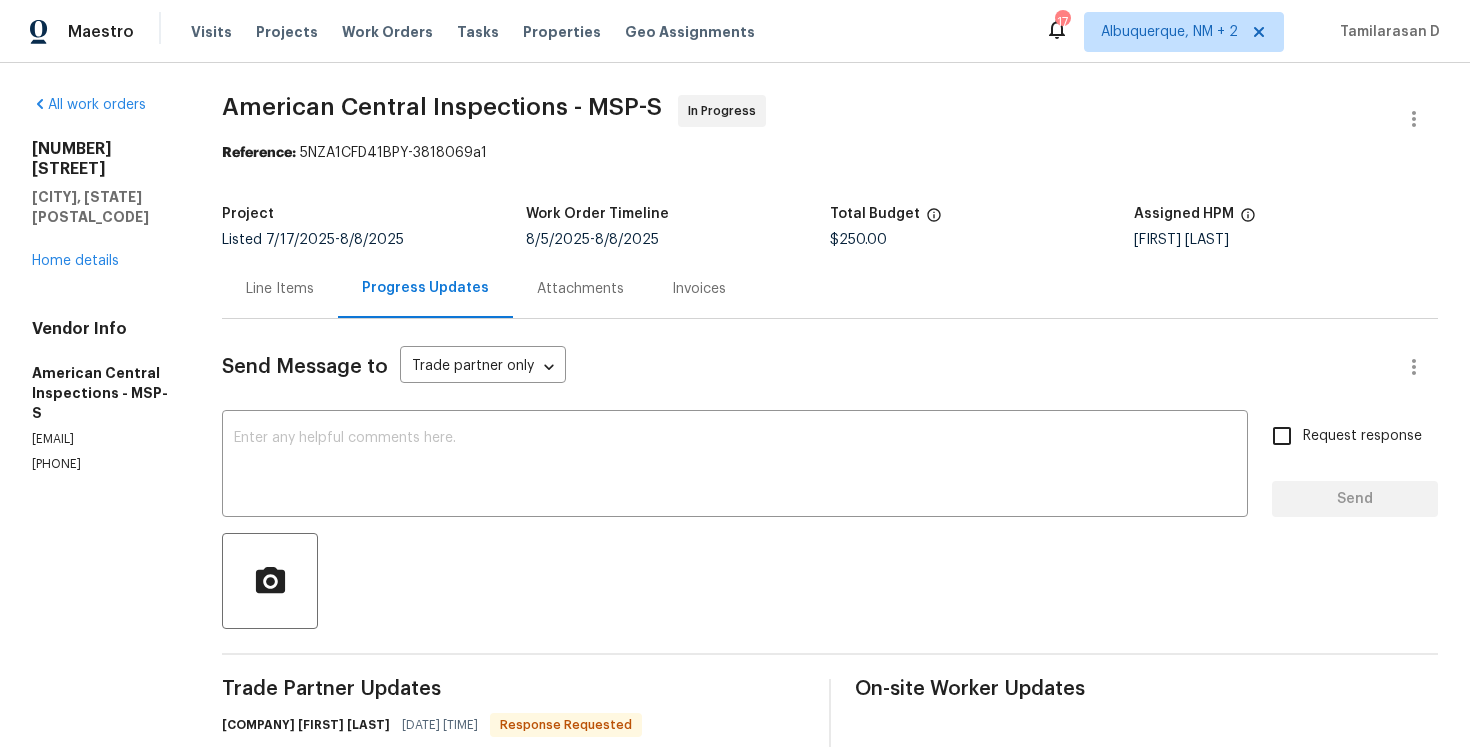 click on "Line Items" at bounding box center (280, 289) 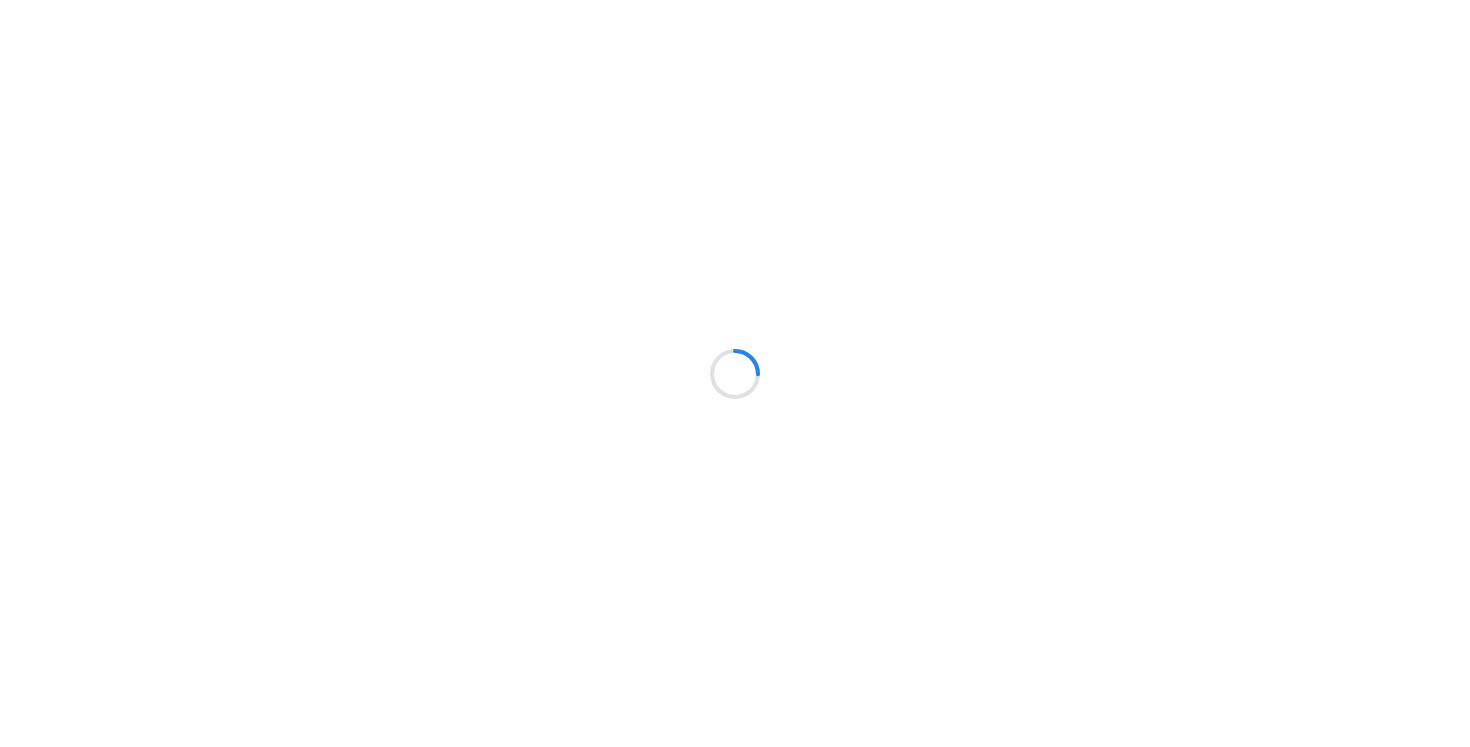 scroll, scrollTop: 0, scrollLeft: 0, axis: both 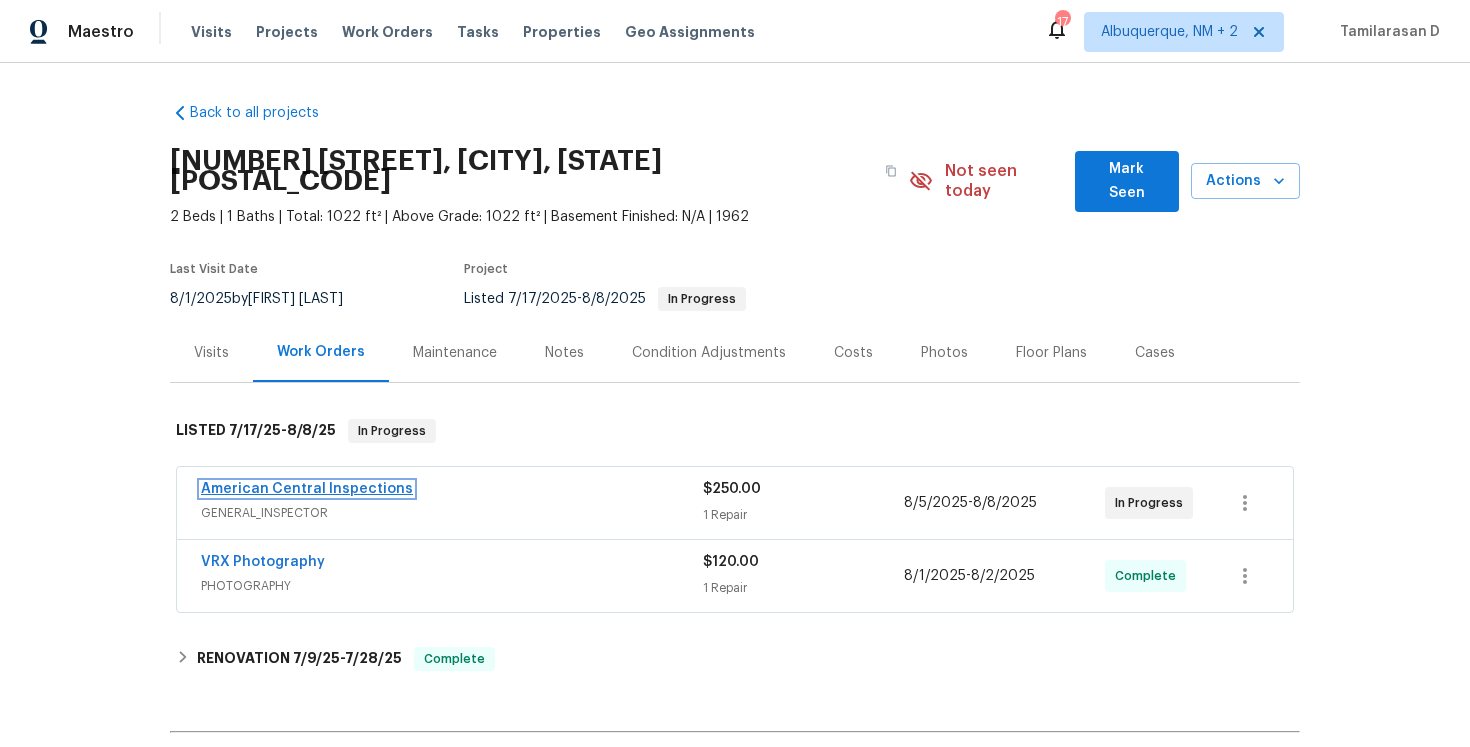 click on "American Central Inspections" at bounding box center [307, 489] 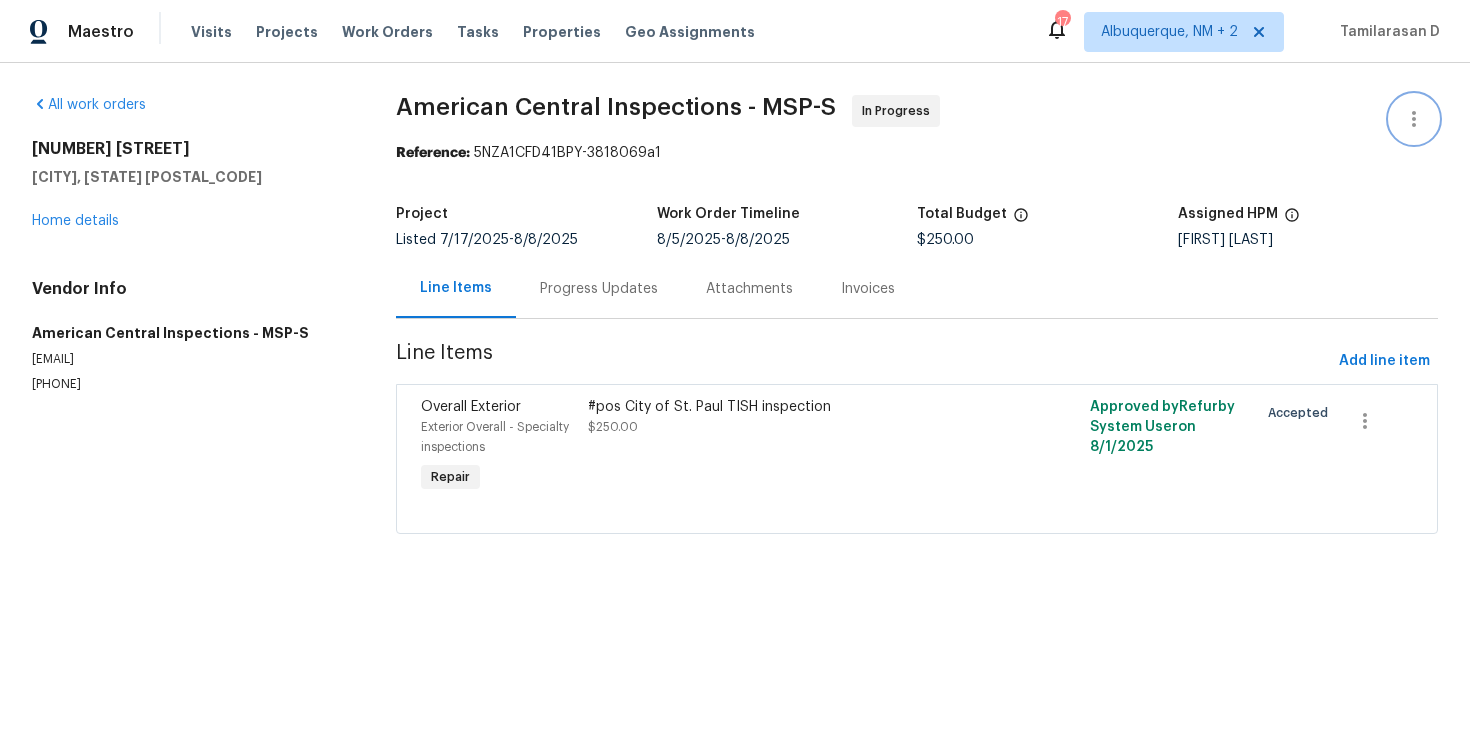 click 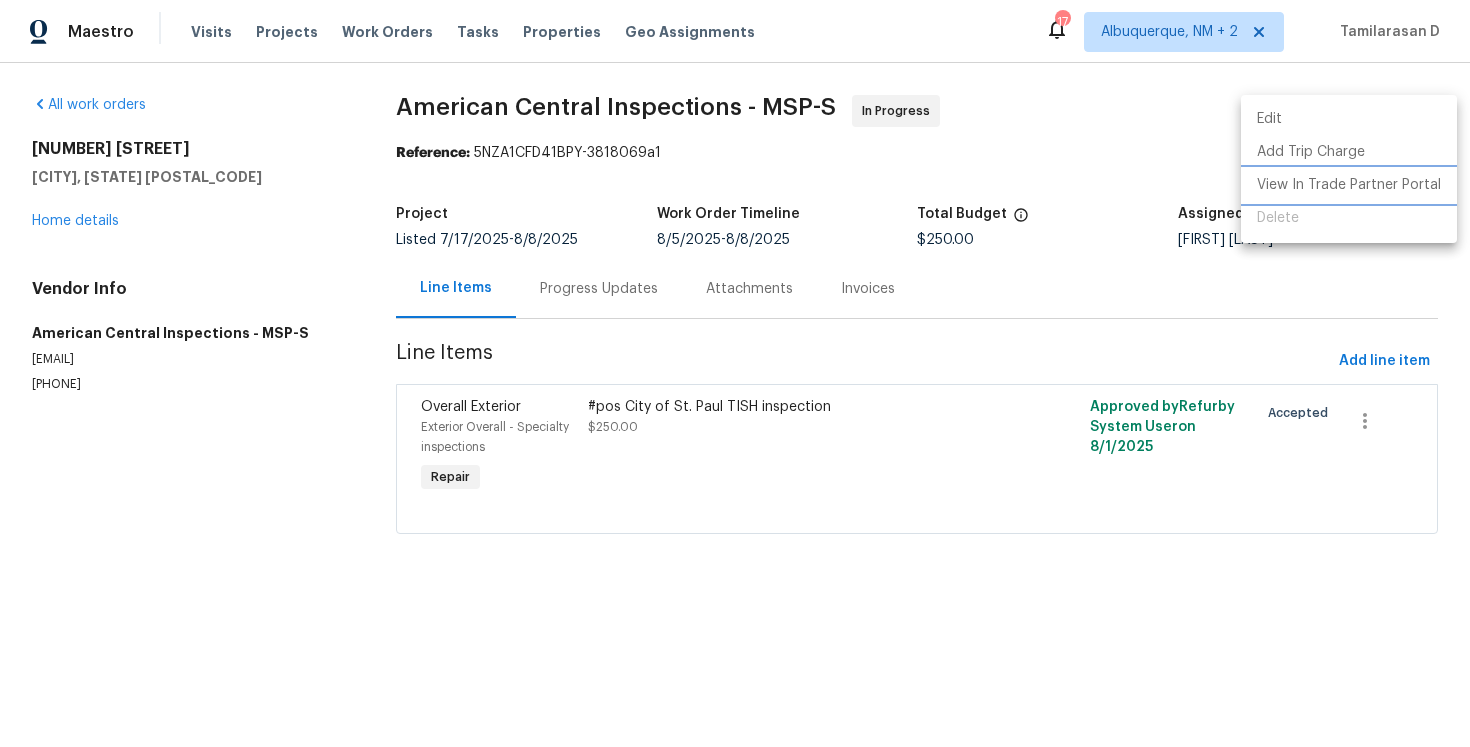 click on "View In Trade Partner Portal" at bounding box center [1349, 185] 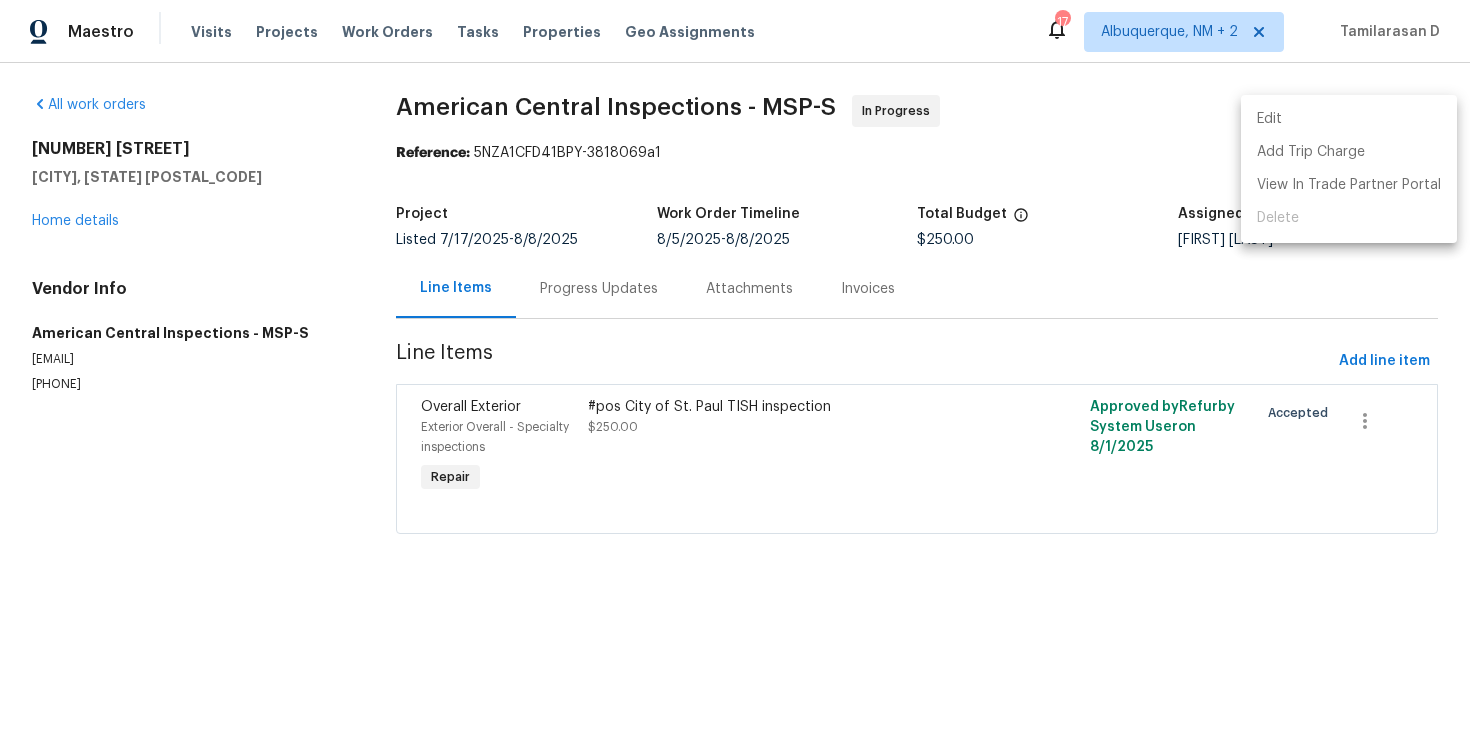 click at bounding box center (735, 373) 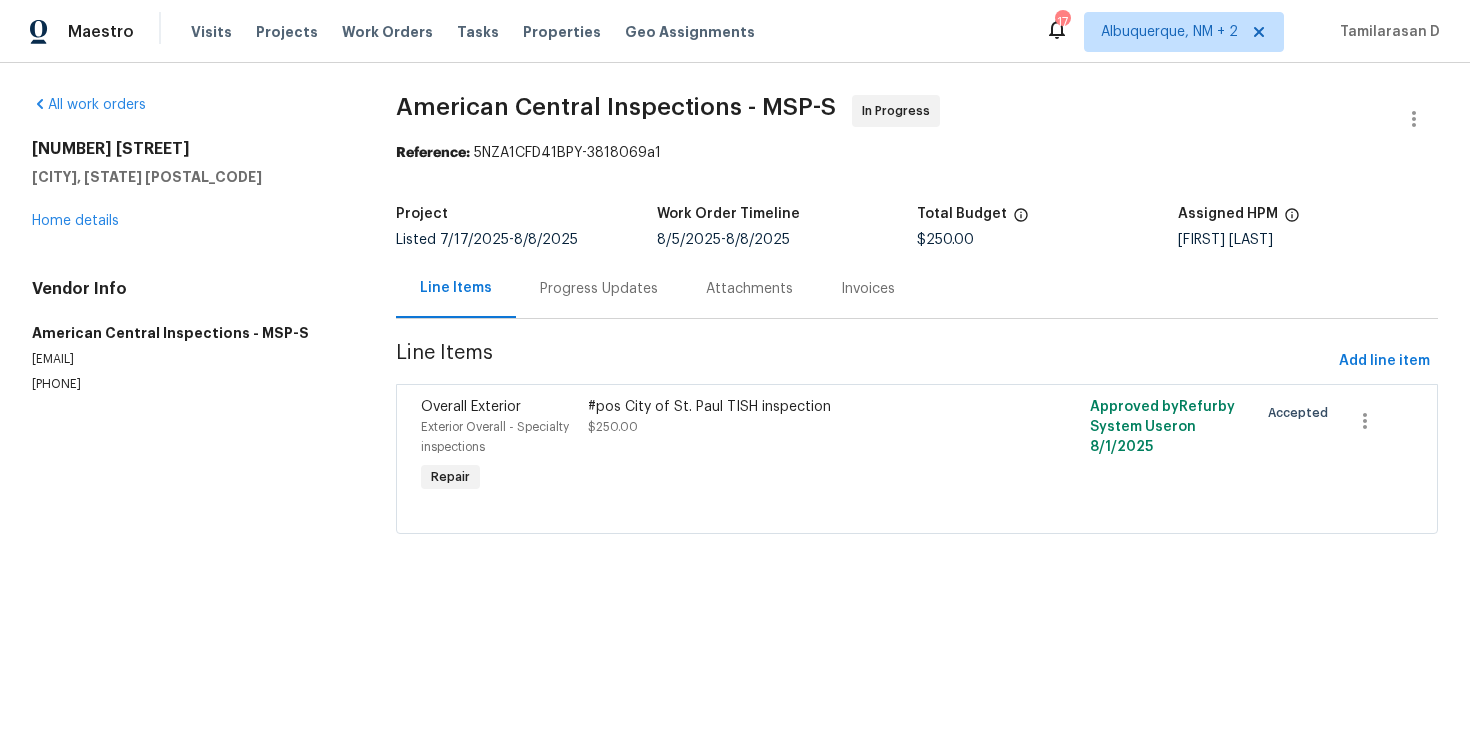 click on "Progress Updates" at bounding box center (599, 289) 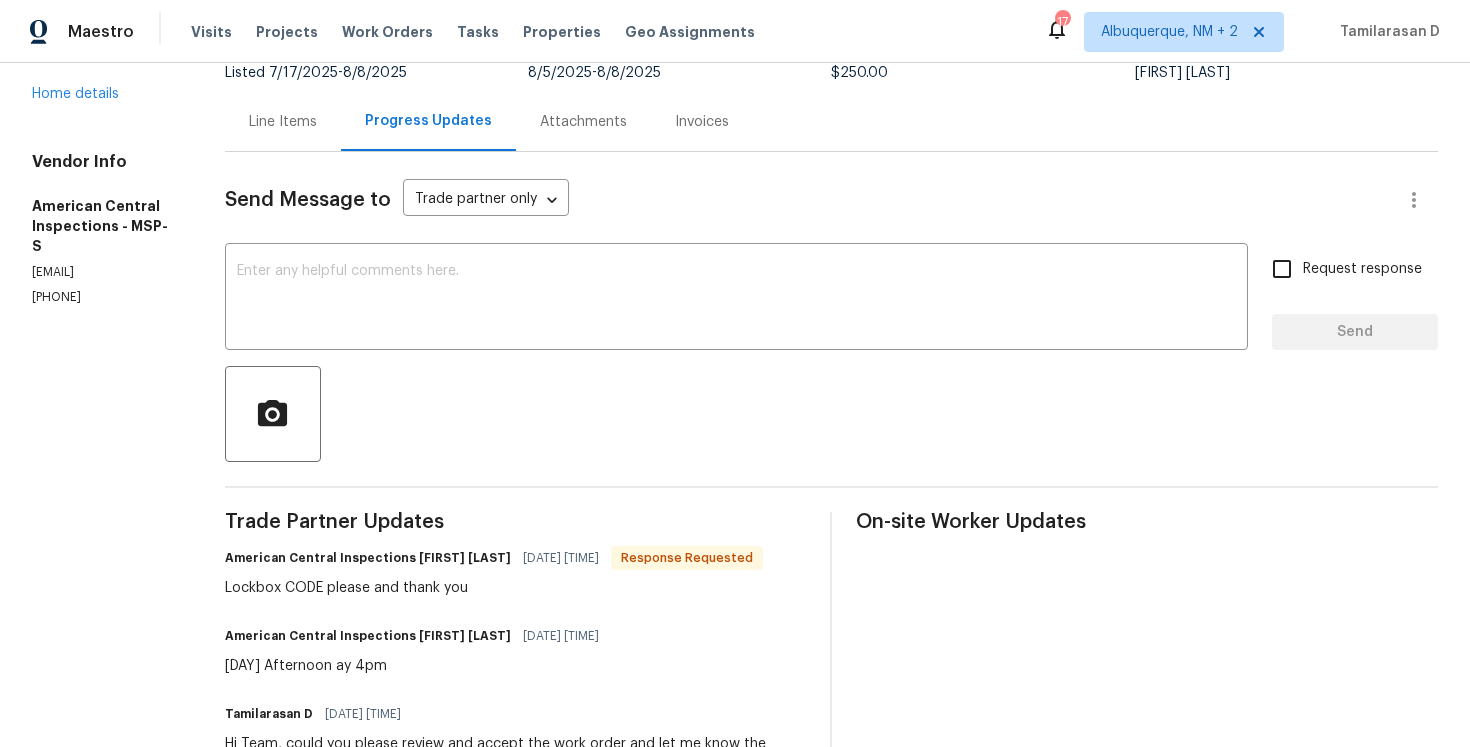 scroll, scrollTop: 197, scrollLeft: 0, axis: vertical 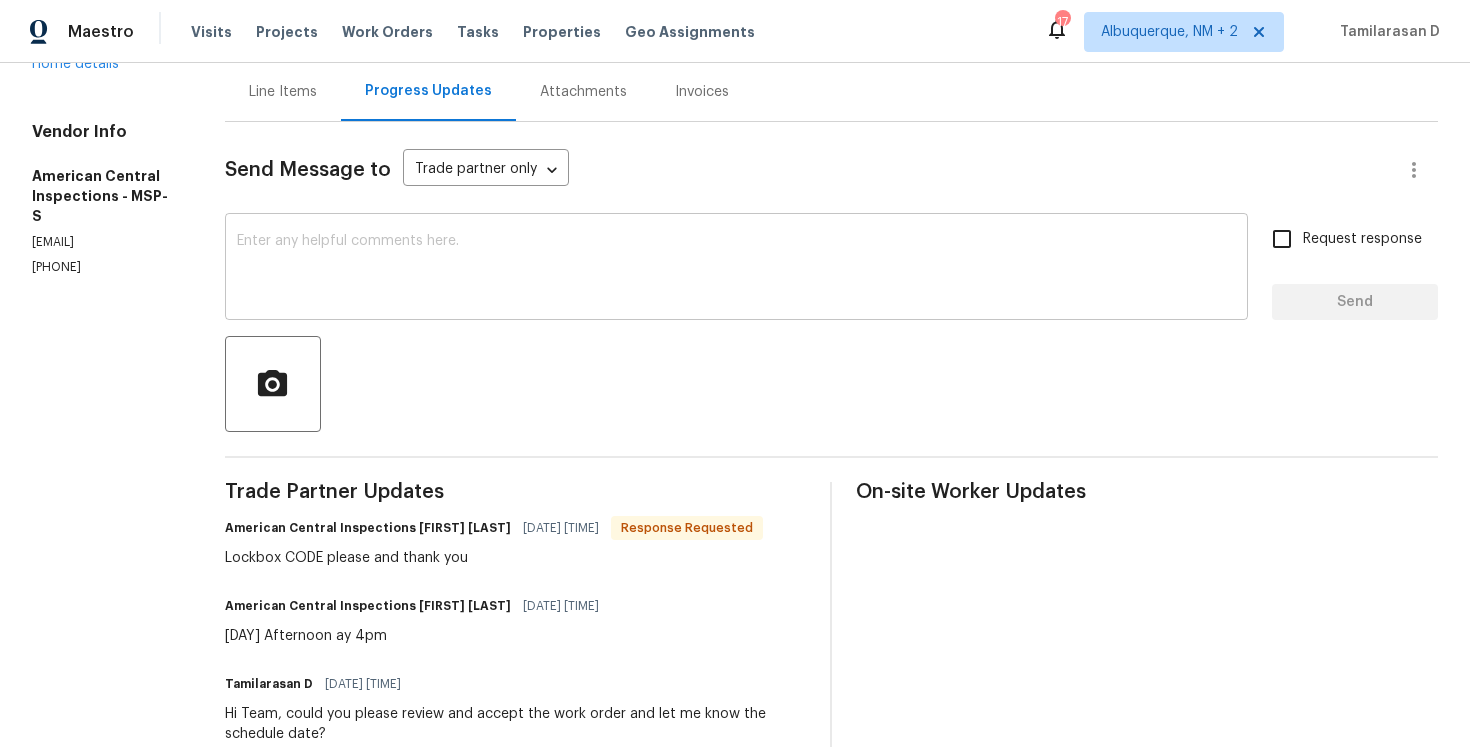 click at bounding box center [736, 269] 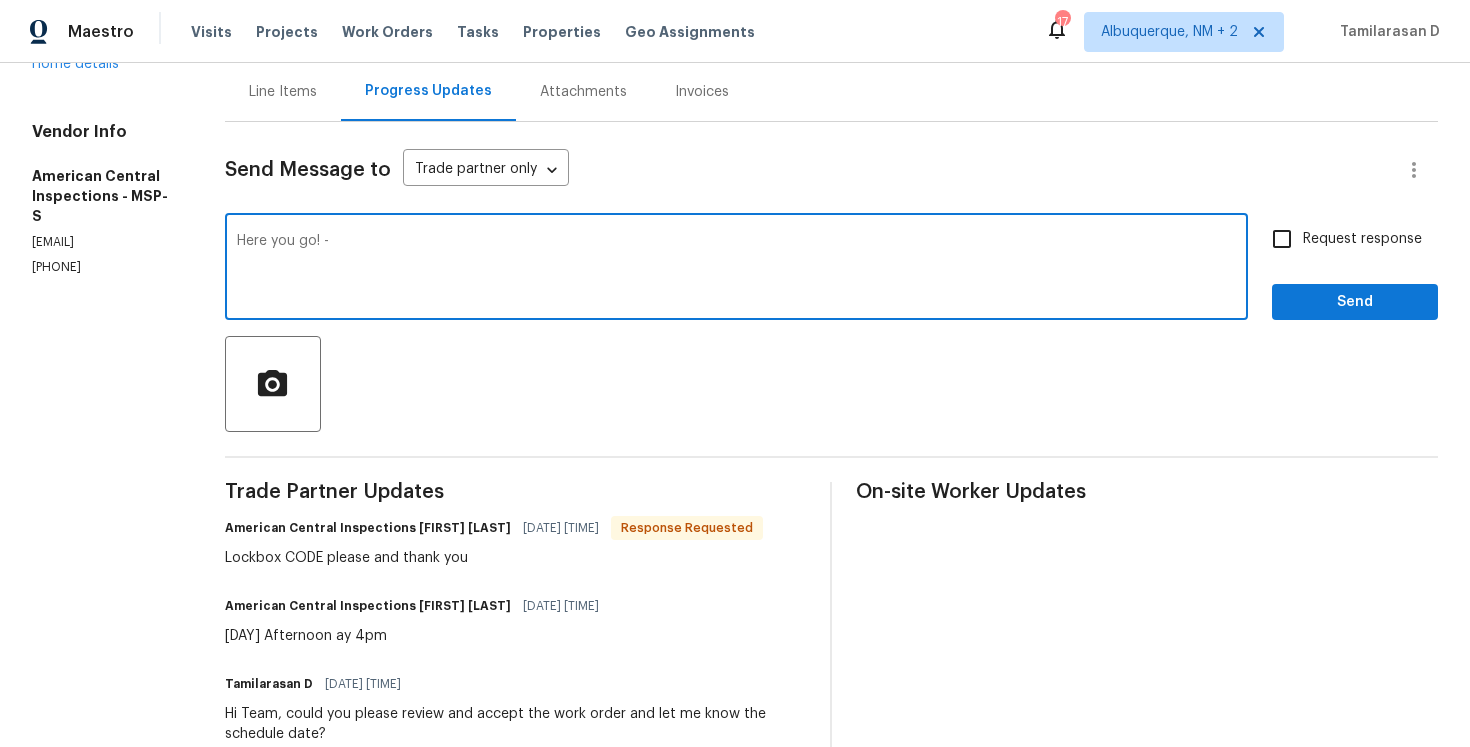 paste on "Lockbox Code
7545" 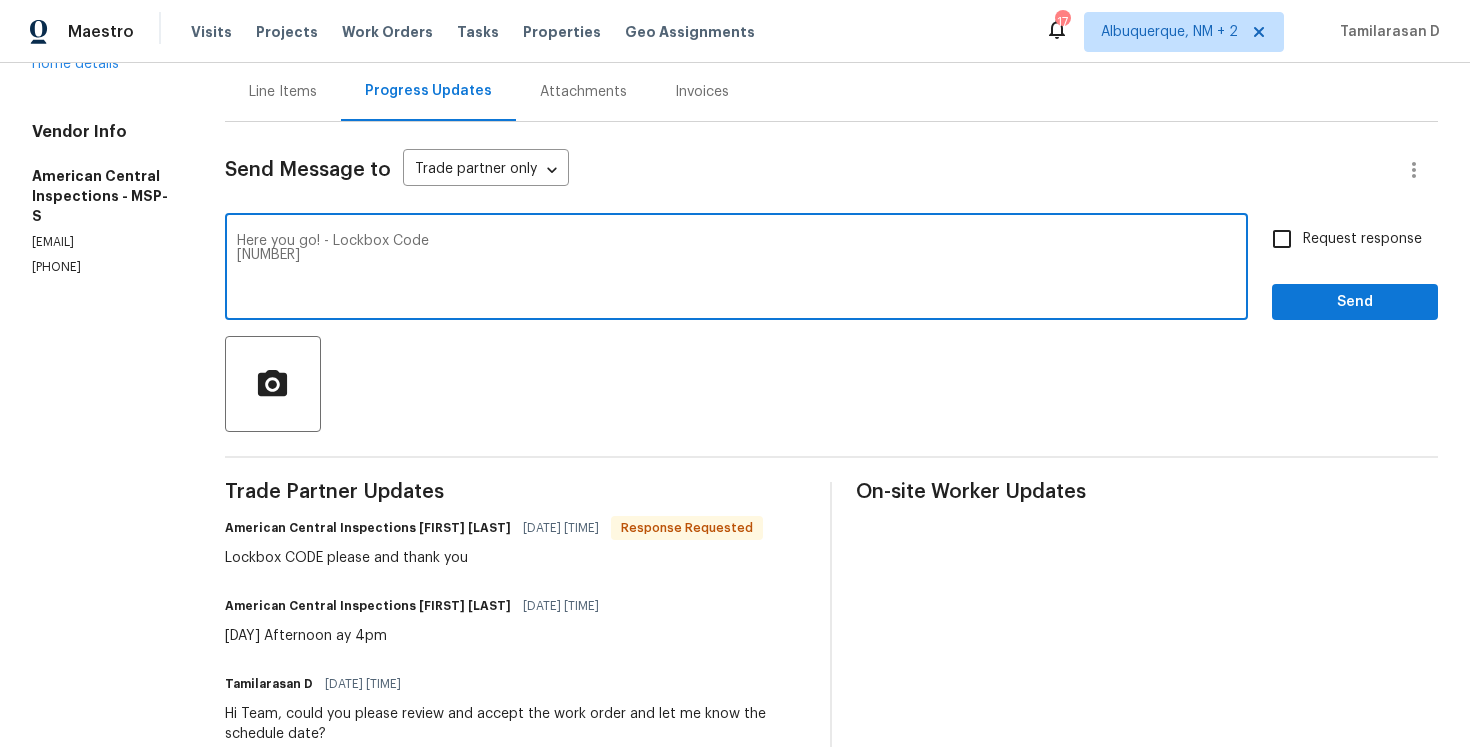 click on "Here you go! - Lockbox Code
7545" at bounding box center (736, 269) 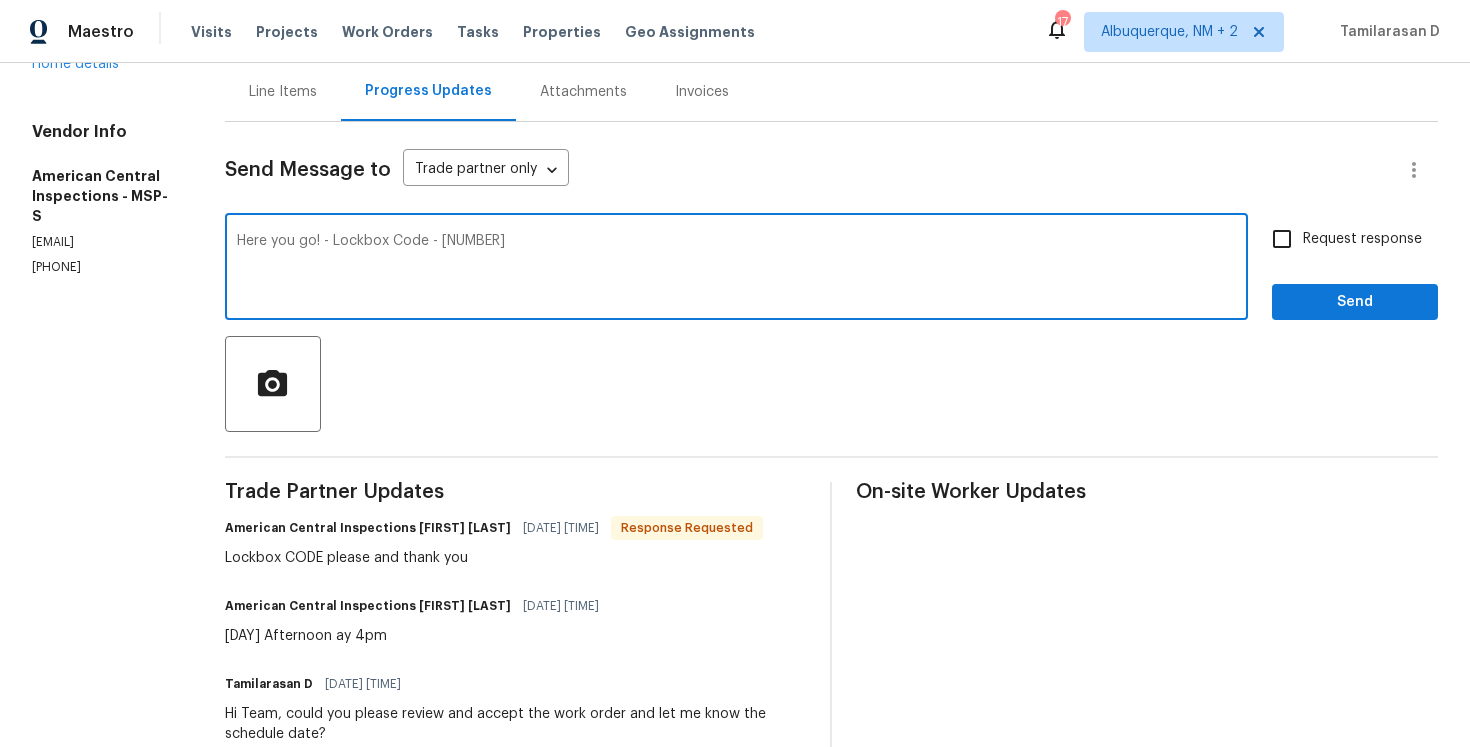 click on "Here you go! - Lockbox Code - 7545" at bounding box center [736, 269] 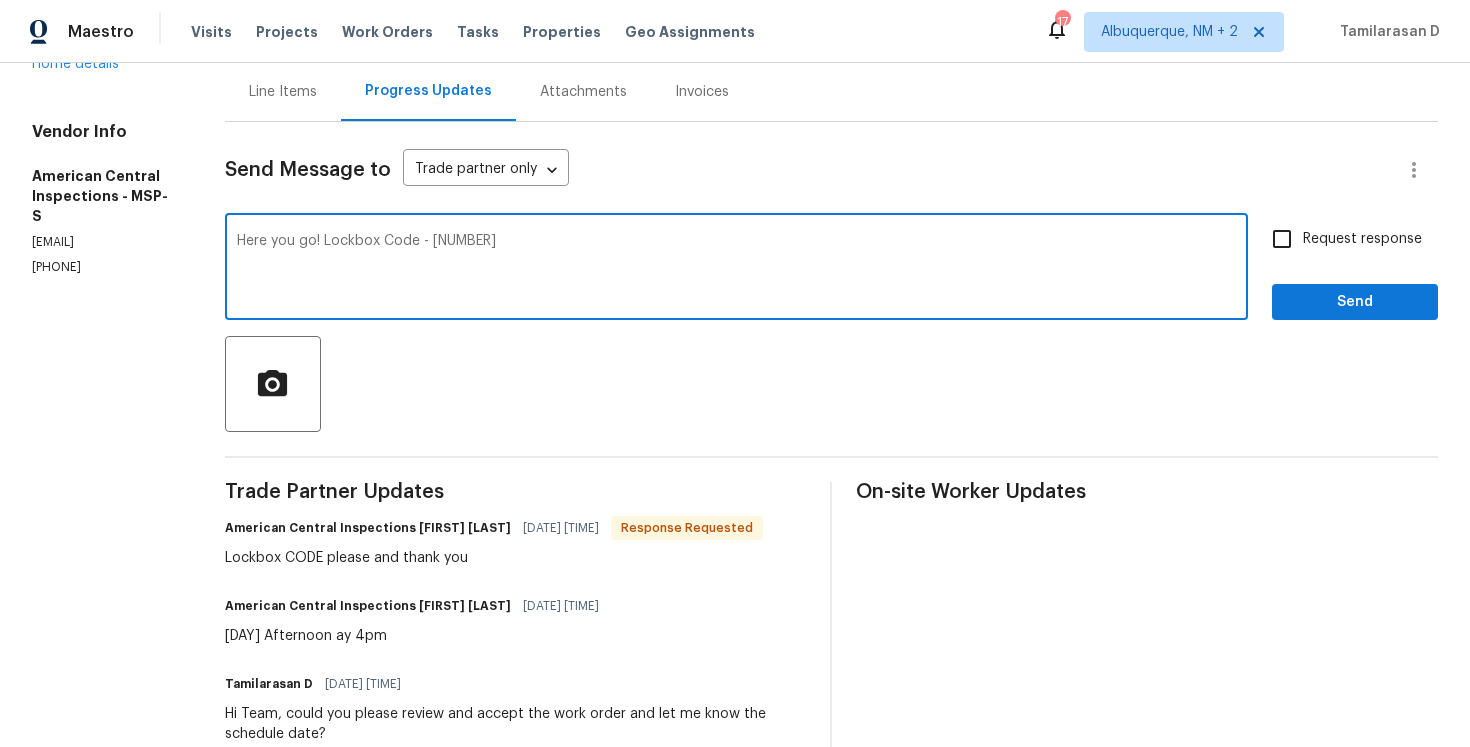 click on "Here you go!  Lockbox Code - 7545" at bounding box center [736, 269] 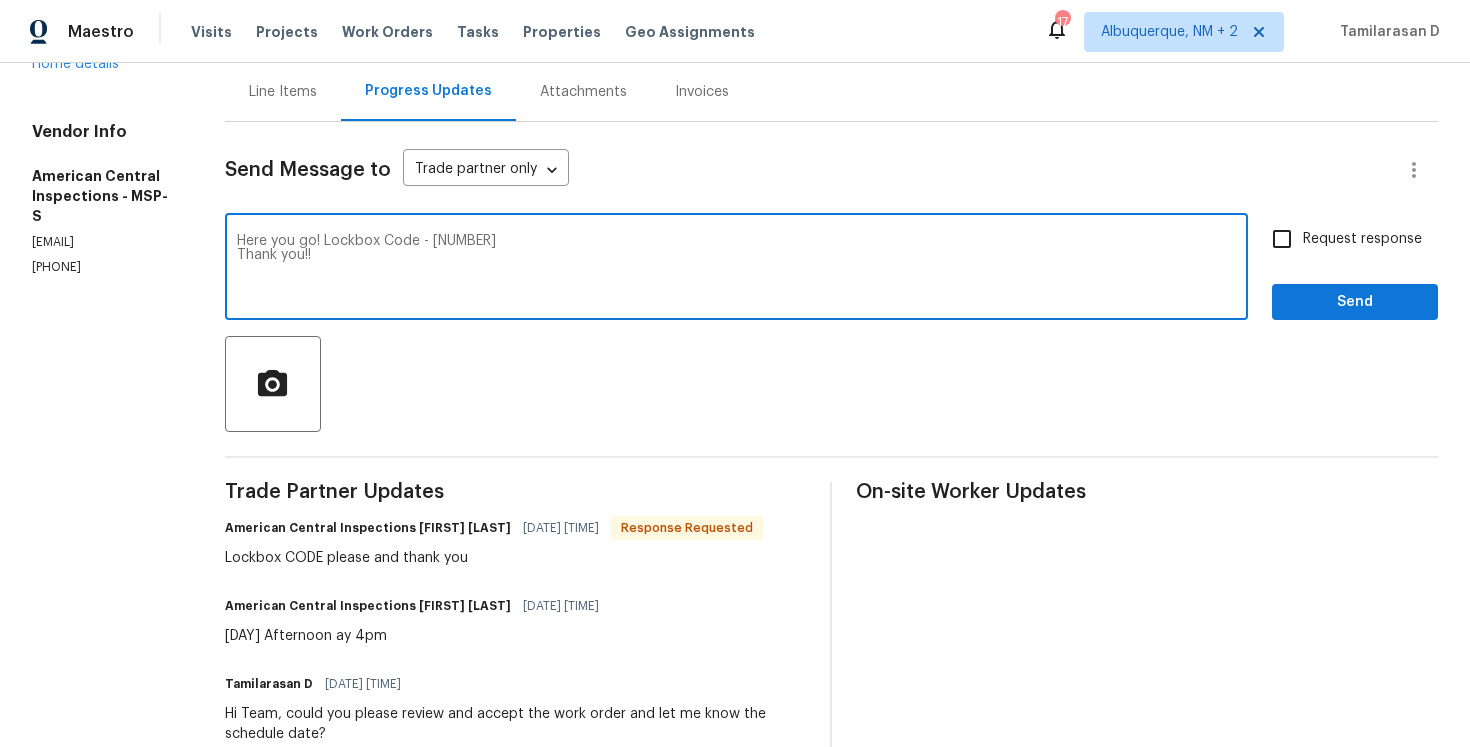 type on "Here you go!  Lockbox Code - 7545
Thank you!!" 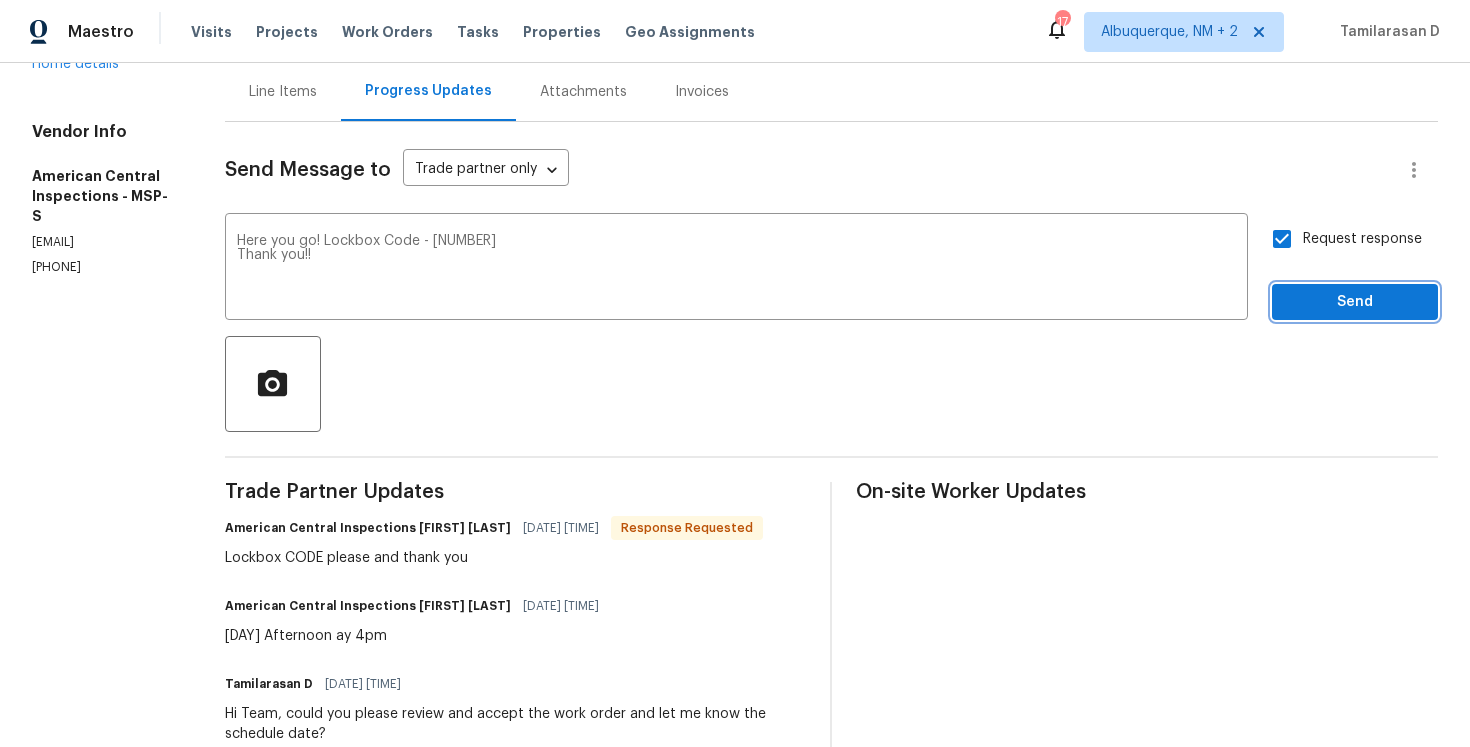 click on "Send" at bounding box center [1355, 302] 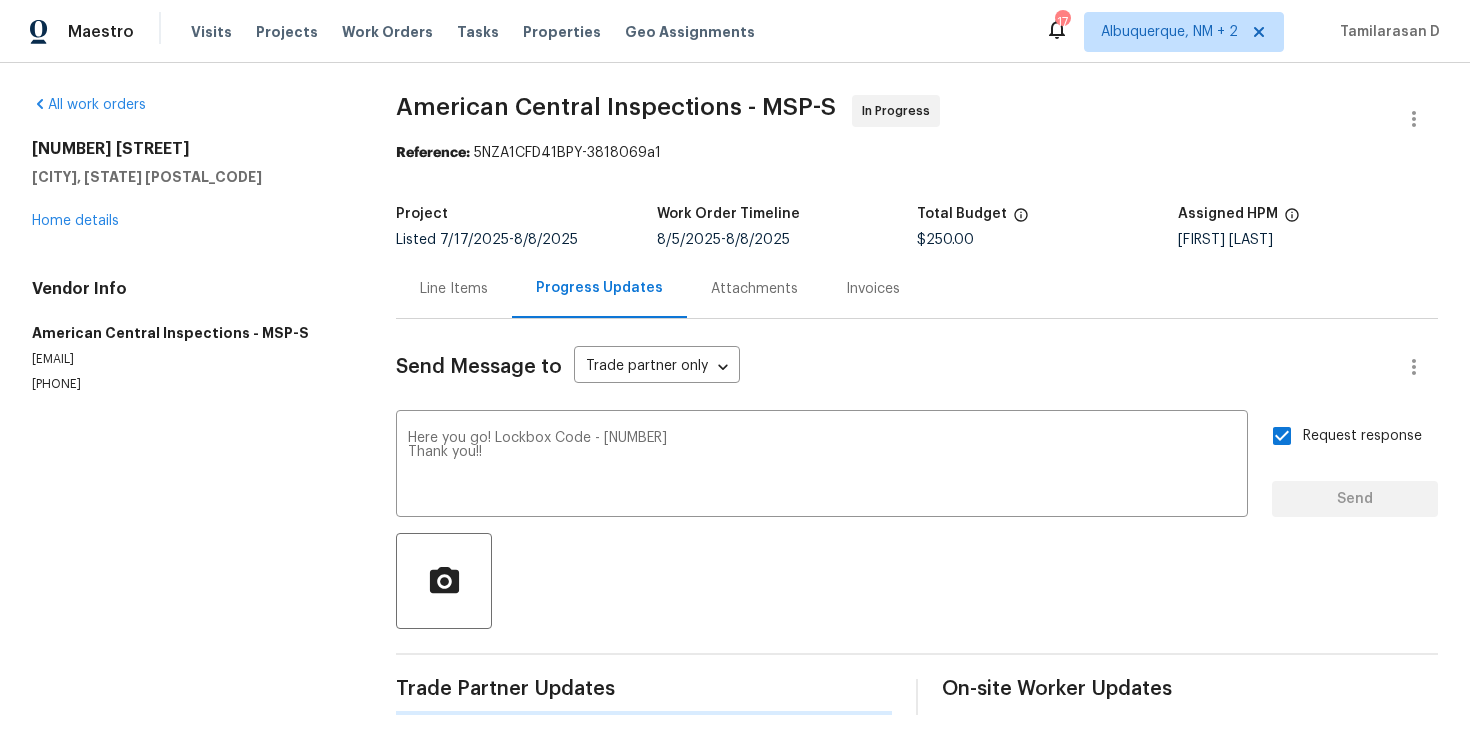 scroll, scrollTop: 0, scrollLeft: 0, axis: both 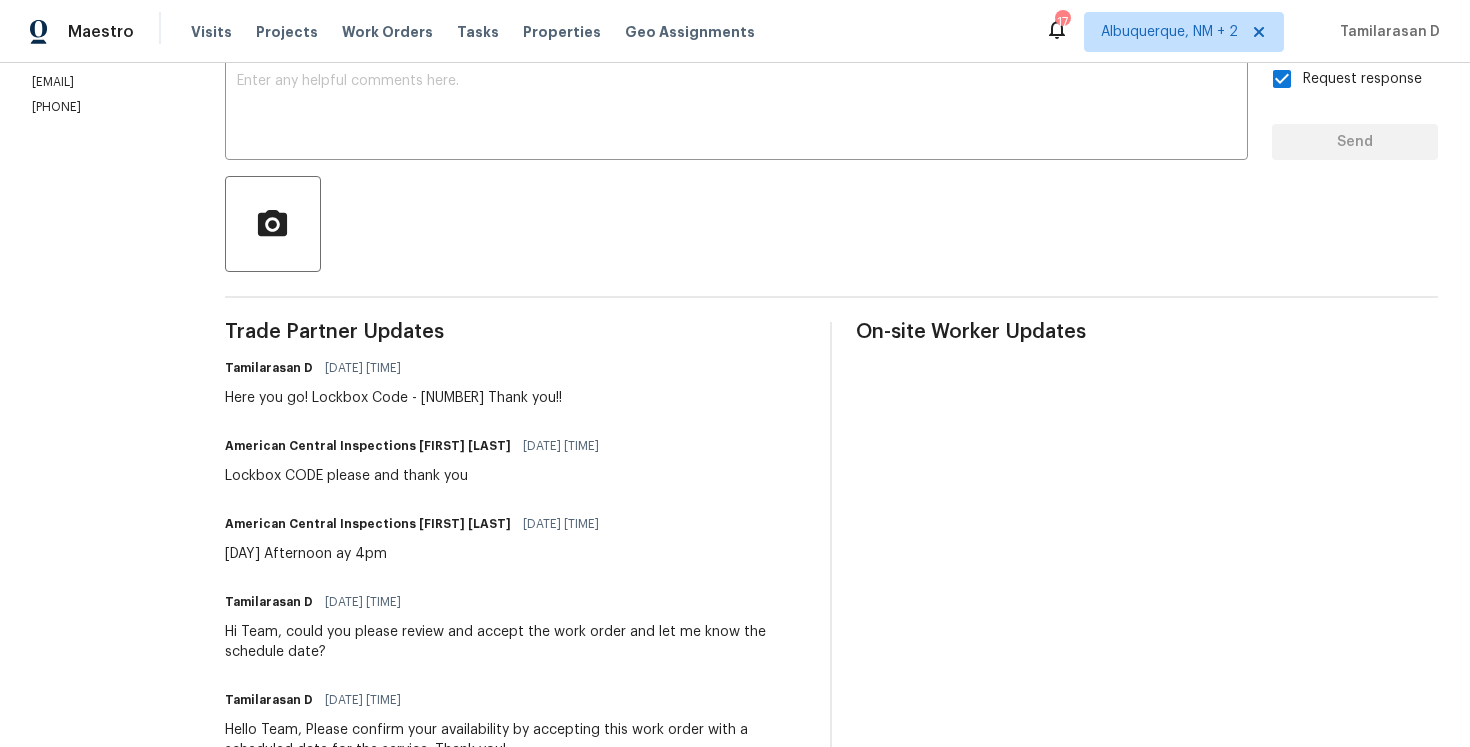 click on "Tuesday Afternoon ay 4pm" at bounding box center (418, 554) 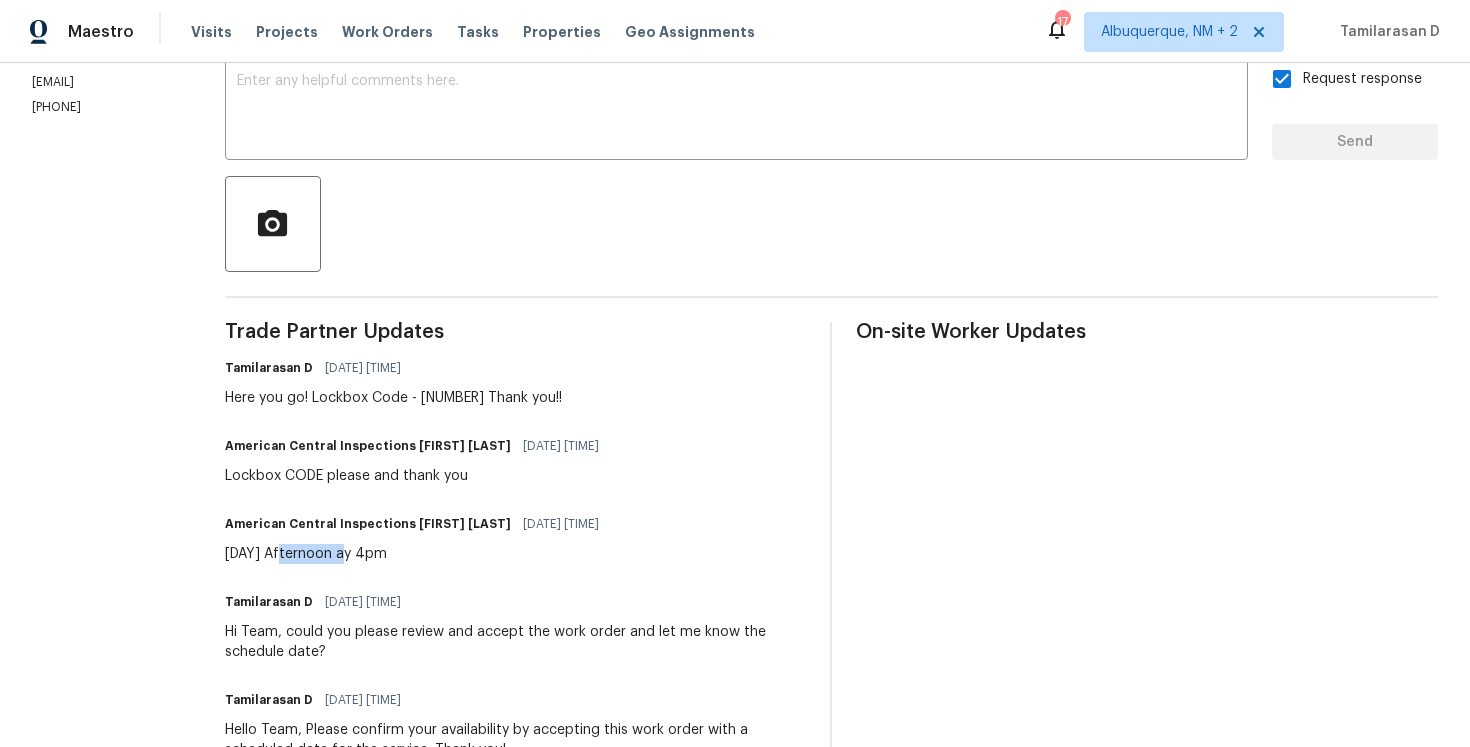 click on "Tuesday Afternoon ay 4pm" at bounding box center [418, 554] 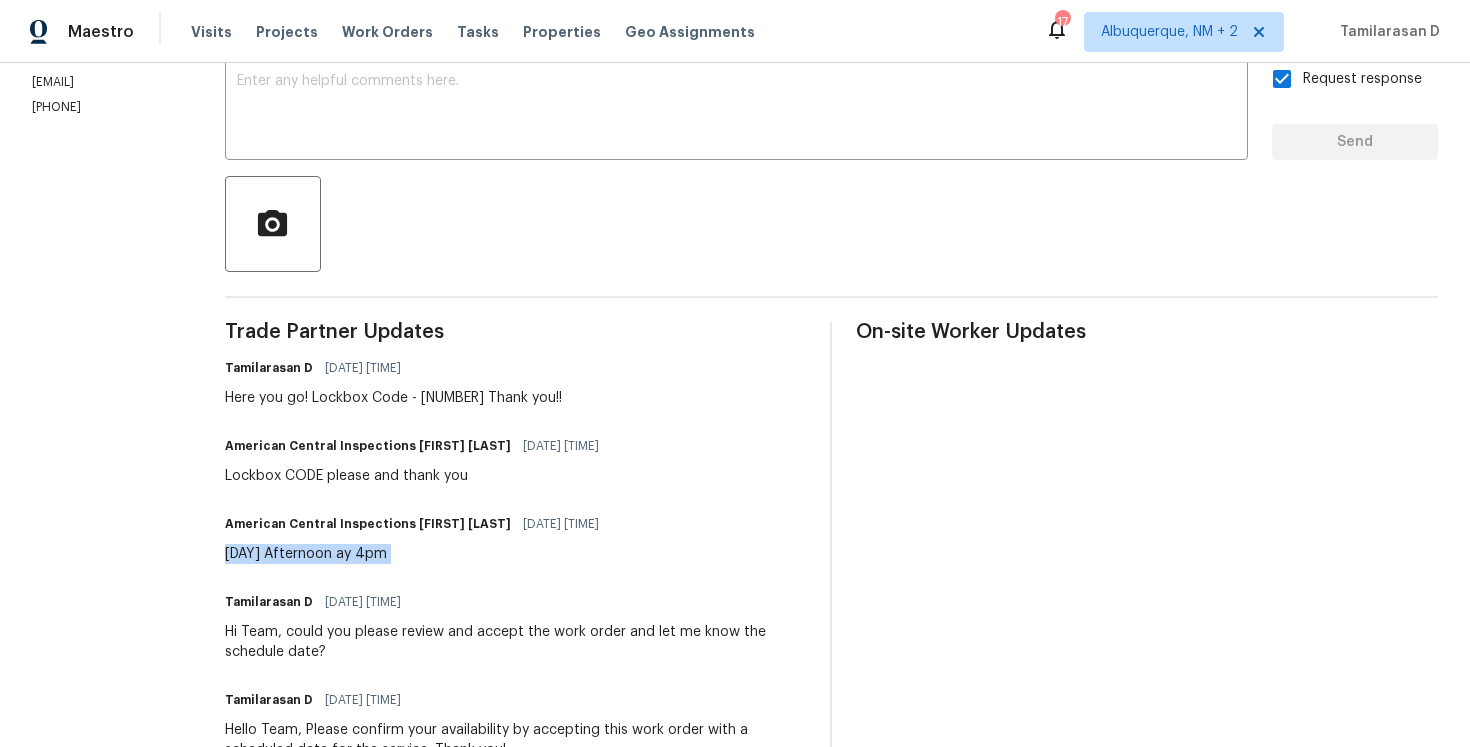 copy on "Tuesday Afternoon ay 4pm" 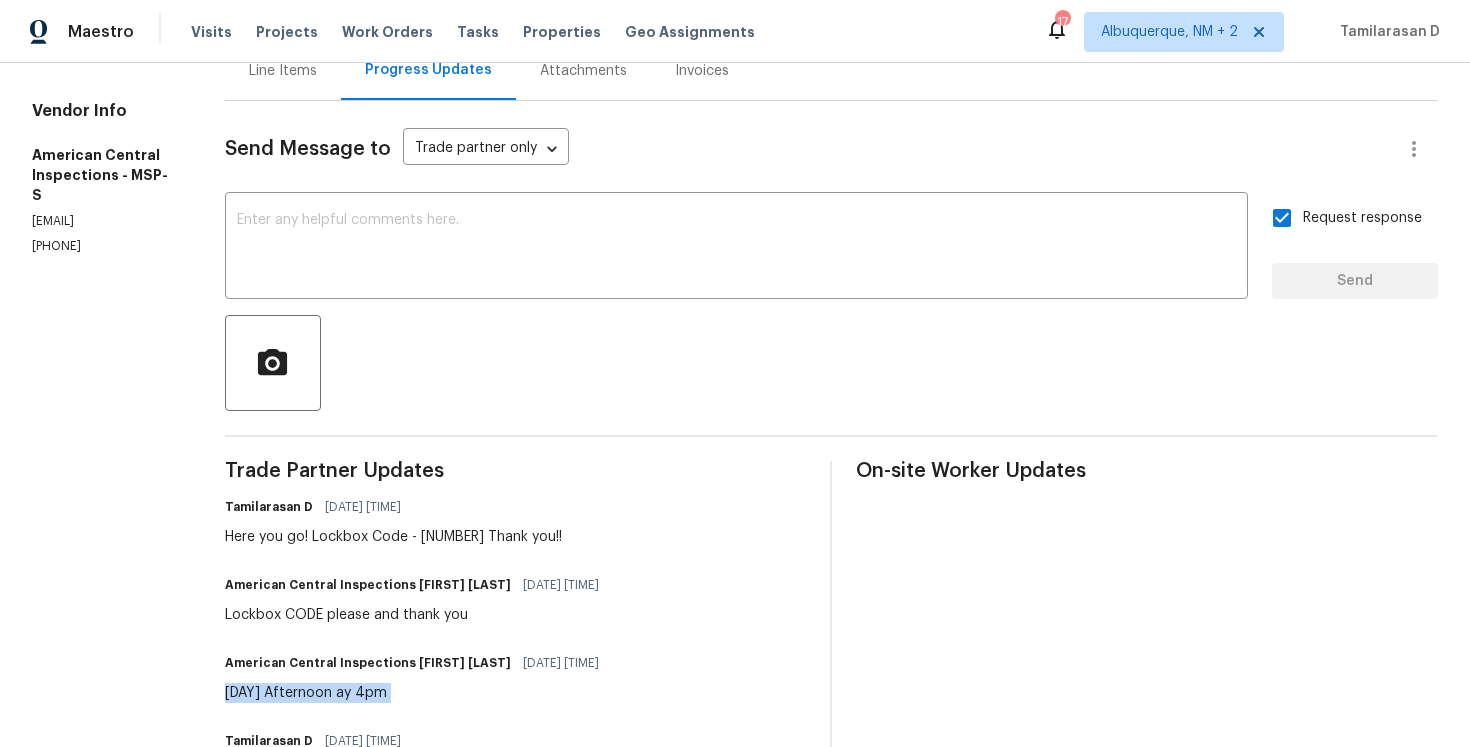 scroll, scrollTop: 0, scrollLeft: 0, axis: both 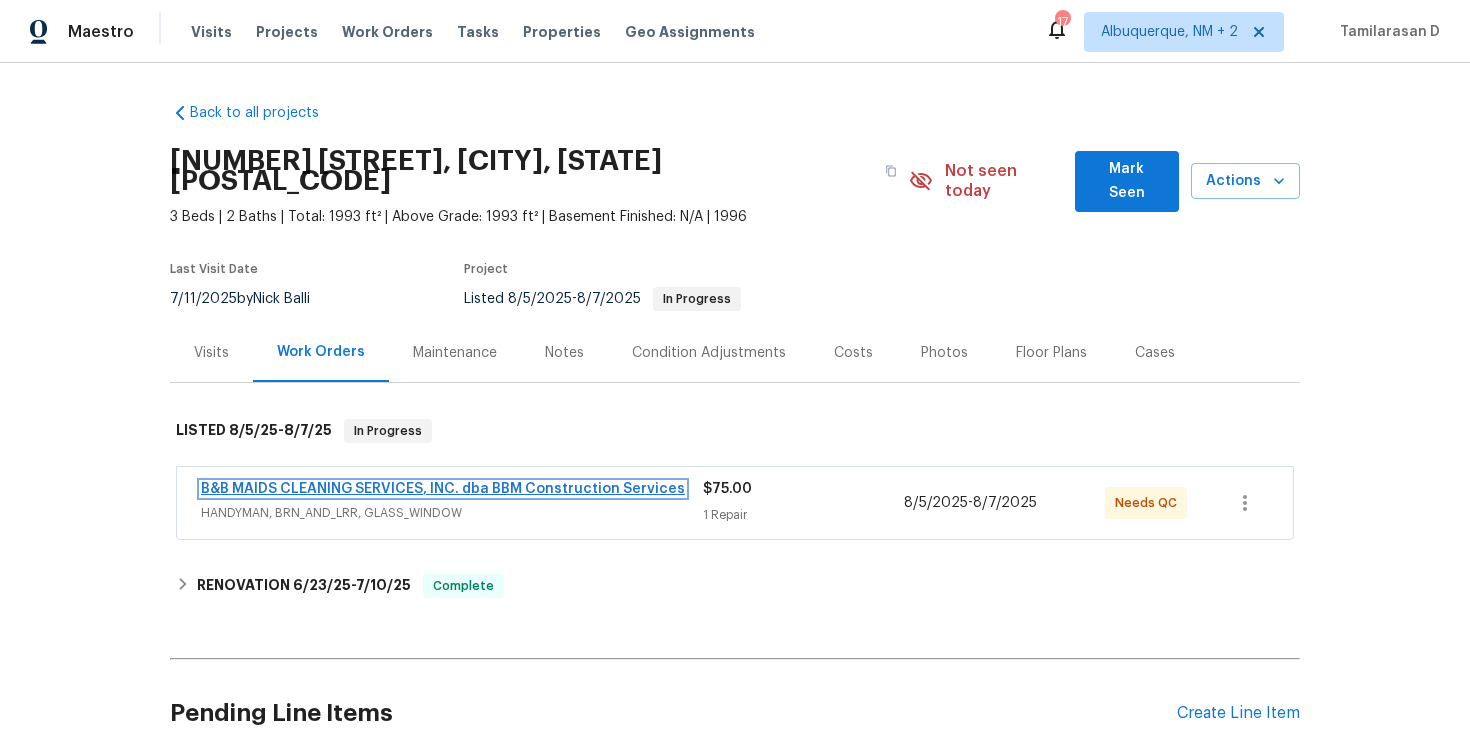 click on "B&B MAIDS CLEANING SERVICES, INC. dba BBM Construction Services" at bounding box center [443, 489] 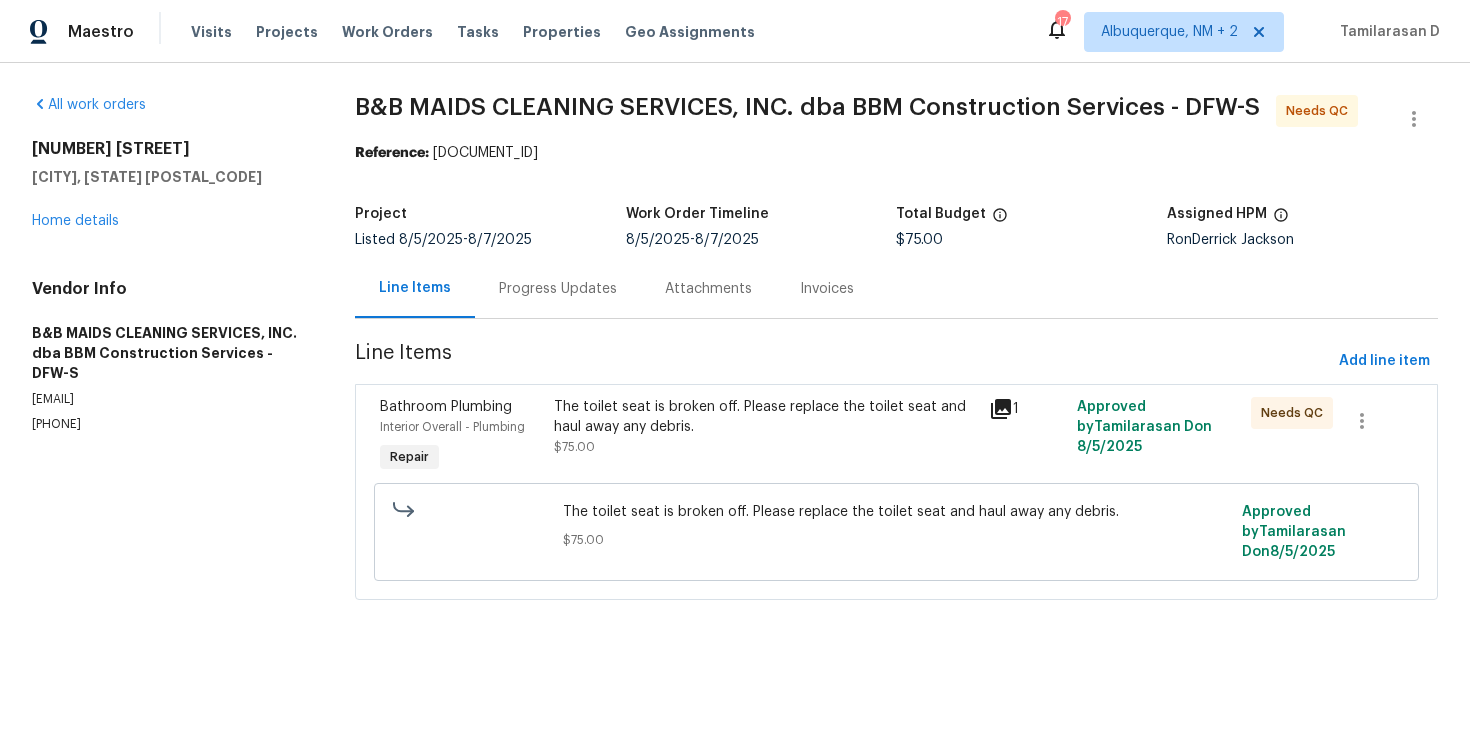 click on "The toilet seat is broken off. Please replace the toilet seat and haul away any debris." at bounding box center (766, 417) 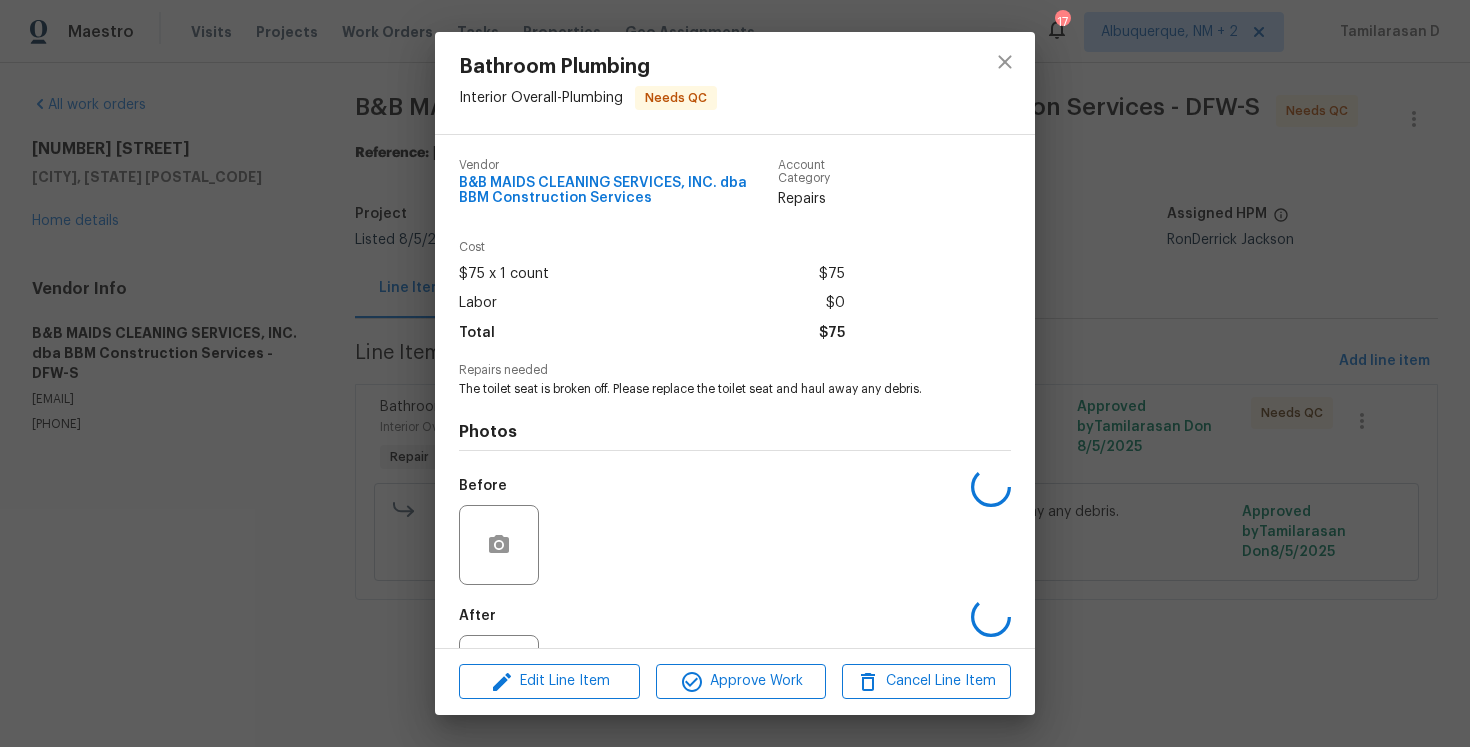 scroll, scrollTop: 87, scrollLeft: 0, axis: vertical 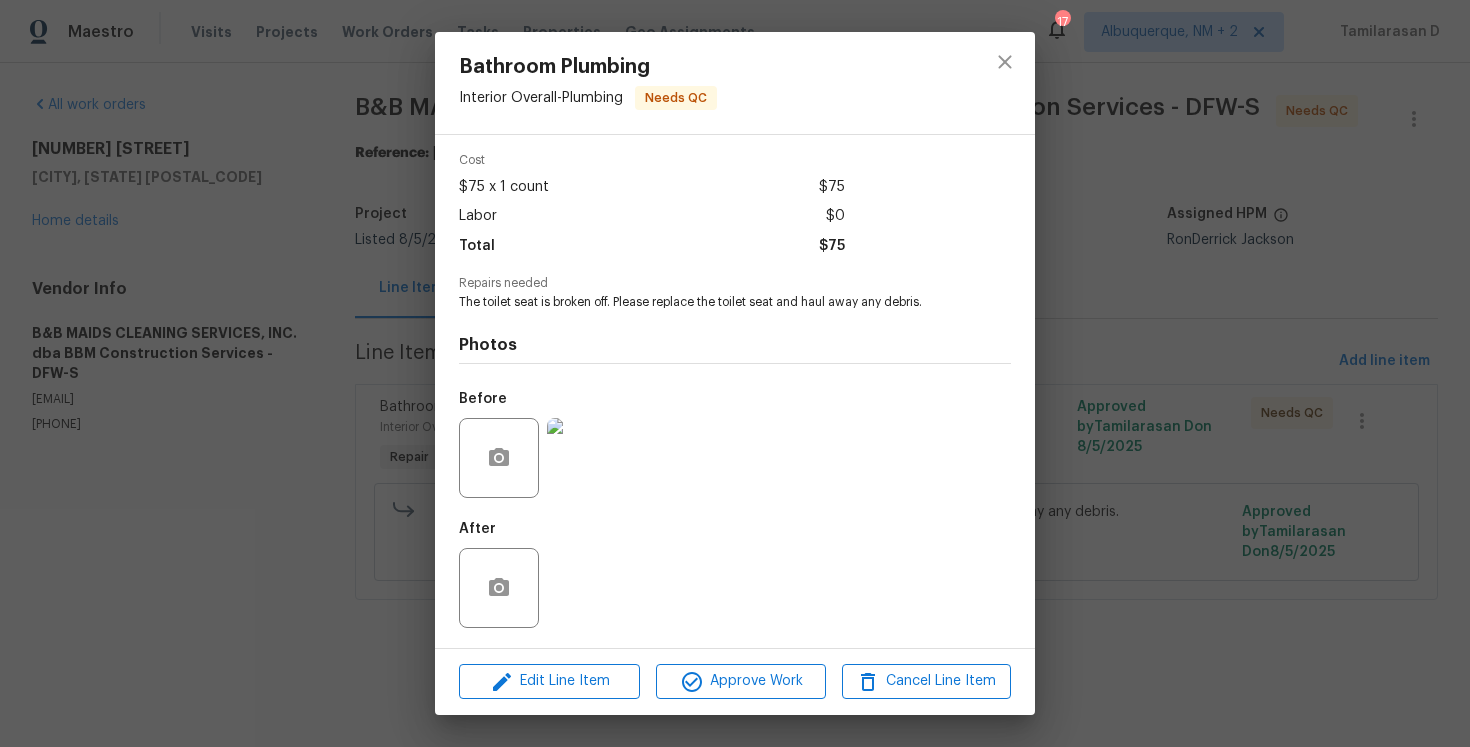 click on "Bathroom Plumbing Interior Overall  -  Plumbing Needs QC Vendor B&B MAIDS CLEANING SERVICES, INC. dba BBM Construction Services Account Category Repairs Cost $75 x 1 count $75 Labor $0 Total $75 Repairs needed The toilet seat is broken off. Please replace the toilet seat and haul away any debris. Photos Before After  Edit Line Item  Approve Work  Cancel Line Item" at bounding box center [735, 373] 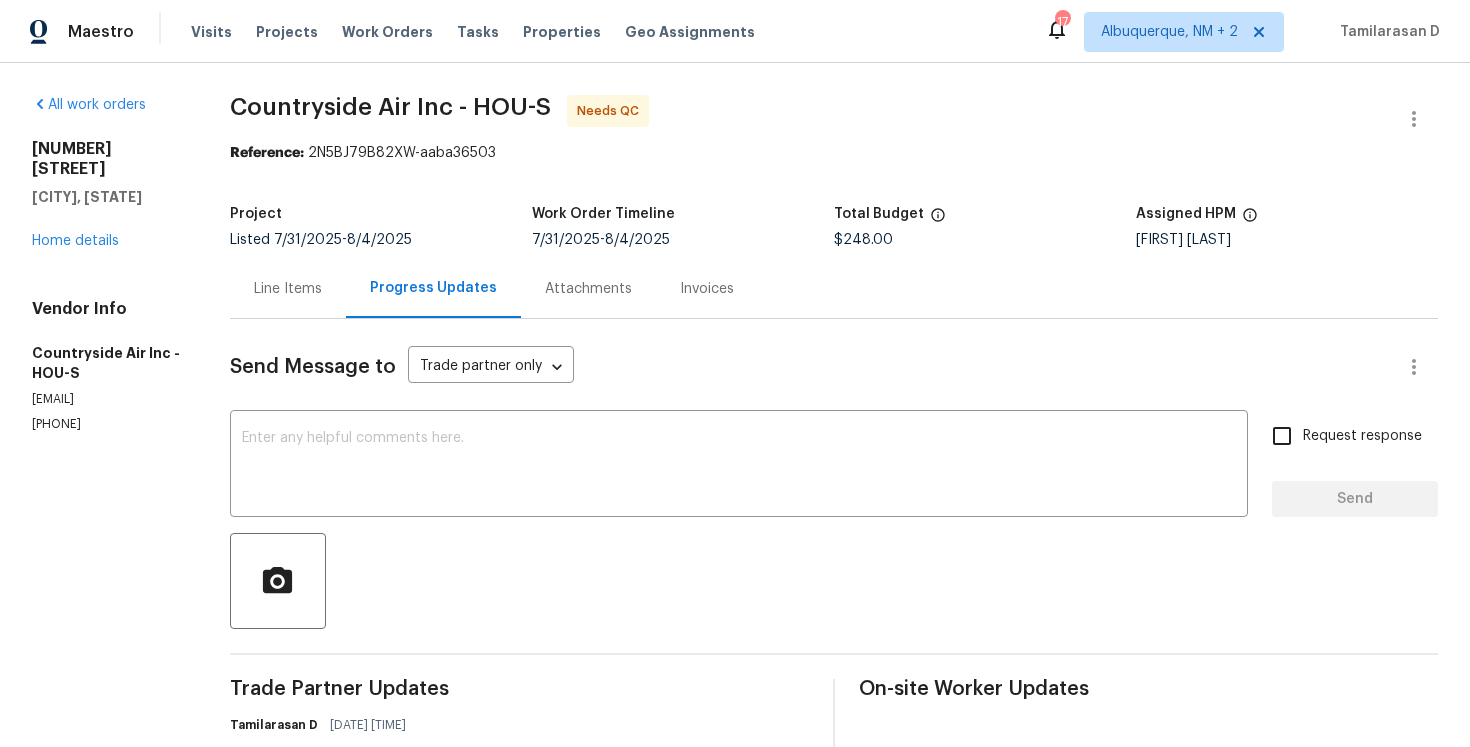 scroll, scrollTop: 0, scrollLeft: 0, axis: both 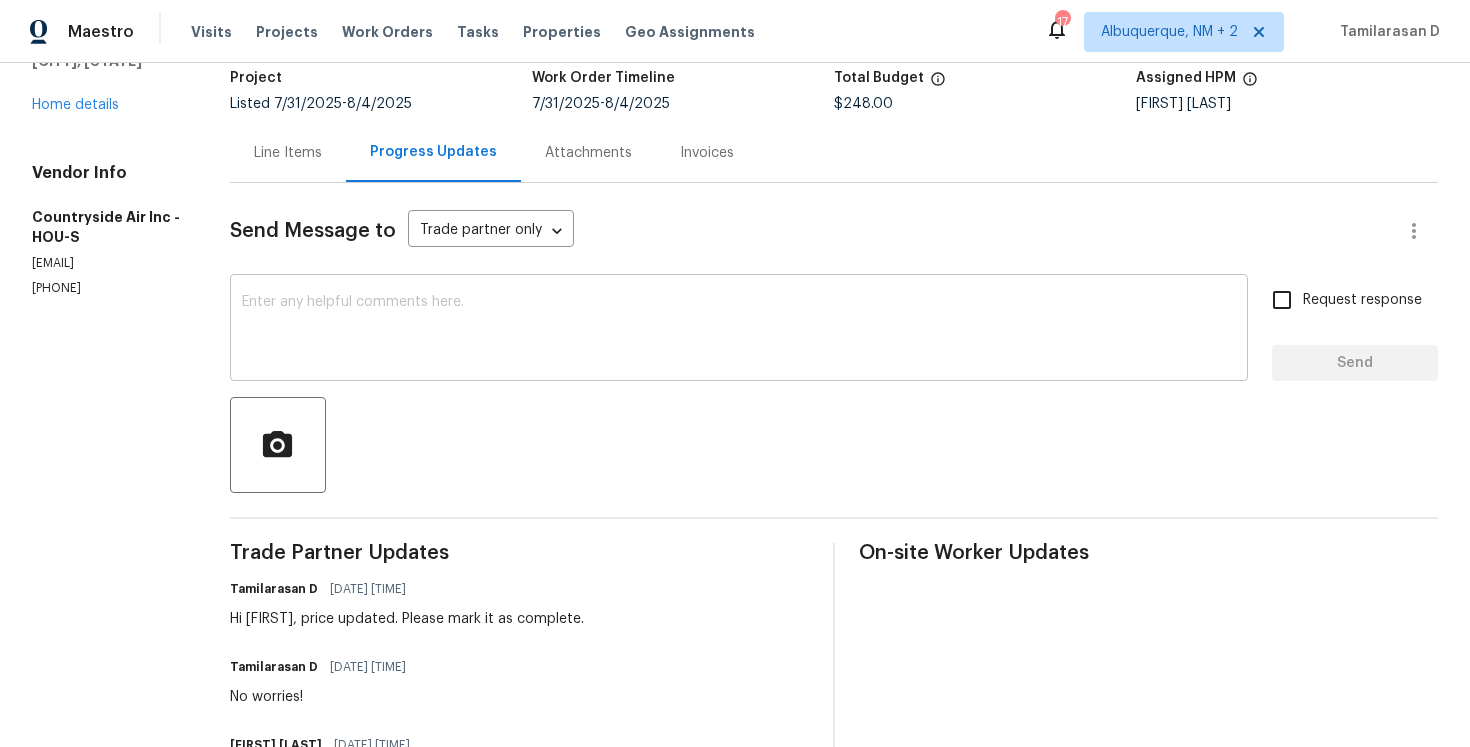 click at bounding box center [739, 330] 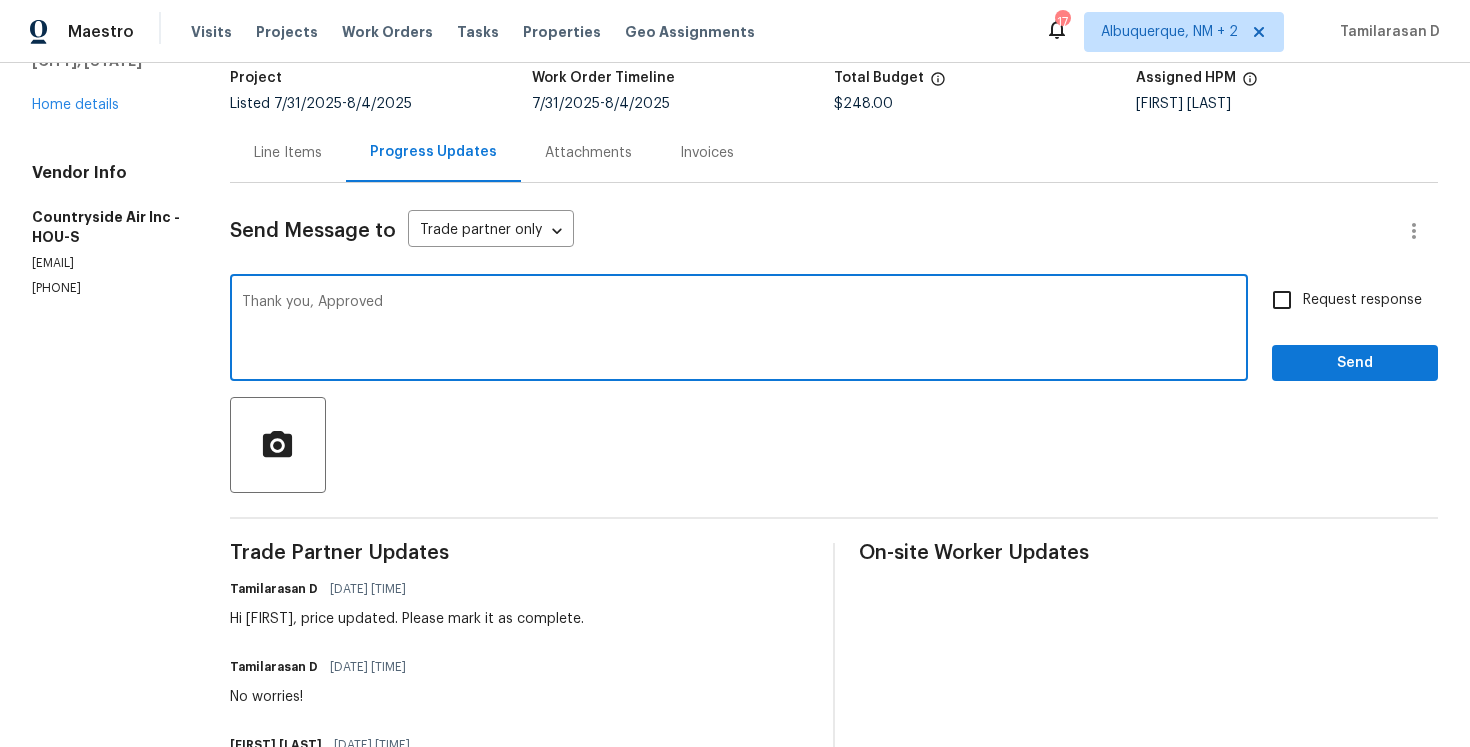 type on "Thank you, Approved!" 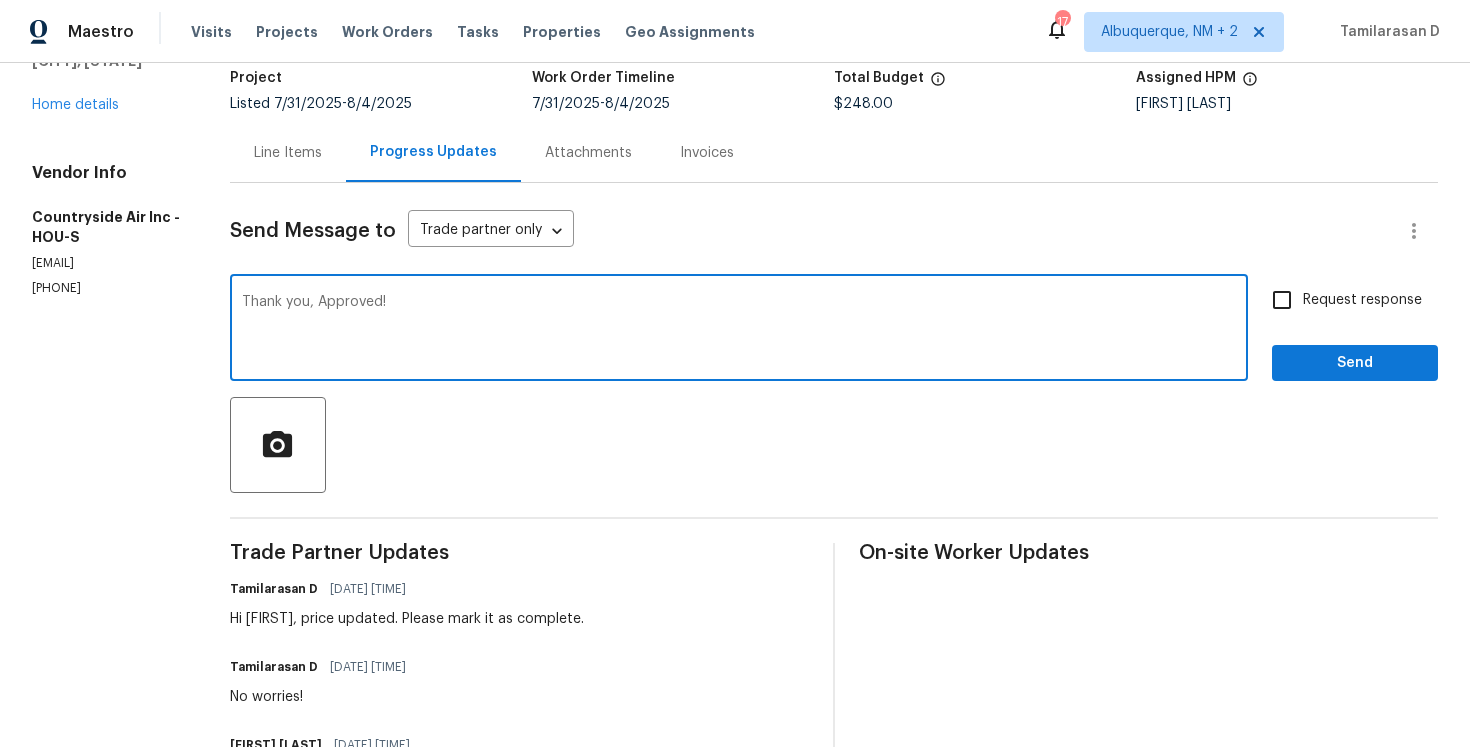 click on "Thank you, Approved!" at bounding box center (739, 330) 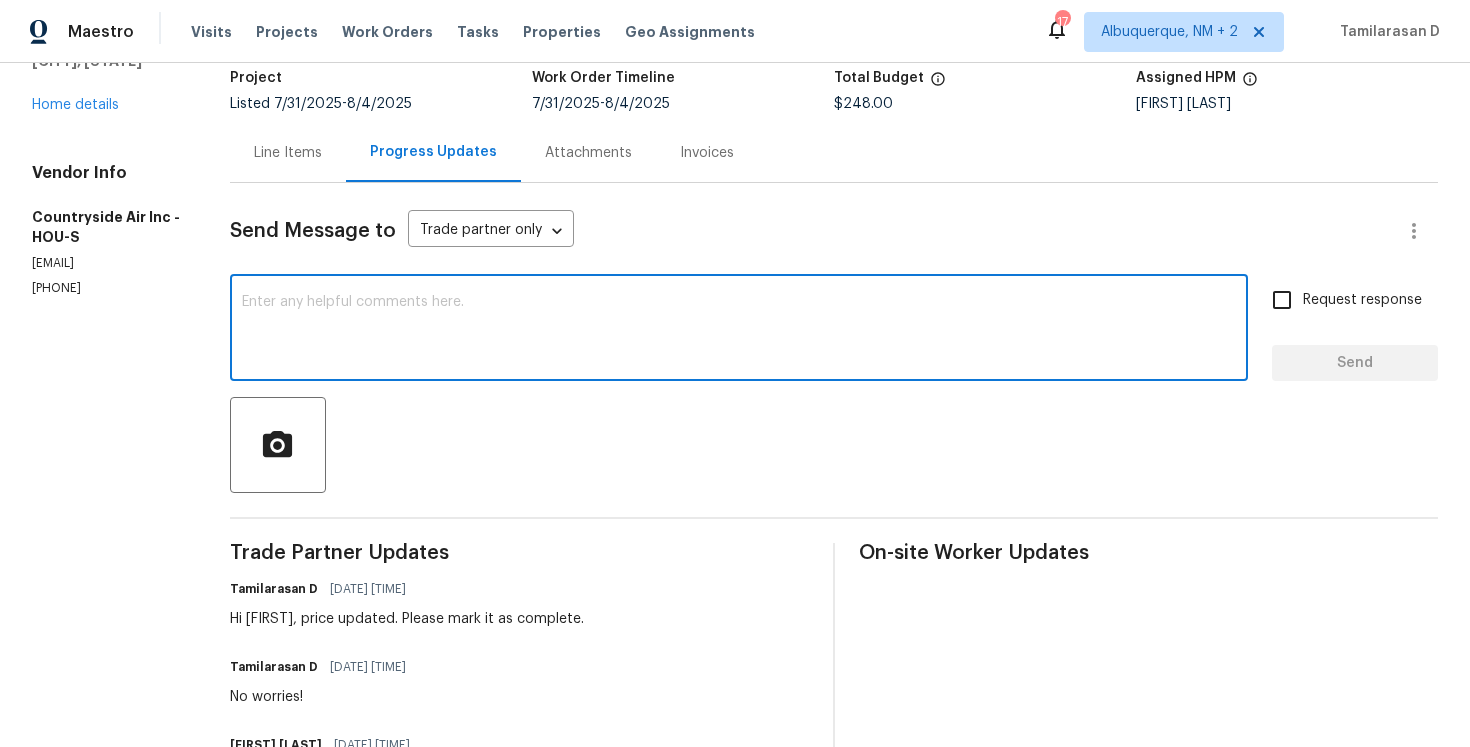 click on "Line Items" at bounding box center [288, 152] 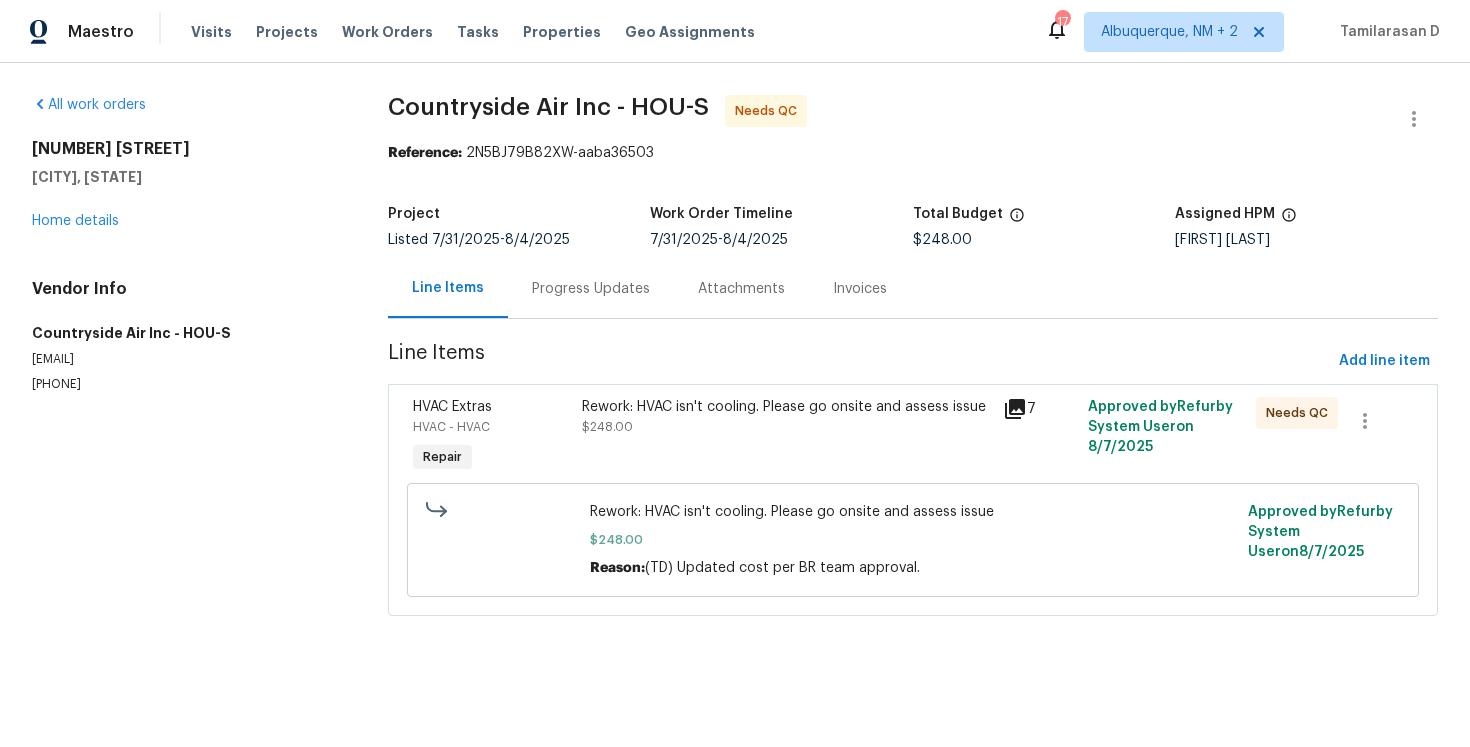 click on "HVAC Extras HVAC - HVAC Repair Rework: HVAC isn't cooling. Please go onsite and assess issue $248.00   7 Approved by  Refurby System User  on   8/7/2025 Needs QC Rework: HVAC isn't cooling. Please go onsite and assess issue $248.00 Reason:  (TD) Updated cost per BR team approval. Approved by  Refurby System User  on  8/7/2025" at bounding box center [913, 500] 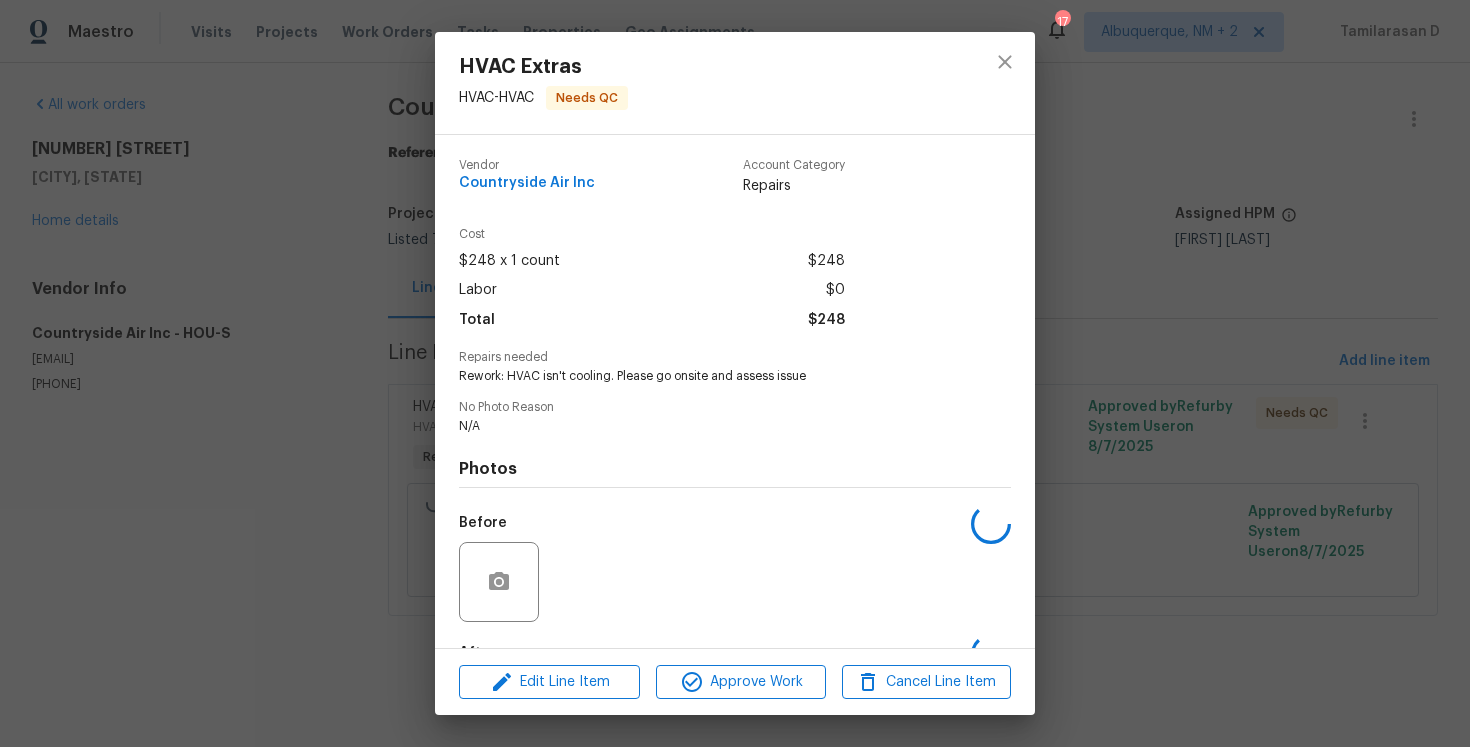 scroll, scrollTop: 124, scrollLeft: 0, axis: vertical 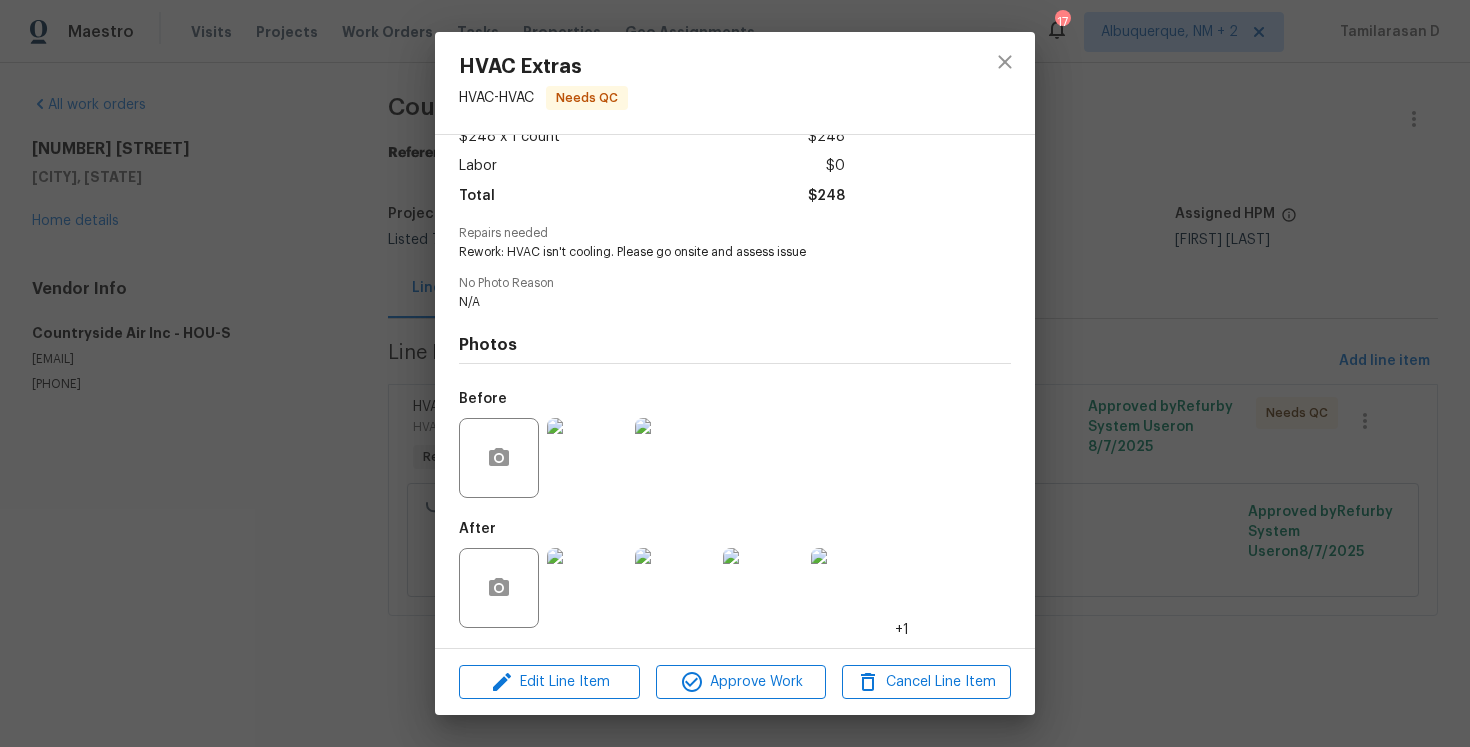 click at bounding box center [587, 588] 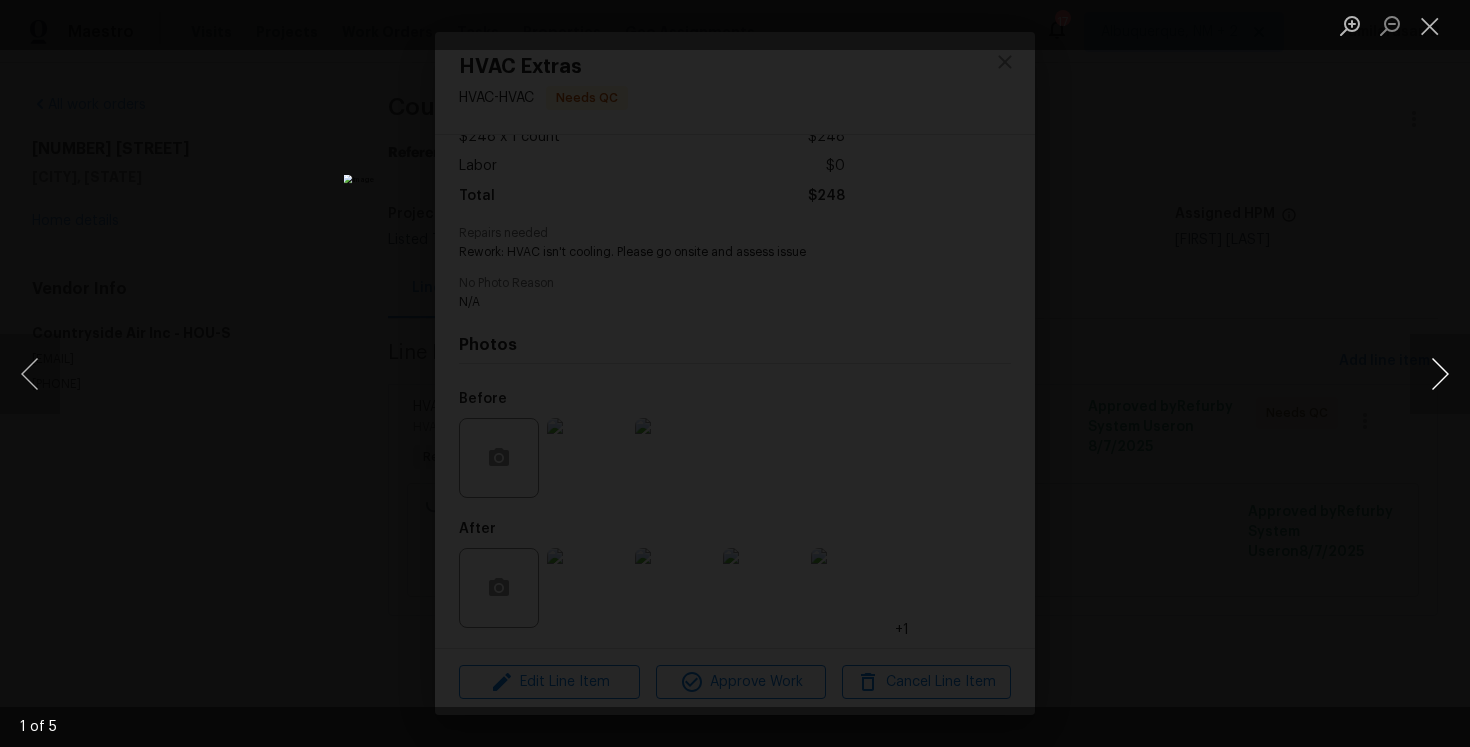 click at bounding box center [1440, 374] 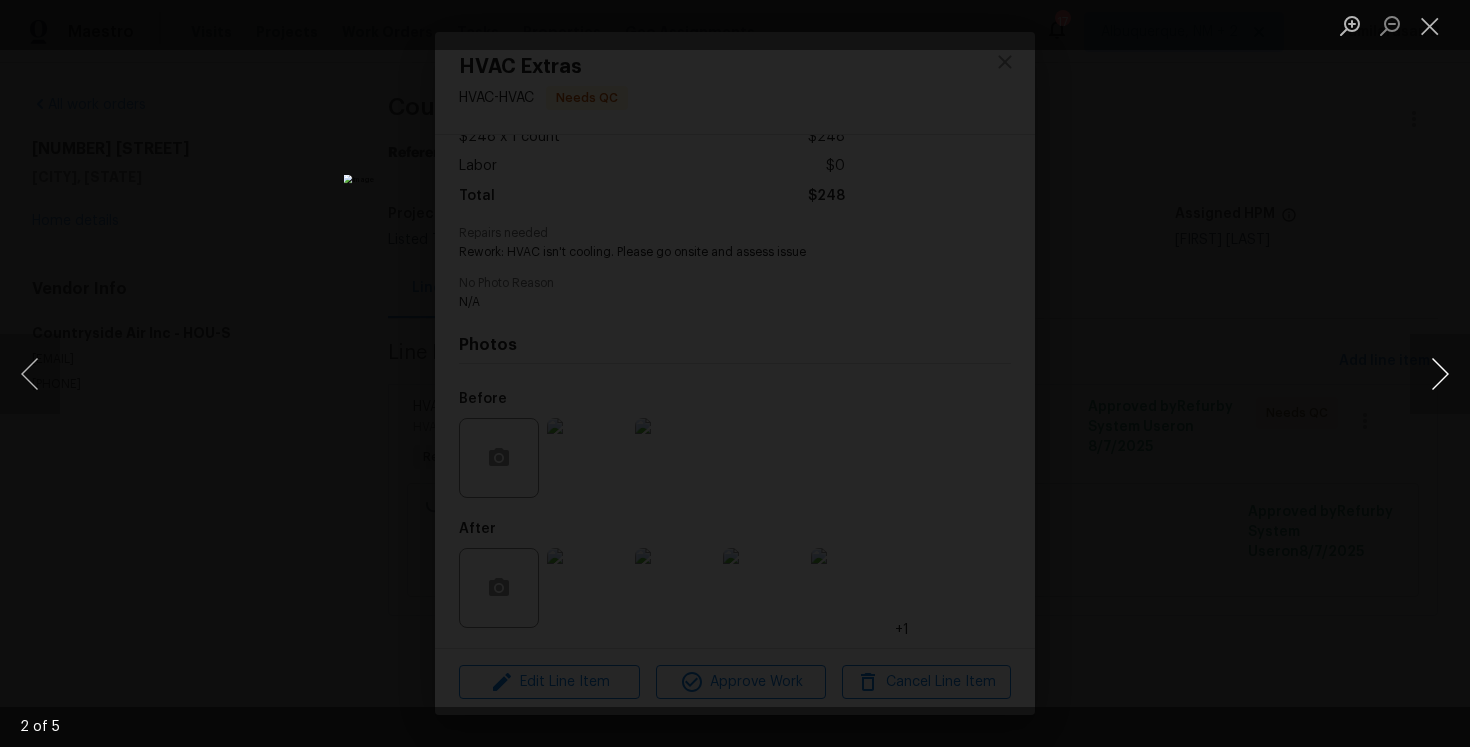 click at bounding box center (1440, 374) 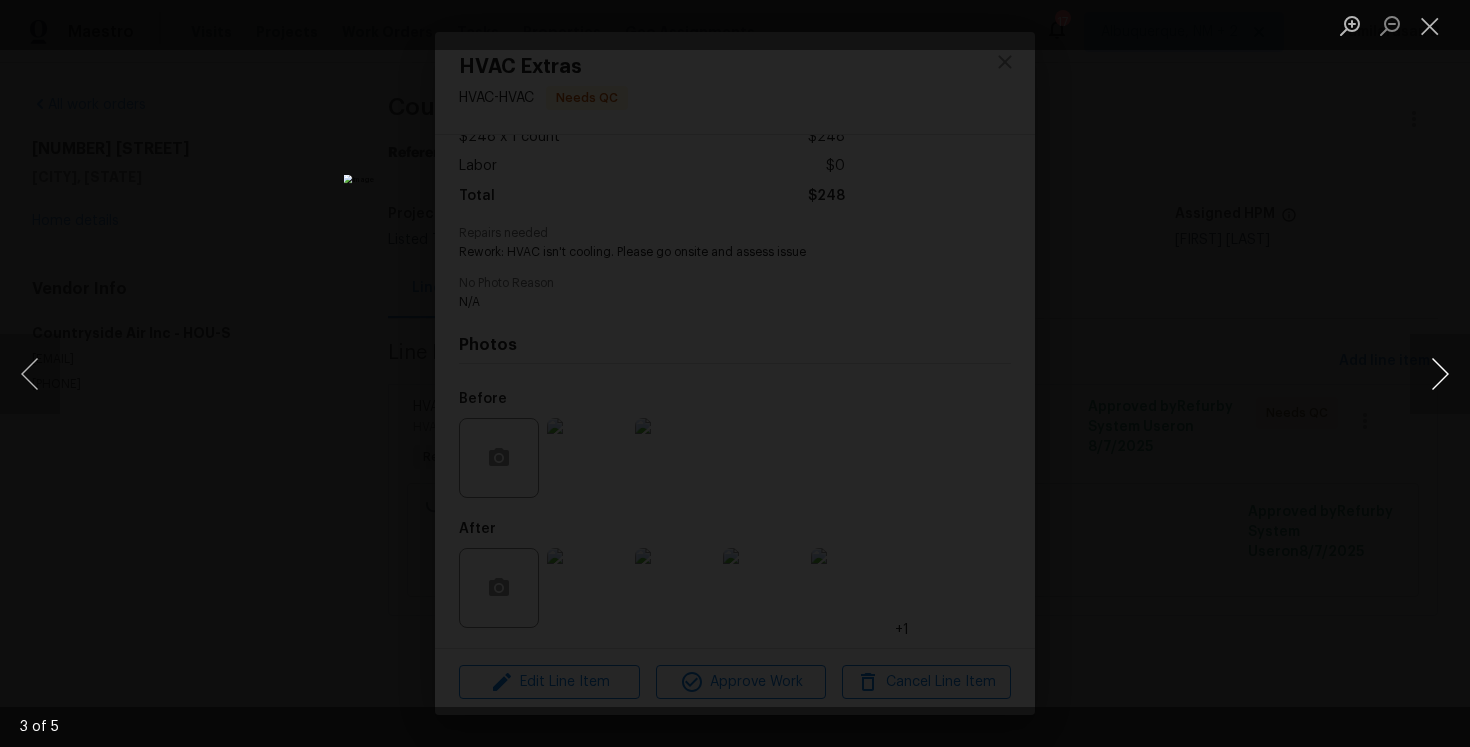 click at bounding box center [1440, 374] 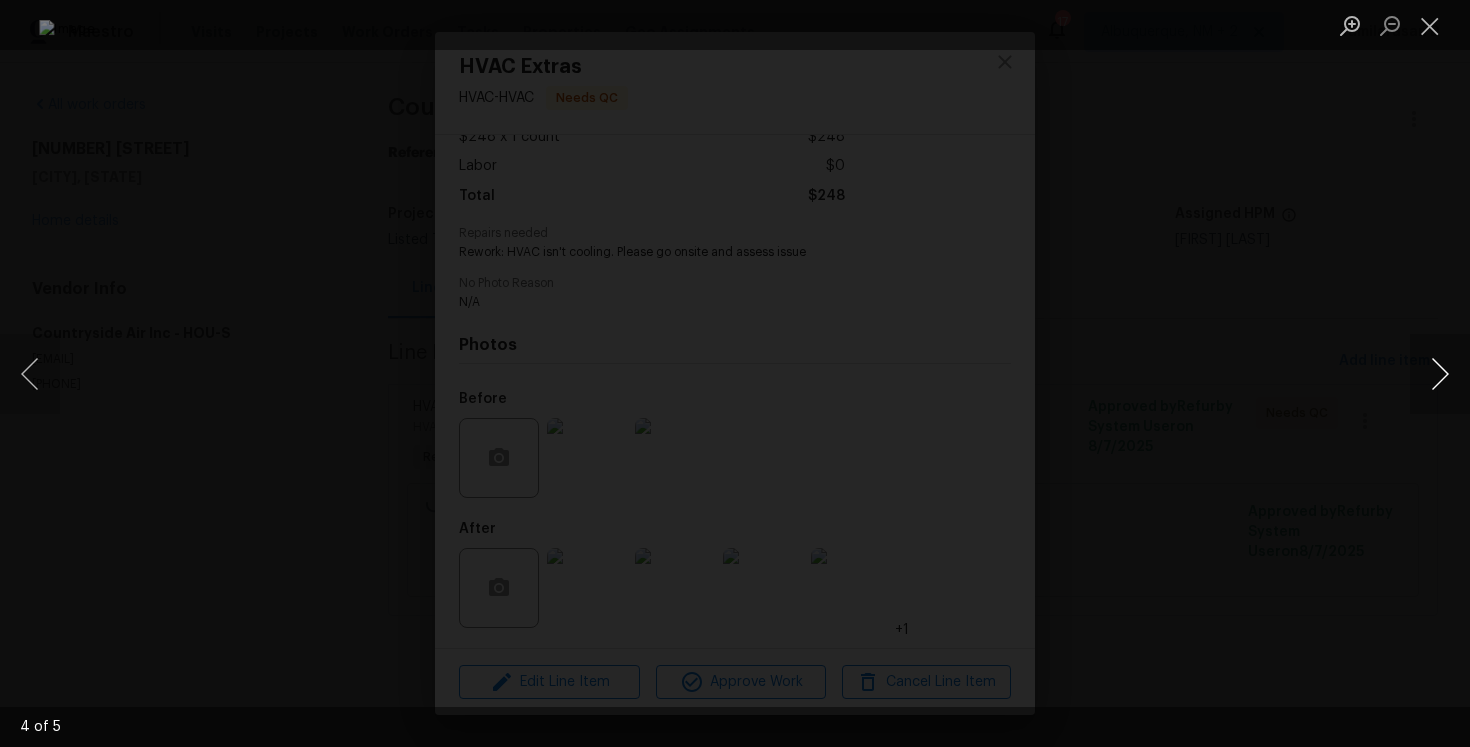 click at bounding box center (1440, 374) 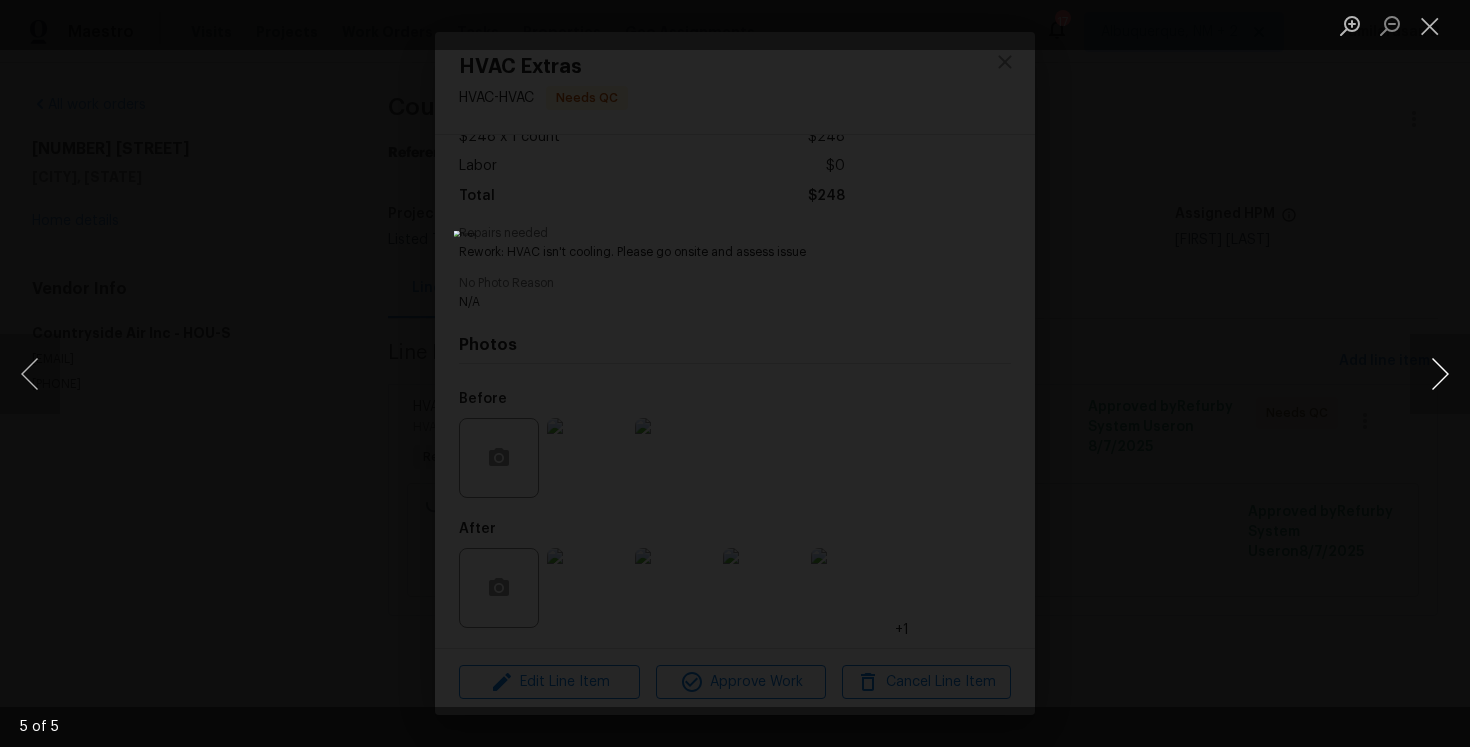 click at bounding box center [1440, 374] 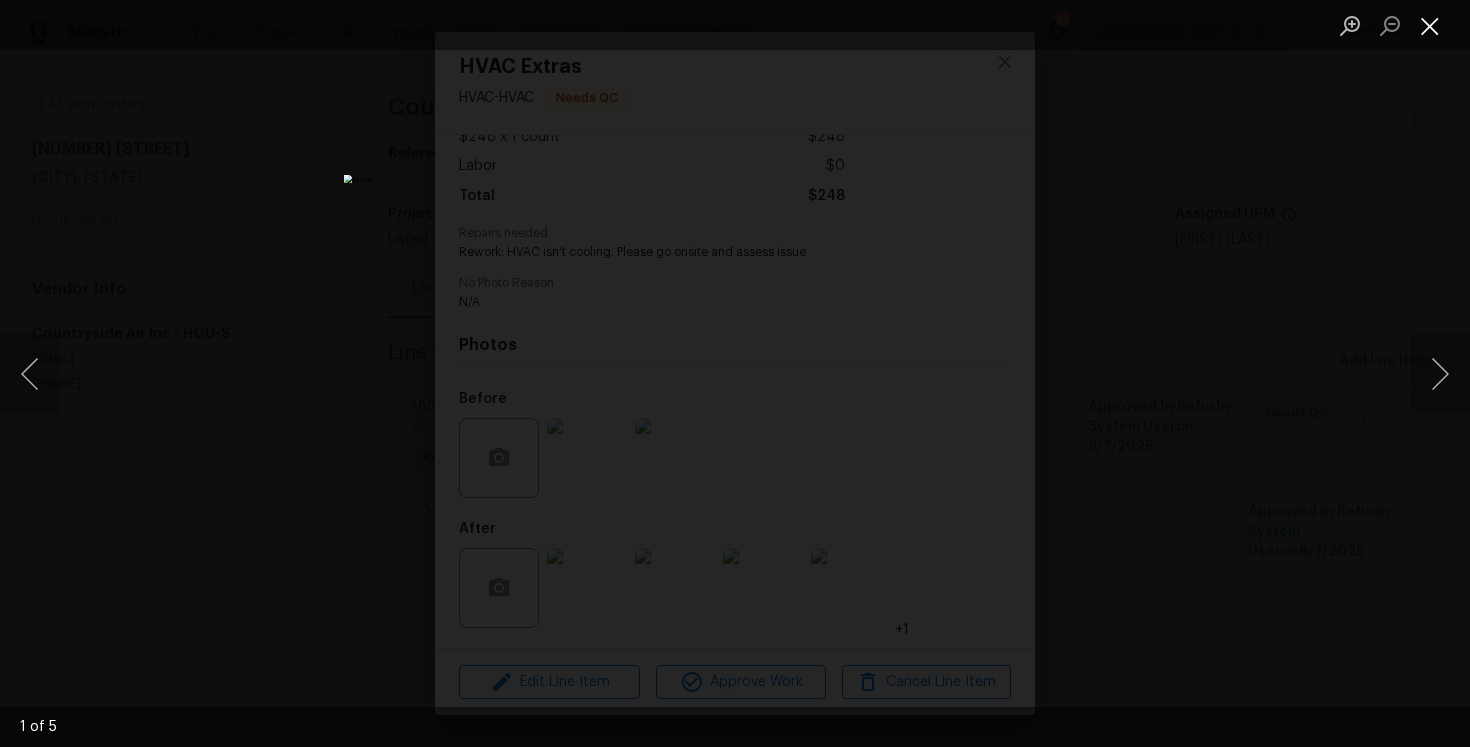 click at bounding box center [1430, 25] 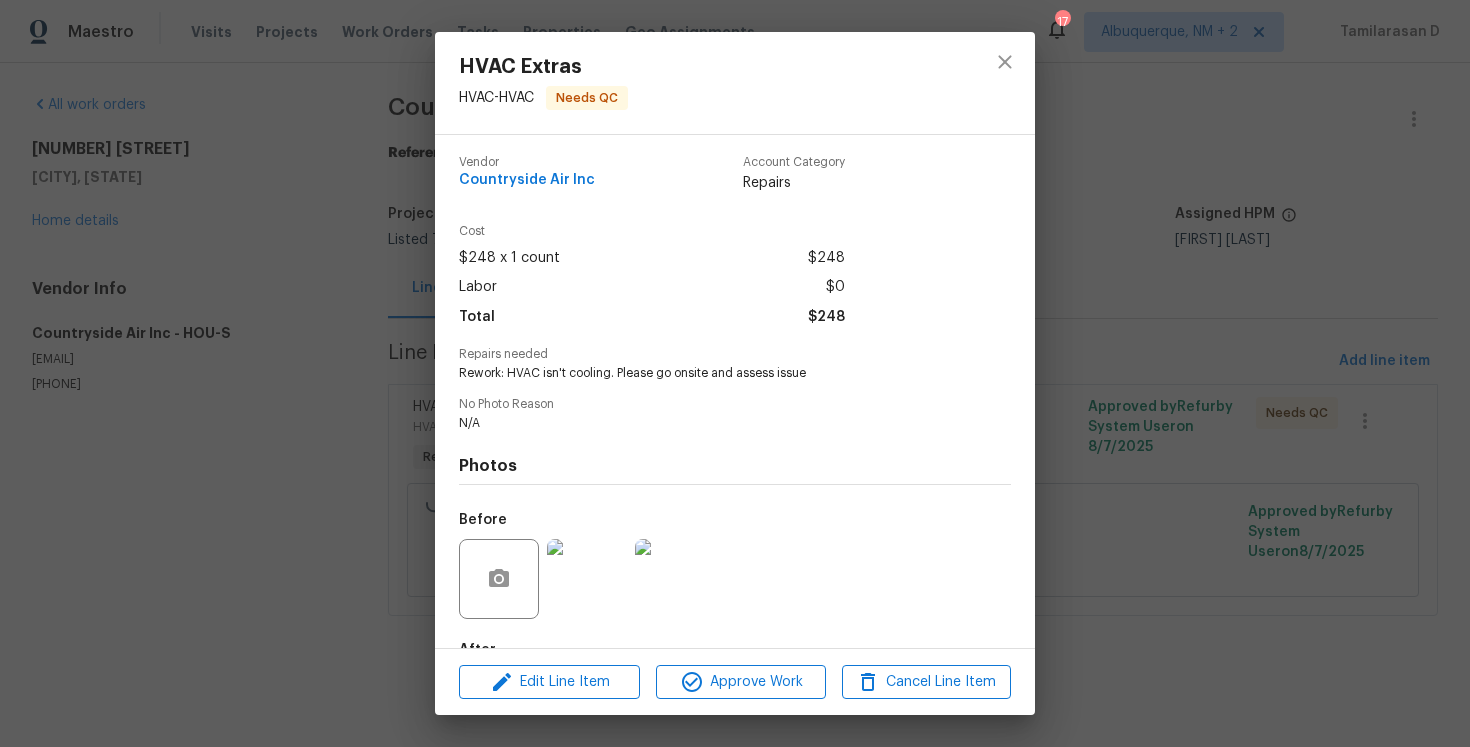scroll, scrollTop: 0, scrollLeft: 0, axis: both 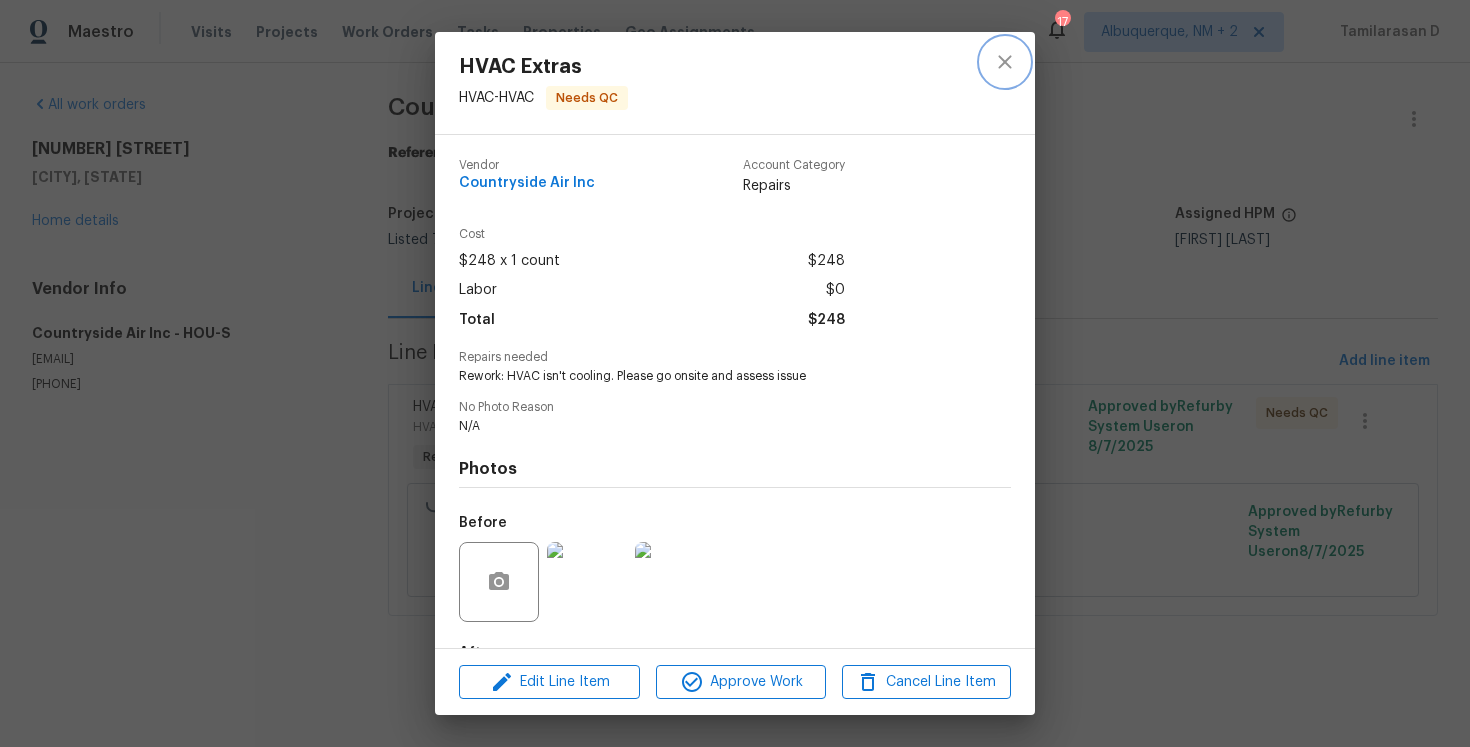 click 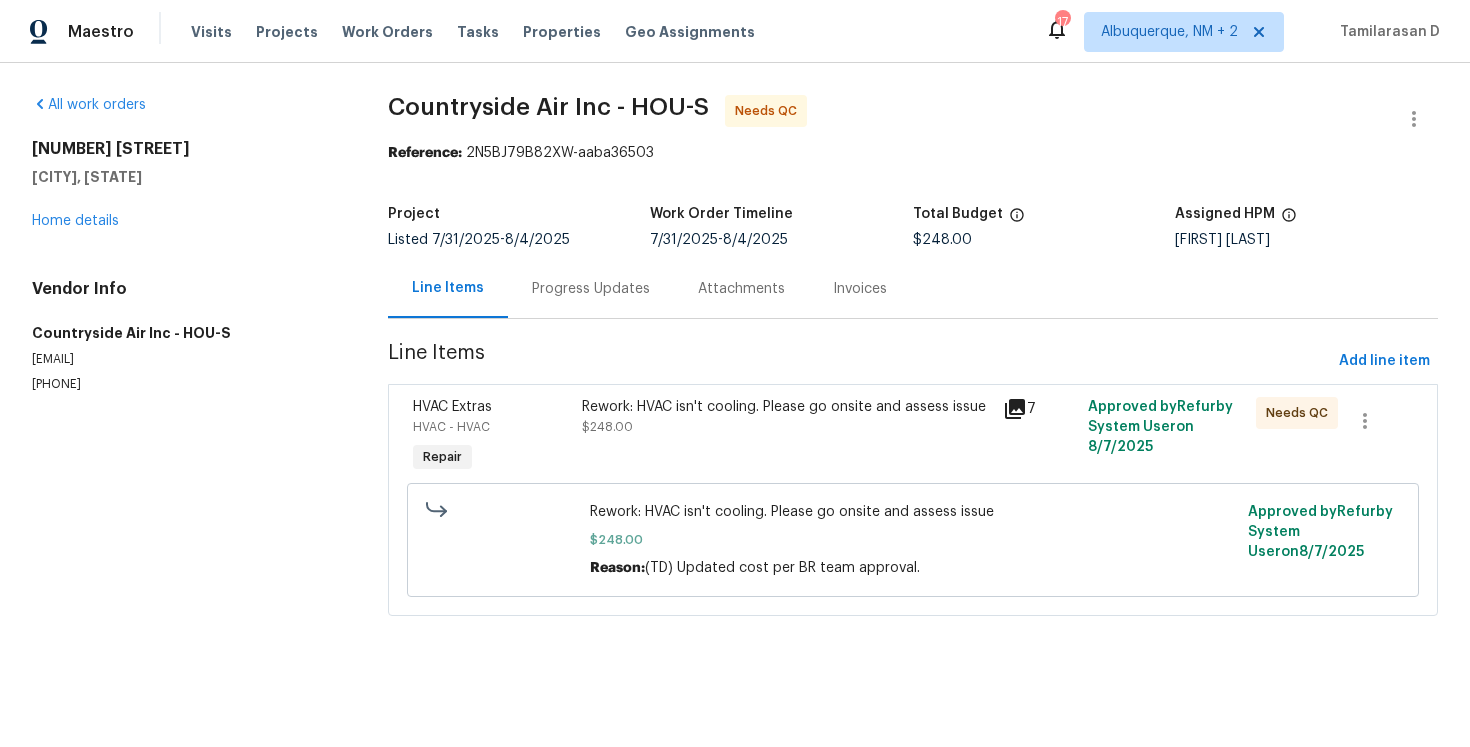 click on "Progress Updates" at bounding box center (591, 289) 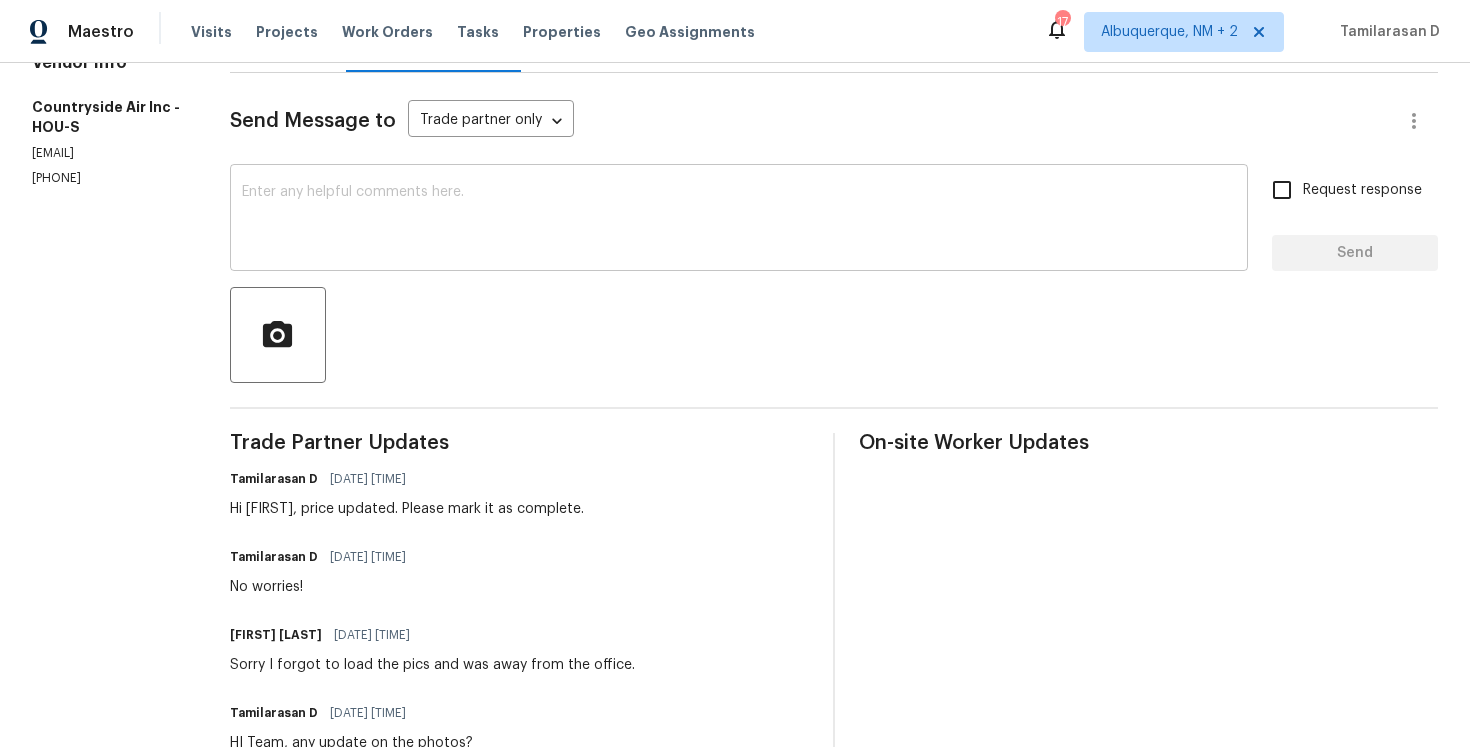 scroll, scrollTop: 201, scrollLeft: 0, axis: vertical 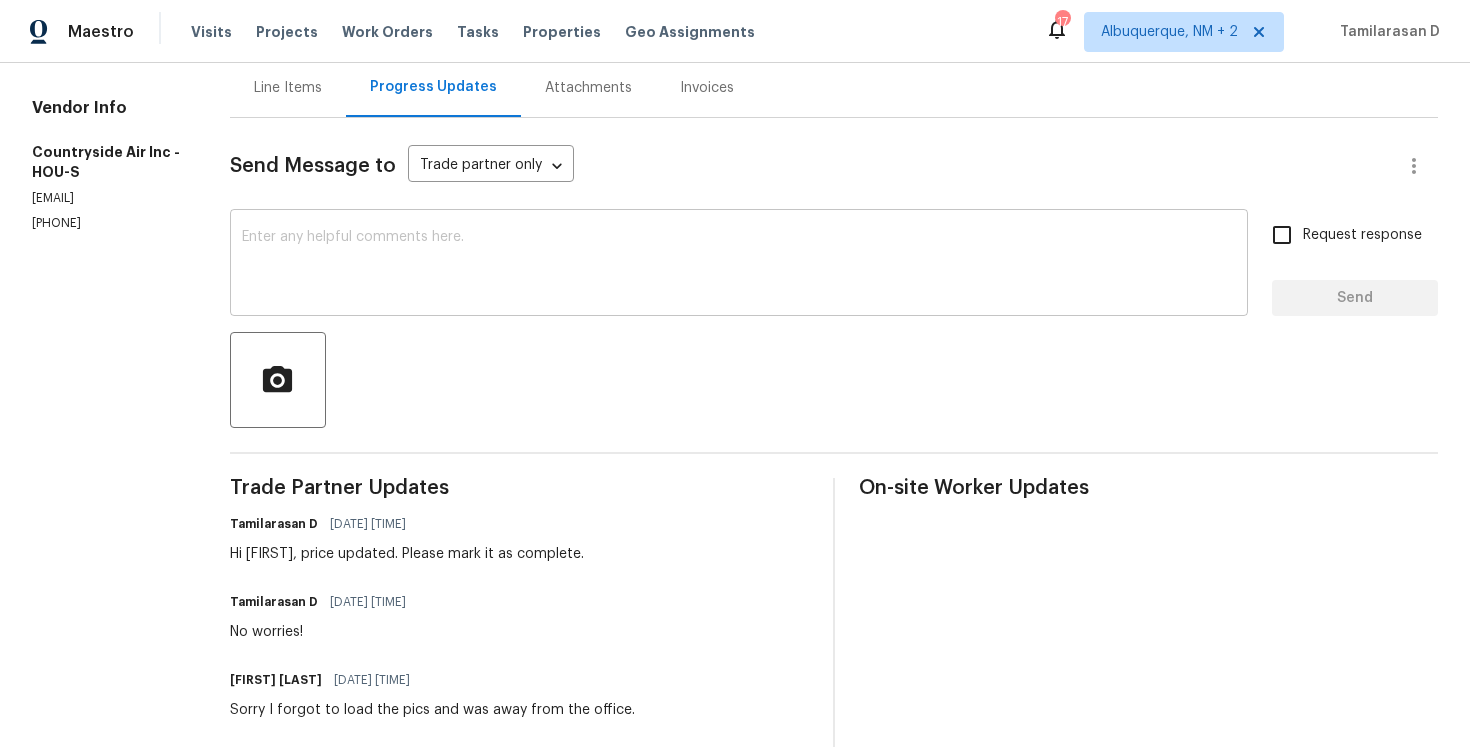 click at bounding box center (739, 265) 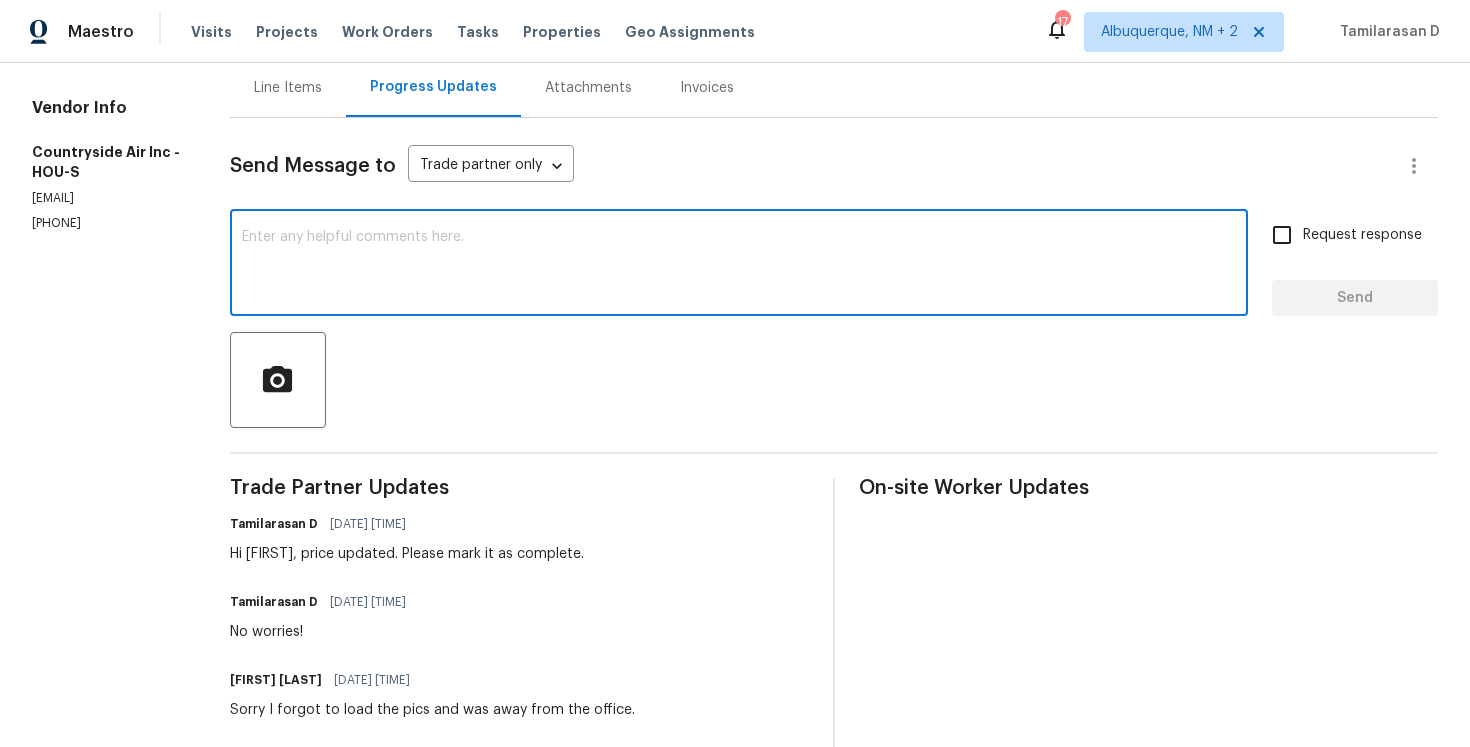 paste on "Thank you, Approved!" 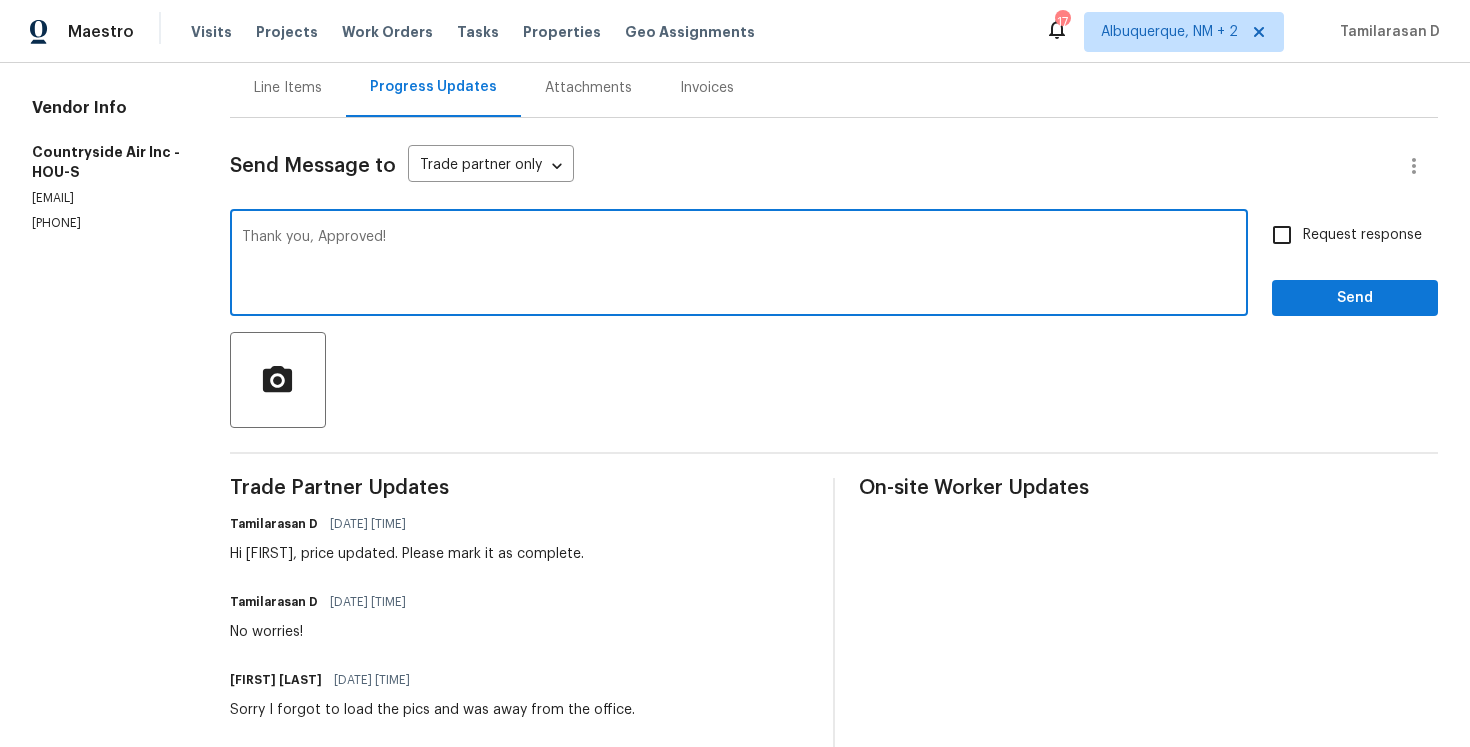 scroll, scrollTop: 0, scrollLeft: 0, axis: both 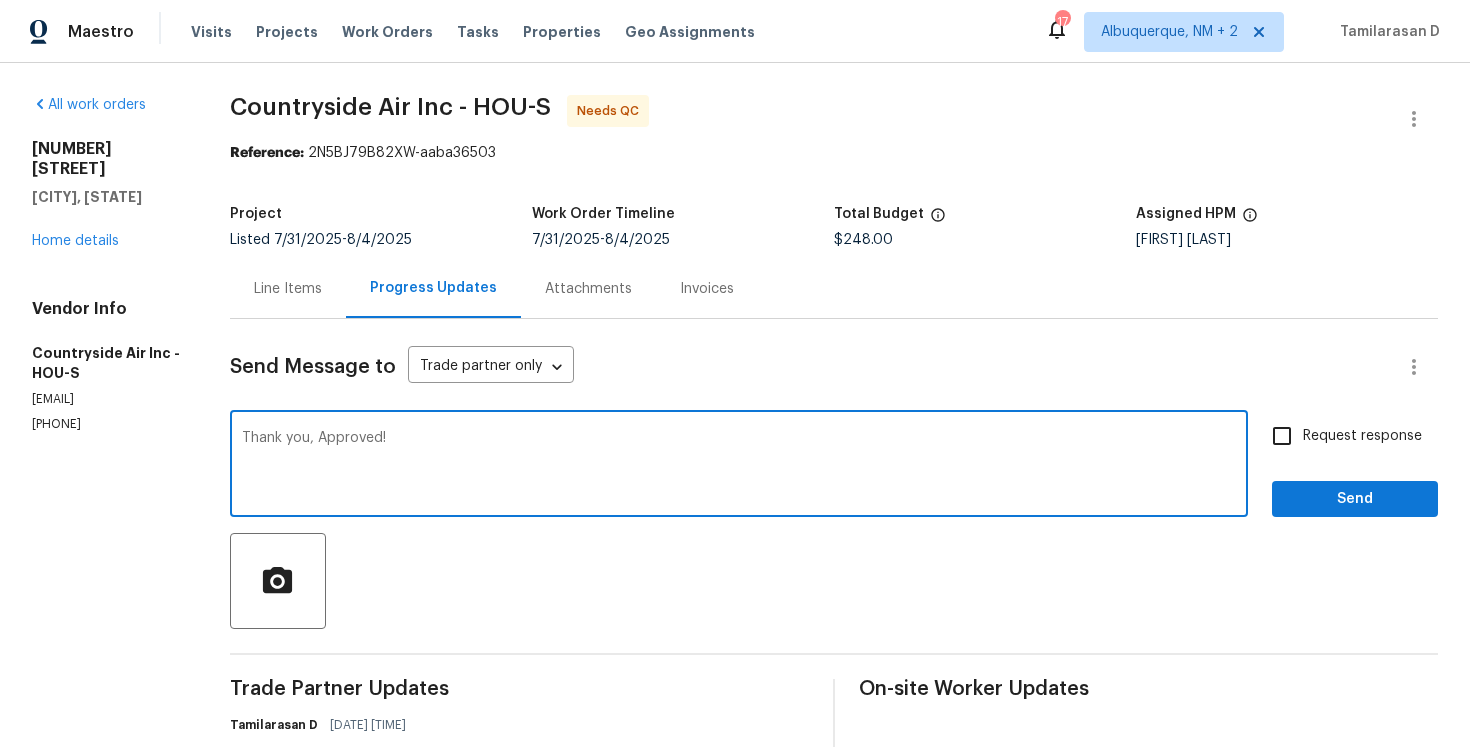 type on "Thank you, Approved!" 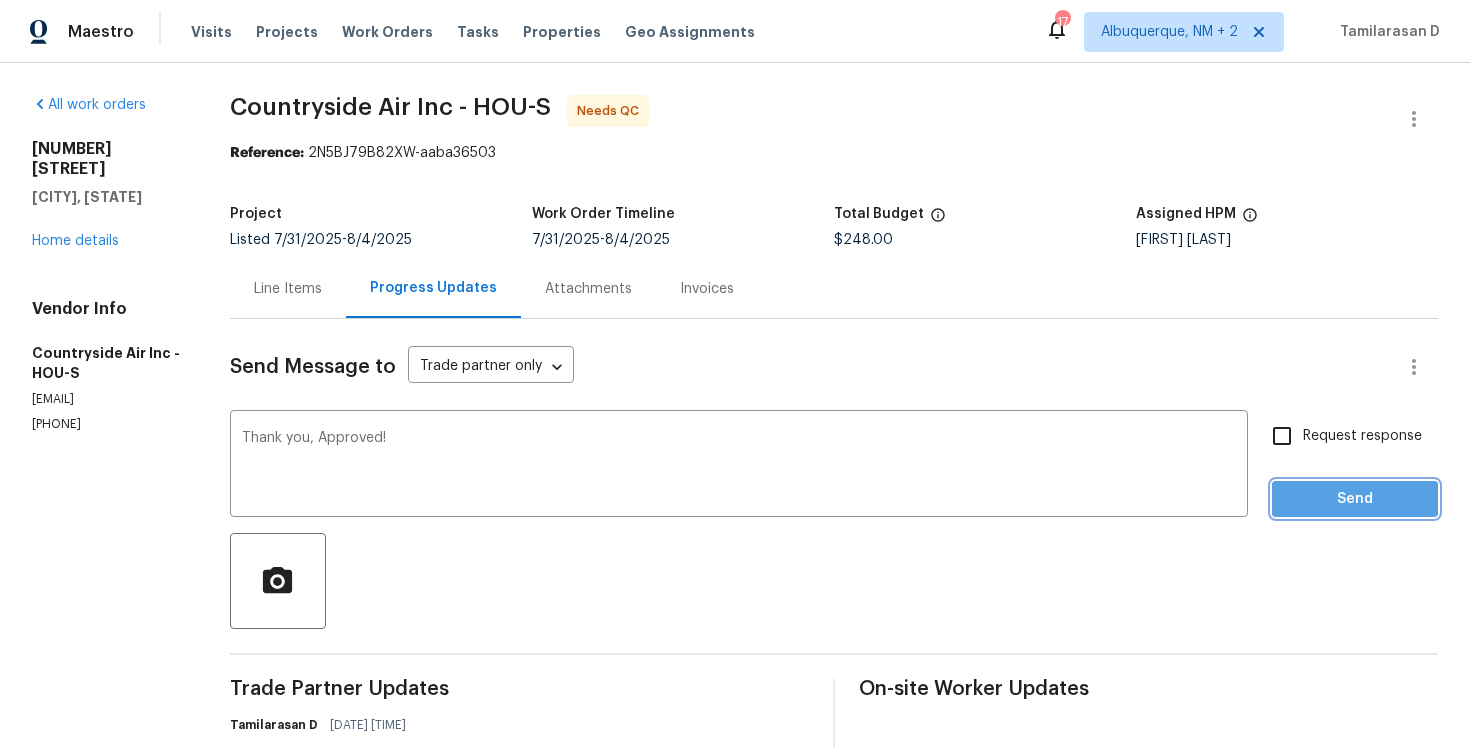 click on "Send" at bounding box center [1355, 499] 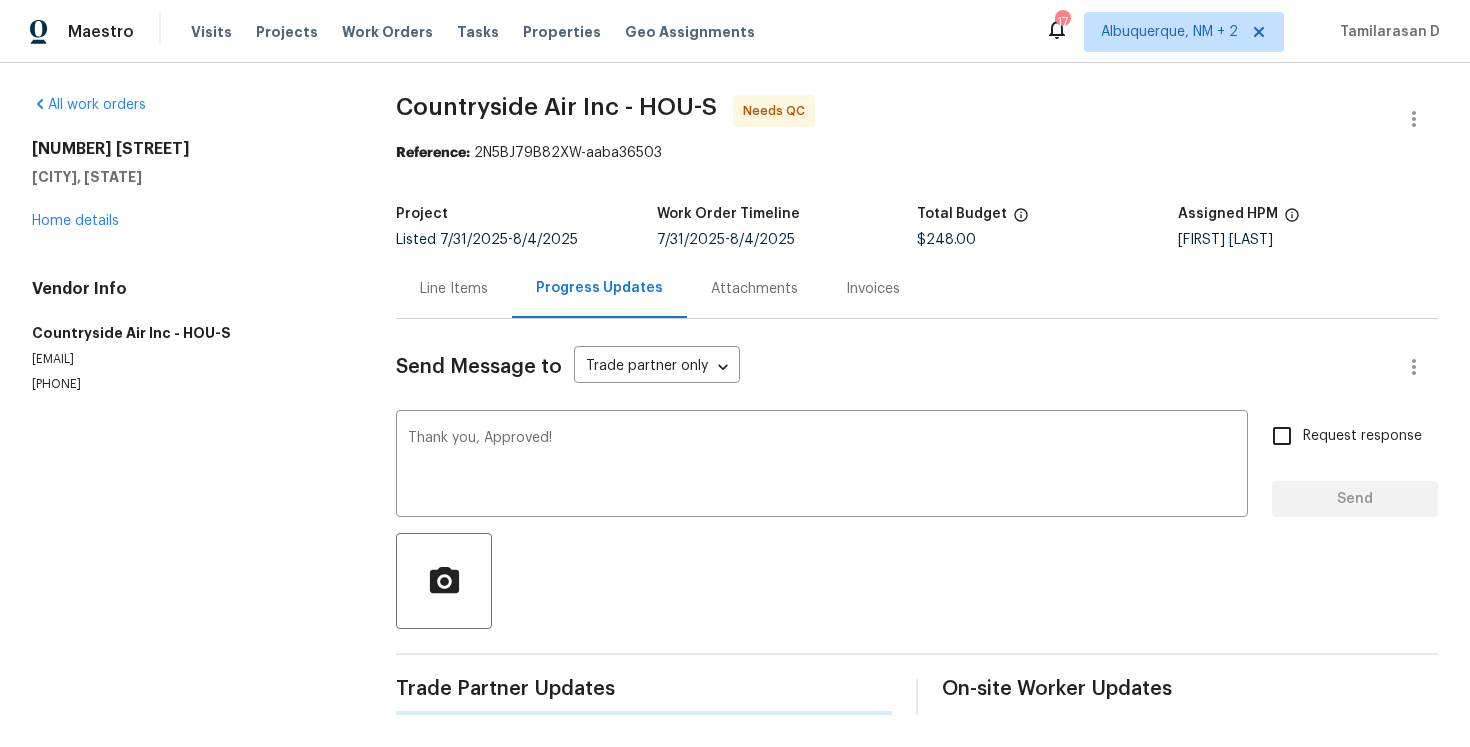type 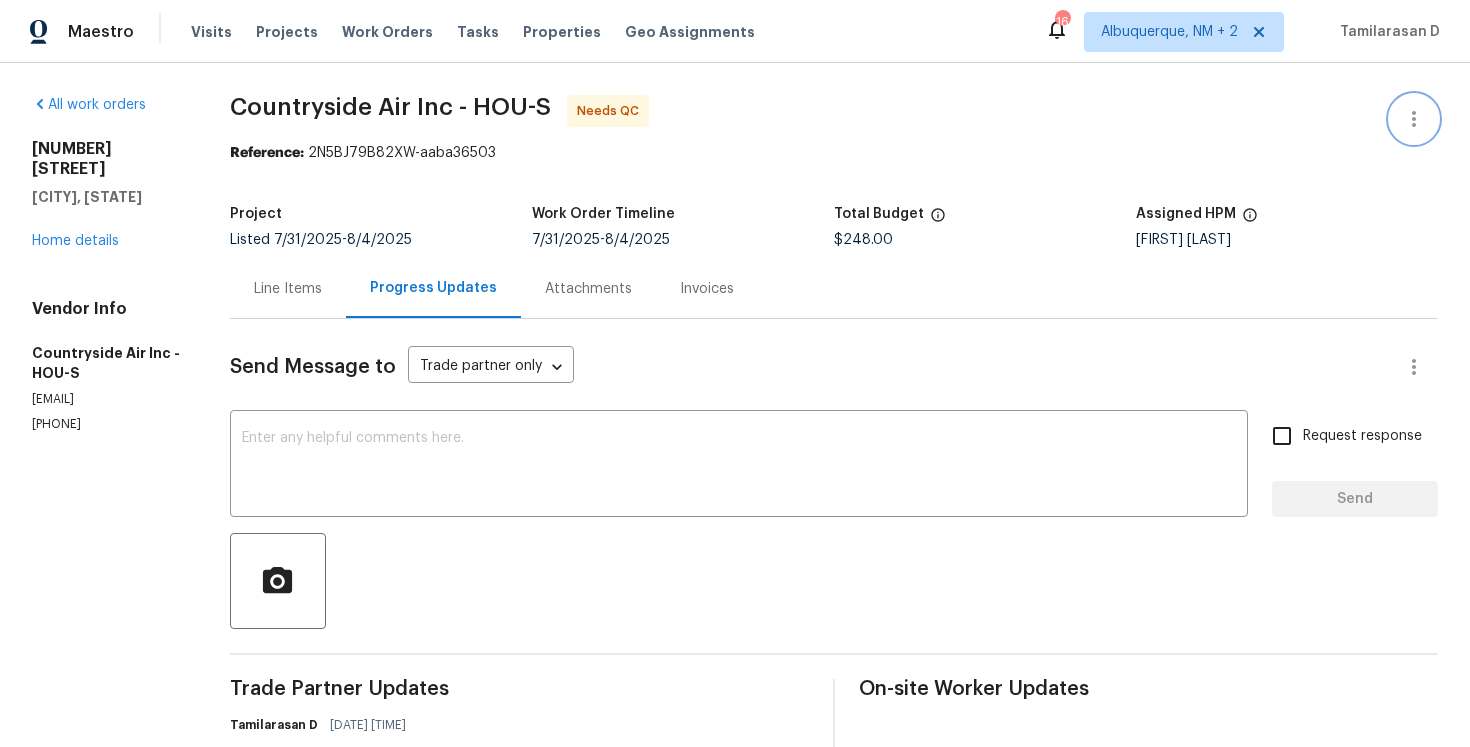 click 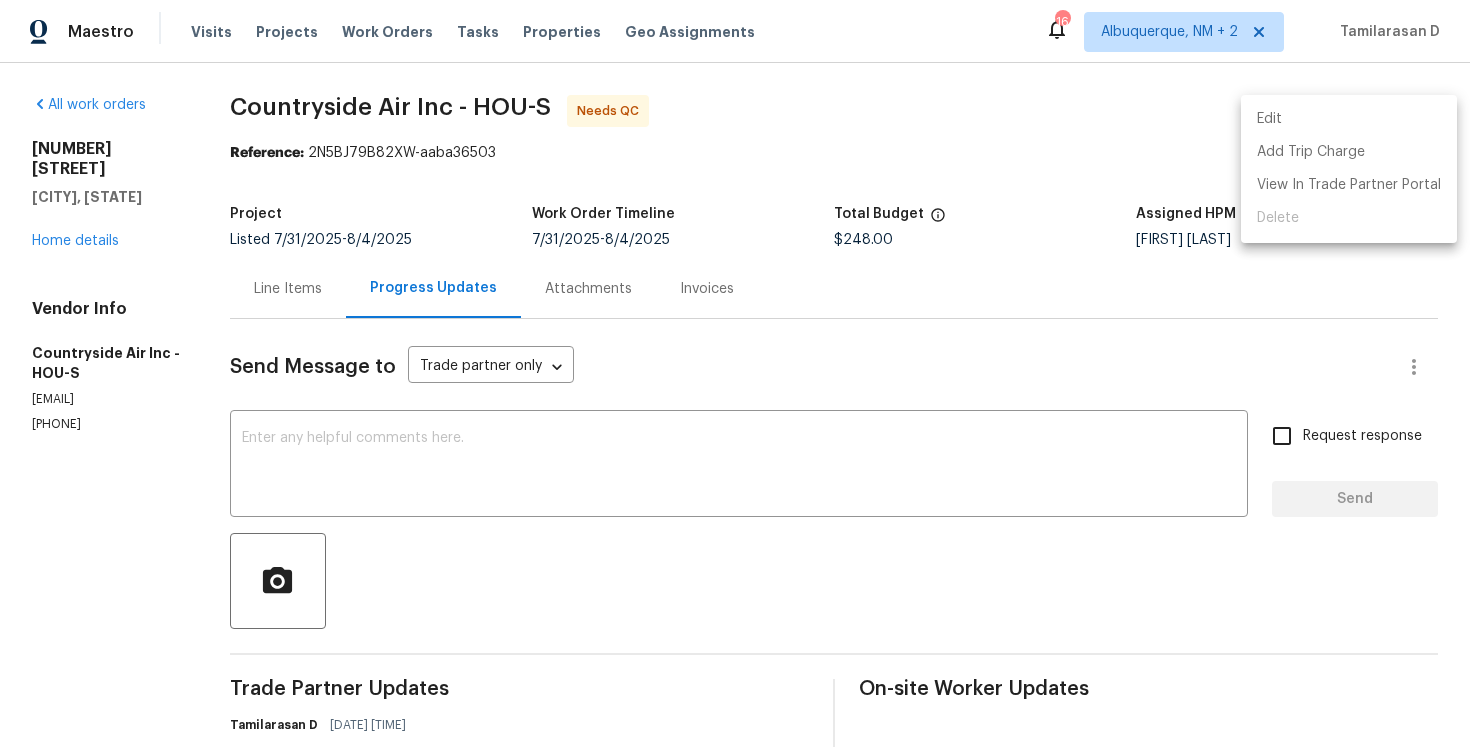 click on "Edit" at bounding box center [1349, 119] 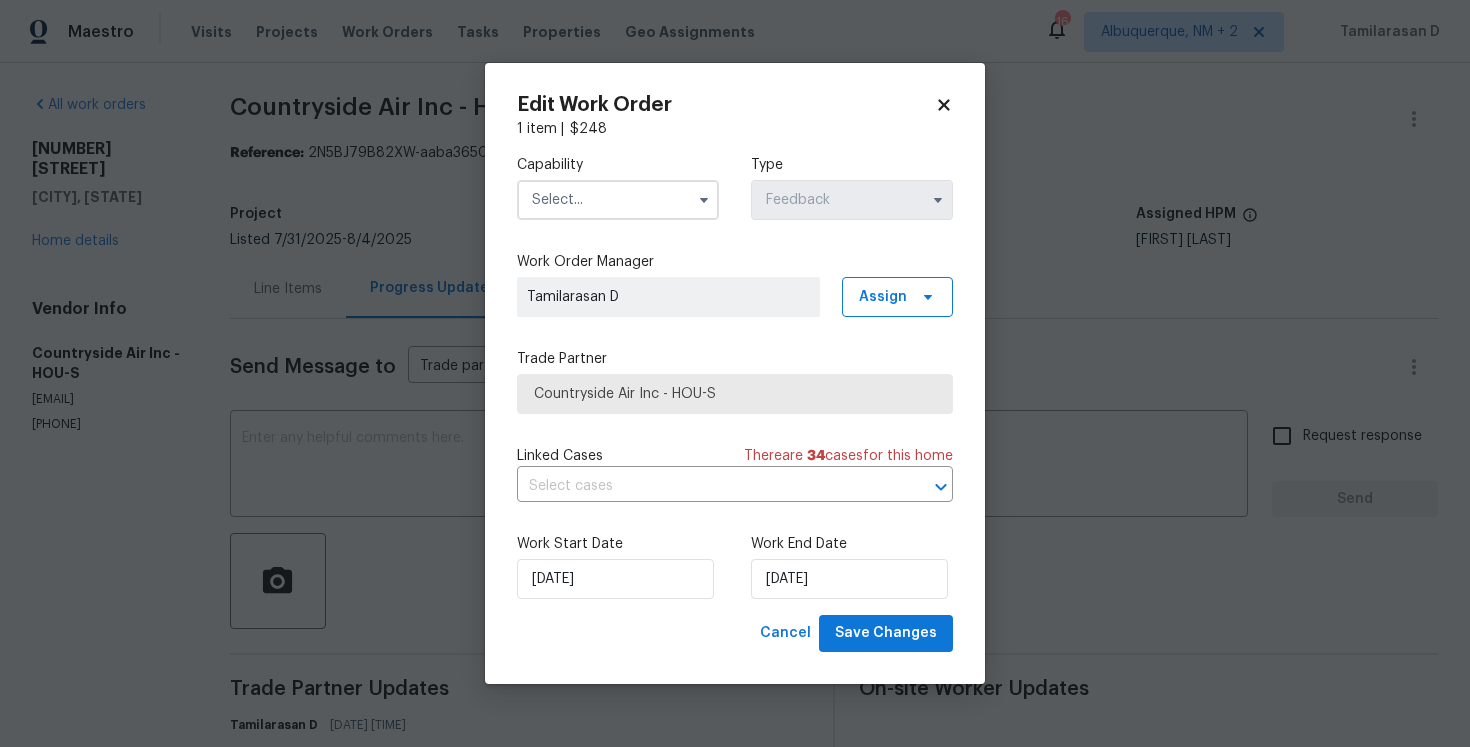 click on "Capability   Type   Feedback" at bounding box center (735, 187) 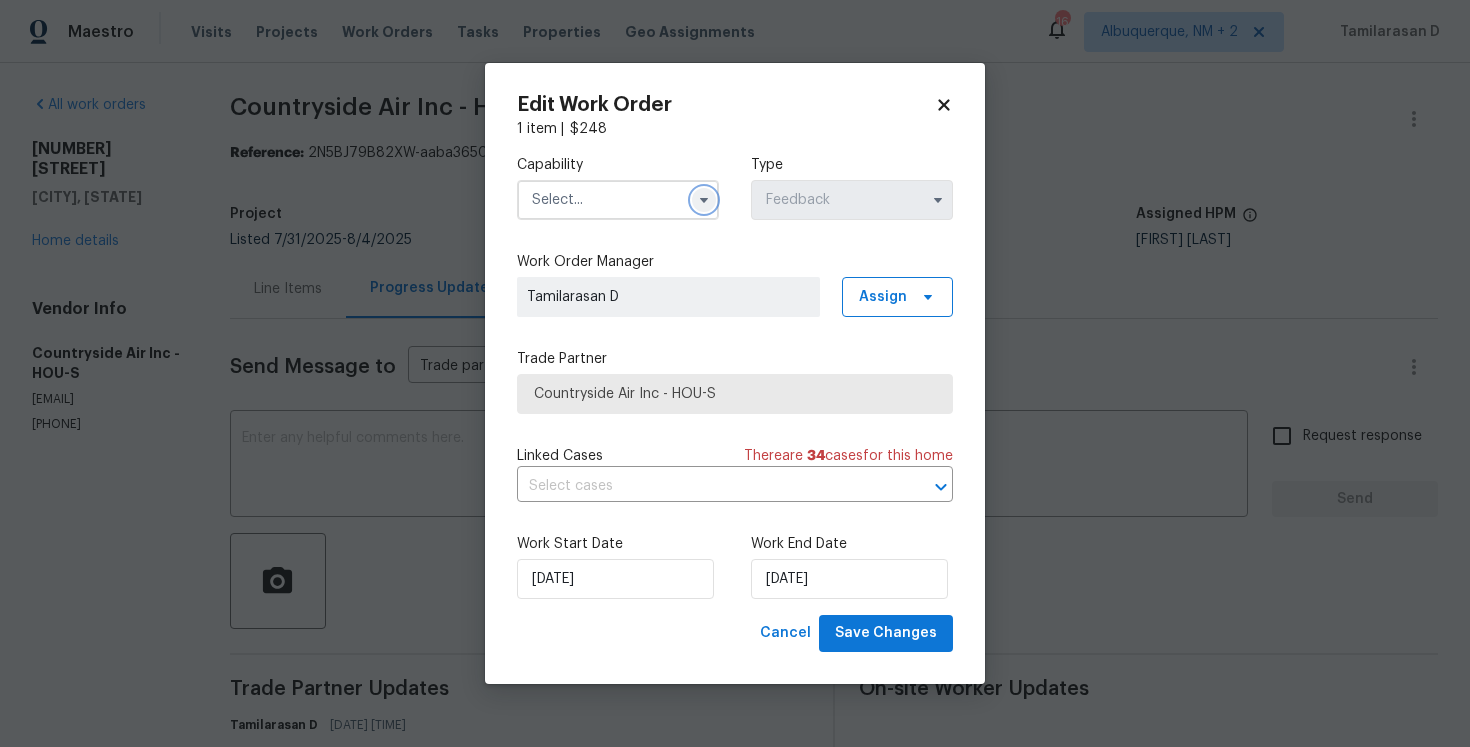 click 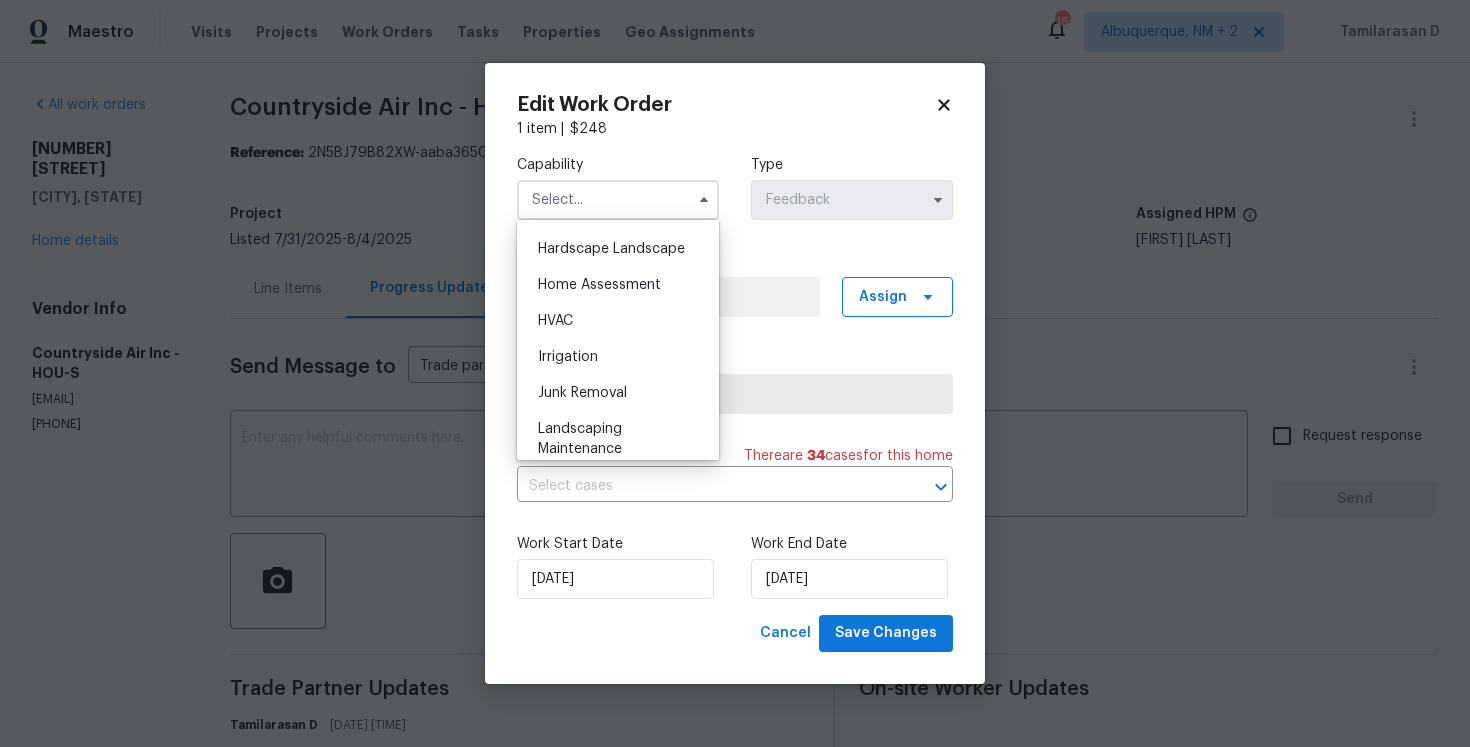 scroll, scrollTop: 1117, scrollLeft: 0, axis: vertical 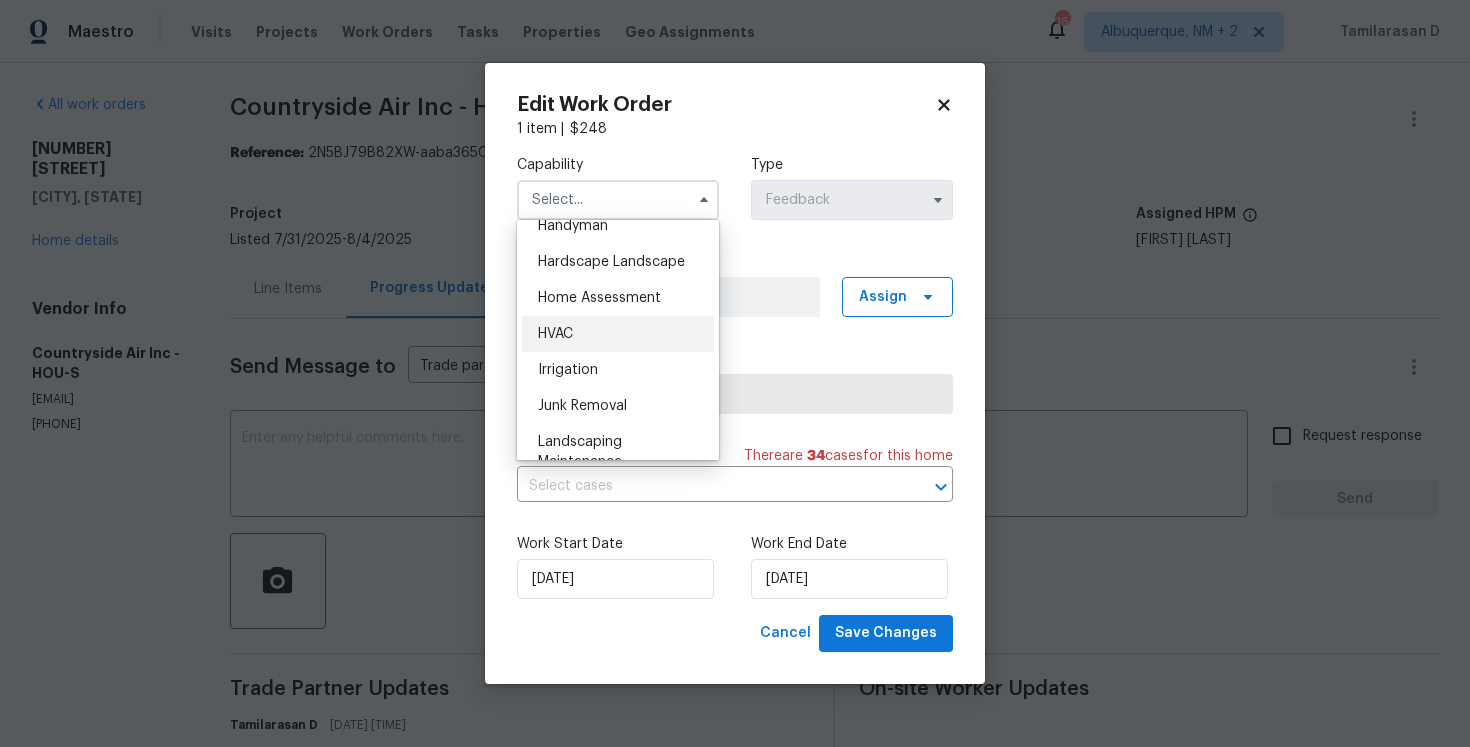 click on "HVAC" at bounding box center [618, 334] 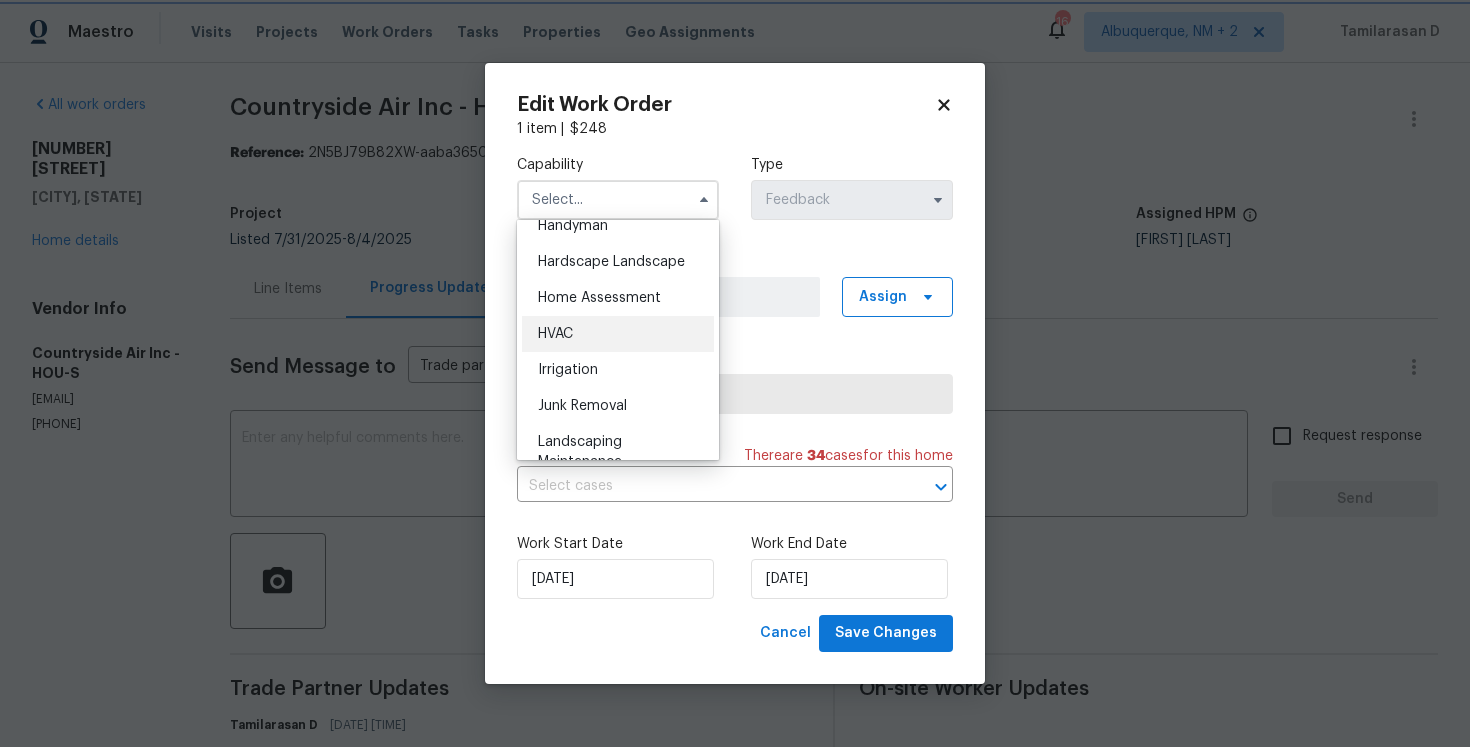 type on "HVAC" 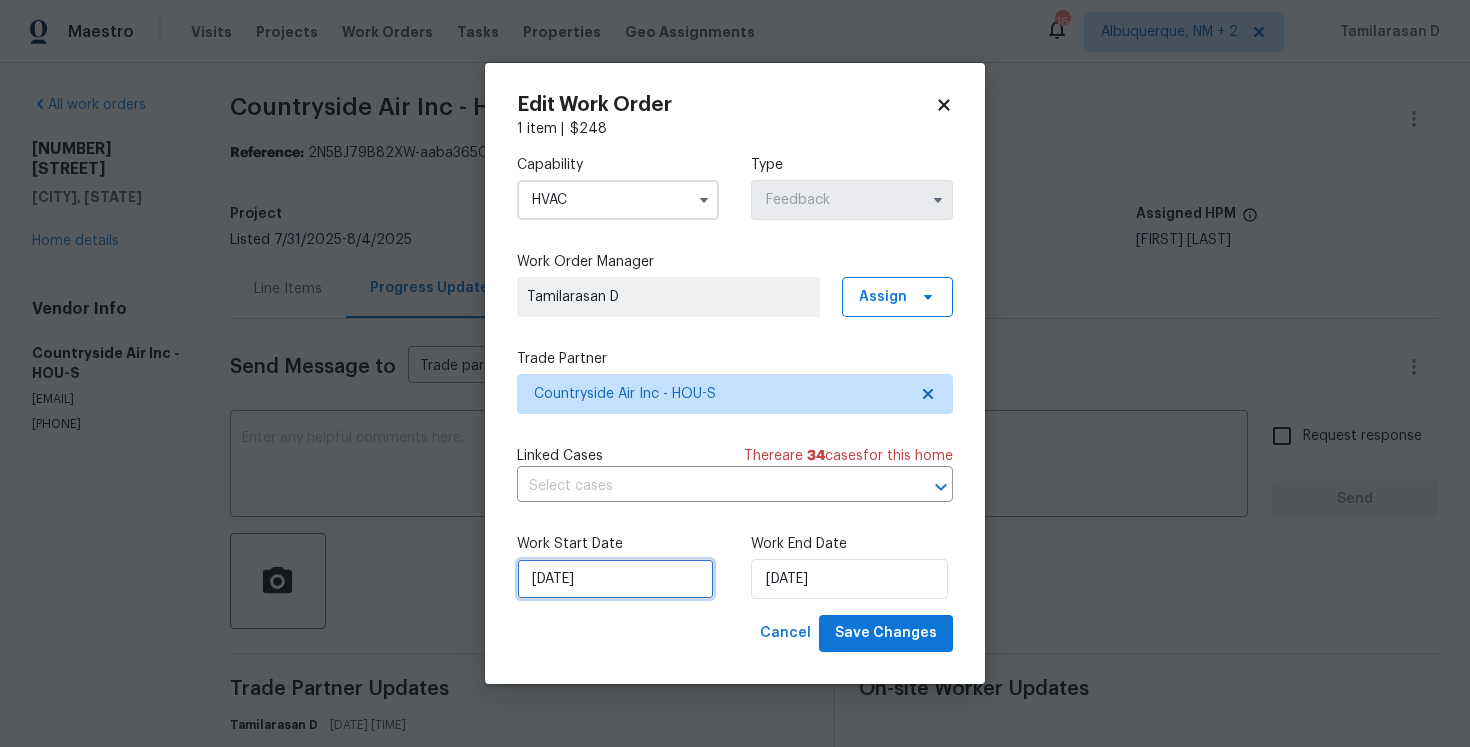 click on "31/07/2025" at bounding box center (615, 579) 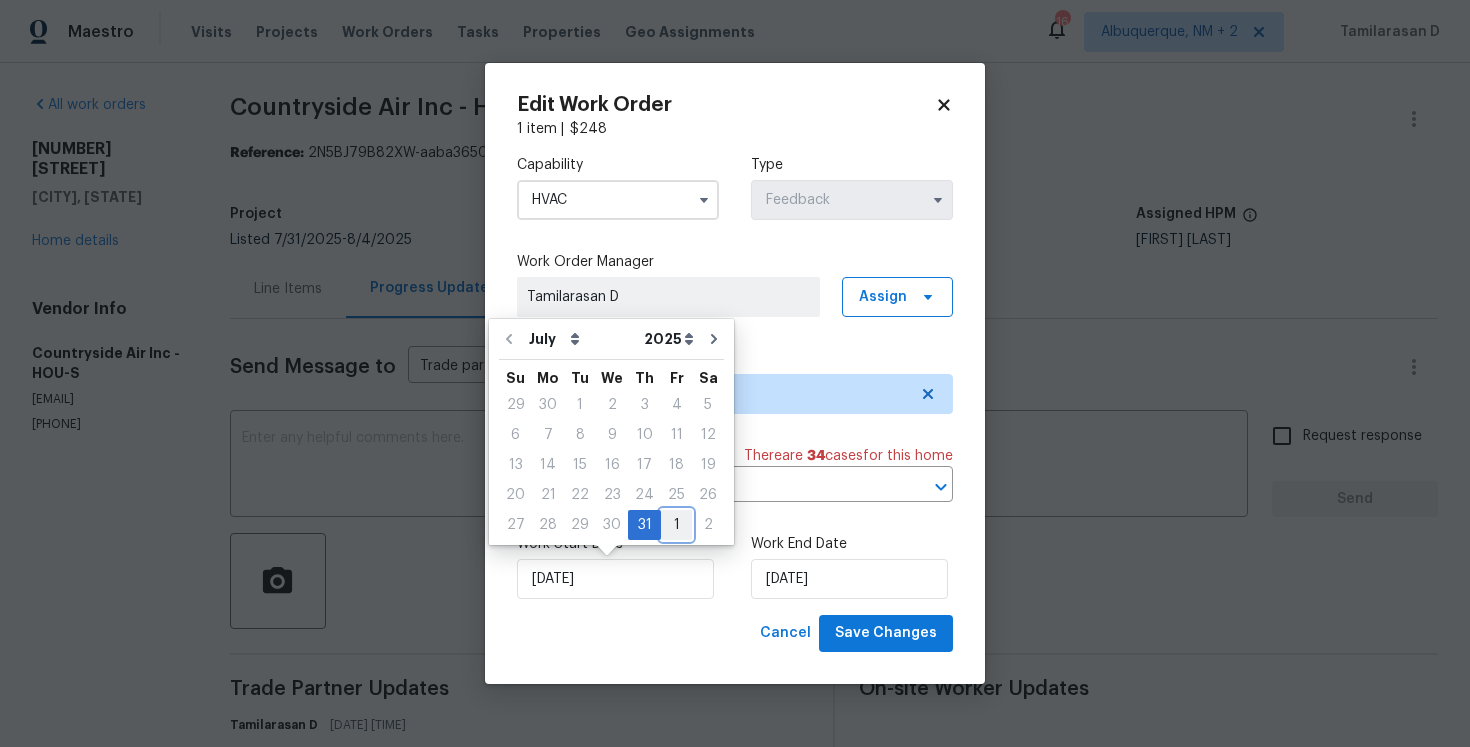 click on "1" at bounding box center [676, 525] 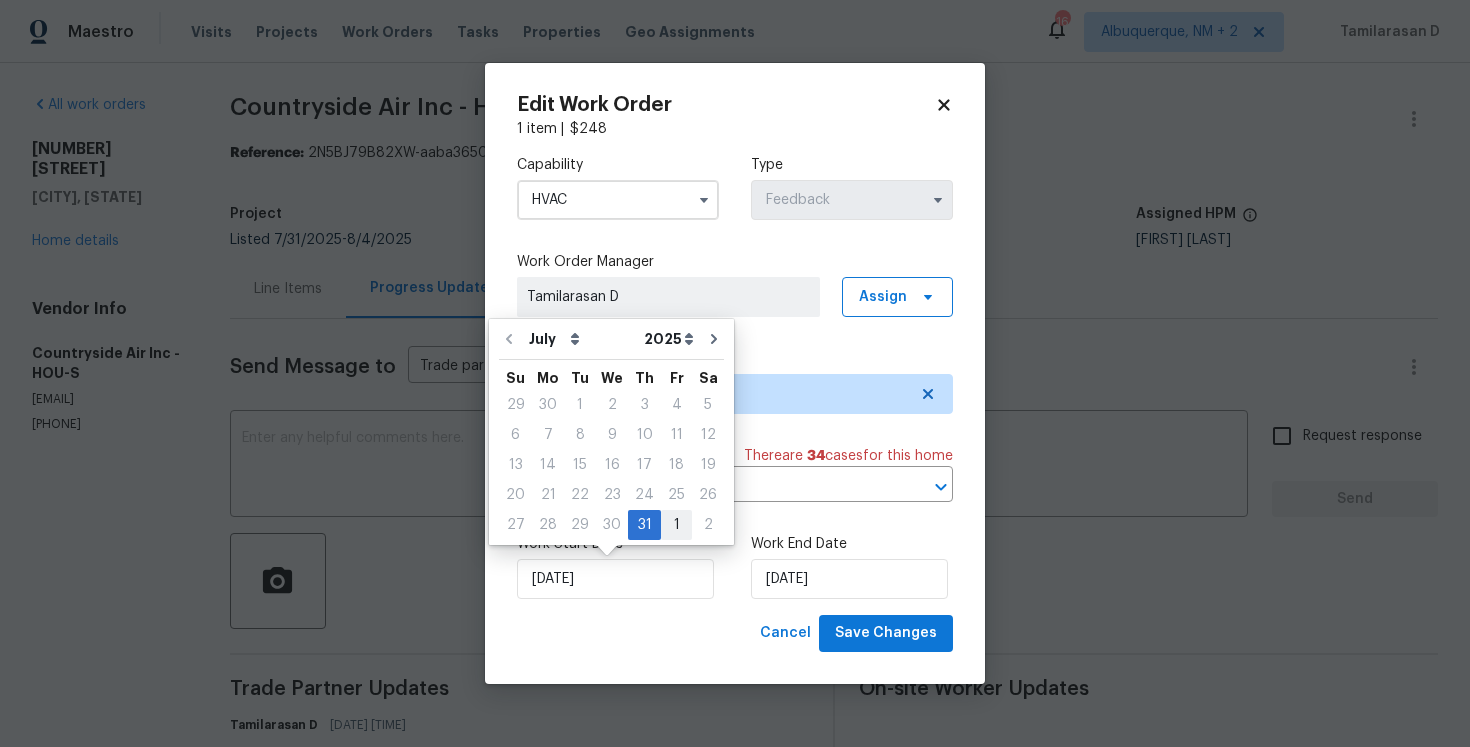 type on "01/08/2025" 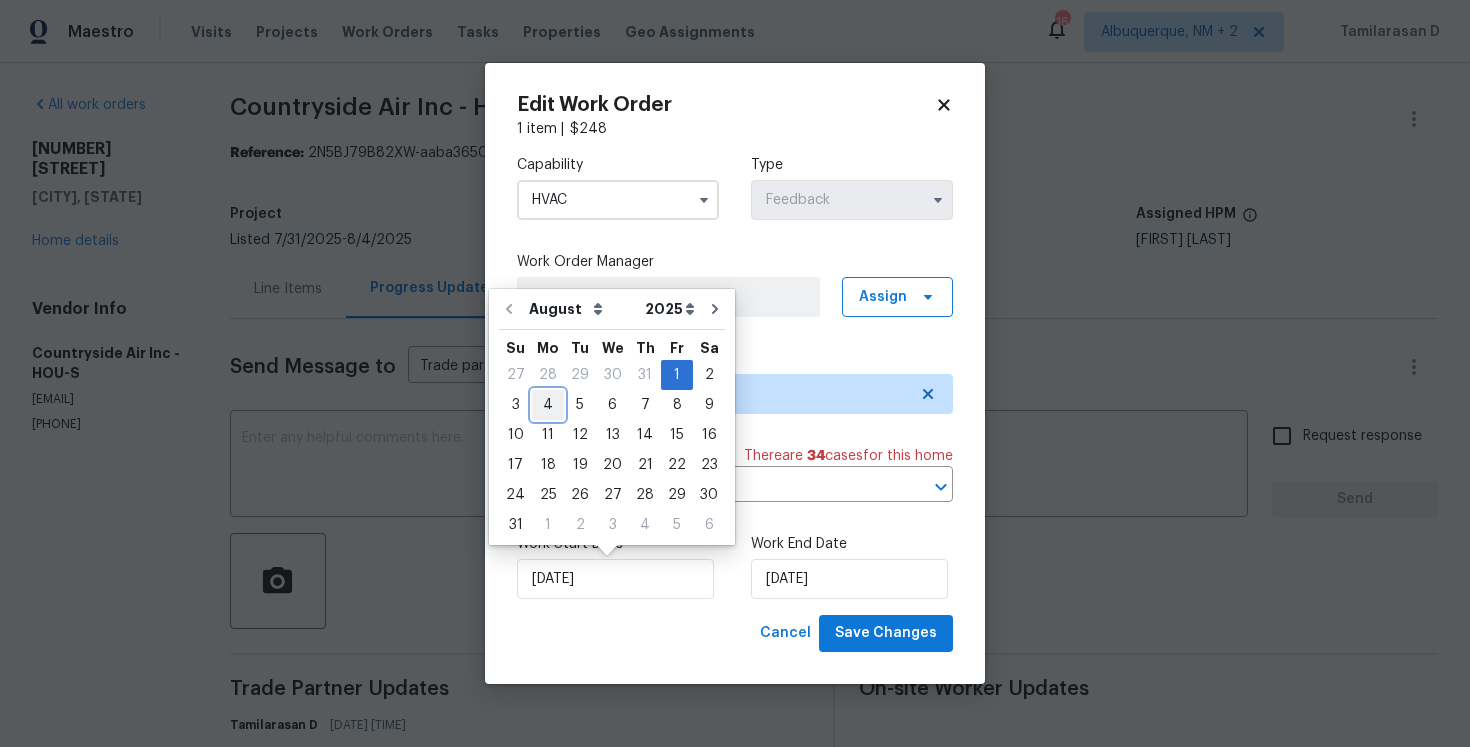 click on "4" at bounding box center (548, 405) 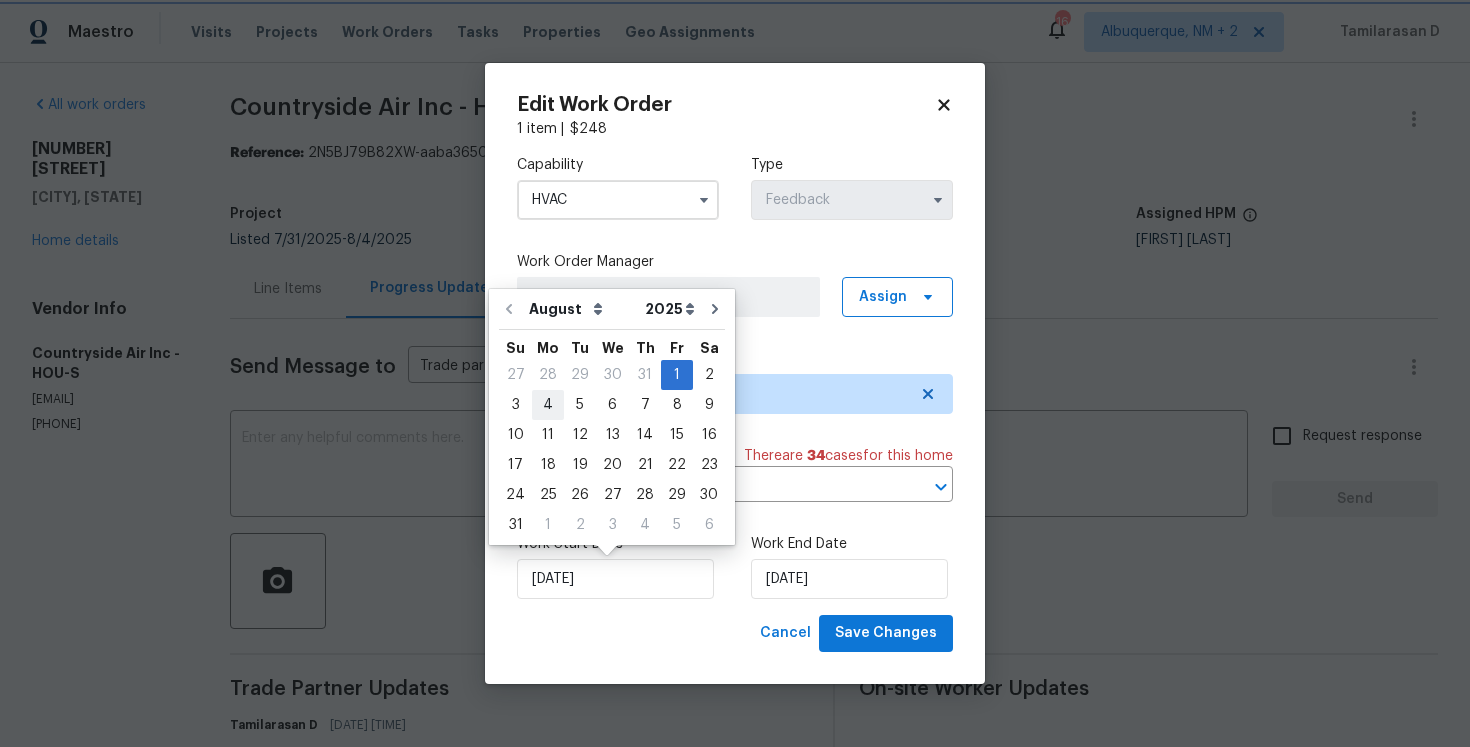 type on "04/08/2025" 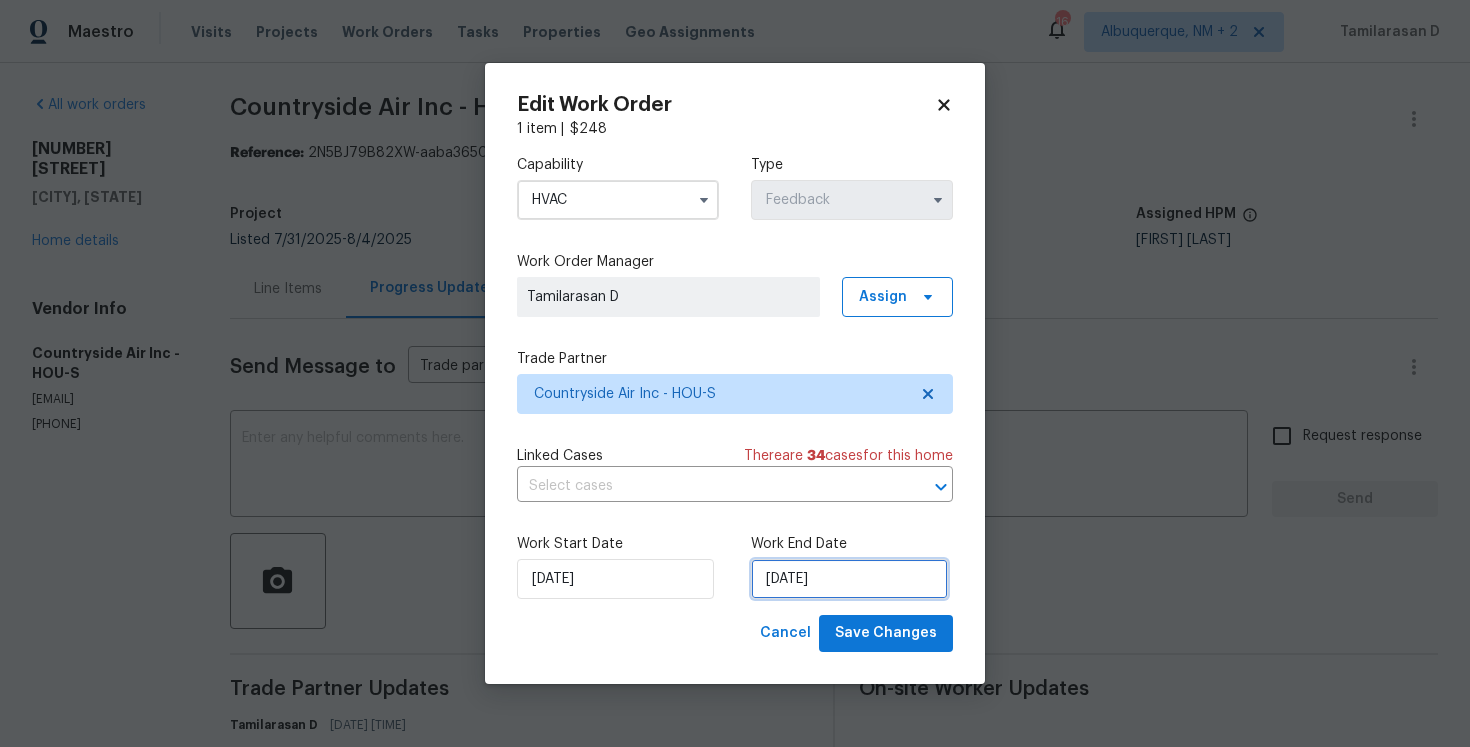 click on "04/08/2025" at bounding box center (849, 579) 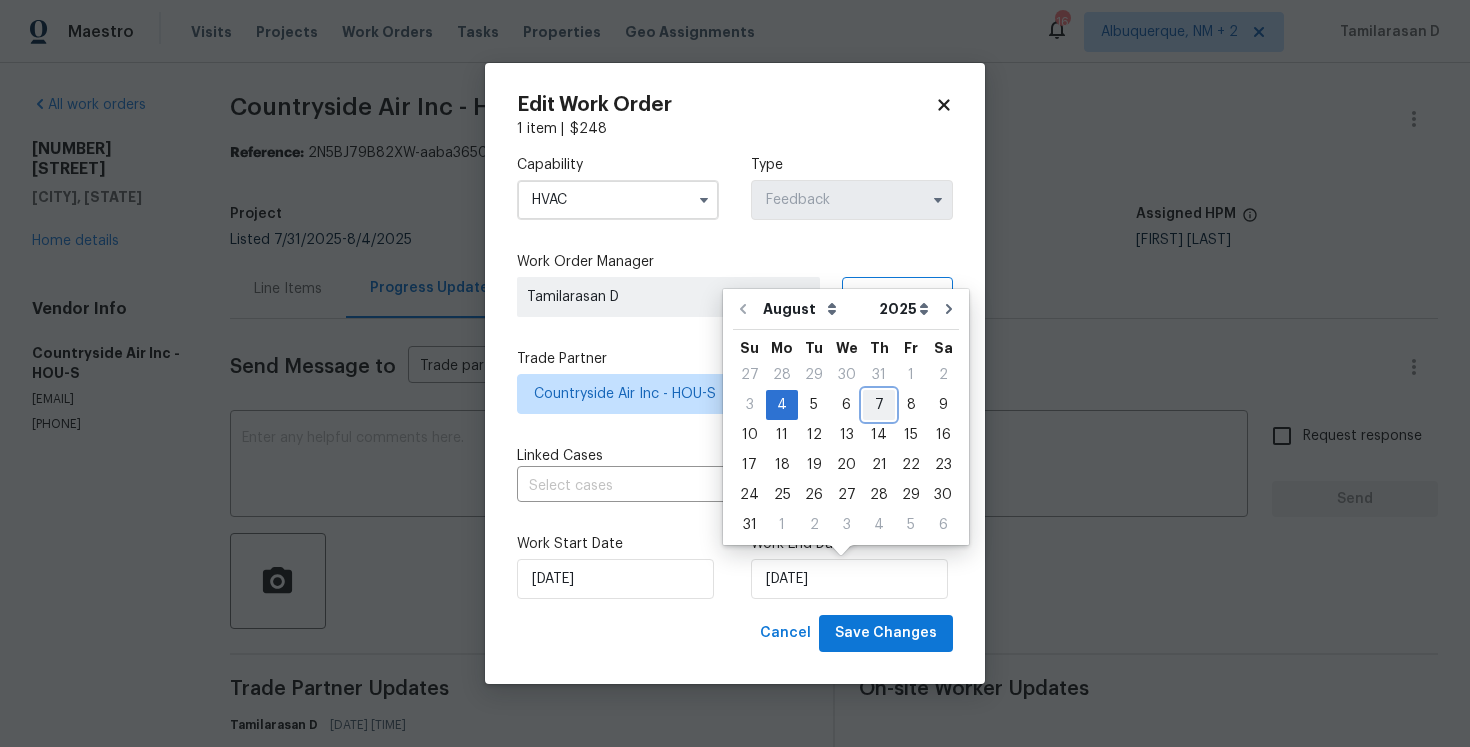 click on "7" at bounding box center (879, 405) 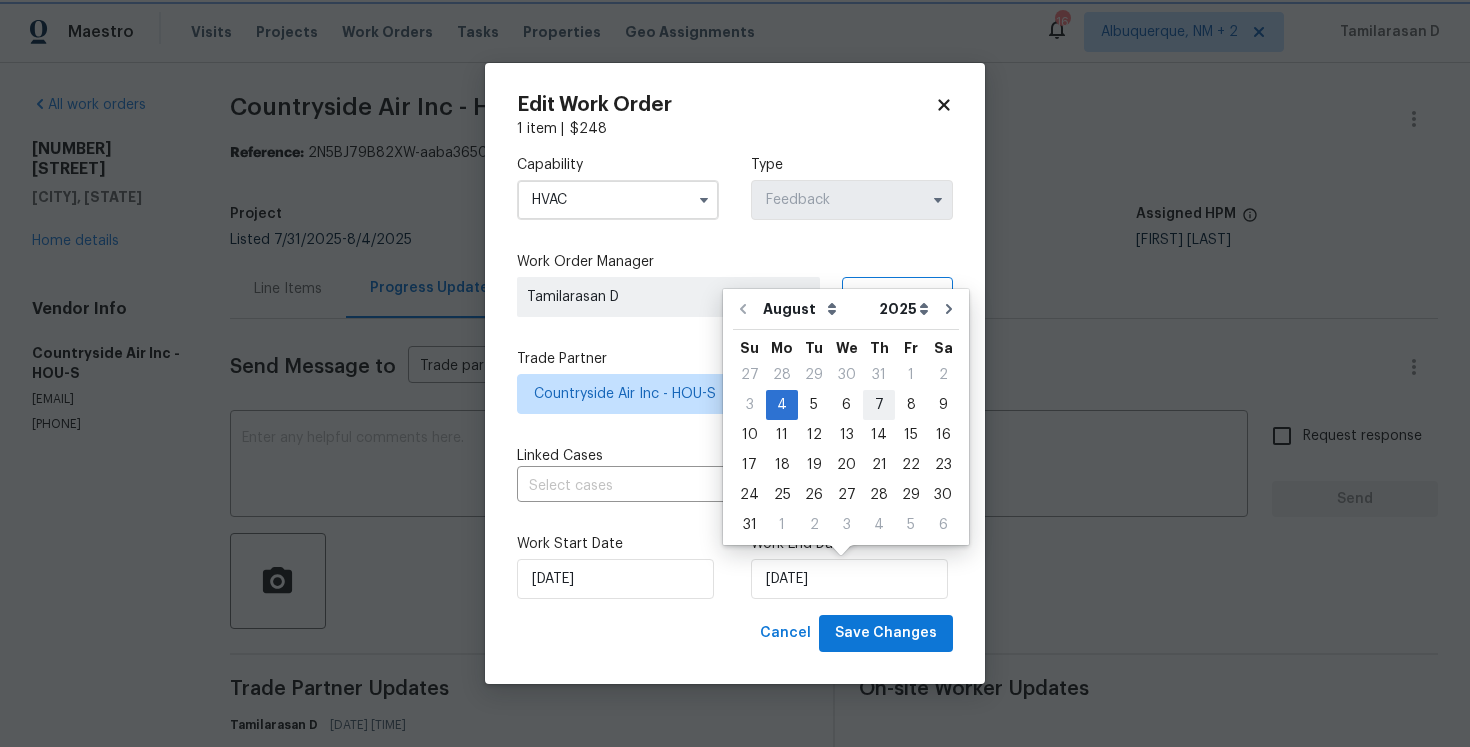 type on "07/08/2025" 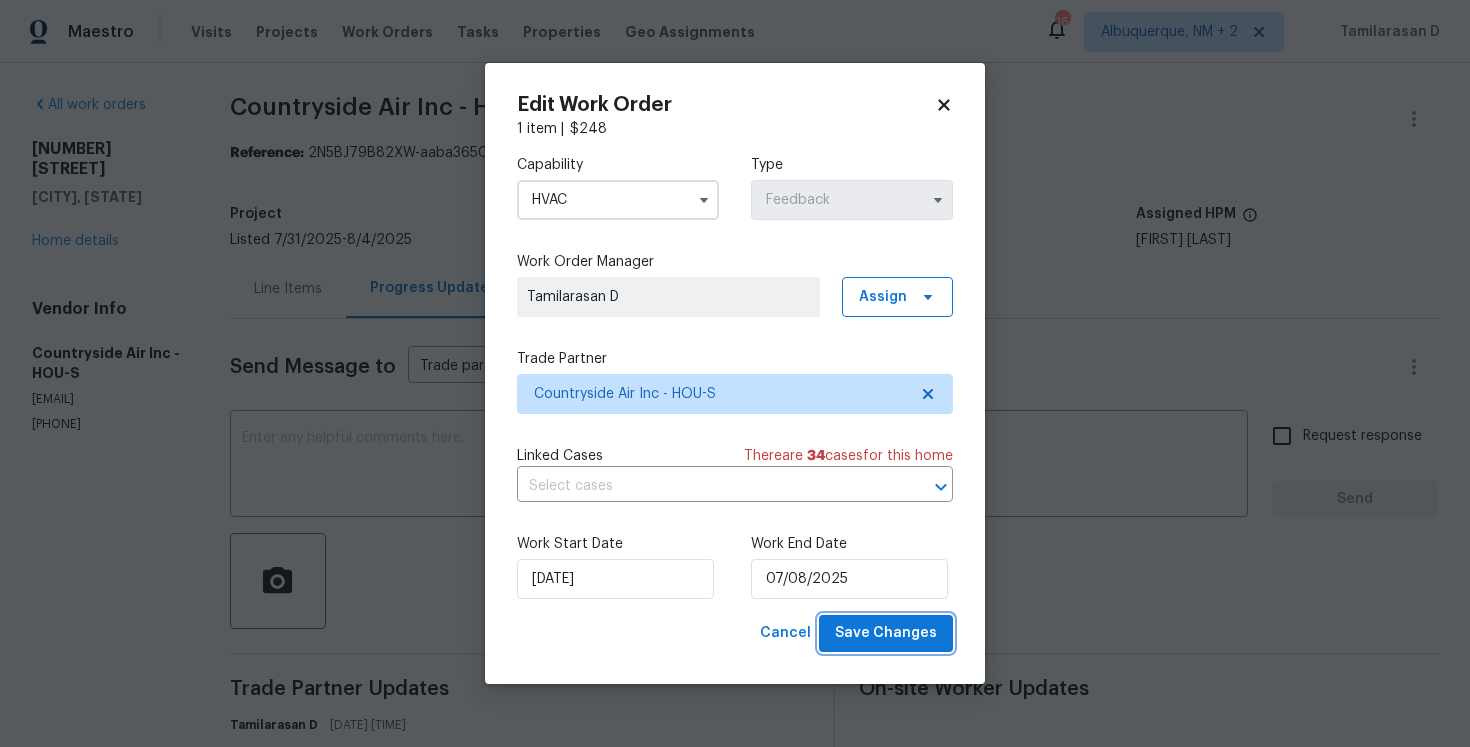 click on "Save Changes" at bounding box center (886, 633) 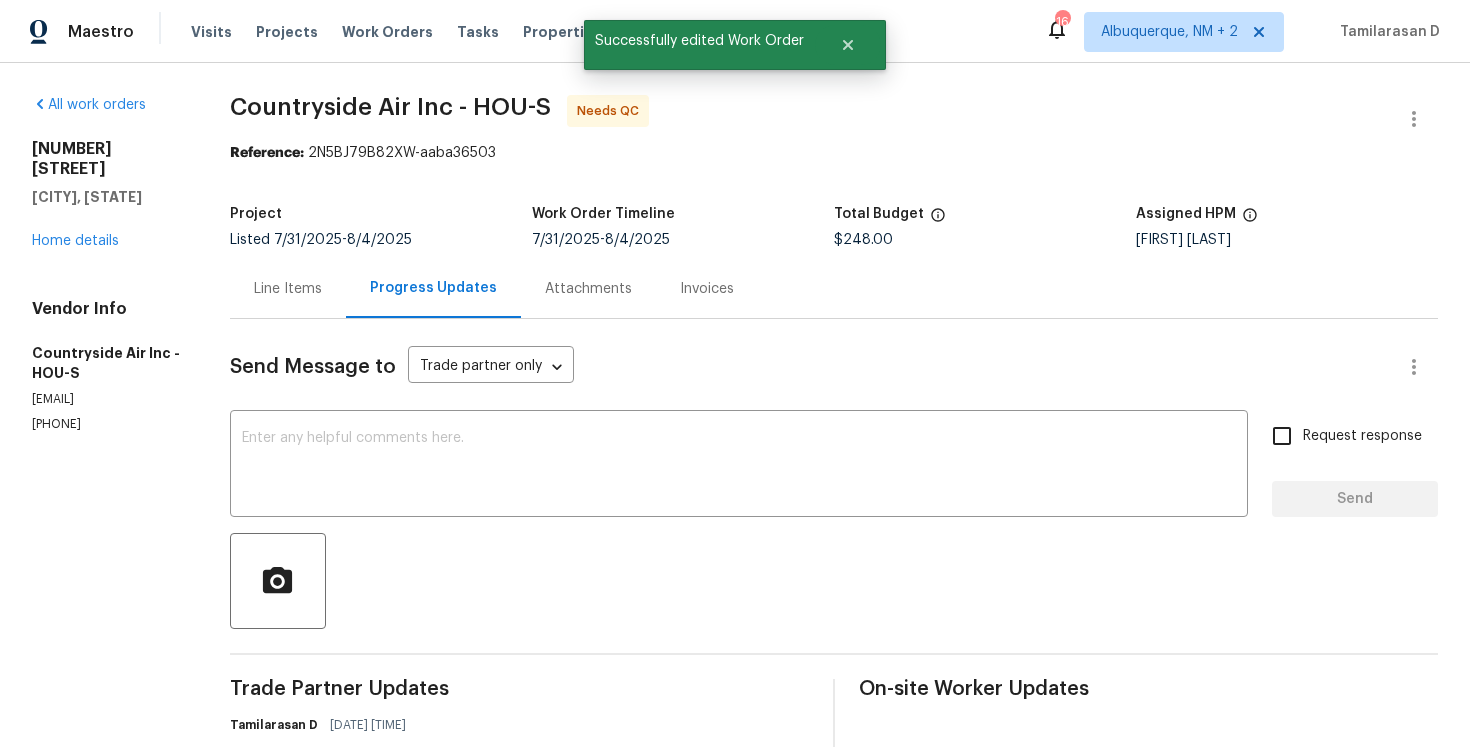 click on "Line Items" at bounding box center [288, 288] 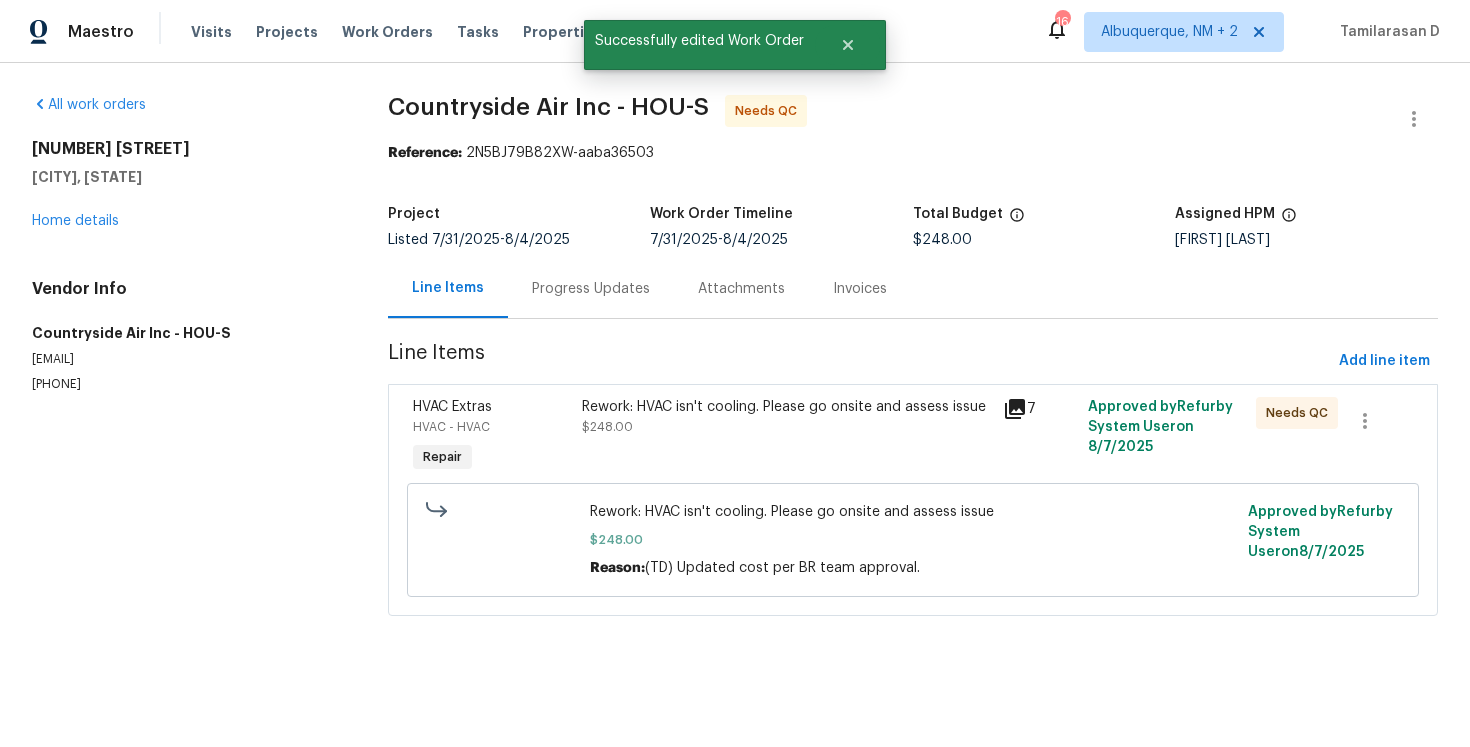 click on "Rework: HVAC isn't cooling. Please go onsite and assess issue" at bounding box center (787, 407) 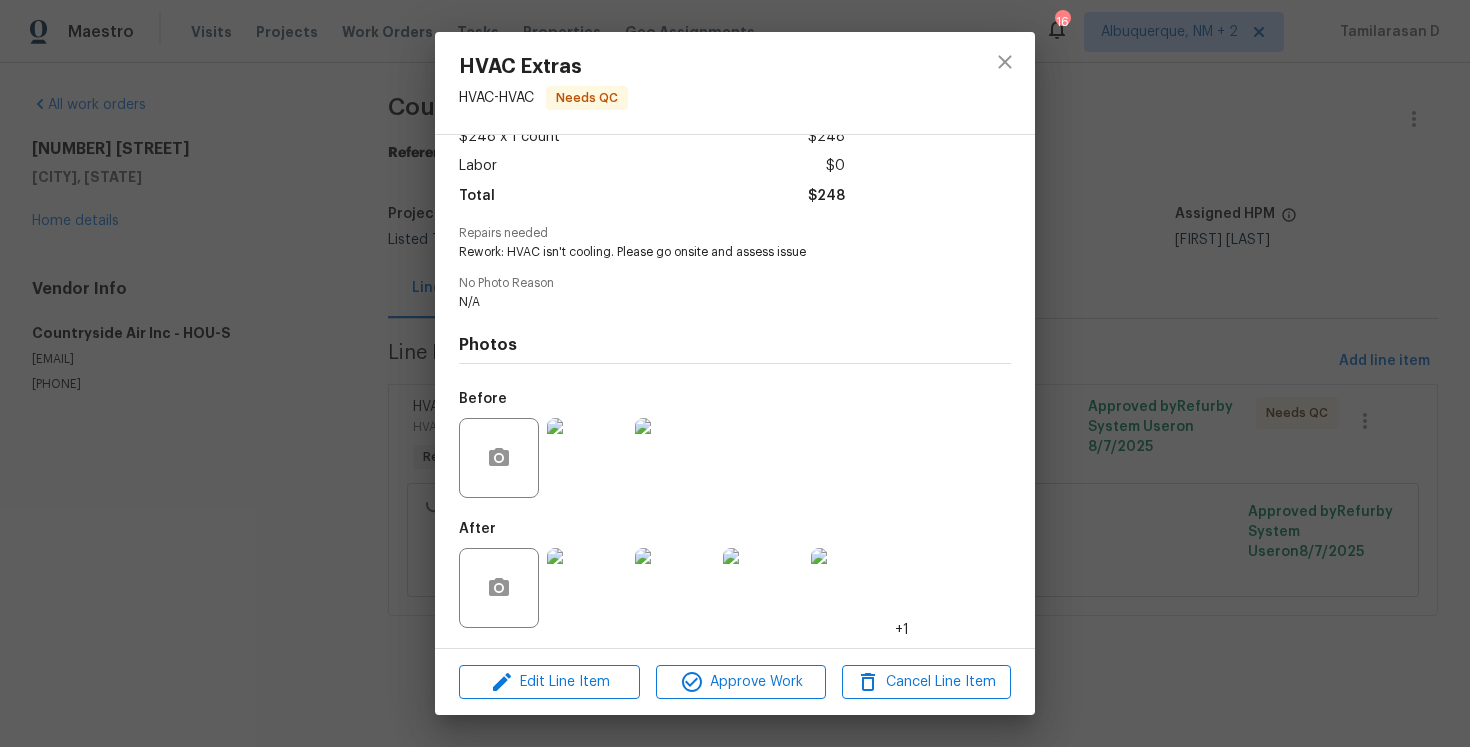 scroll, scrollTop: 0, scrollLeft: 0, axis: both 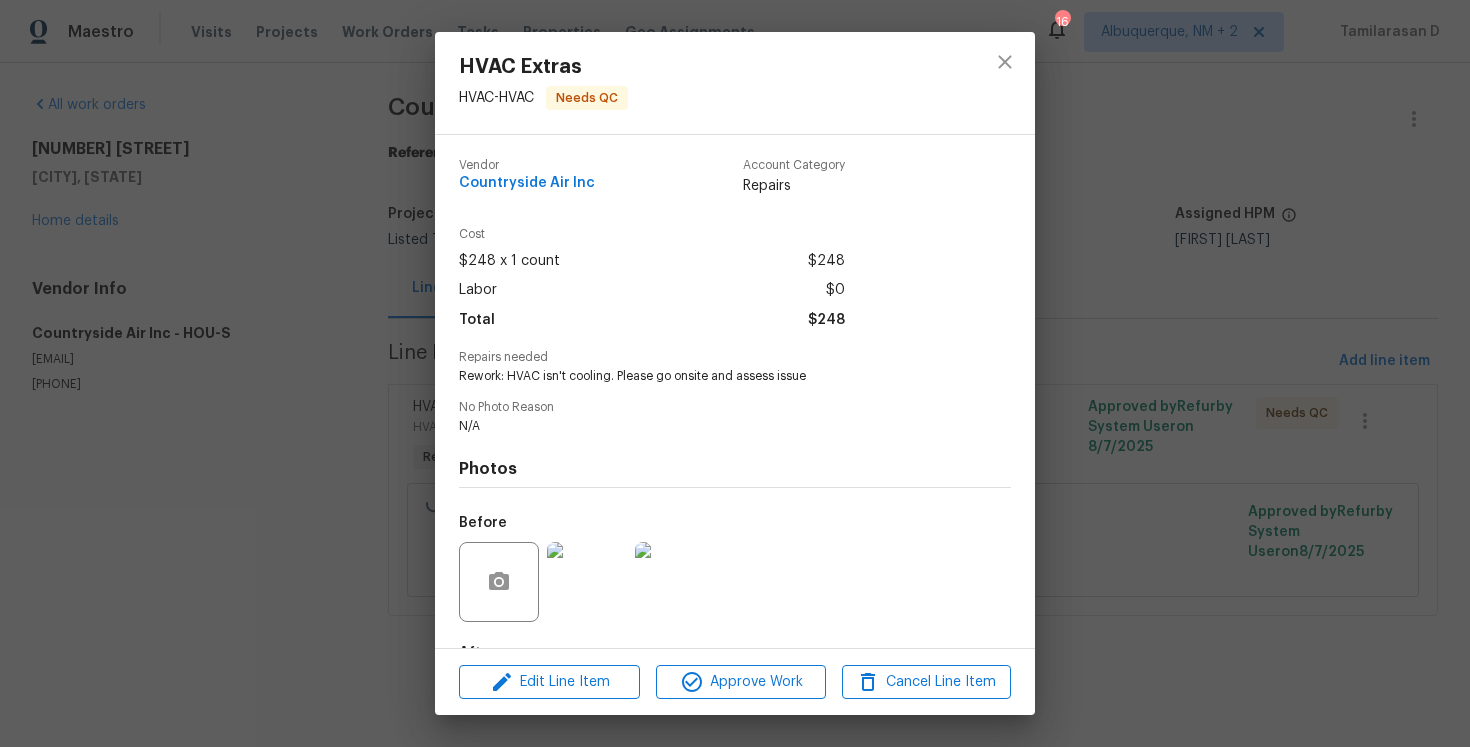 click on "HVAC Extras HVAC  -  HVAC Needs QC Vendor Countryside Air Inc Account Category Repairs Cost $248 x 1 count $248 Labor $0 Total $248 Repairs needed Rework: HVAC isn't cooling. Please go onsite and assess issue No Photo Reason N/A Photos Before After  +1  Edit Line Item  Approve Work  Cancel Line Item" at bounding box center [735, 373] 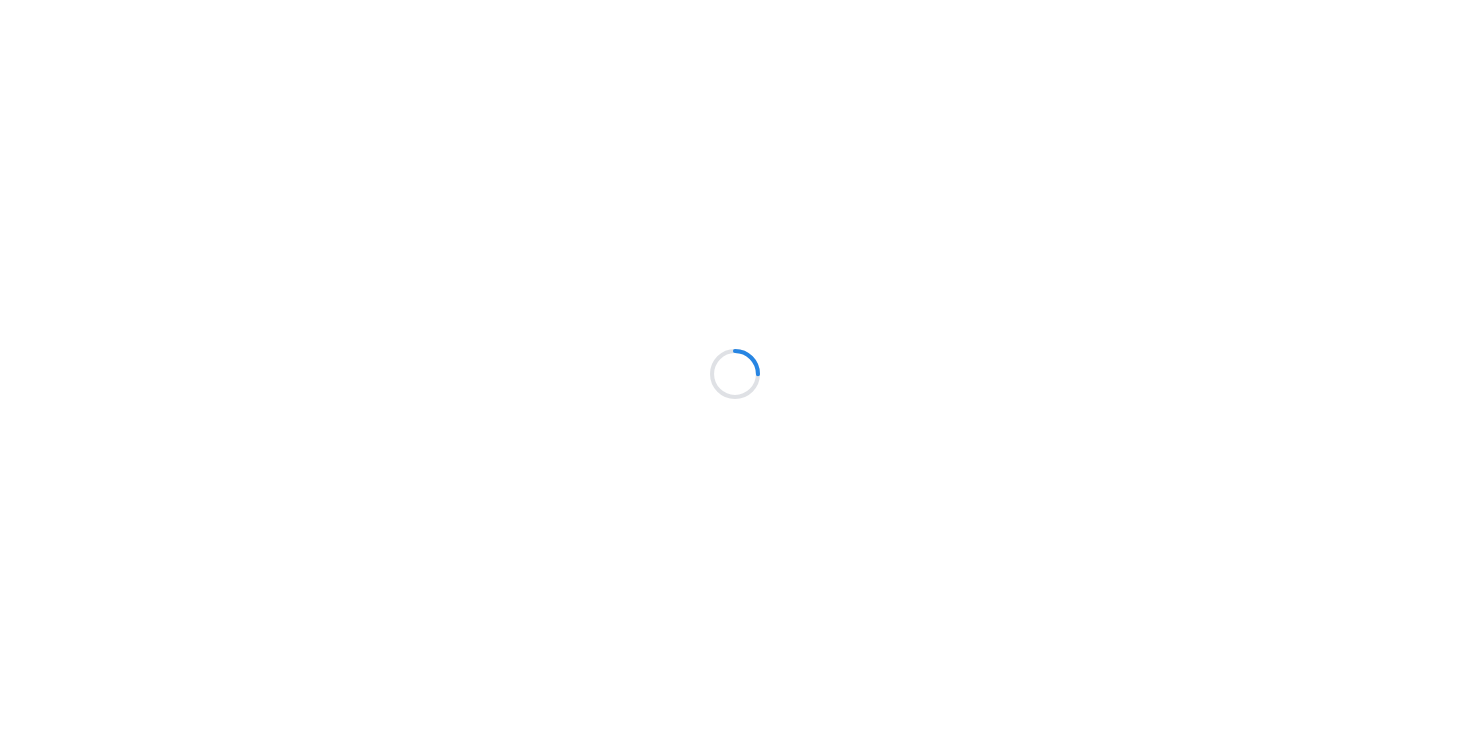 scroll, scrollTop: 0, scrollLeft: 0, axis: both 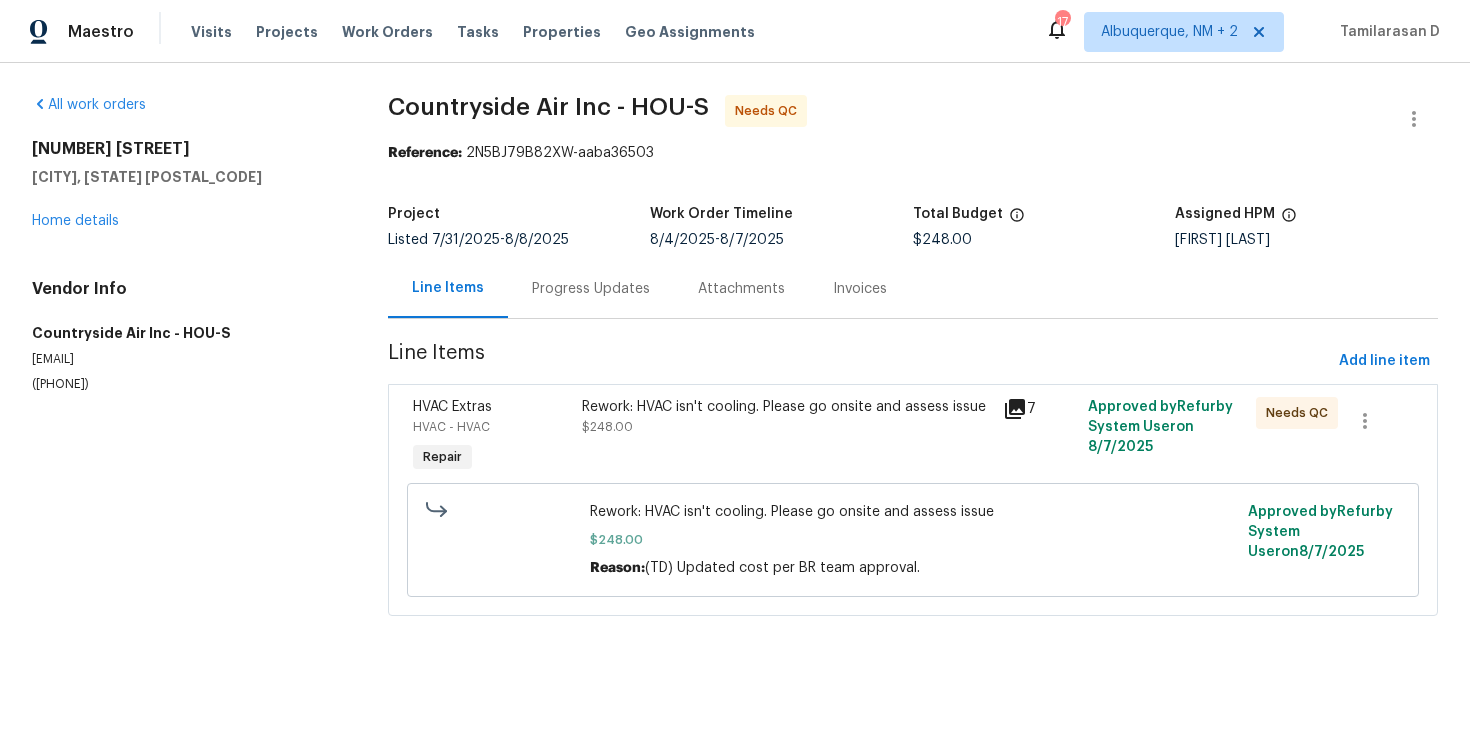 click on "Rework: HVAC isn't cooling. Please go onsite and assess issue" at bounding box center [787, 407] 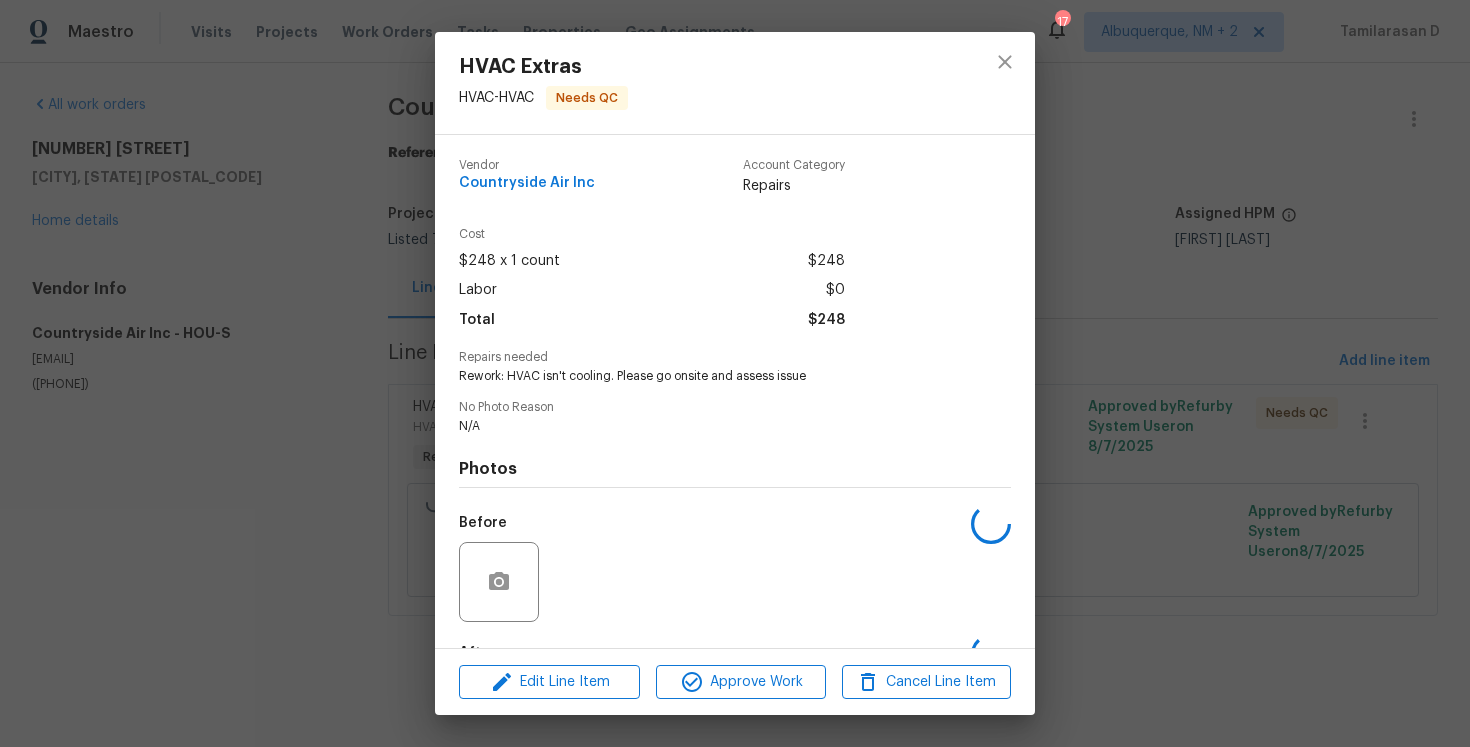 scroll, scrollTop: 124, scrollLeft: 0, axis: vertical 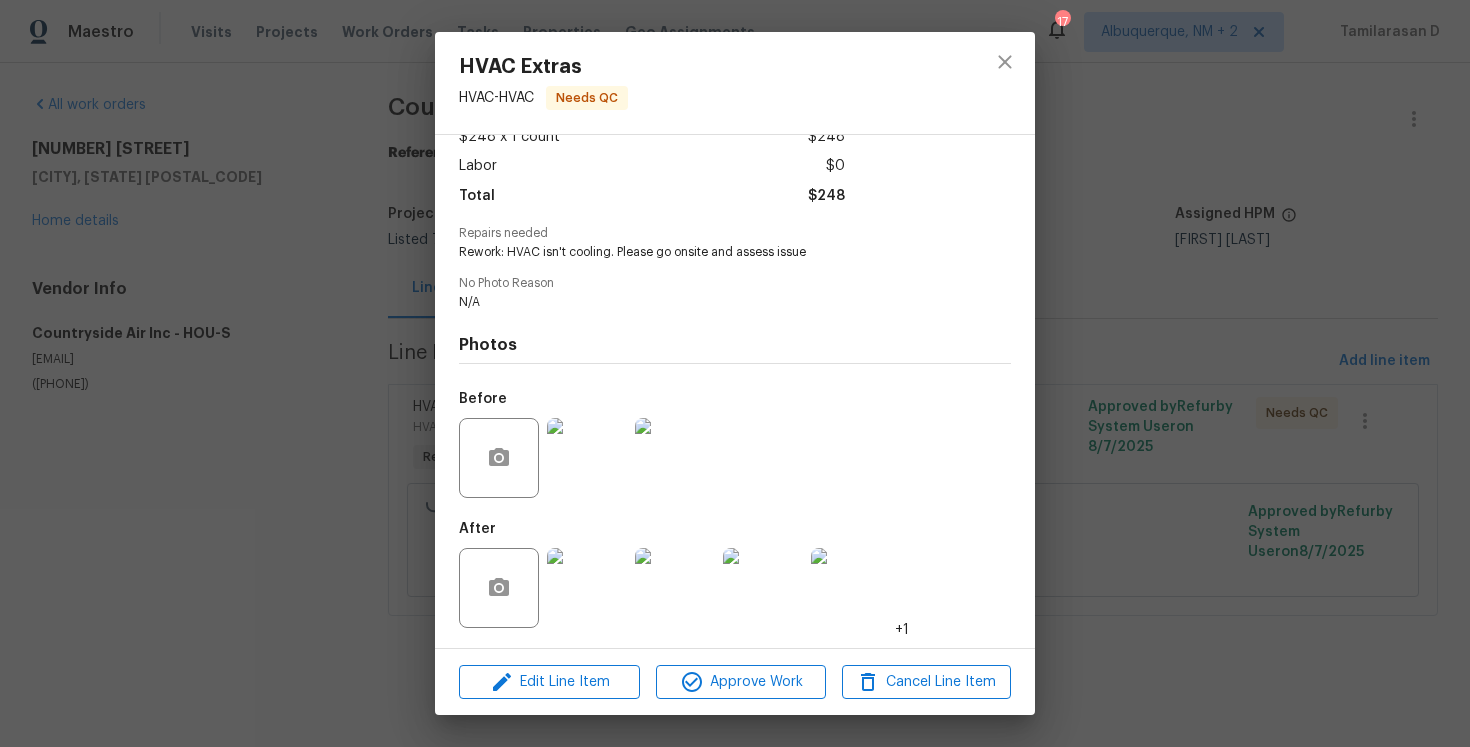 click on "[COMPANY] Extras [COMPANY]  -  [COMPANY] Needs QC Vendor [COMPANY] Inc Account Category Repairs Cost $248 x 1 count $248 Labor $0 Total $248 Repairs needed Rework: [COMPANY] isn't cooling. Please go onsite and assess issue No Photo Reason N/A Photos Before After  +1  Edit Line Item  Approve Work  Cancel Line Item" at bounding box center [735, 373] 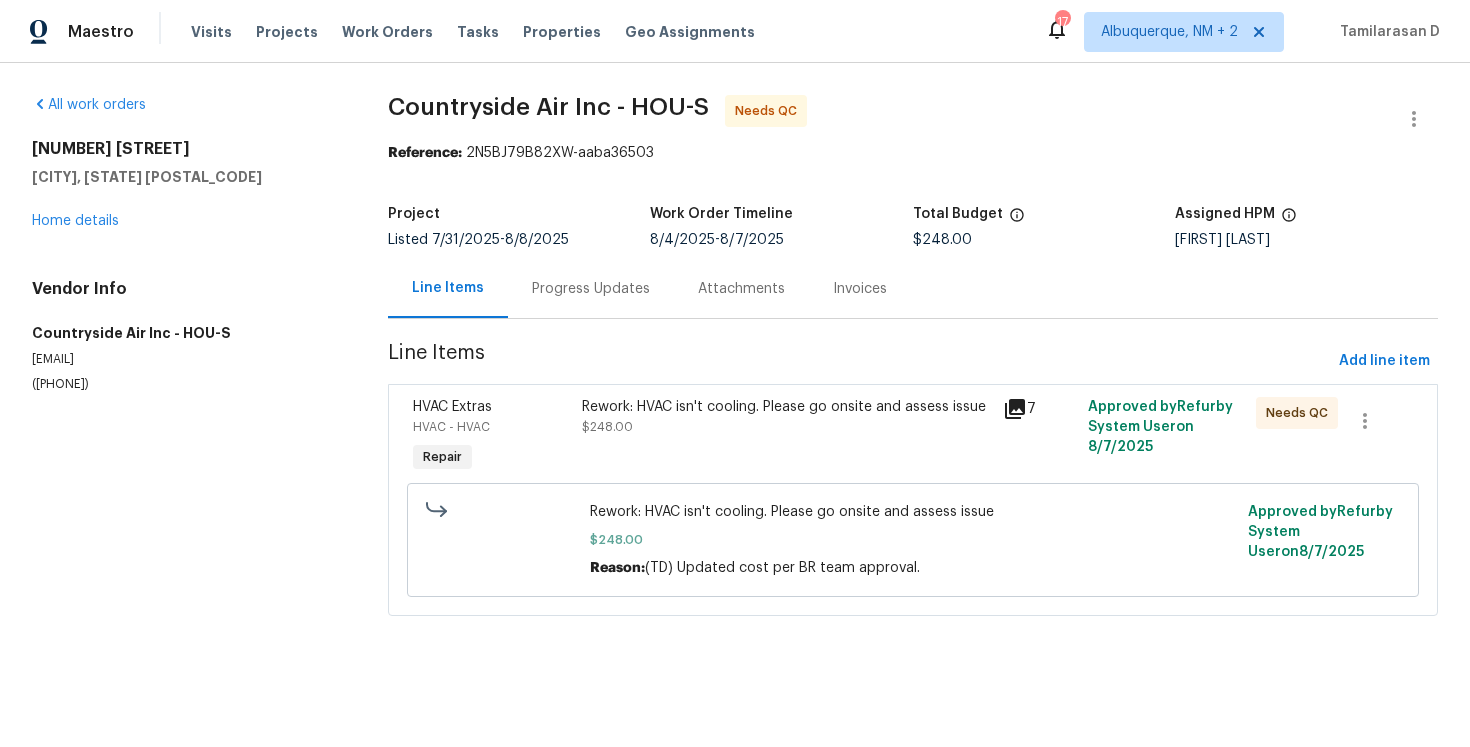 click on "Progress Updates" at bounding box center (591, 288) 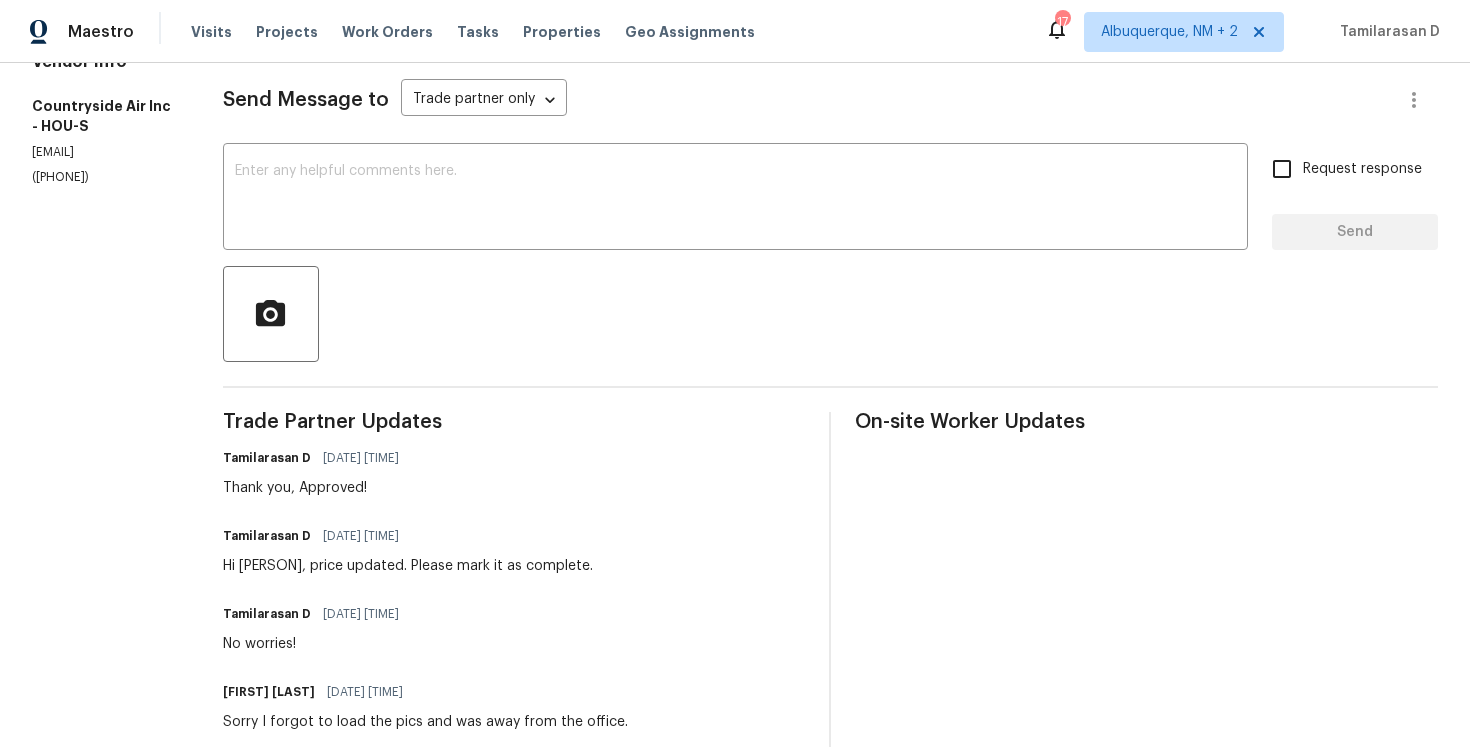 scroll, scrollTop: 271, scrollLeft: 0, axis: vertical 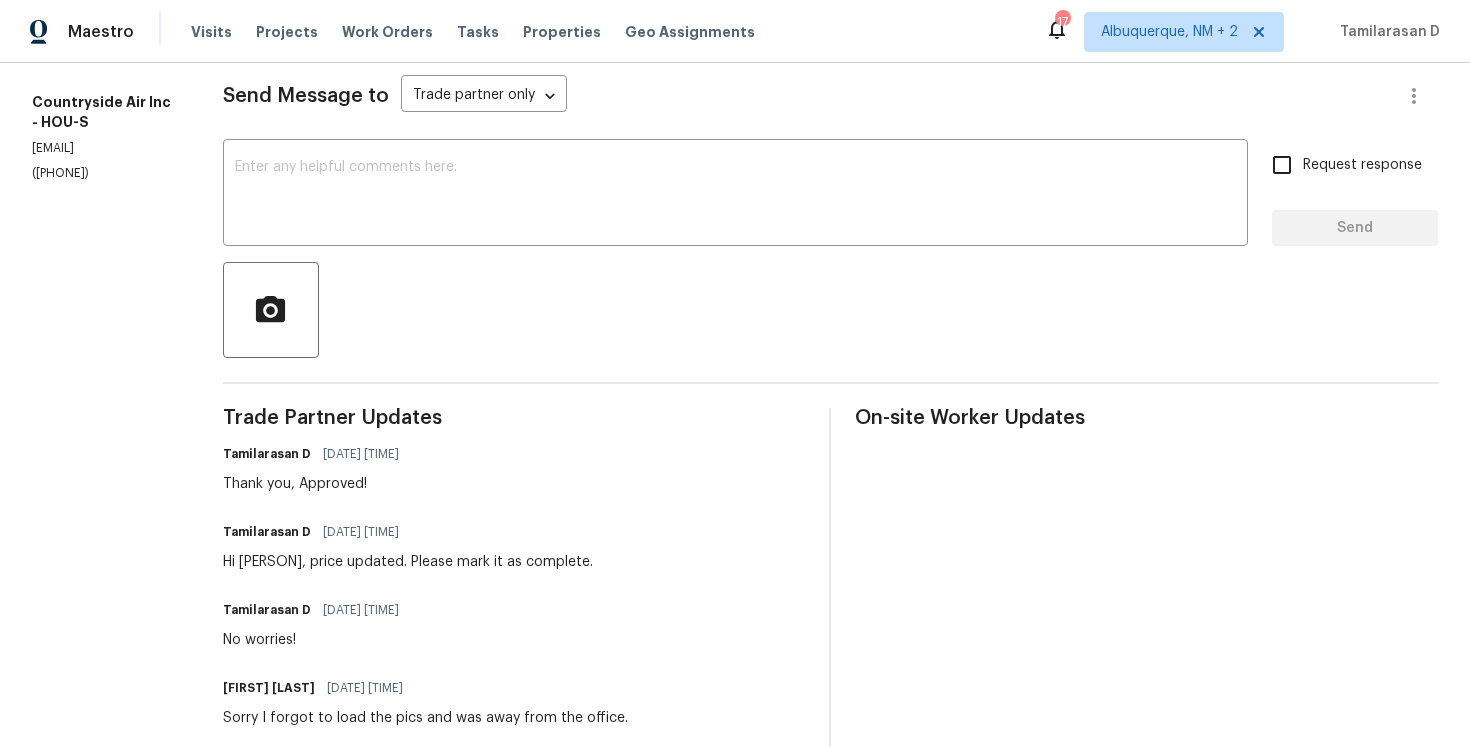 click on "[PERSON] [DATE] [TIME] Hi [PERSON], price updated. Please mark it as complete." at bounding box center [514, 545] 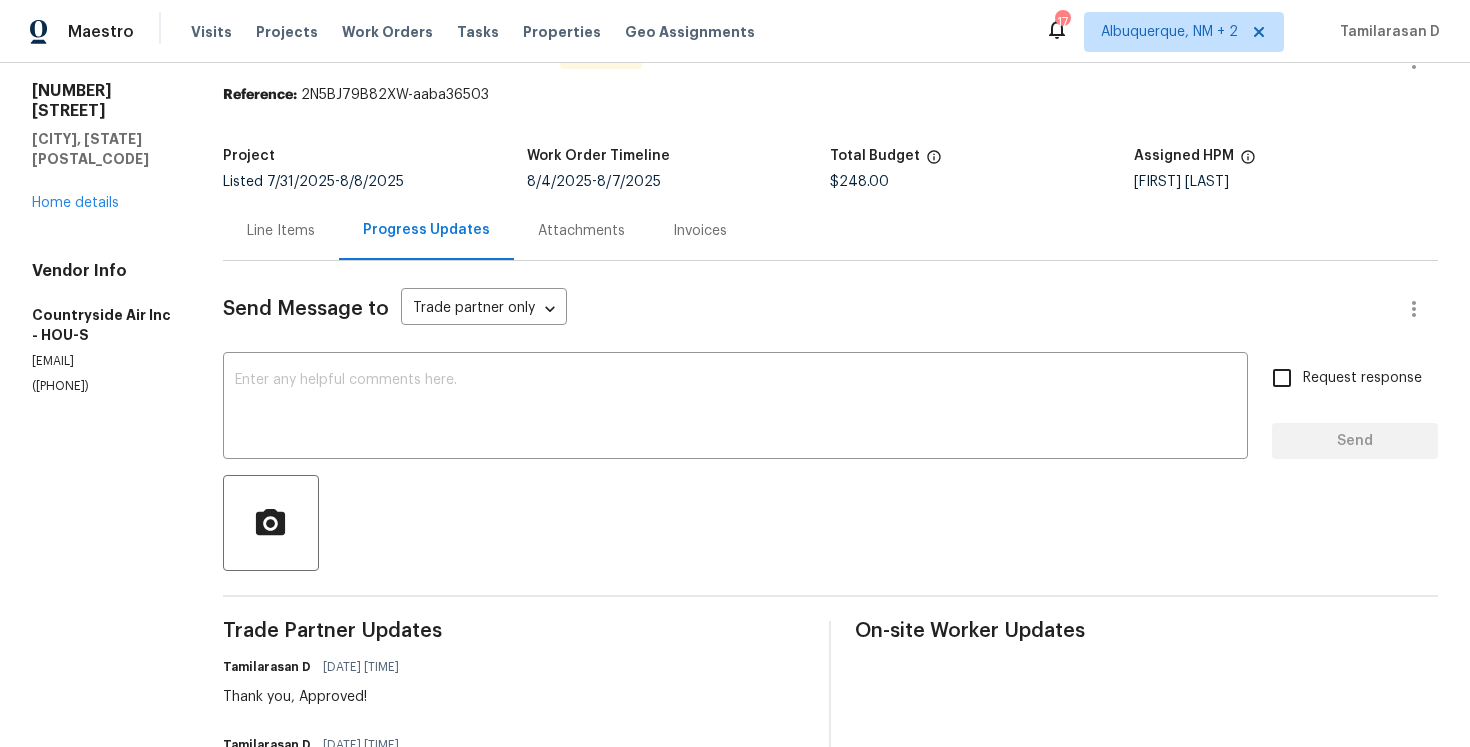 scroll, scrollTop: 0, scrollLeft: 0, axis: both 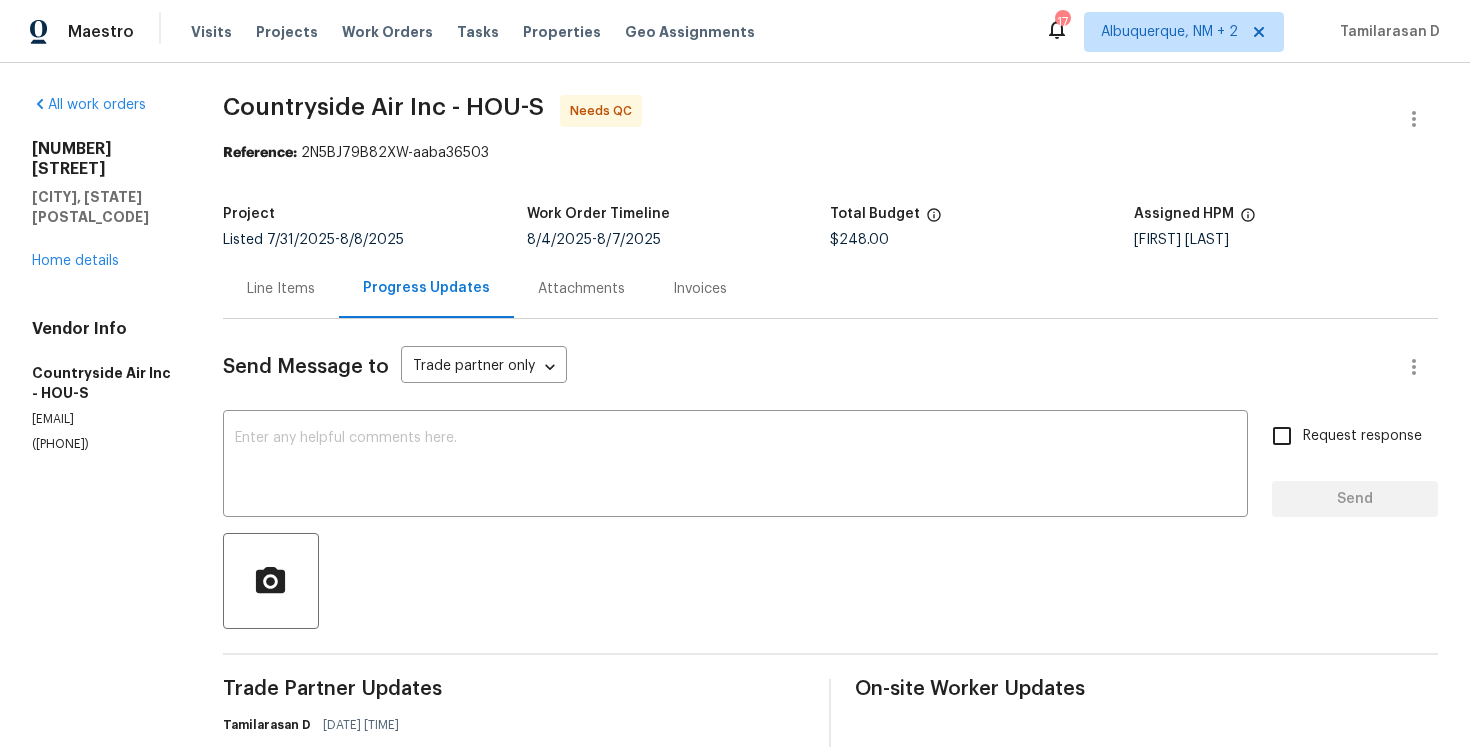 click on "Line Items" at bounding box center [281, 289] 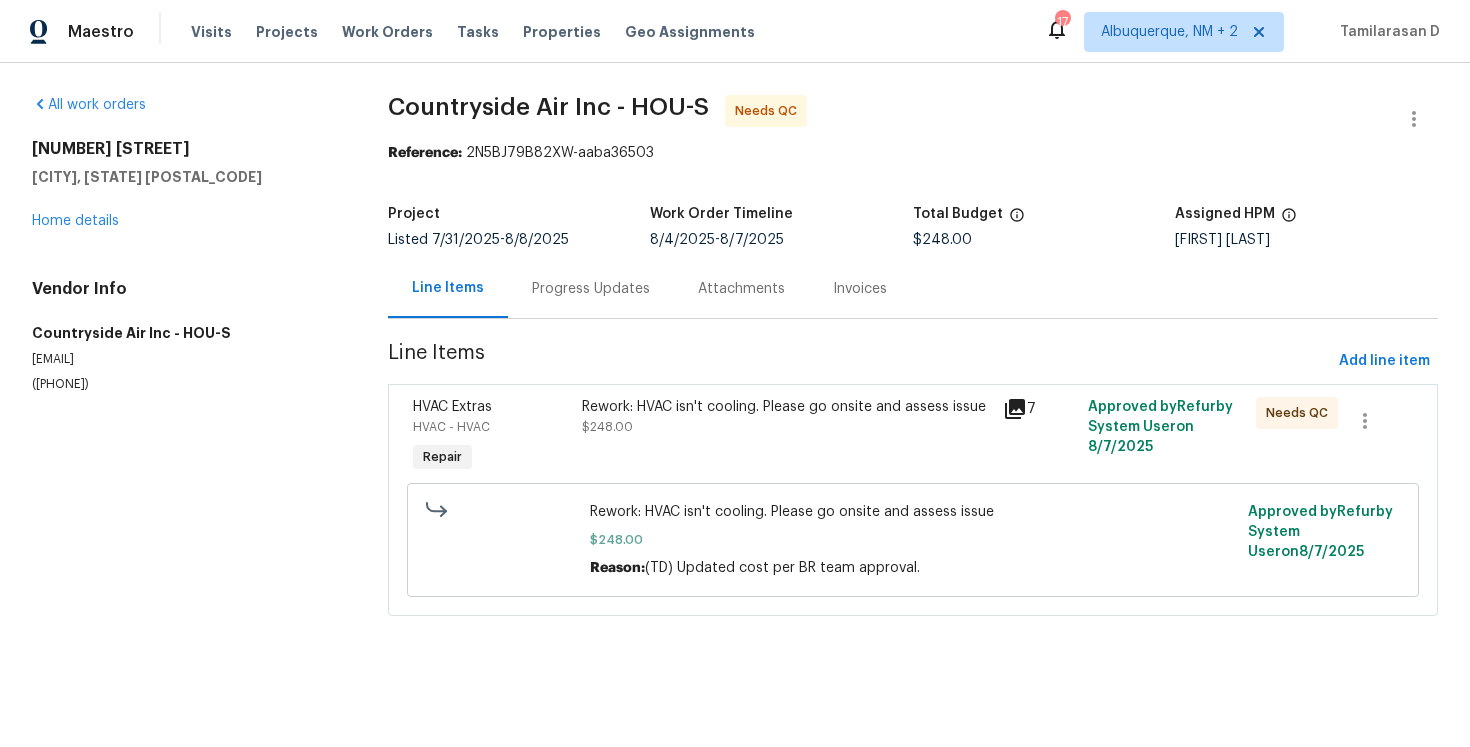 click on "Progress Updates" at bounding box center (591, 289) 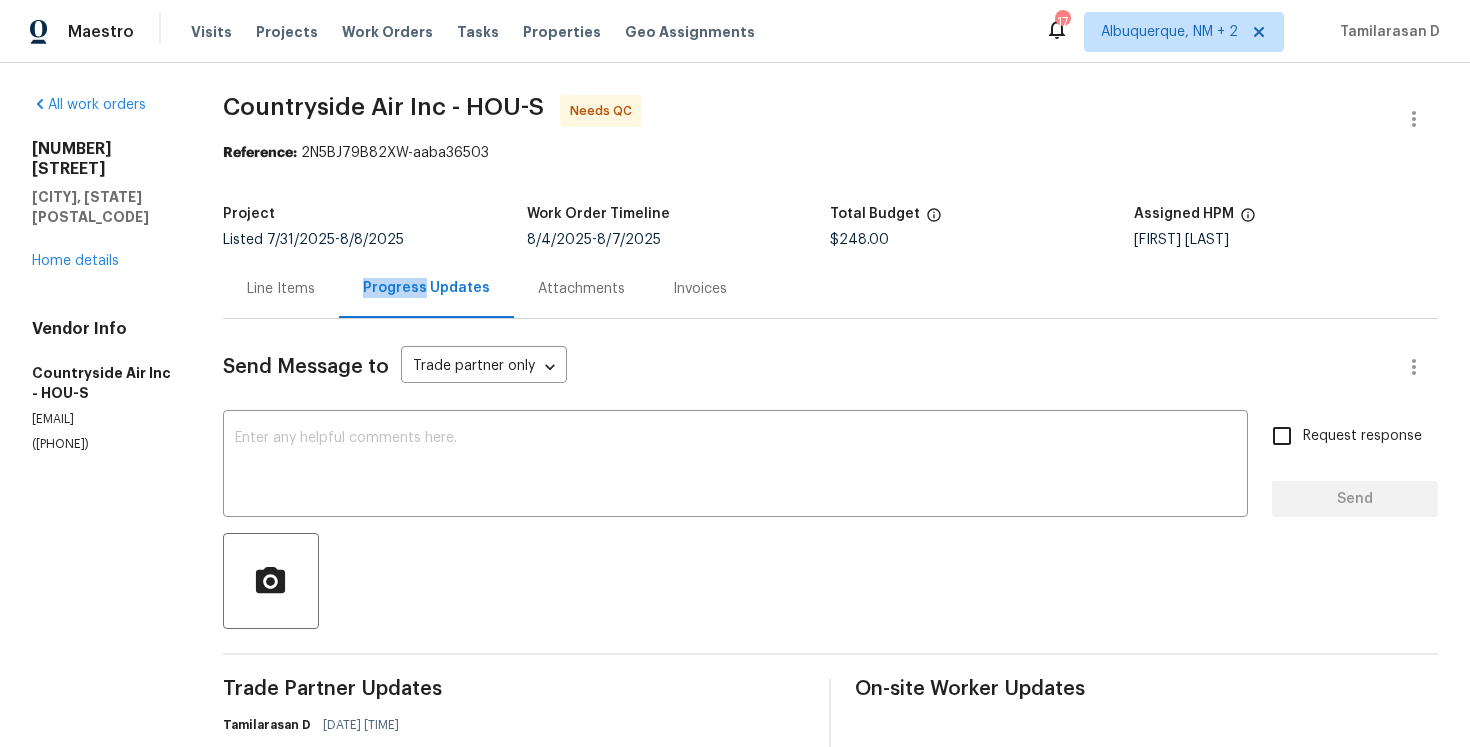 click on "Line Items" at bounding box center (281, 289) 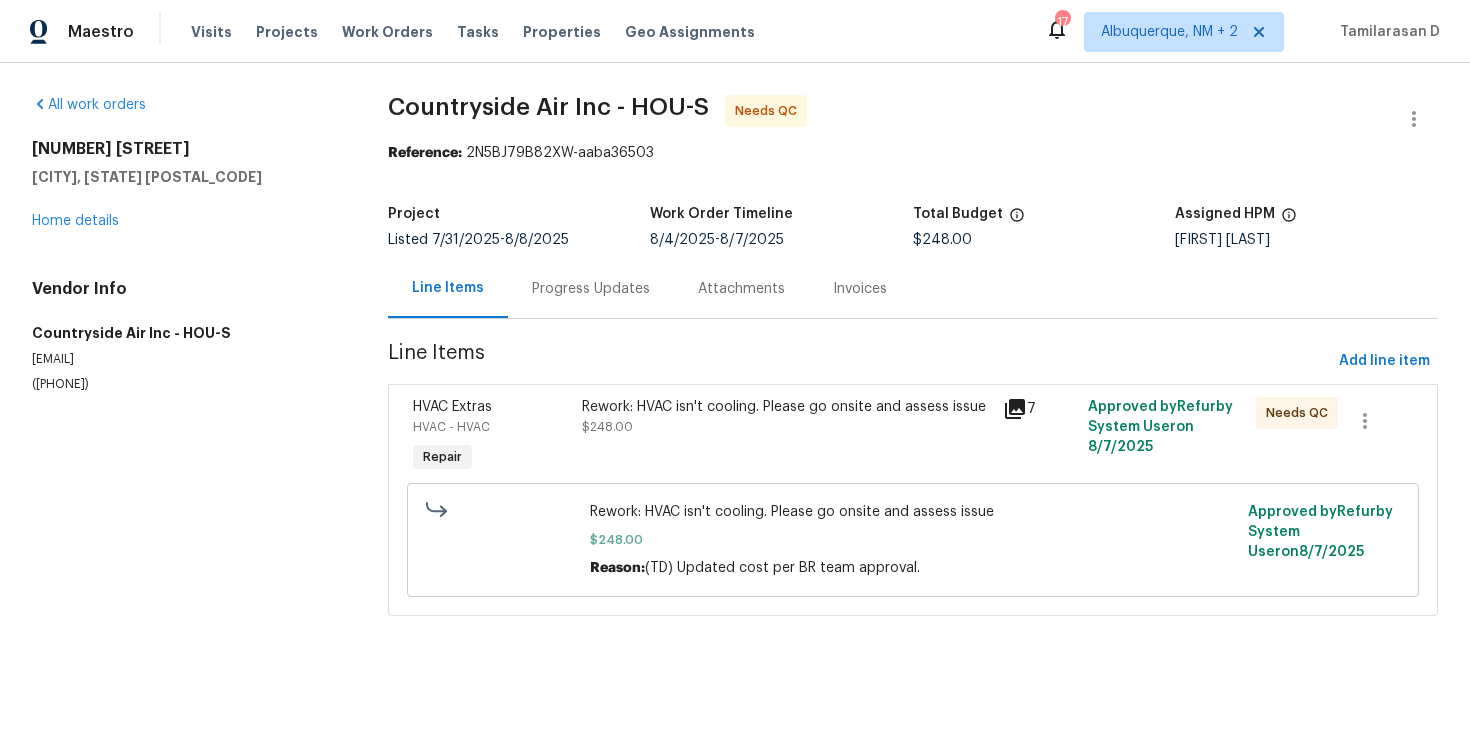 click on "Rework: HVAC isn't cooling. Please go onsite and assess issue $248.00" at bounding box center (787, 437) 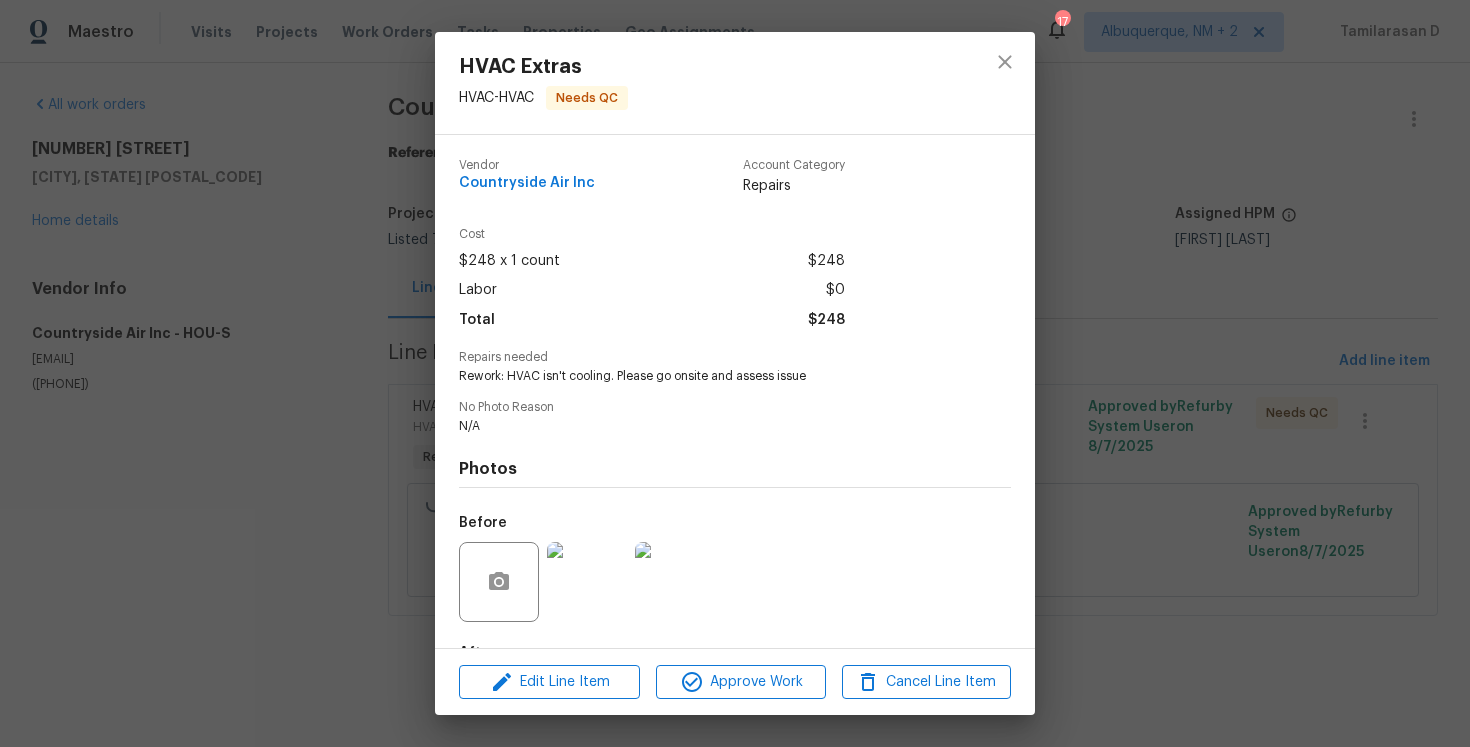 scroll, scrollTop: 124, scrollLeft: 0, axis: vertical 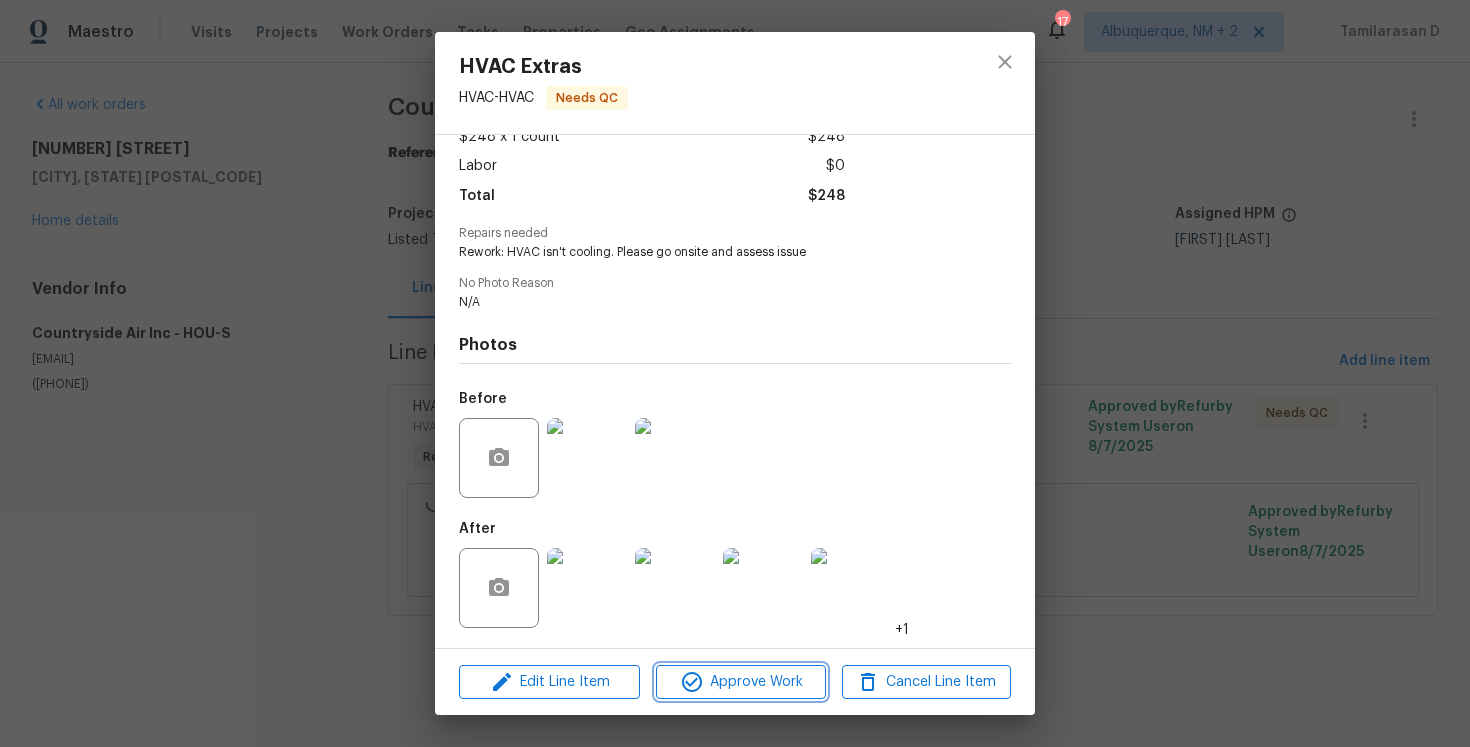 click on "Approve Work" at bounding box center [740, 682] 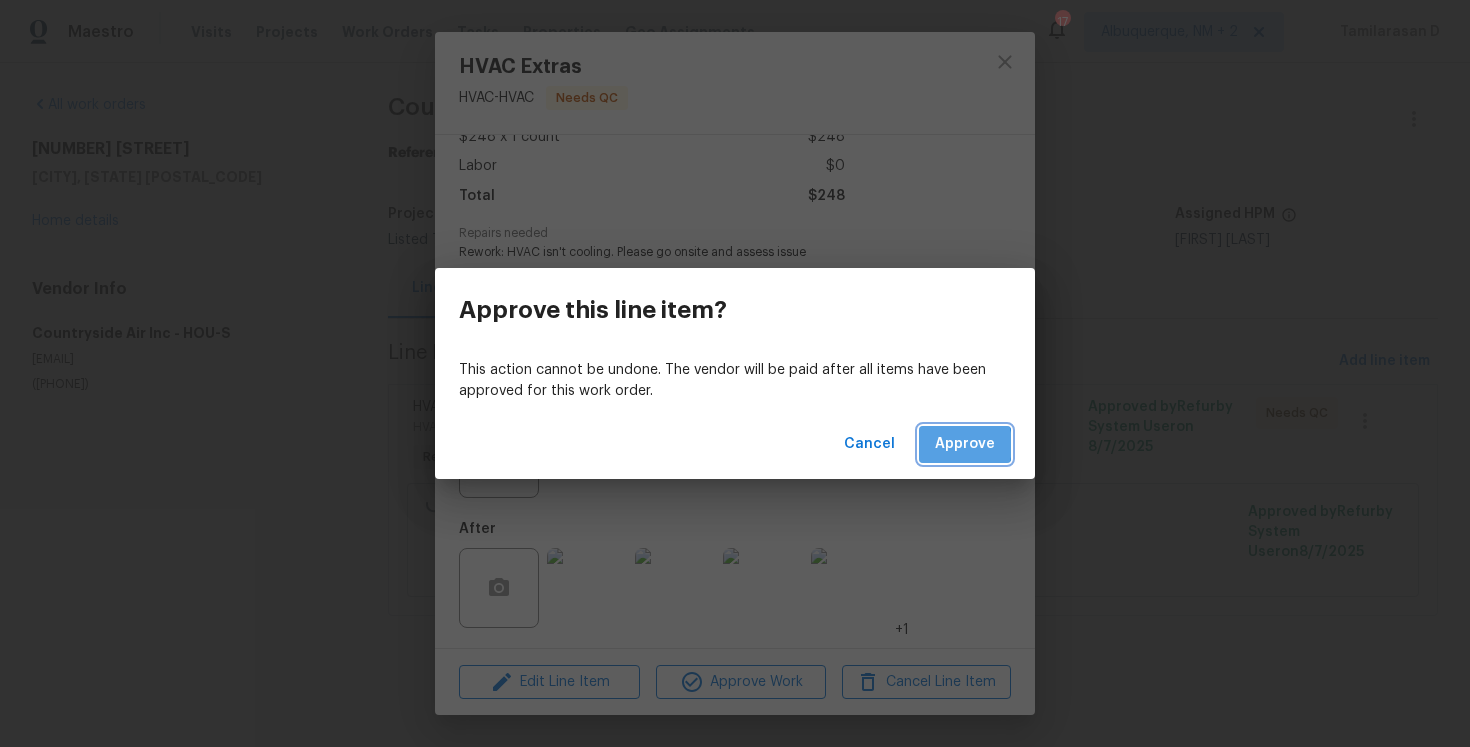 click on "Approve" at bounding box center [965, 444] 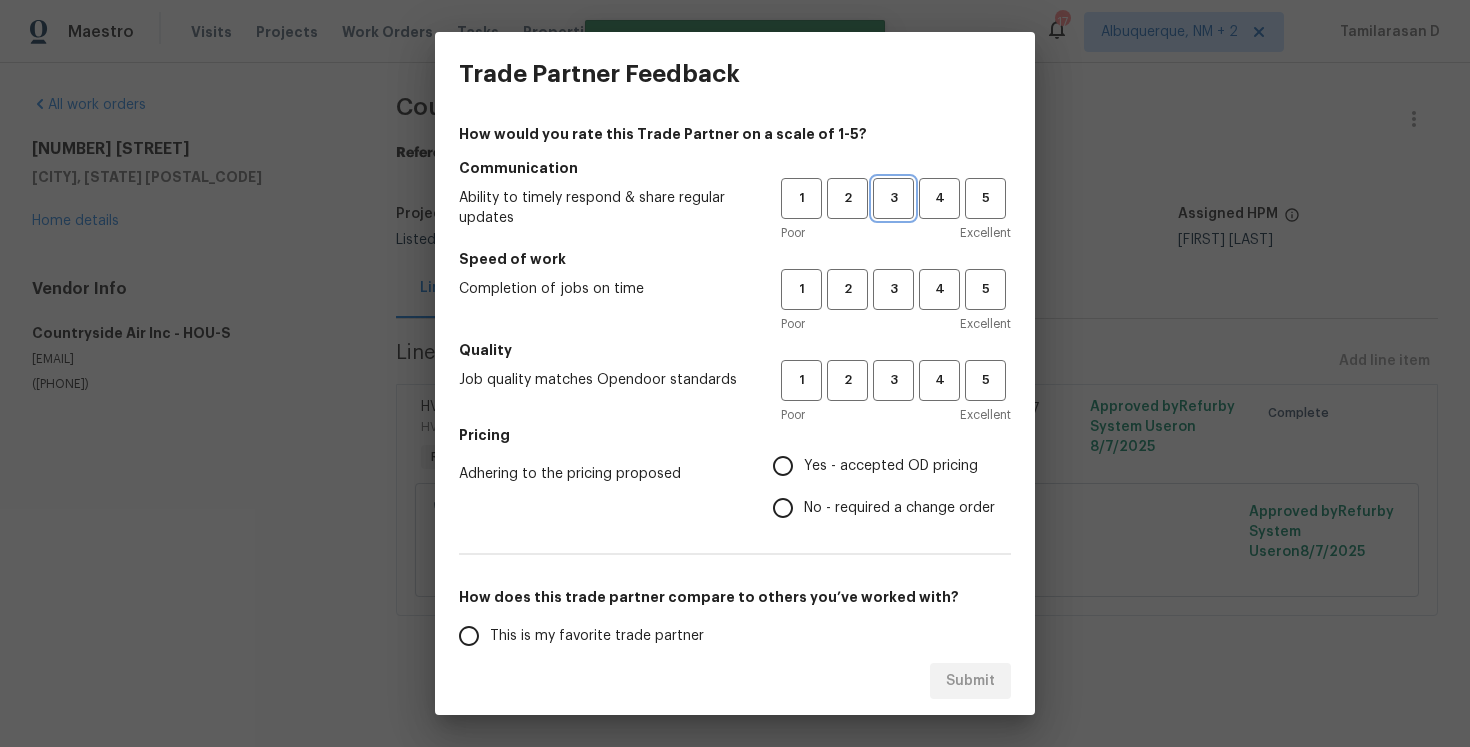 click on "3" at bounding box center [893, 198] 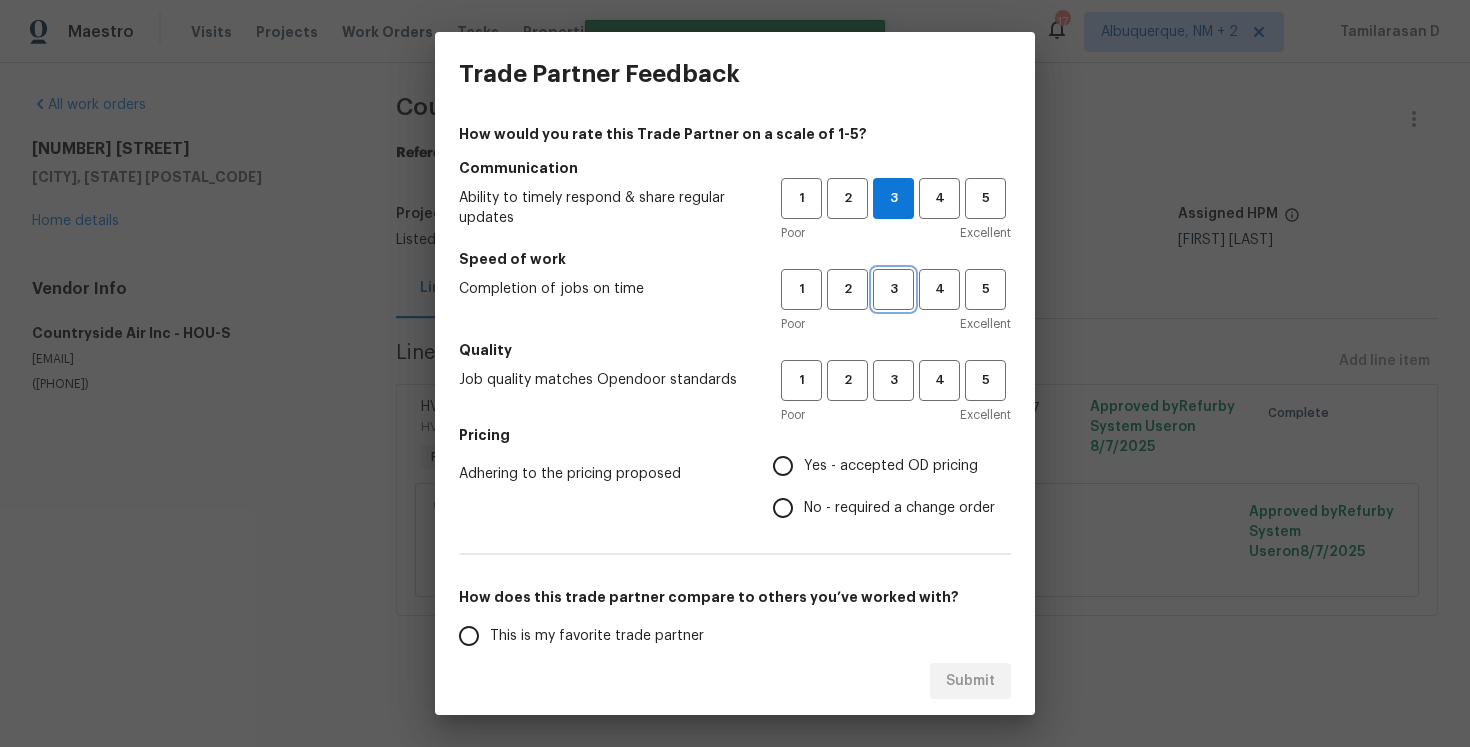click on "3" at bounding box center [893, 289] 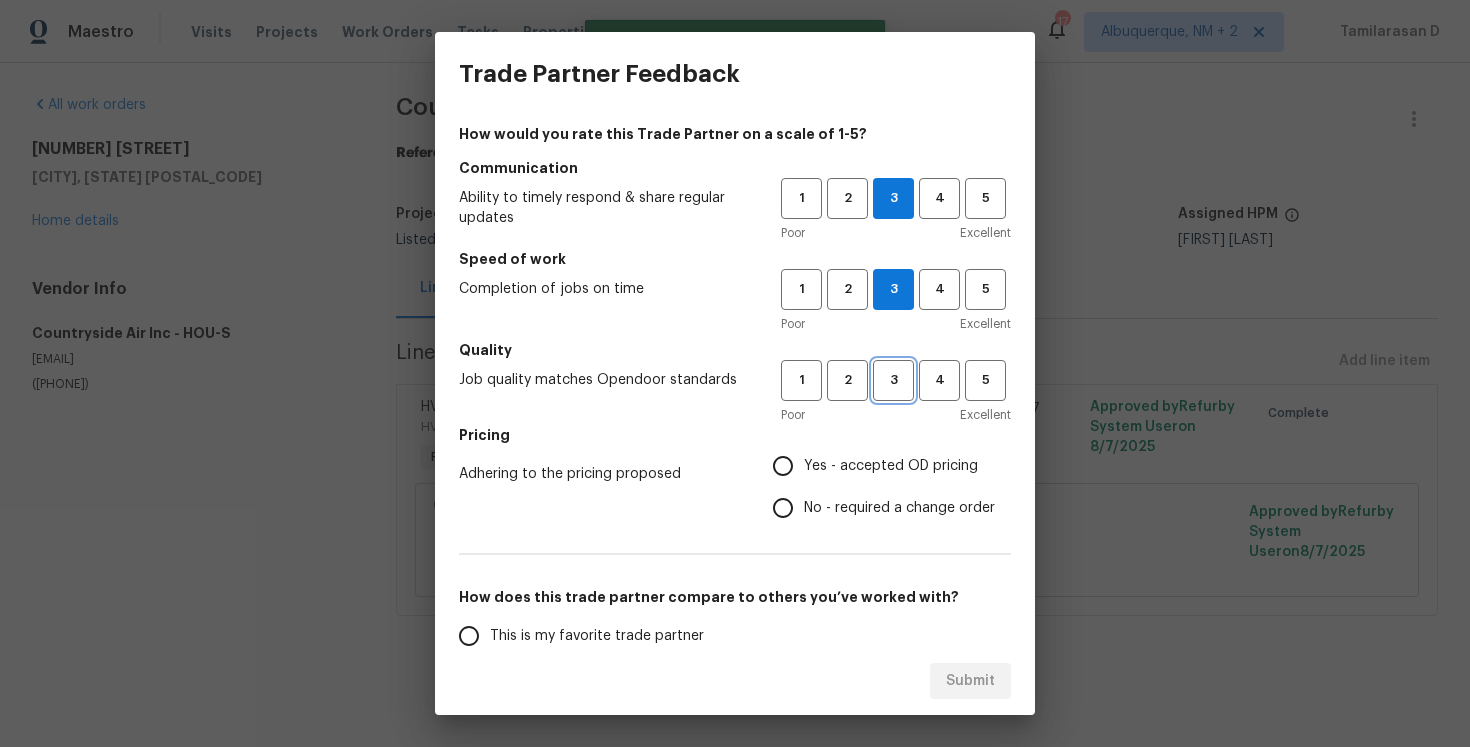 click on "3" at bounding box center (893, 380) 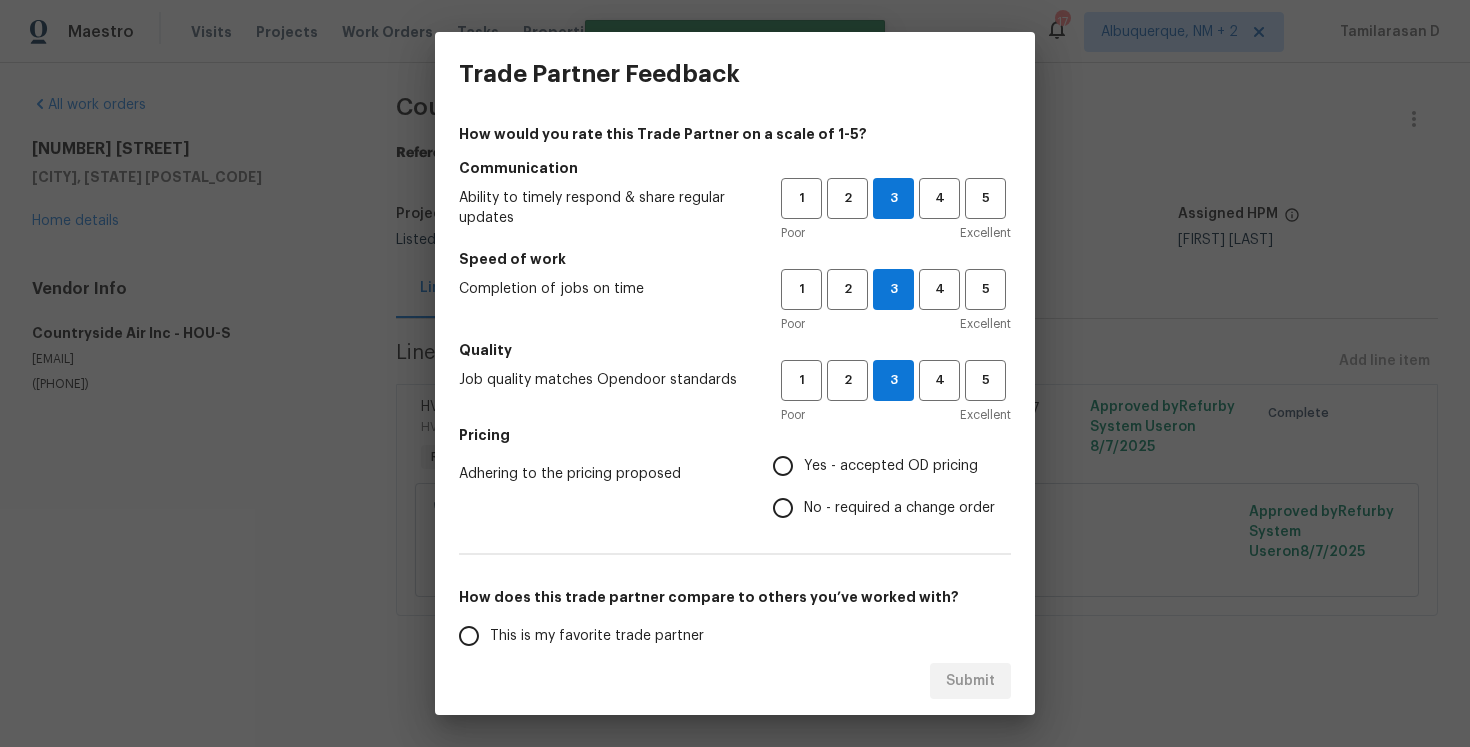 radio on "true" 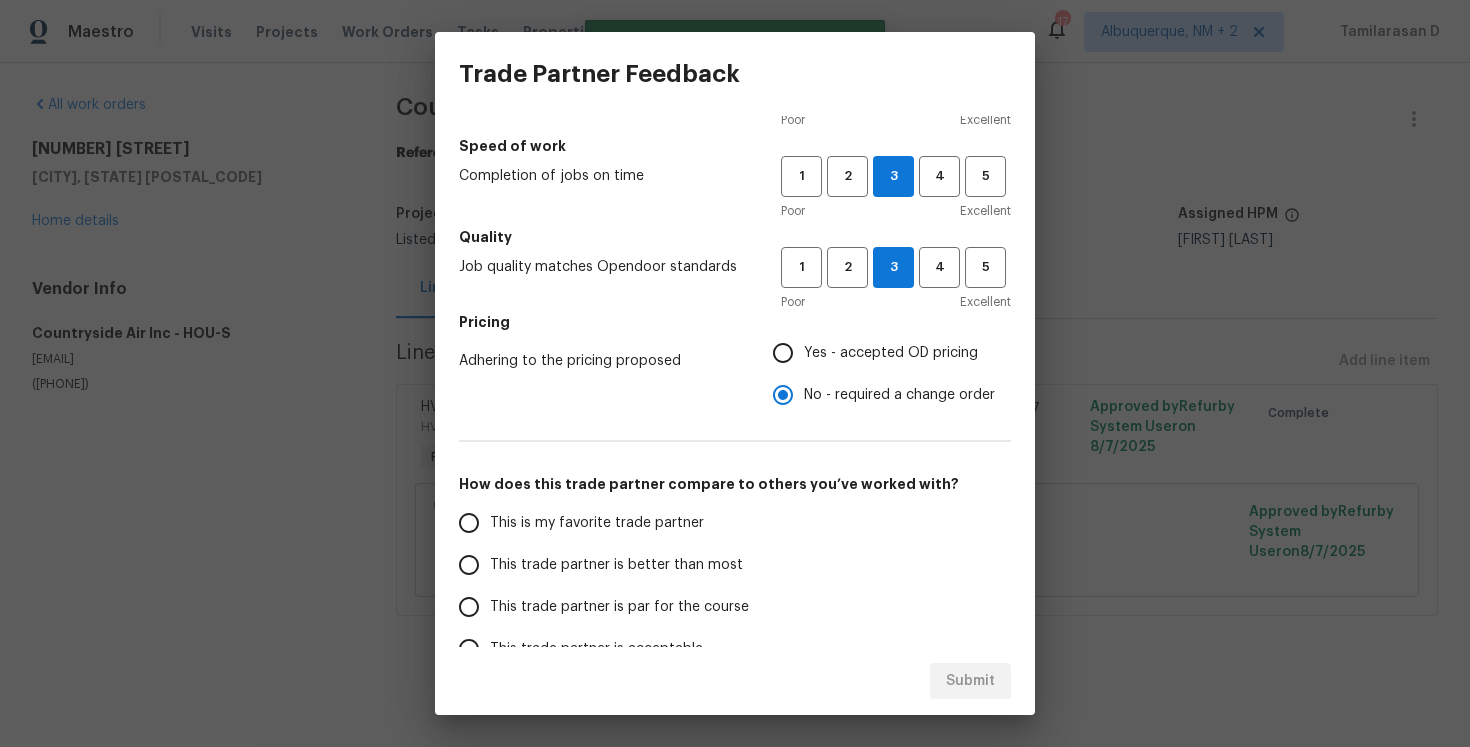 scroll, scrollTop: 268, scrollLeft: 0, axis: vertical 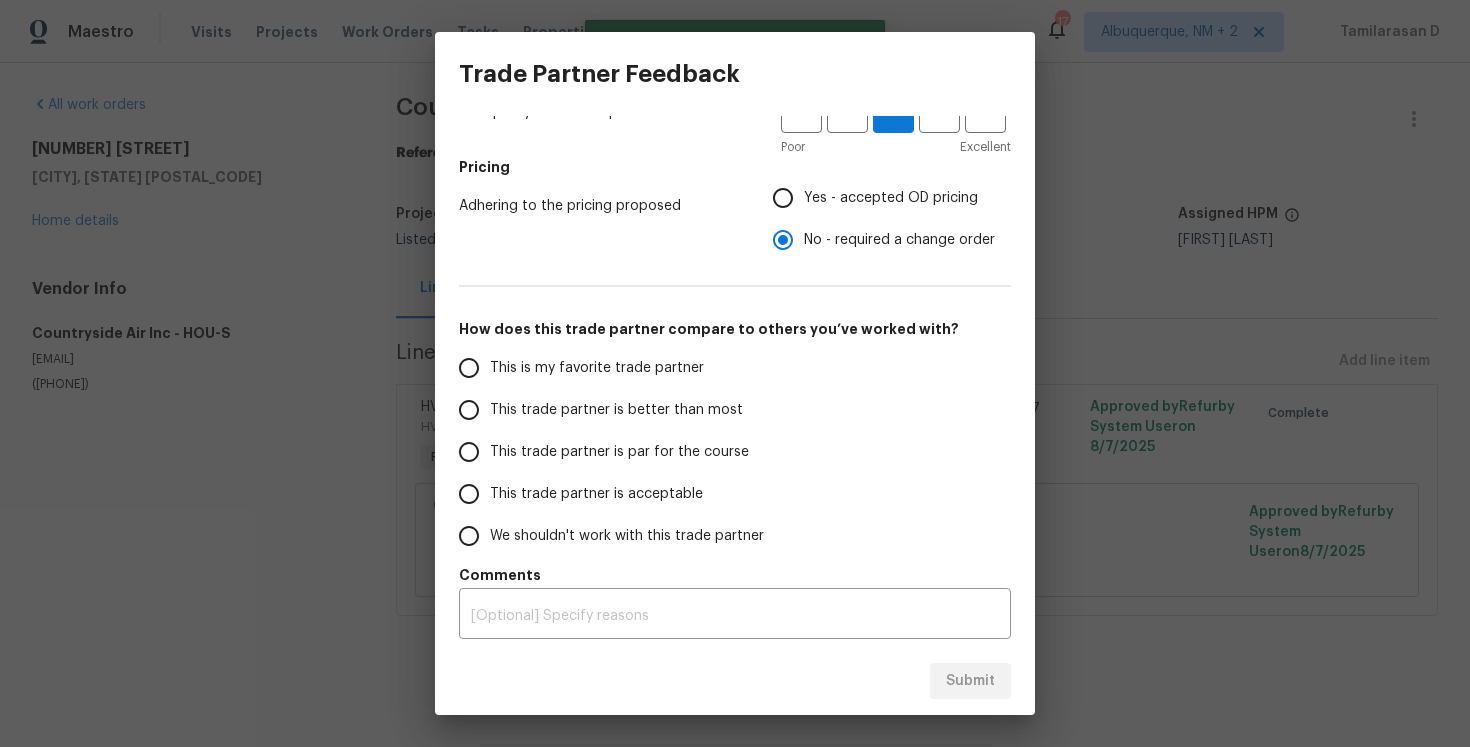 click on "This trade partner is par for the course" at bounding box center [469, 452] 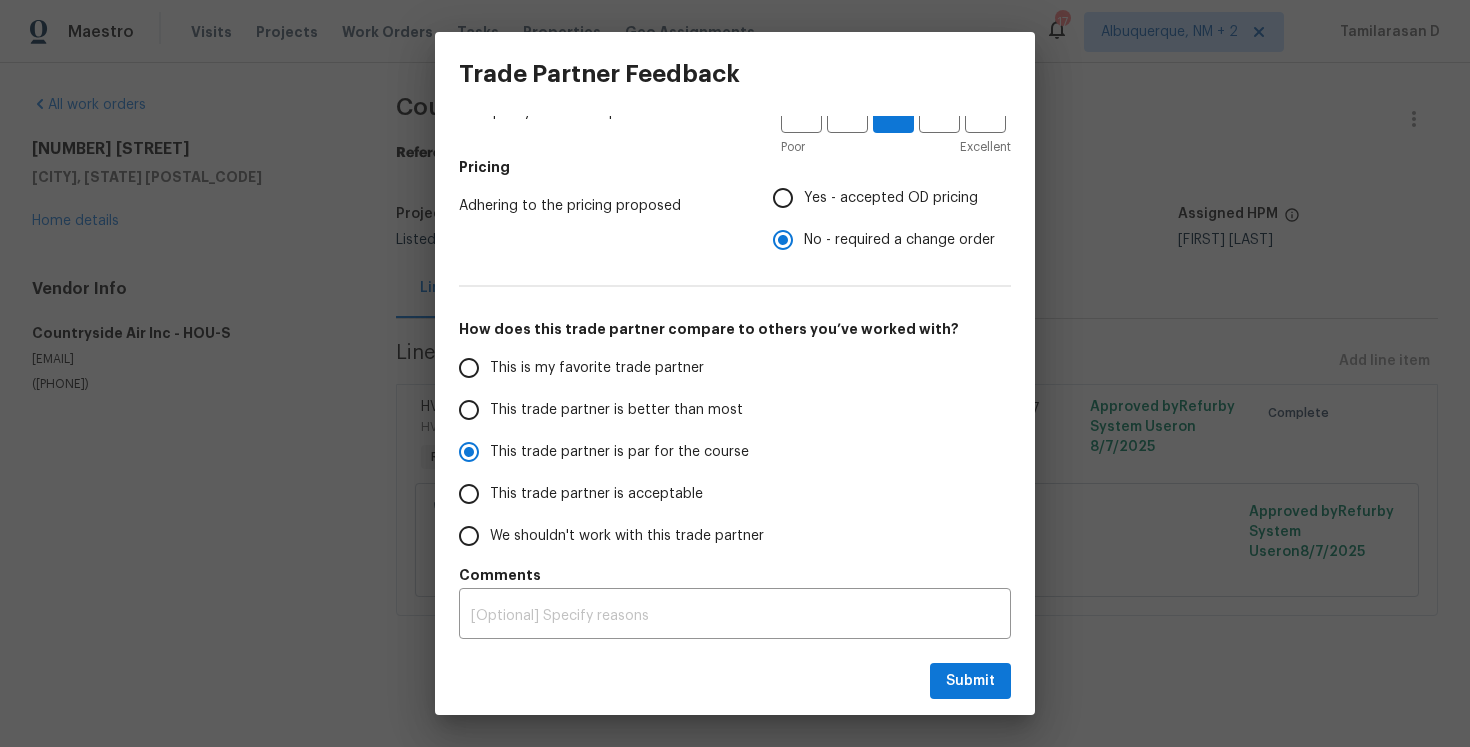 click on "Submit" at bounding box center (735, 681) 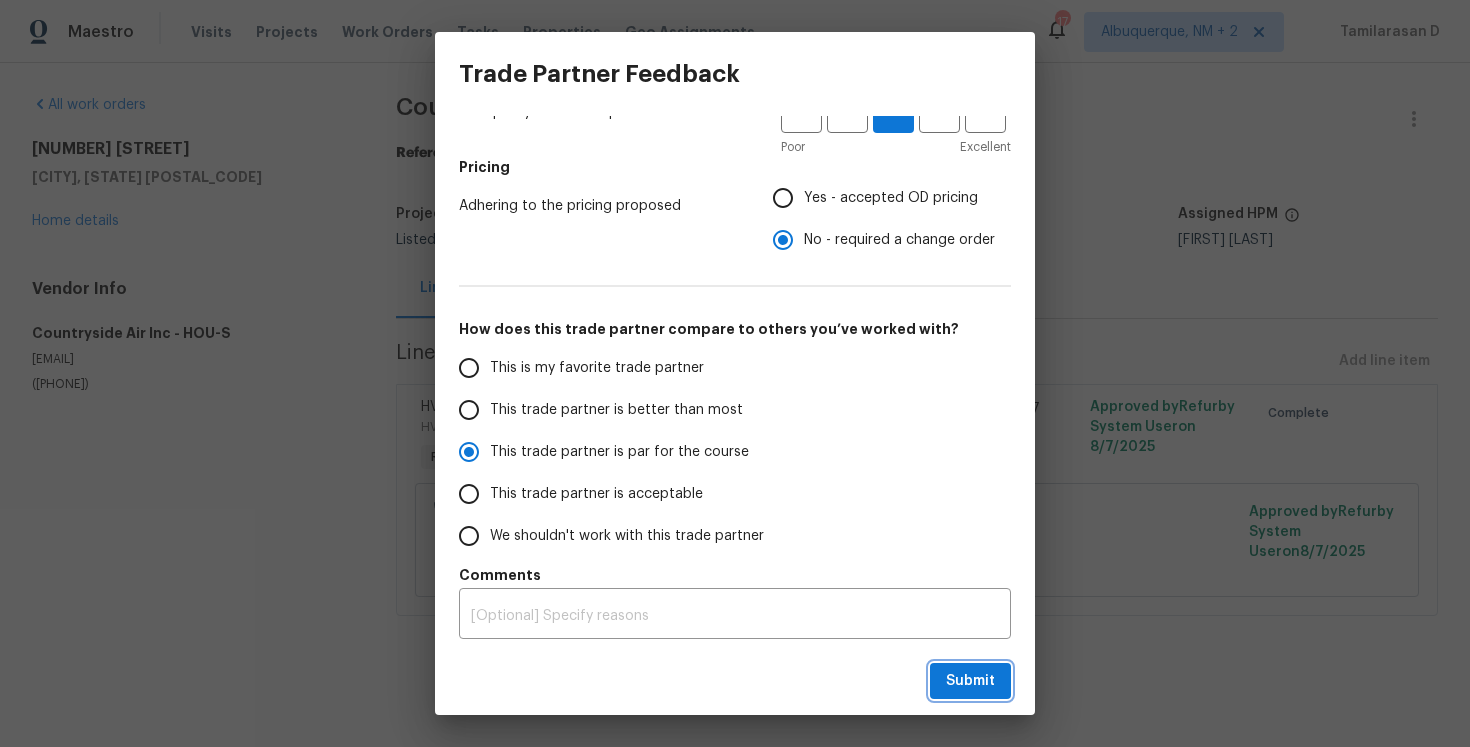 click on "Submit" at bounding box center [970, 681] 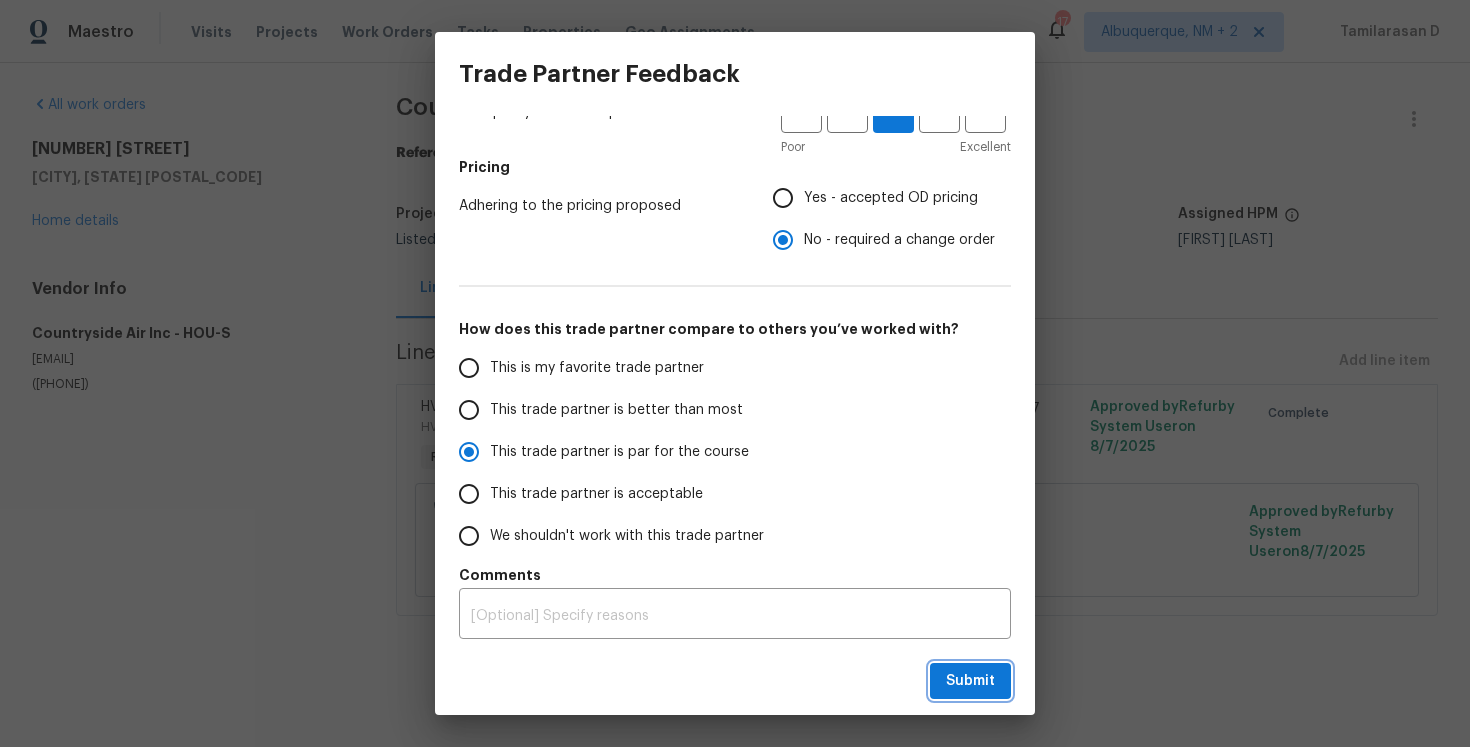 radio on "true" 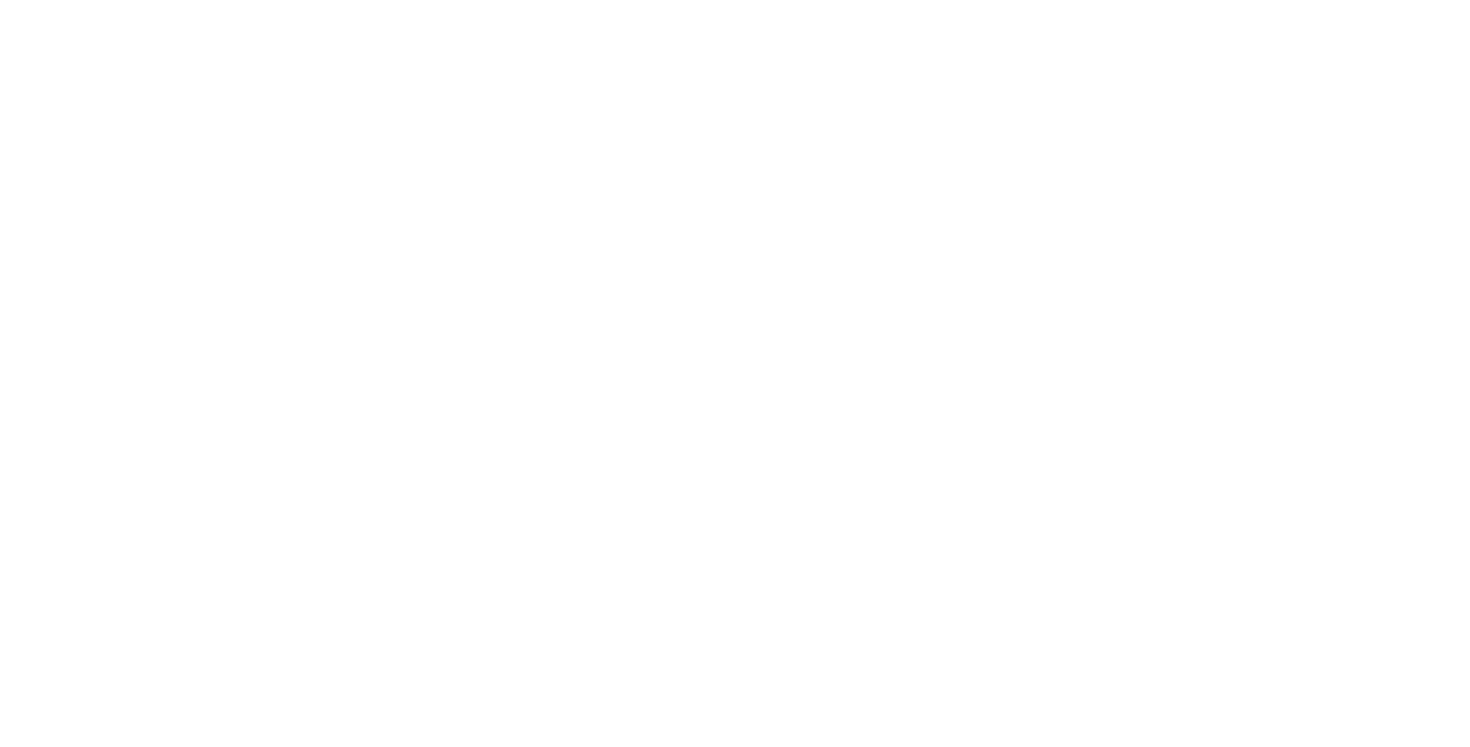 scroll, scrollTop: 0, scrollLeft: 0, axis: both 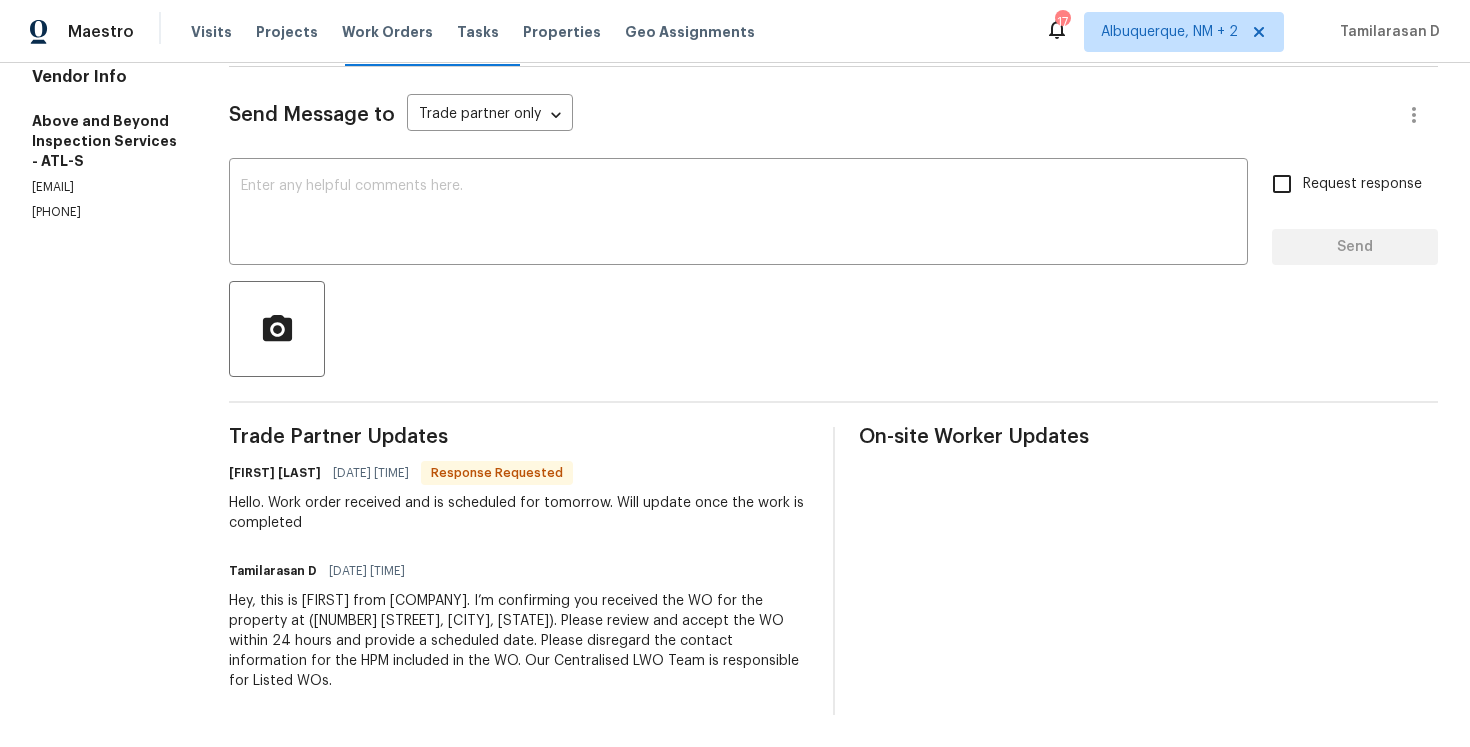 click on "Hello. Work order received and is scheduled for tomorrow. Will update once the work is completed" at bounding box center [518, 513] 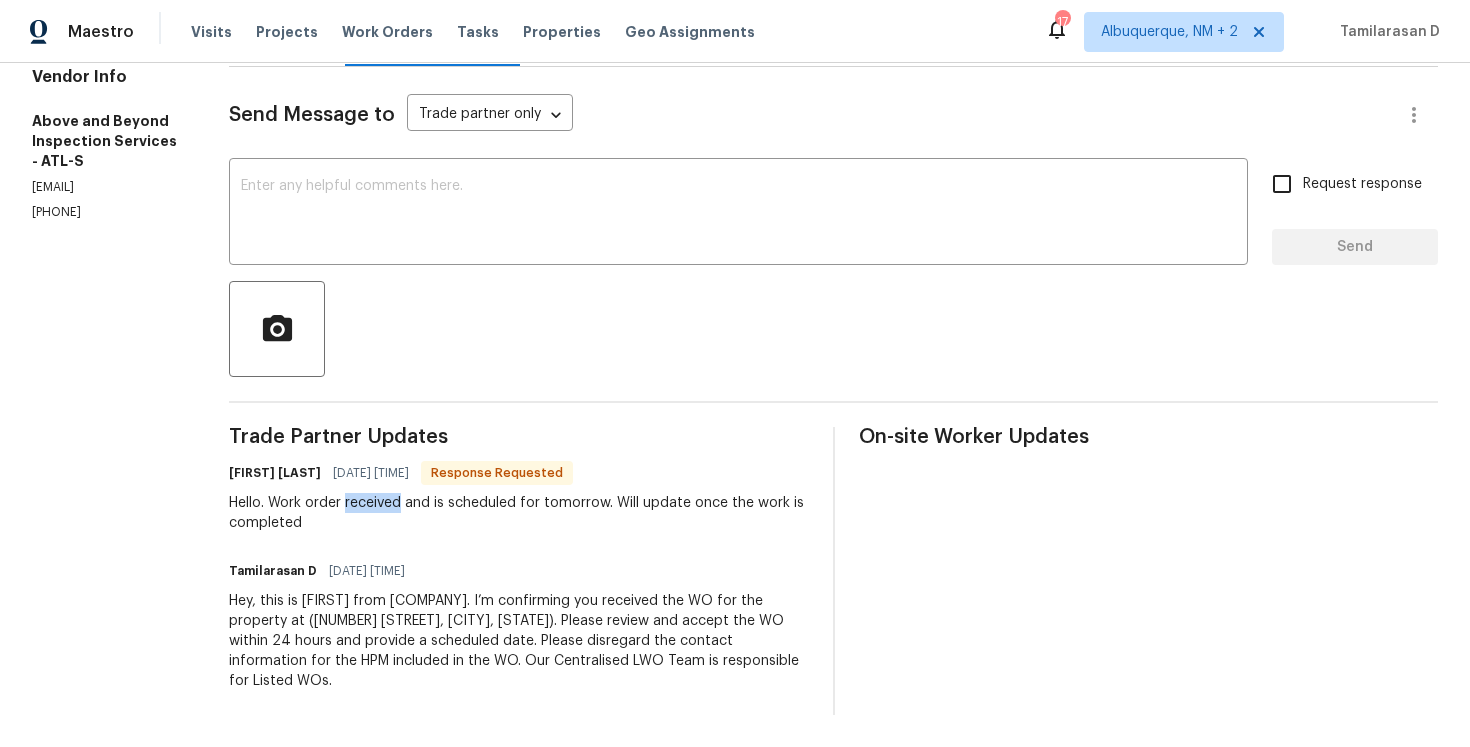 click on "Hello. Work order received and is scheduled for tomorrow. Will update once the work is completed" at bounding box center [518, 513] 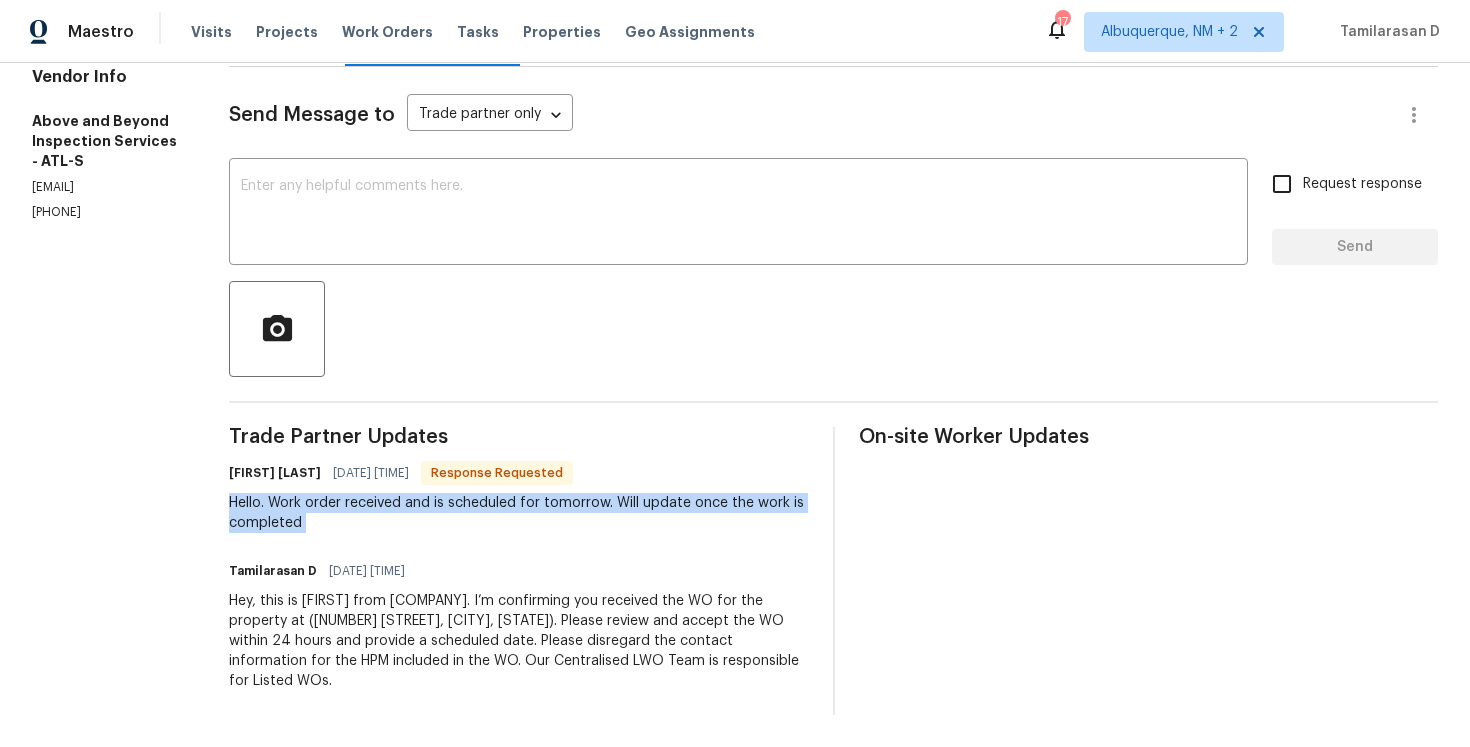 click on "Hello. Work order received and is scheduled for tomorrow. Will update once the work is completed" at bounding box center [518, 513] 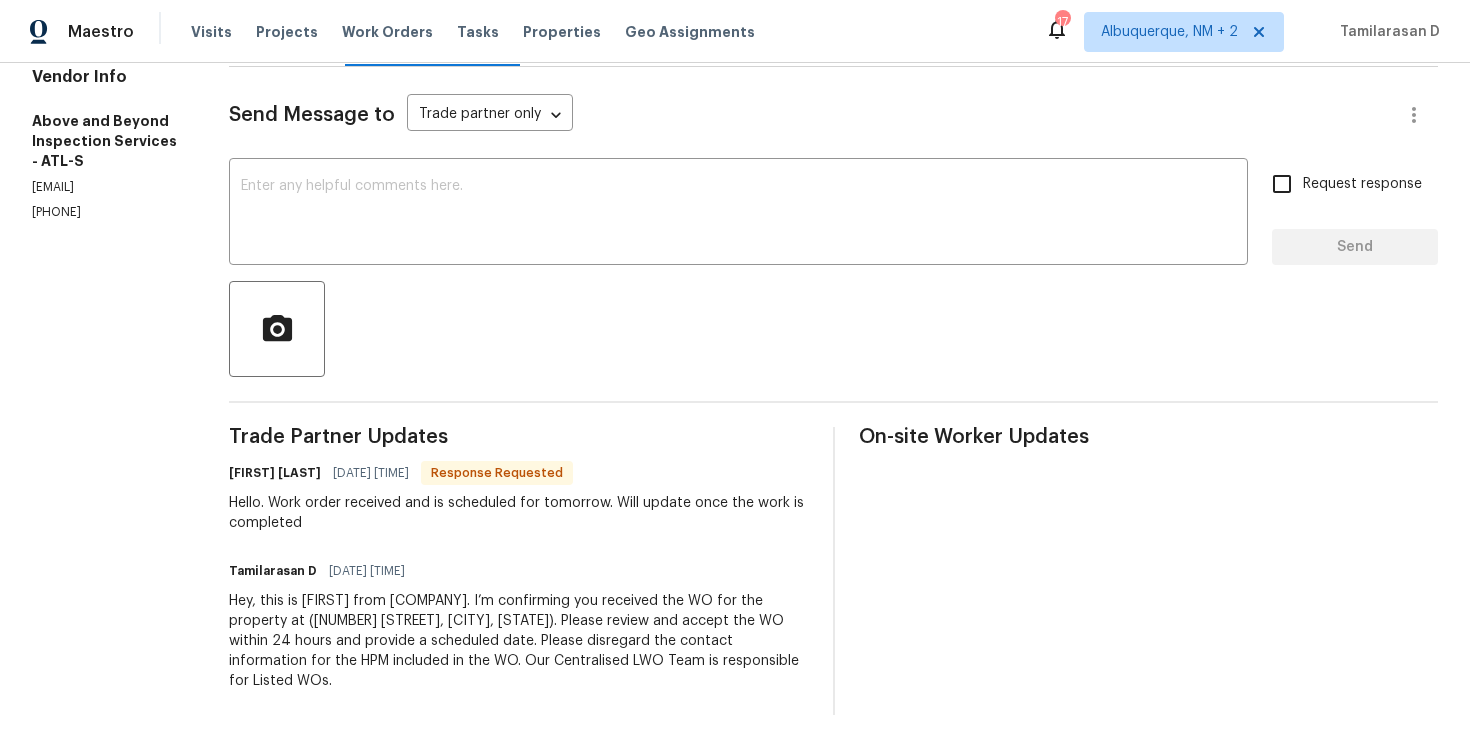 scroll, scrollTop: 0, scrollLeft: 0, axis: both 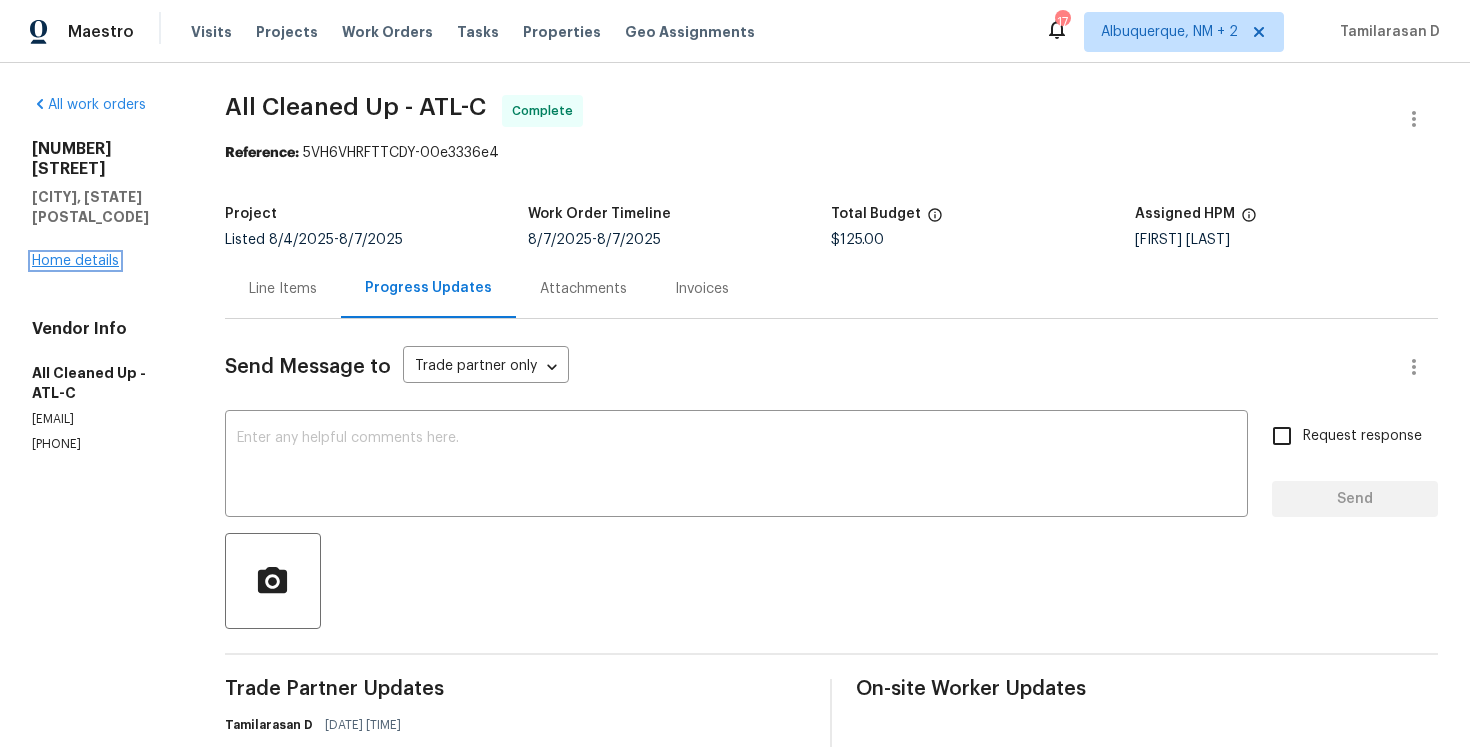 click on "Home details" at bounding box center [75, 261] 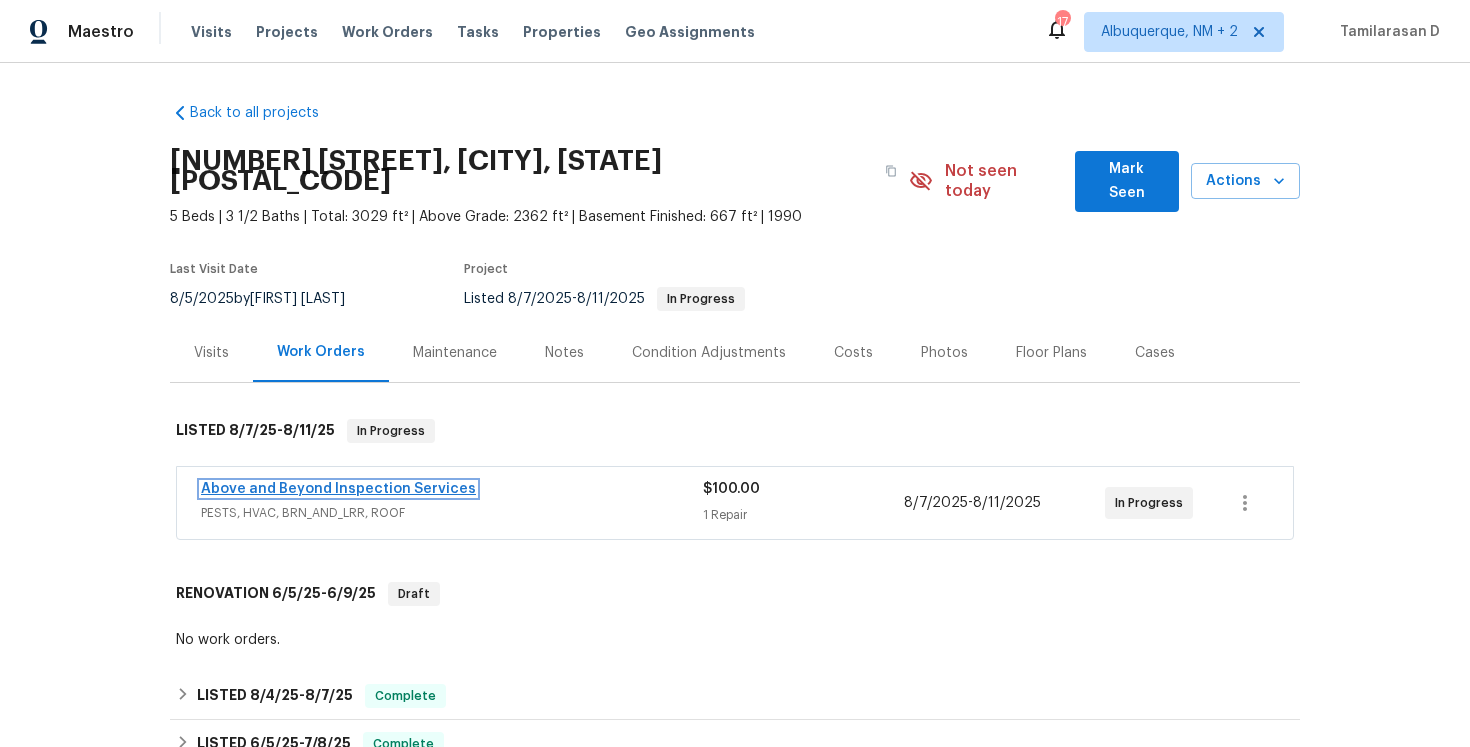 click on "Above and Beyond Inspection Services" at bounding box center [338, 489] 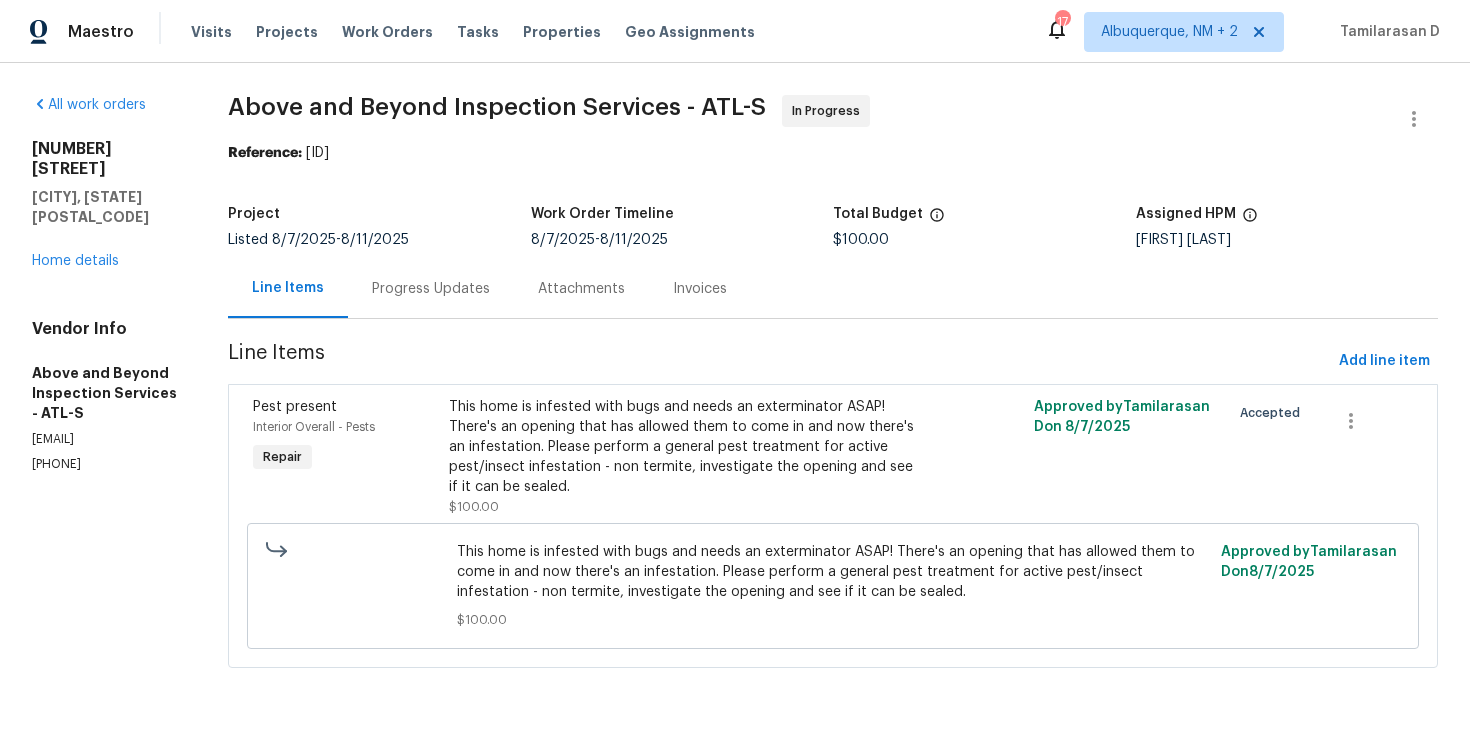 click on "Progress Updates" at bounding box center (431, 288) 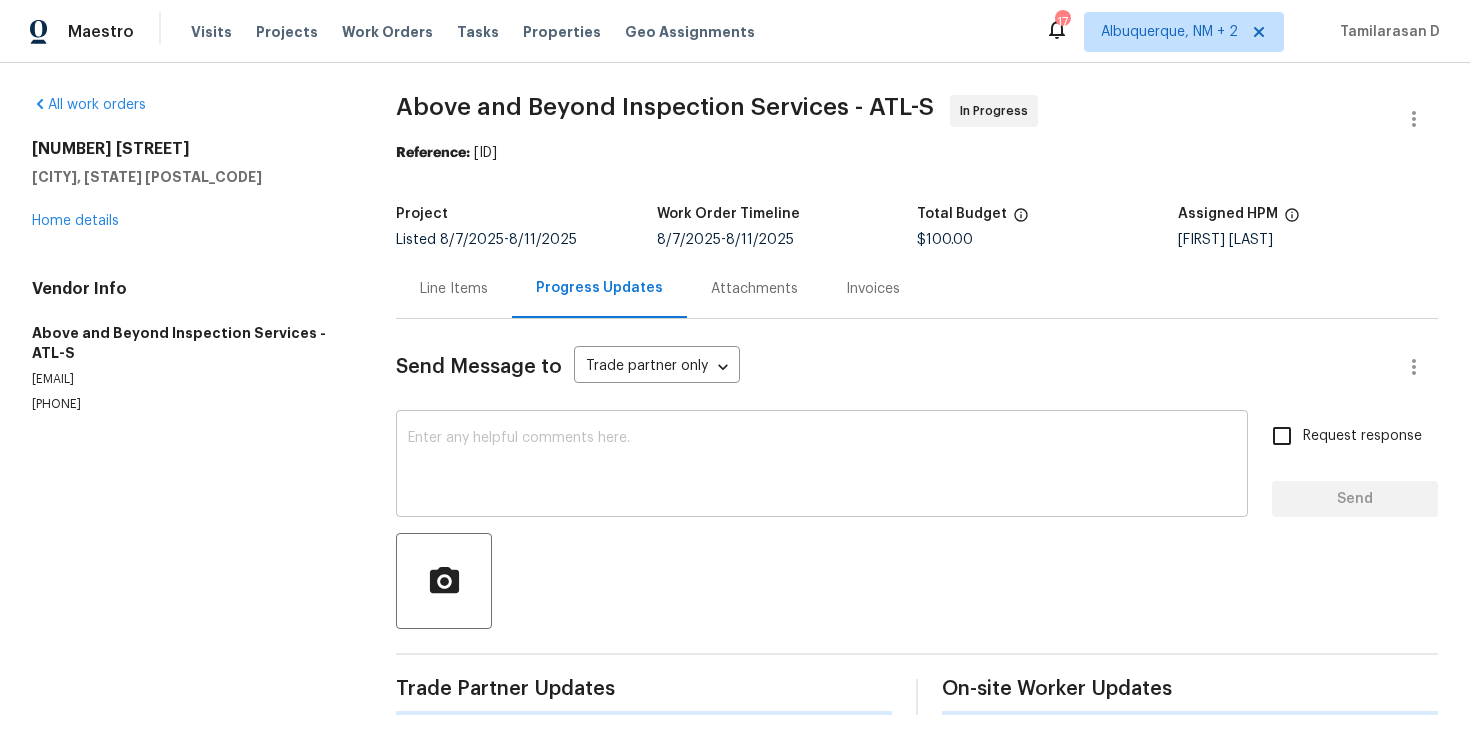 click at bounding box center (822, 466) 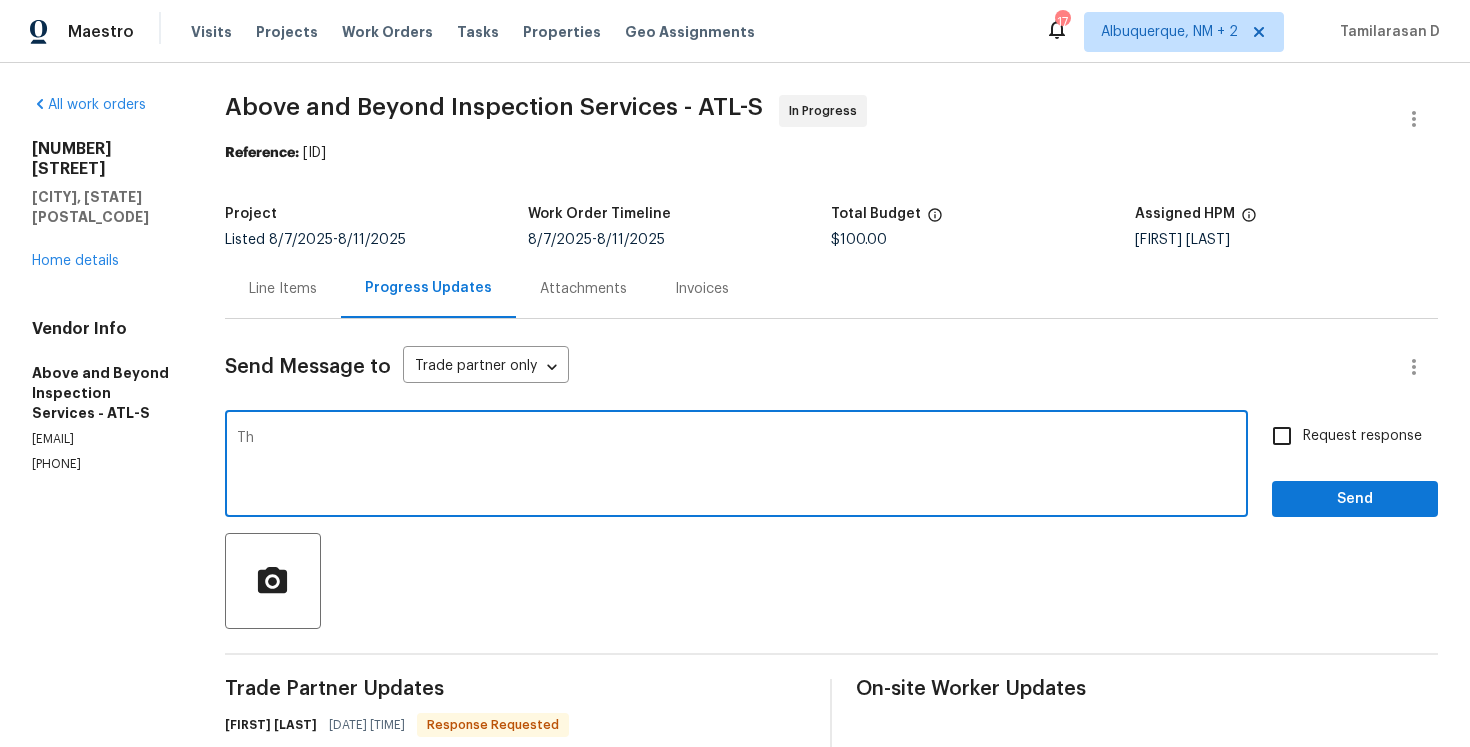 type on "T" 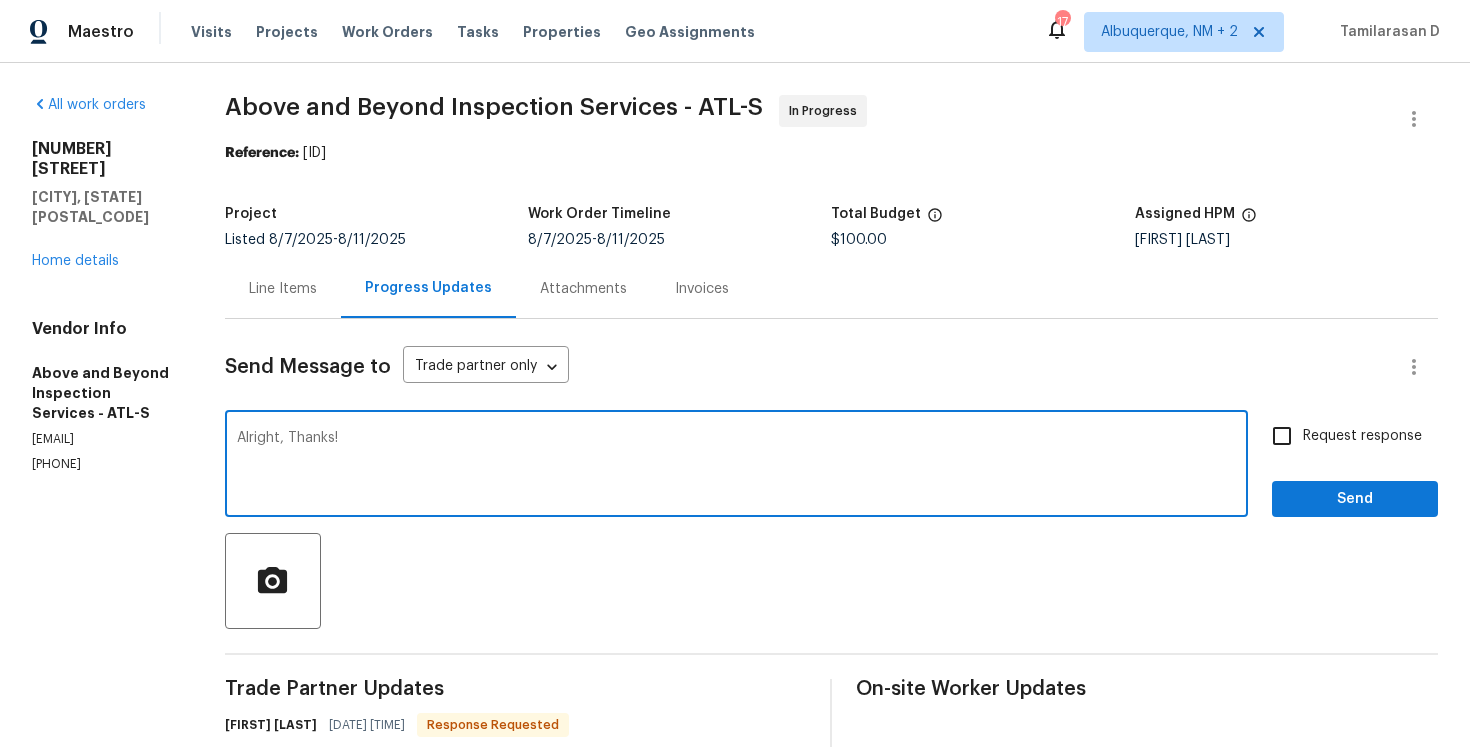 type on "Alright, Thanks!" 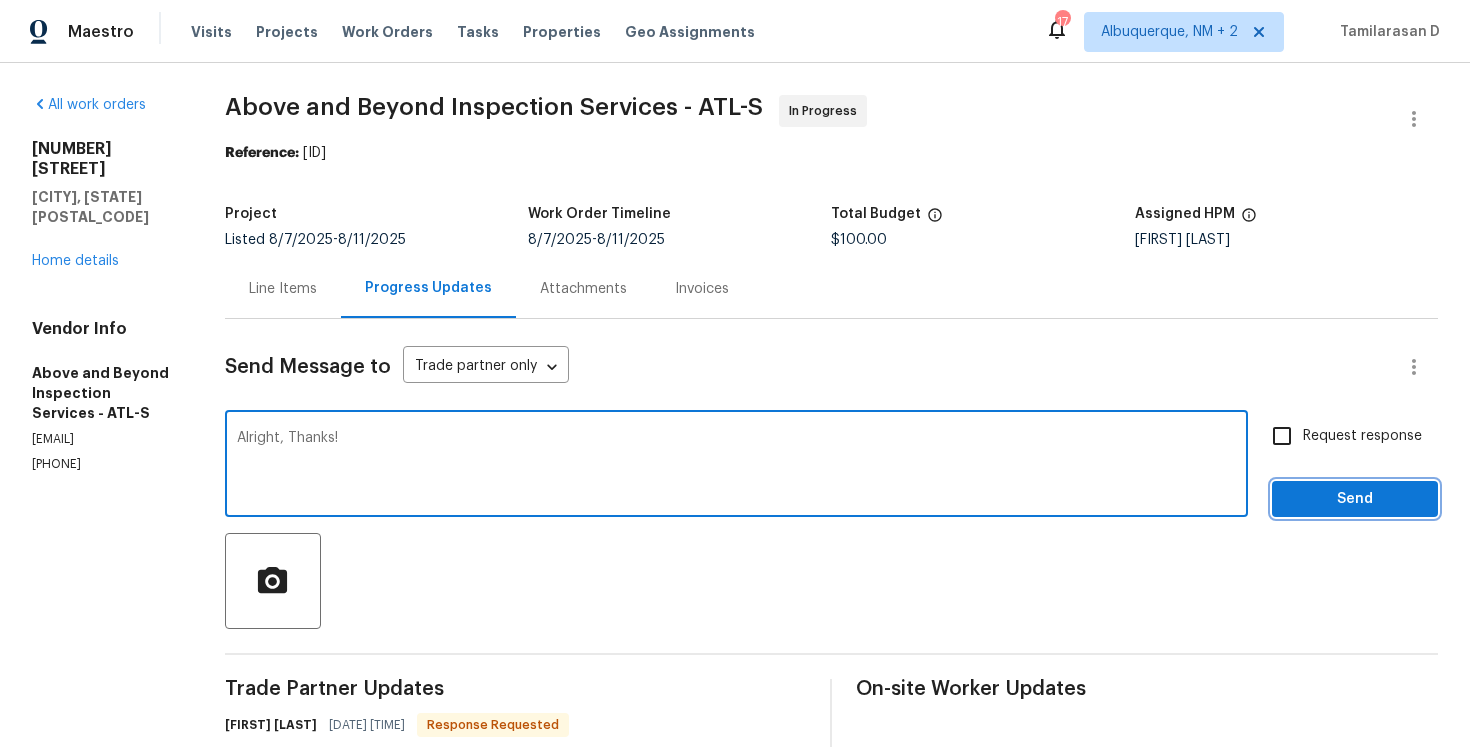 click on "Send" at bounding box center [1355, 499] 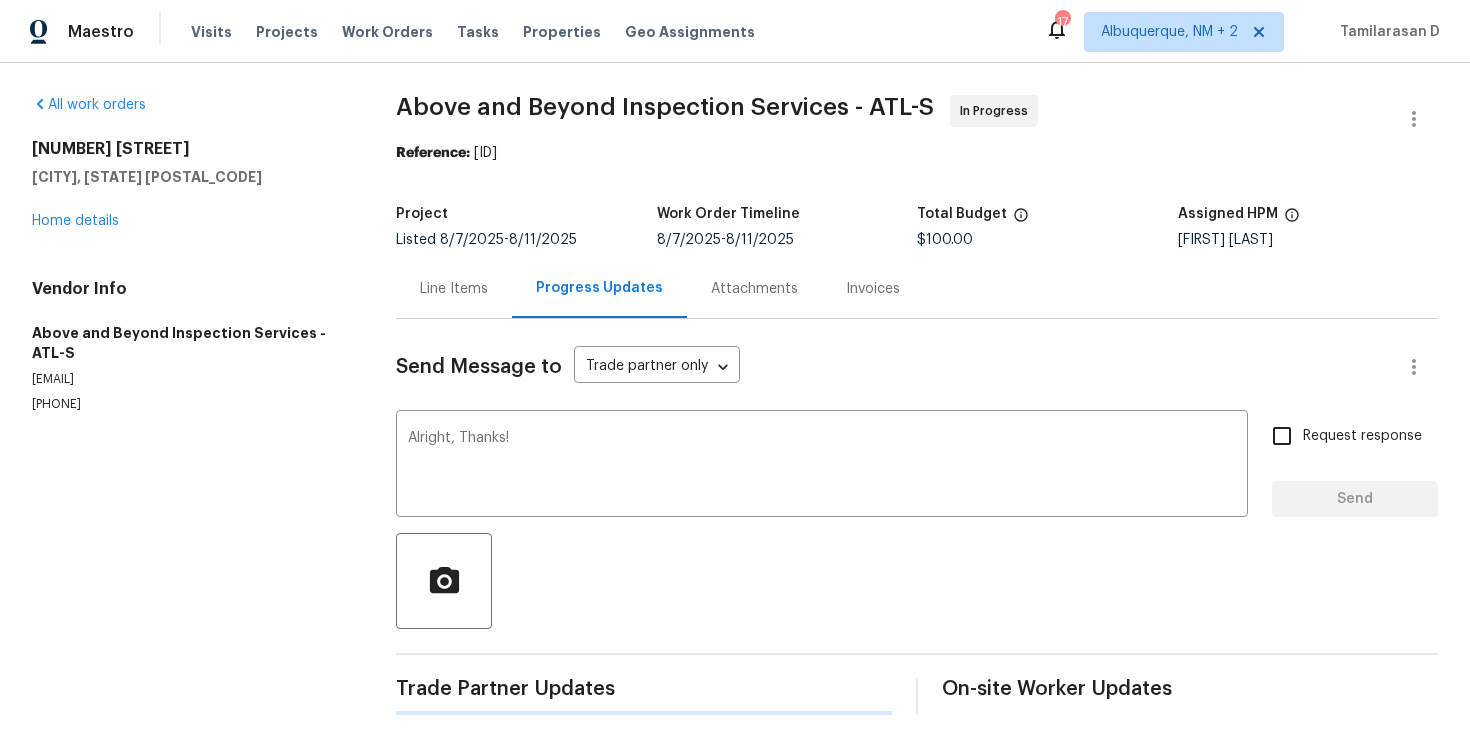 type 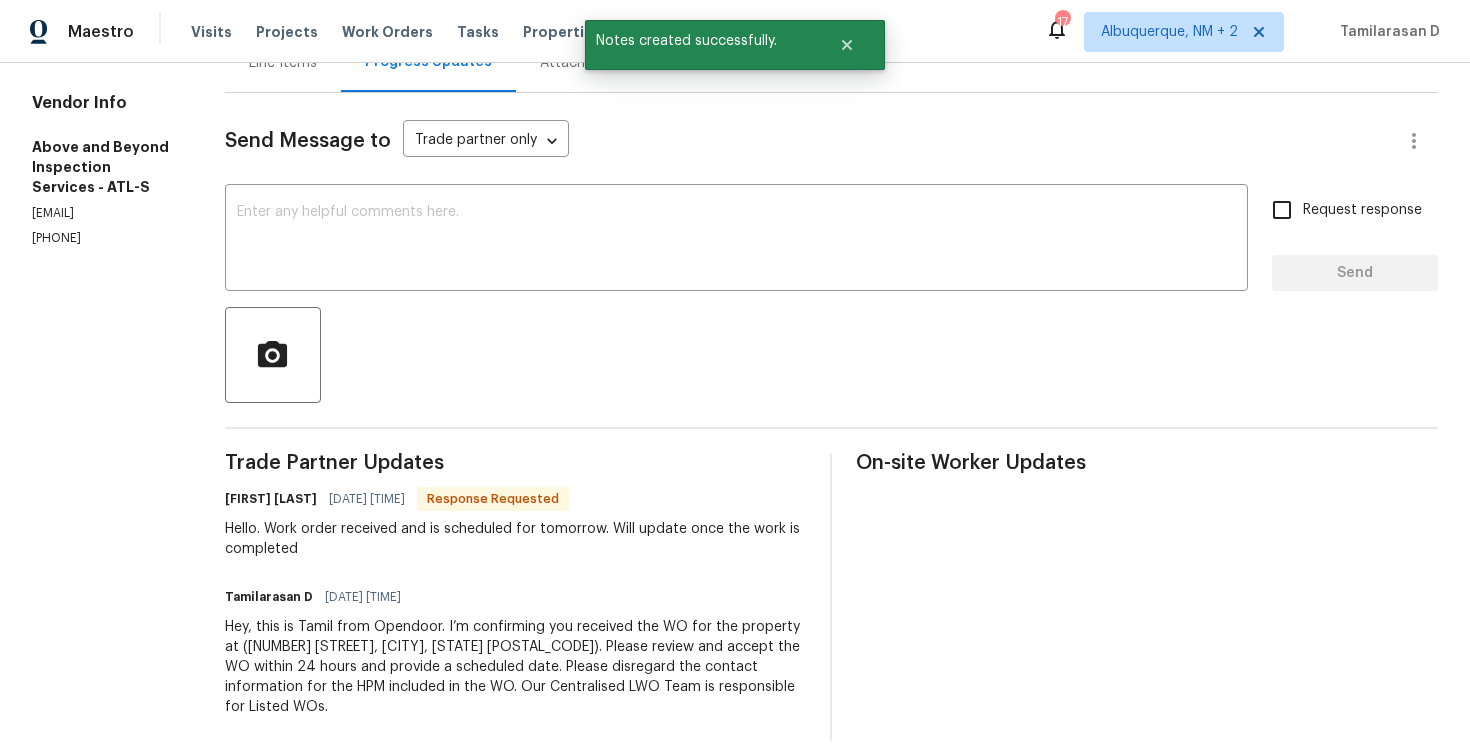 scroll, scrollTop: 252, scrollLeft: 0, axis: vertical 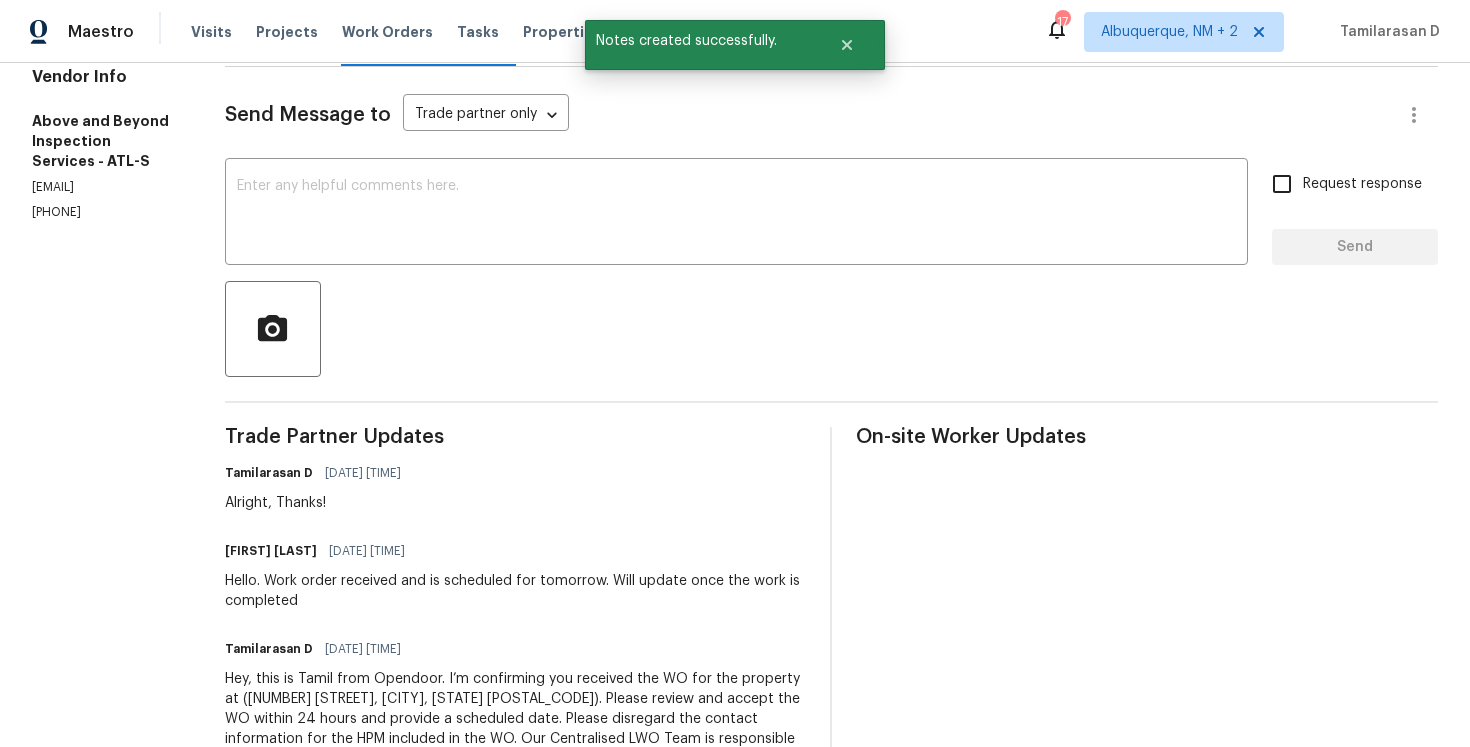 click on "Trade Partner Updates Tamilarasan D 08/08/2025 8:24 AM Alright, Thanks! Jason Leonard 08/07/2025 3:22 PM Hello. Work order received and is scheduled for tomorrow. Will update once the work is completed Tamilarasan D 08/07/2025 3:19 PM Hey, this is Tamil from Opendoor. I’m confirming you received the WO for the property at (120 Blackberry Run, Fayetteville, GA 30214). Please review and accept the WO within 24 hours and provide a scheduled date. Please disregard the contact information for the HPM included in the WO. Our Centralised LWO Team is responsible for Listed WOs." at bounding box center [516, 610] 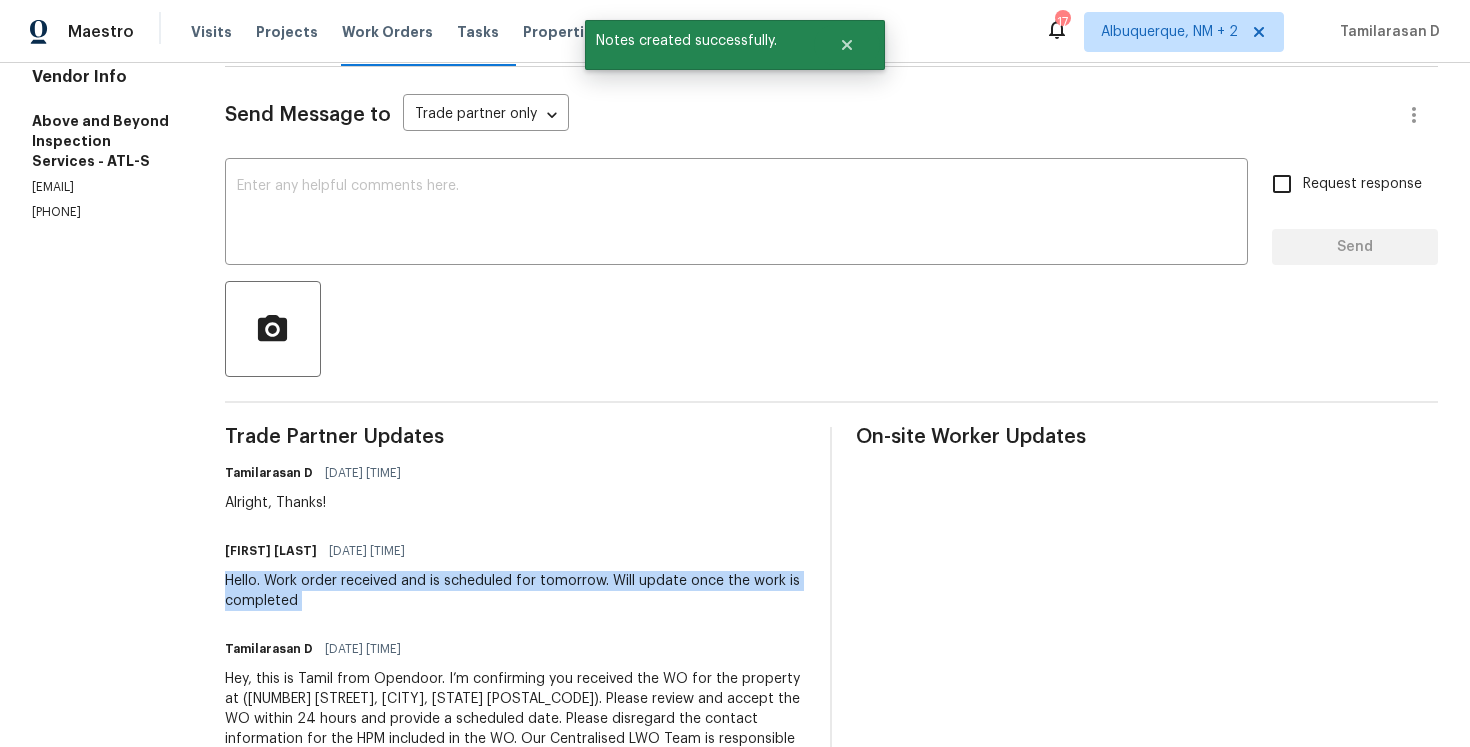 copy on "Hello. Work order received and is scheduled for tomorrow. Will update once the work is completed" 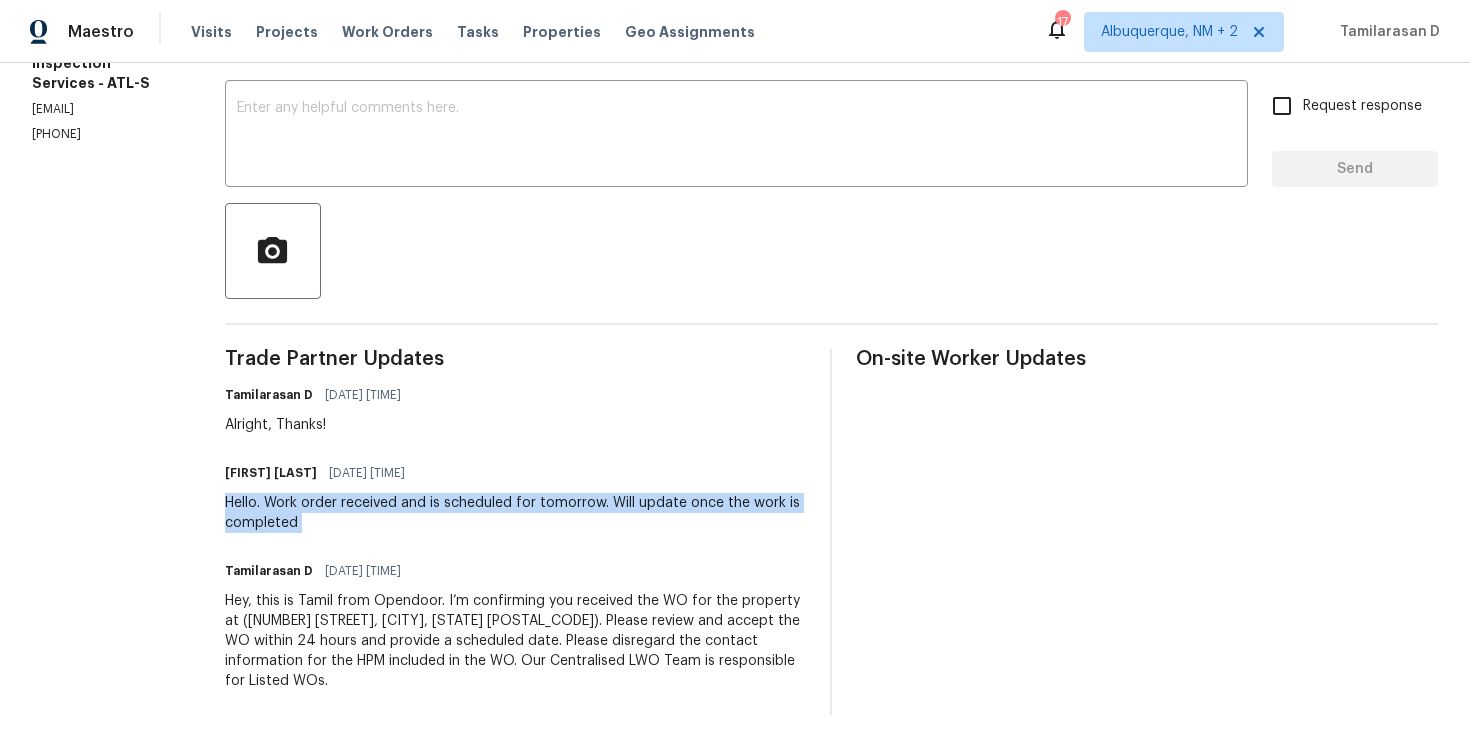 scroll, scrollTop: 0, scrollLeft: 0, axis: both 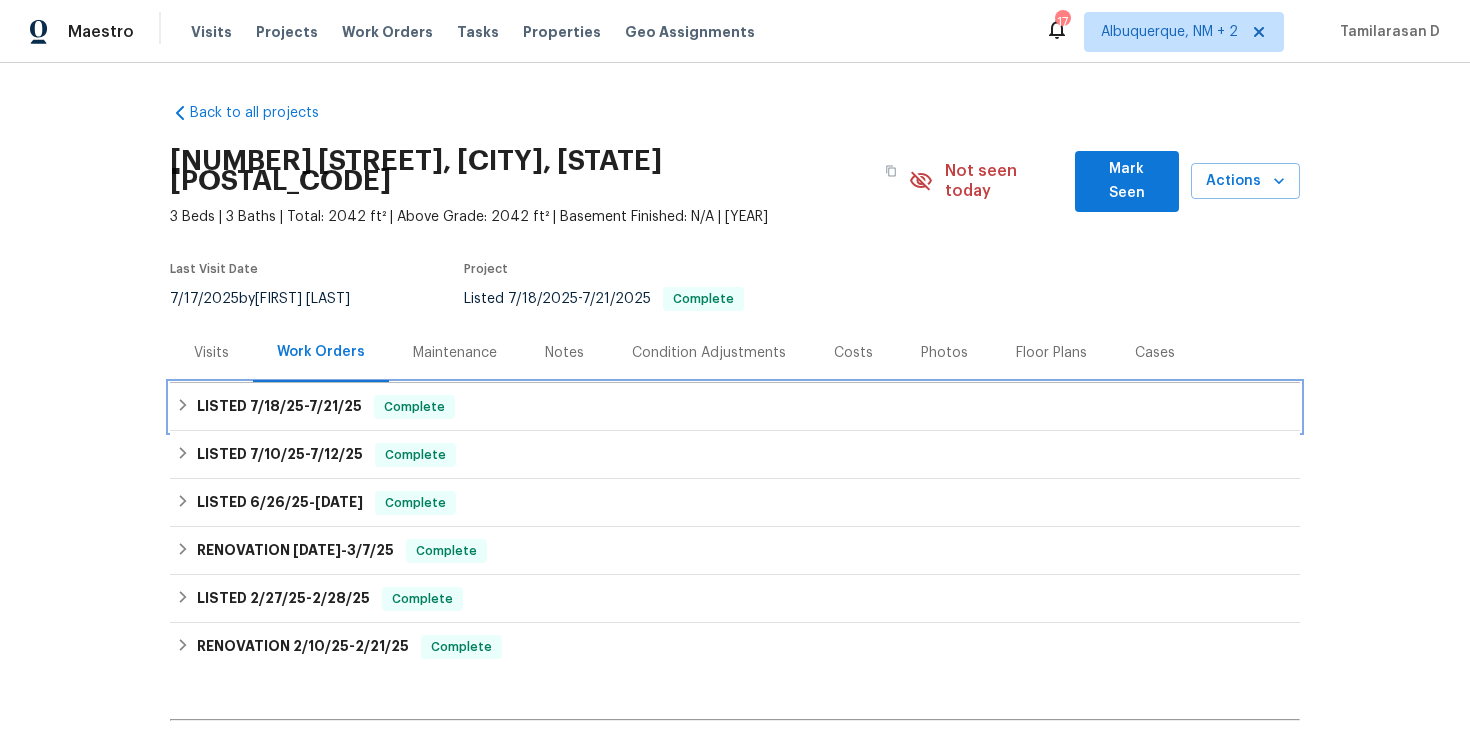click on "LISTED   [DATE]  -  [DATE] Complete" at bounding box center [735, 407] 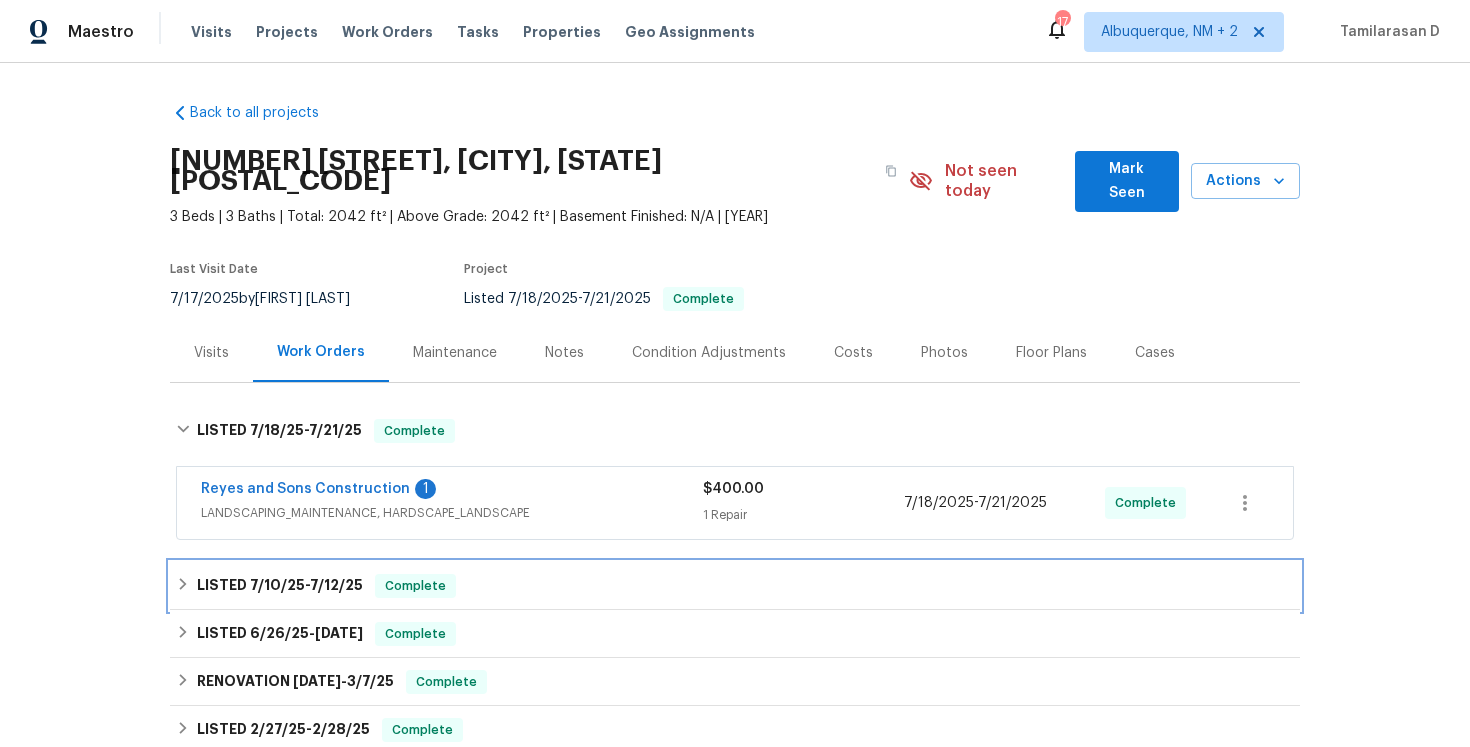 click on "LISTED   7/10/25  -  7/12/25 Complete" at bounding box center [735, 586] 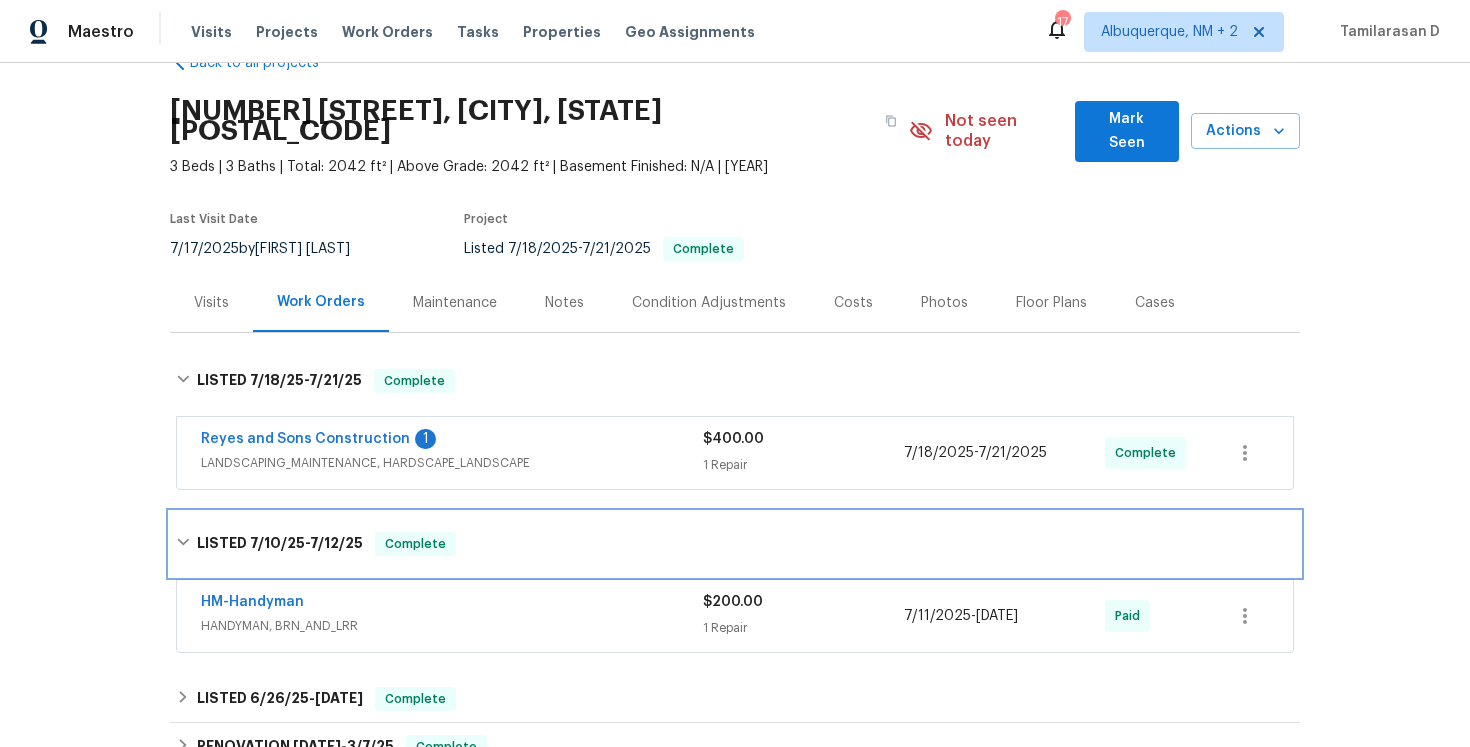 scroll, scrollTop: 113, scrollLeft: 0, axis: vertical 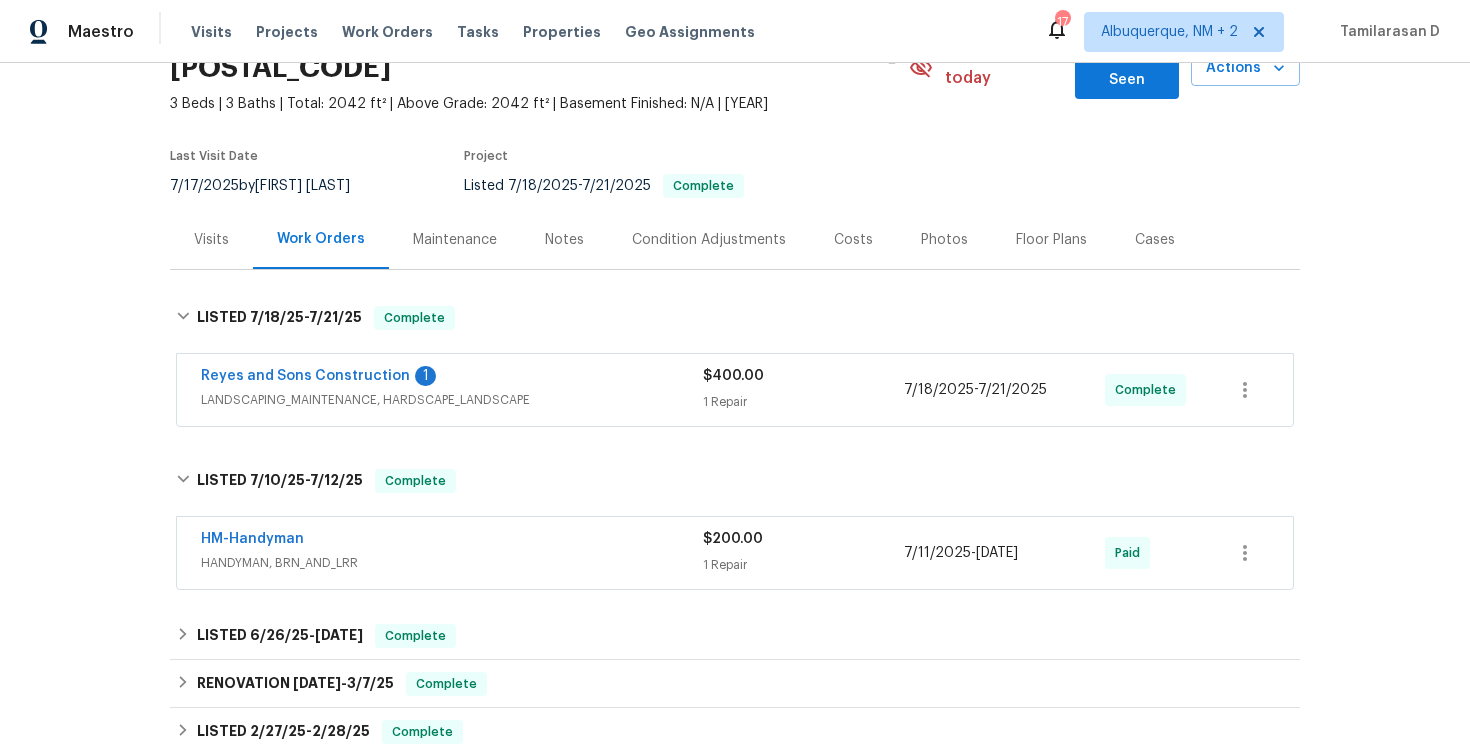 click on "HM-Handyman" at bounding box center (452, 541) 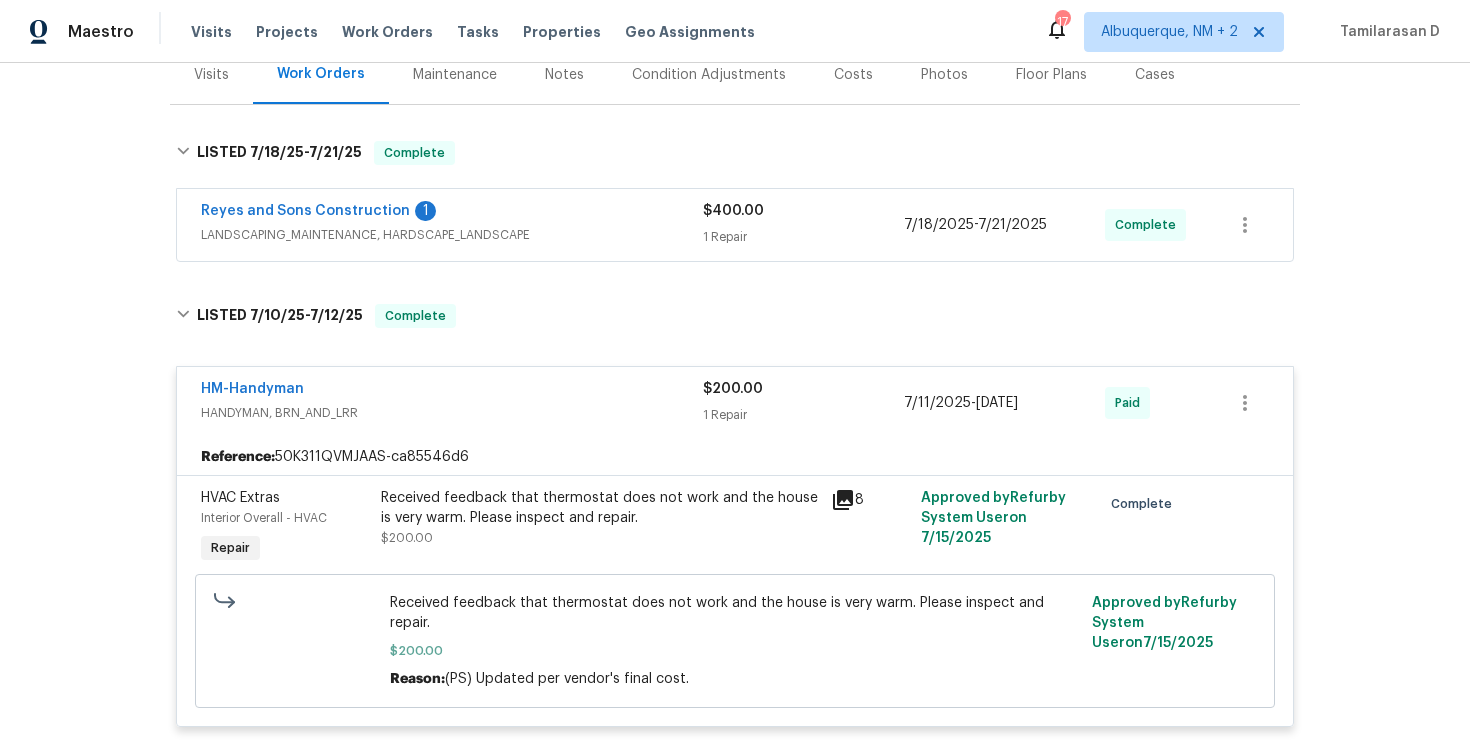 scroll, scrollTop: 357, scrollLeft: 0, axis: vertical 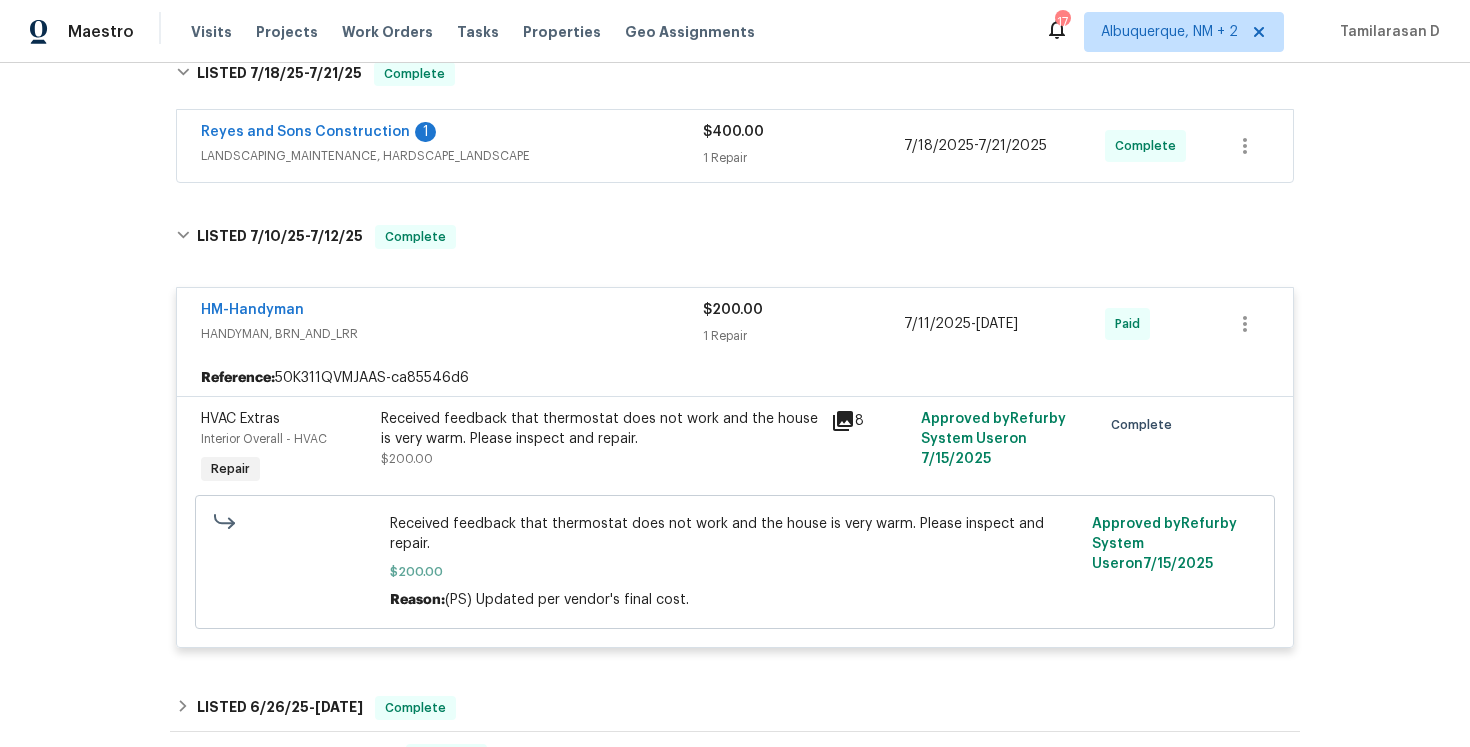 click on "Received feedback that thermostat does not work and the house is very warm. Please inspect and repair." at bounding box center (600, 429) 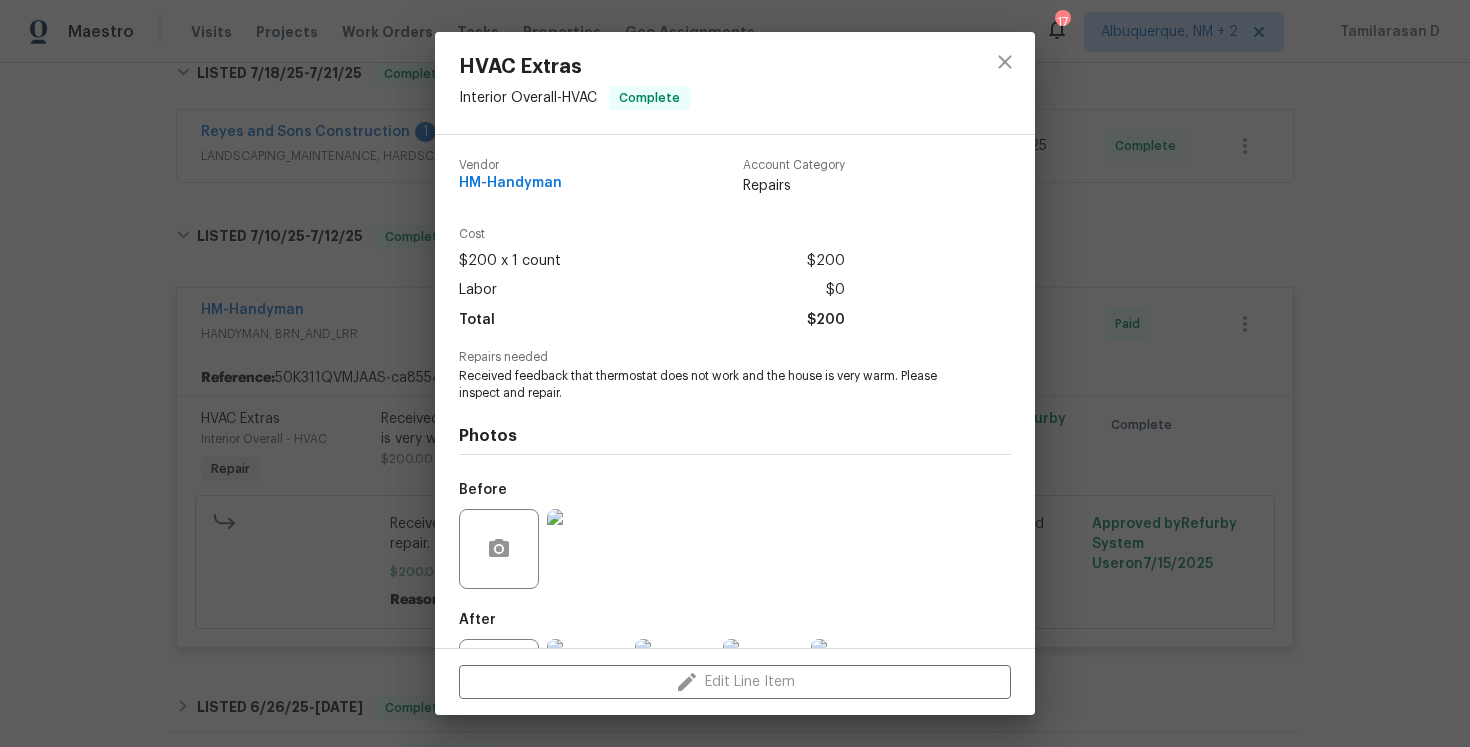 click on "HVAC Extras Interior Overall  -  HVAC Complete Vendor HM-Handyman Account Category Repairs Cost $200 x 1 count $200 Labor $0 Total $200 Repairs needed Received feedback that thermostat does not work and the house is very warm. Please inspect and repair. Photos Before After  +3  Edit Line Item" at bounding box center [735, 373] 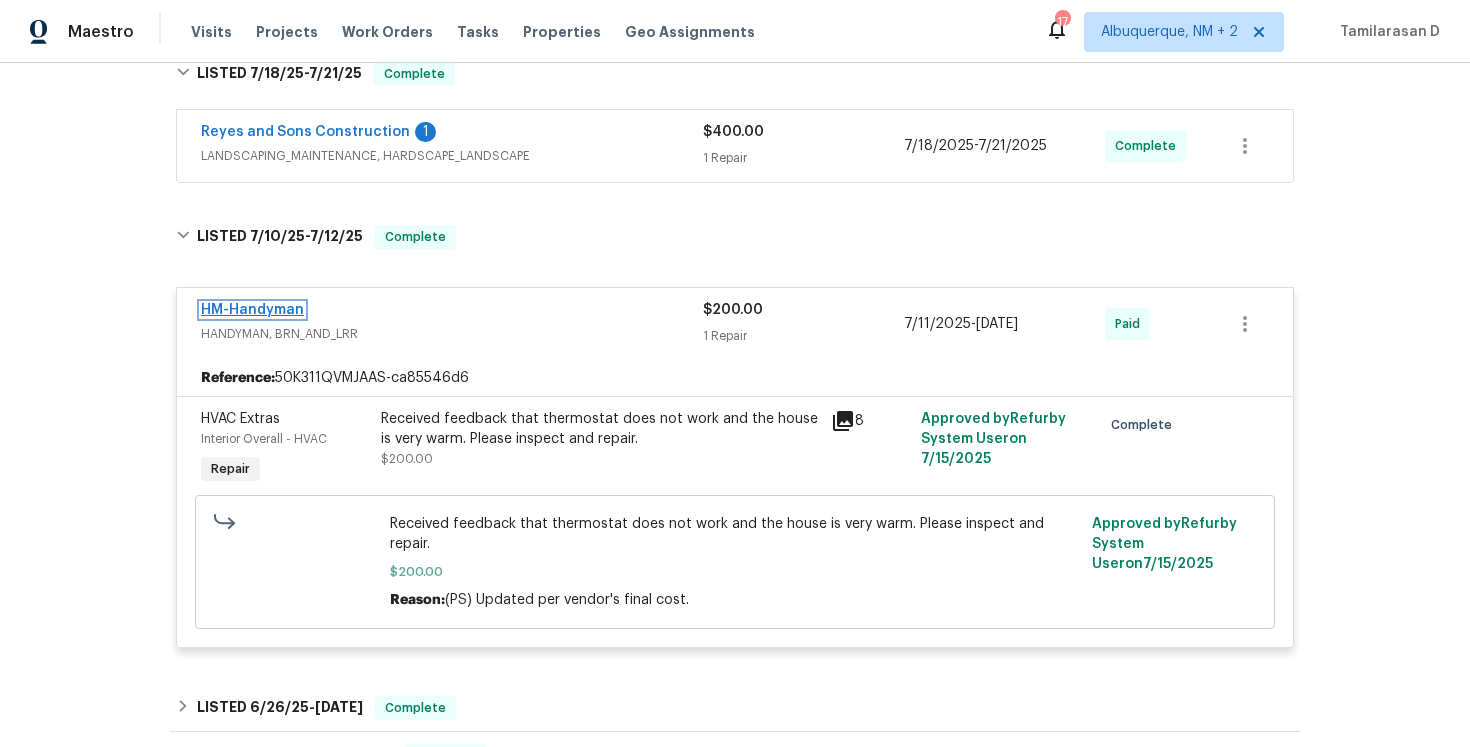 click on "HM-Handyman" at bounding box center (252, 310) 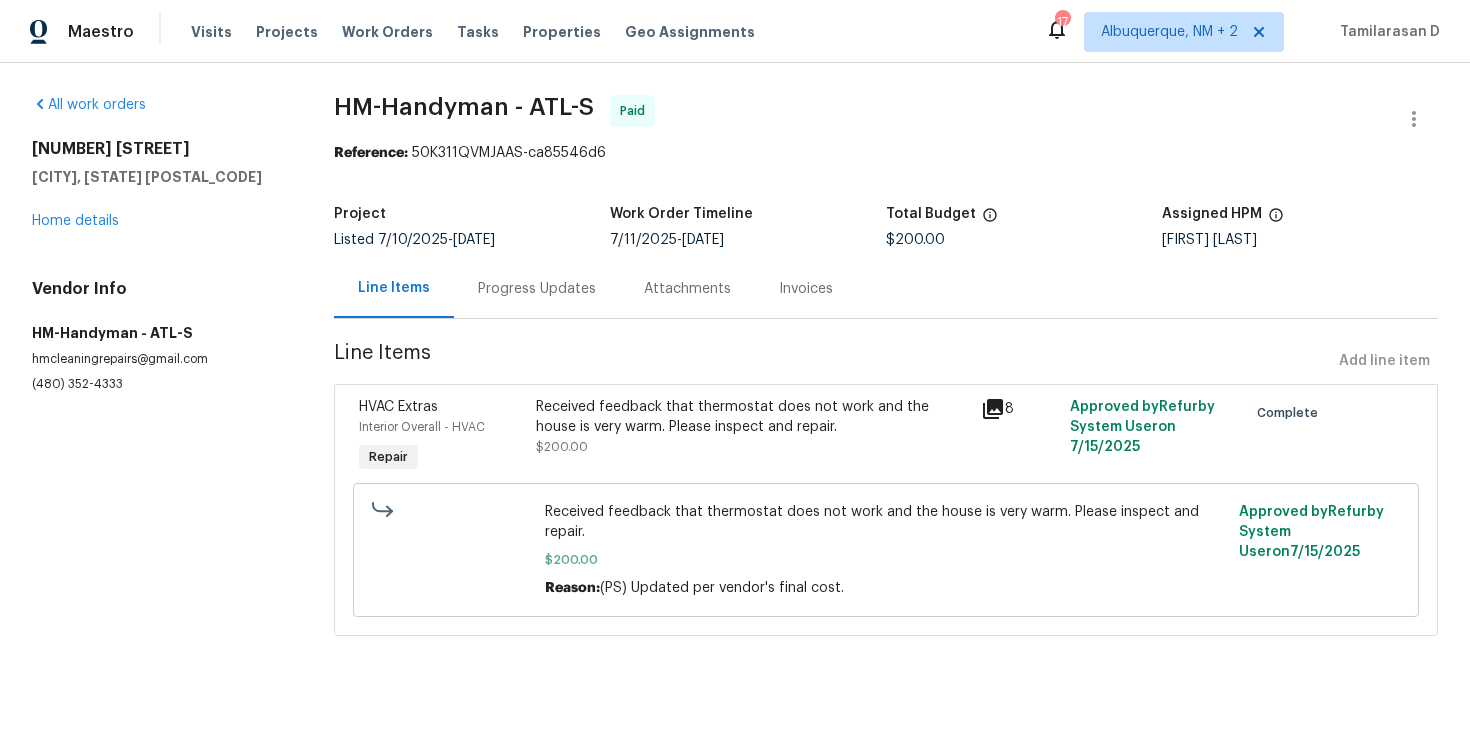 click on "Progress Updates" at bounding box center (537, 288) 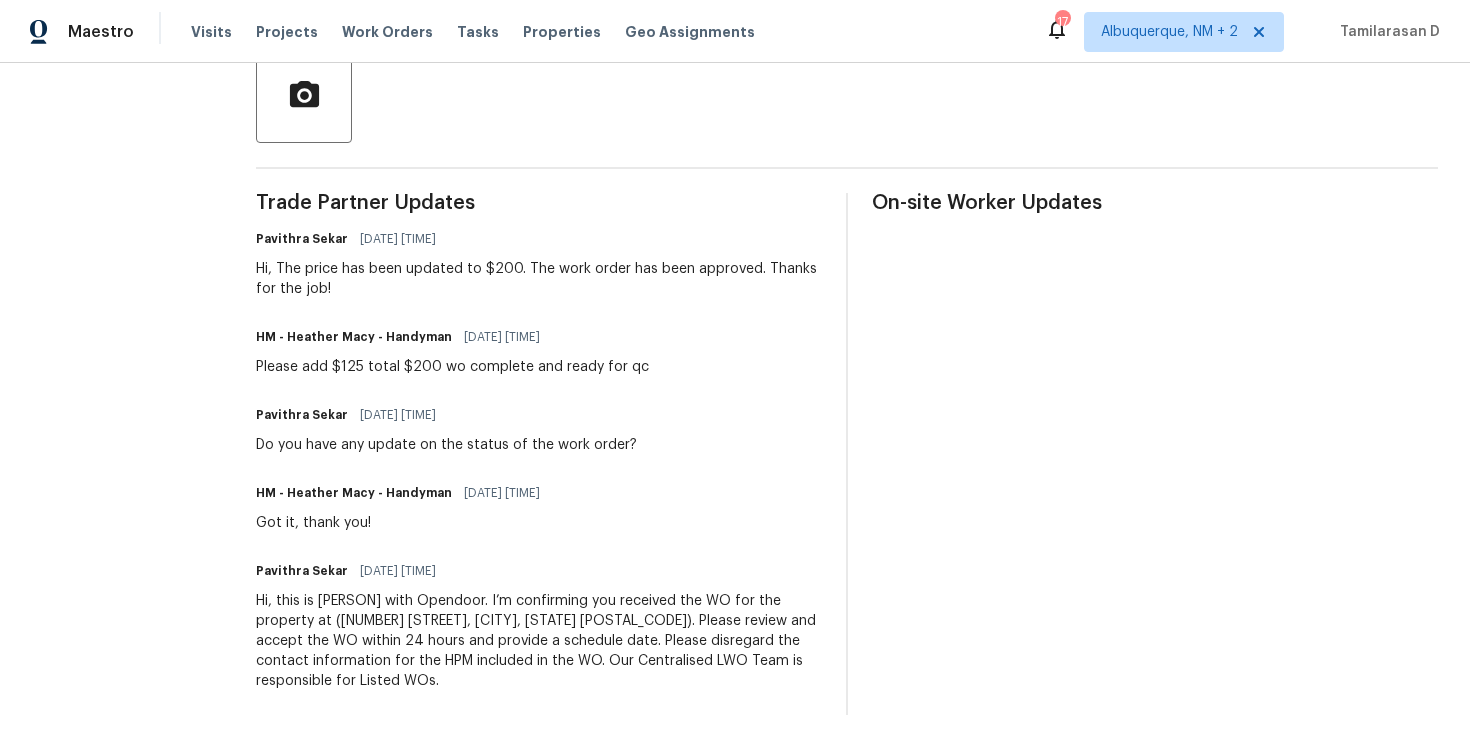 scroll, scrollTop: 160, scrollLeft: 0, axis: vertical 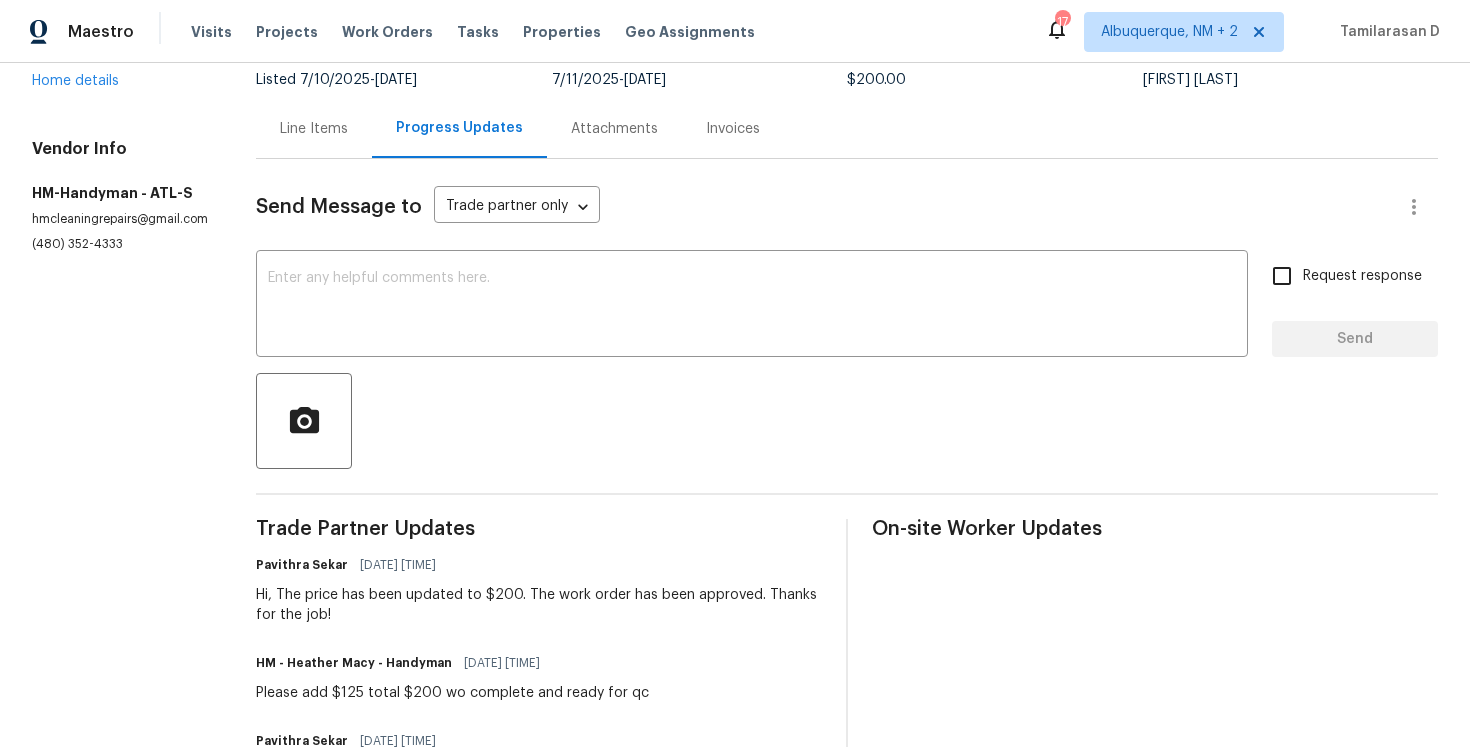 click on "Line Items" at bounding box center [314, 129] 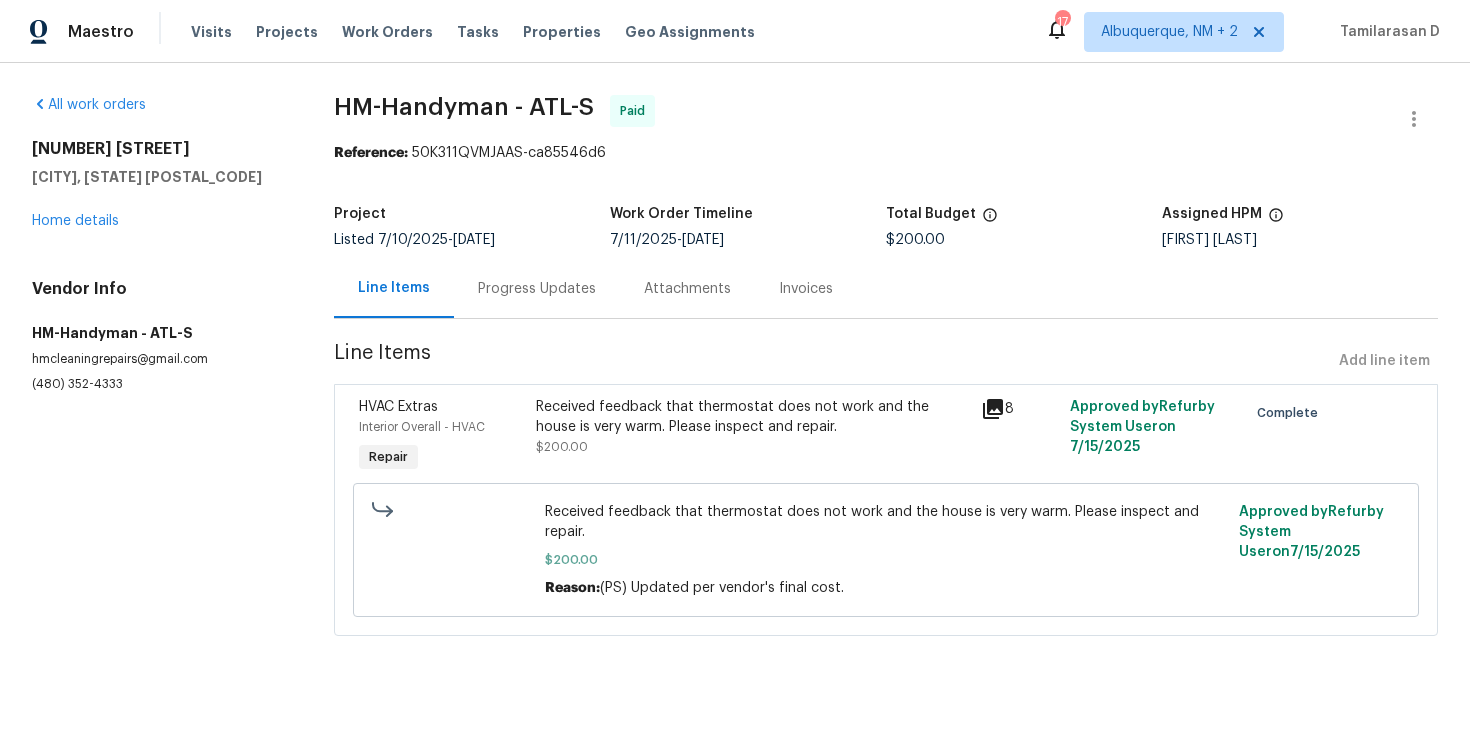 scroll, scrollTop: 0, scrollLeft: 0, axis: both 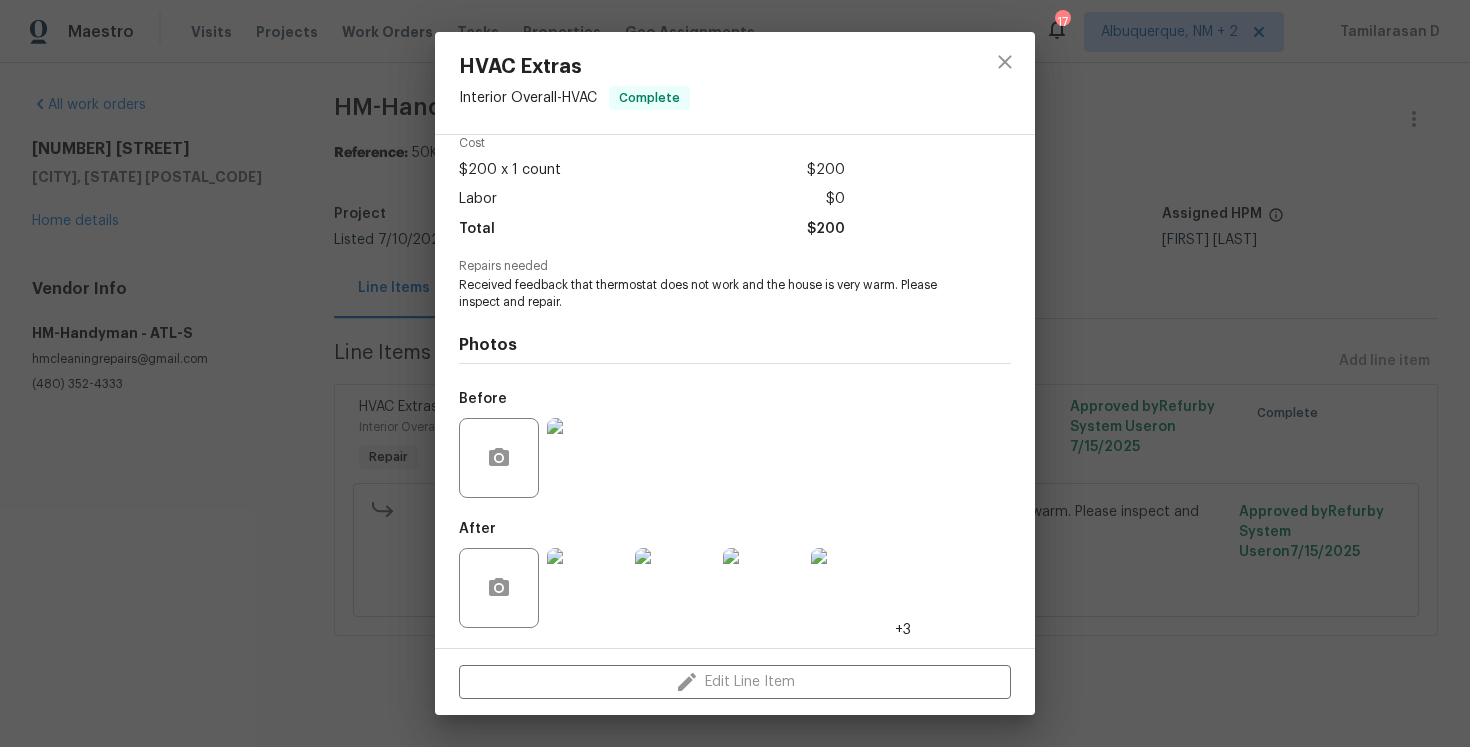 click at bounding box center [587, 458] 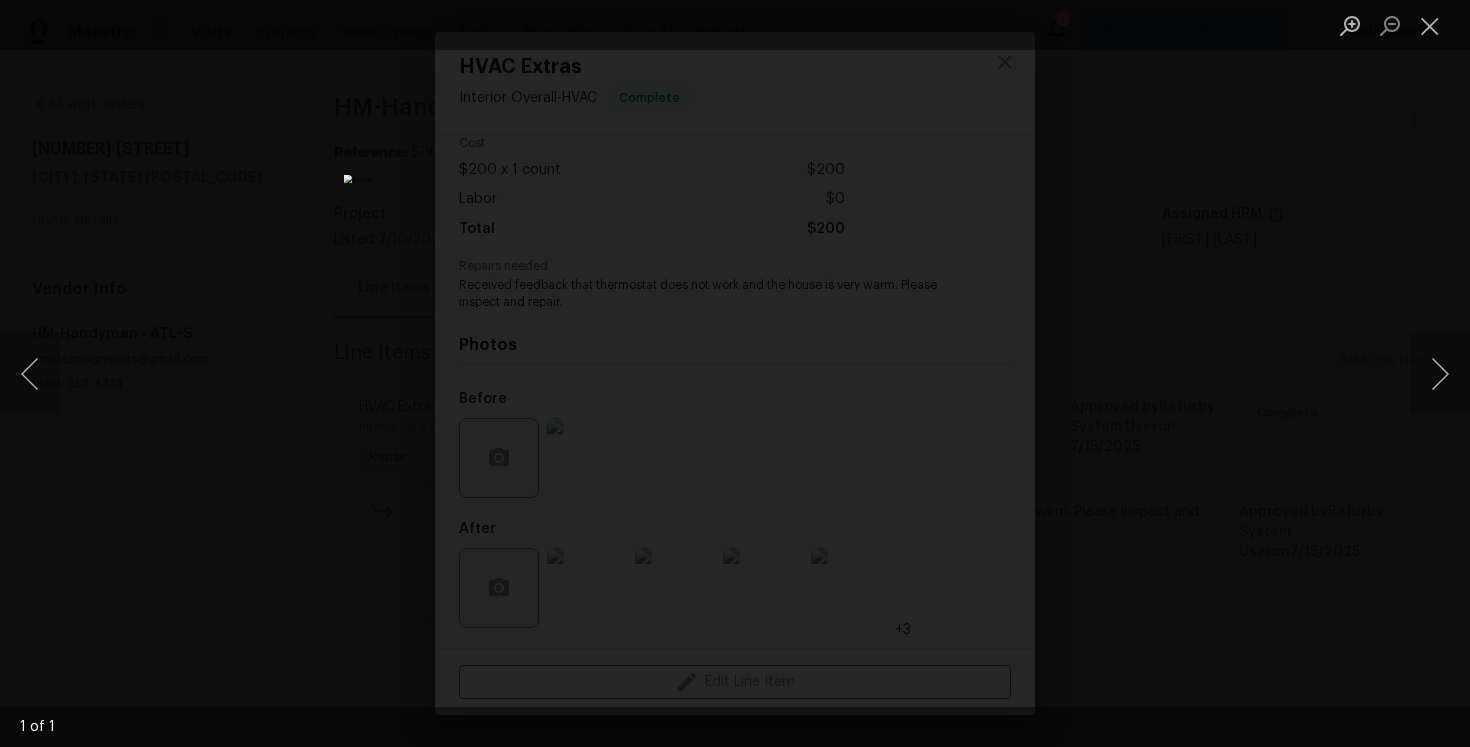 click at bounding box center [735, 373] 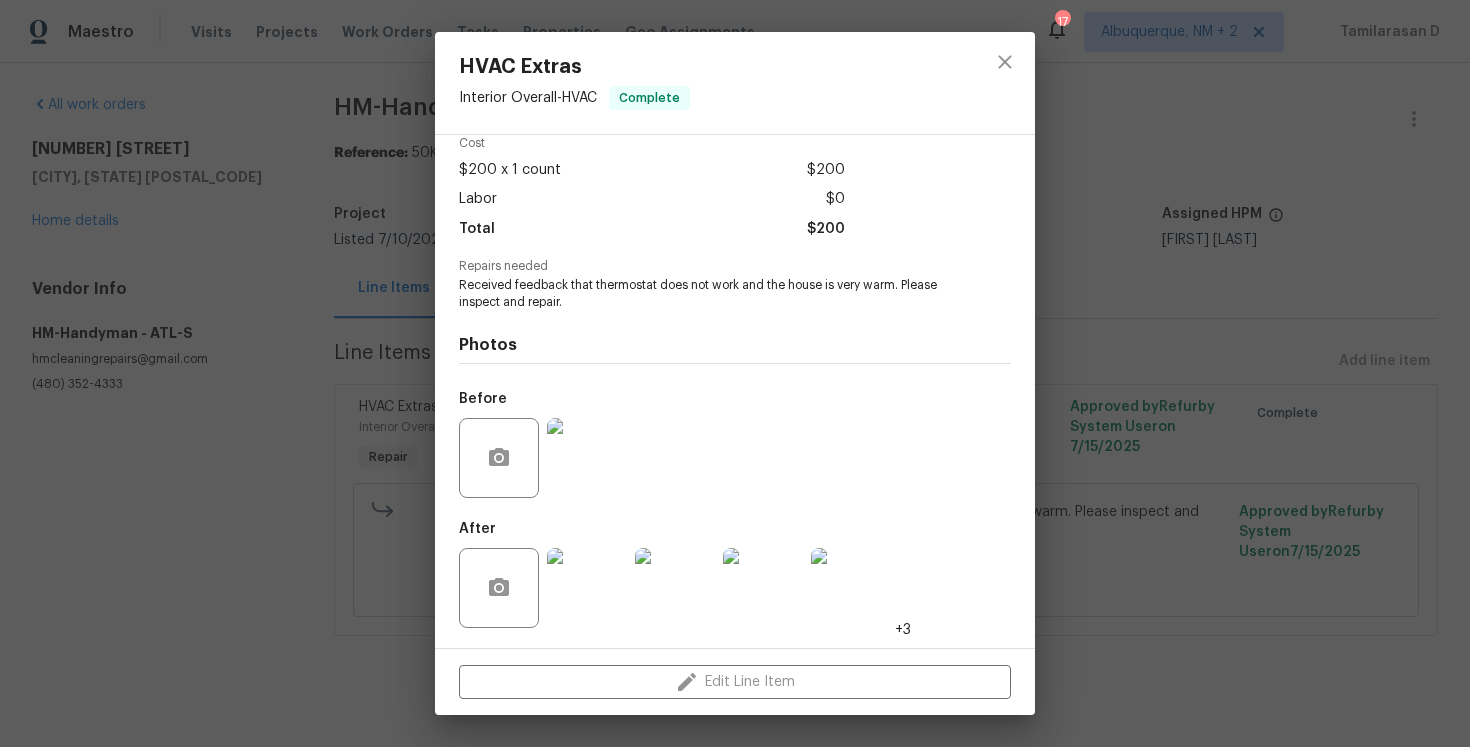 click at bounding box center [587, 588] 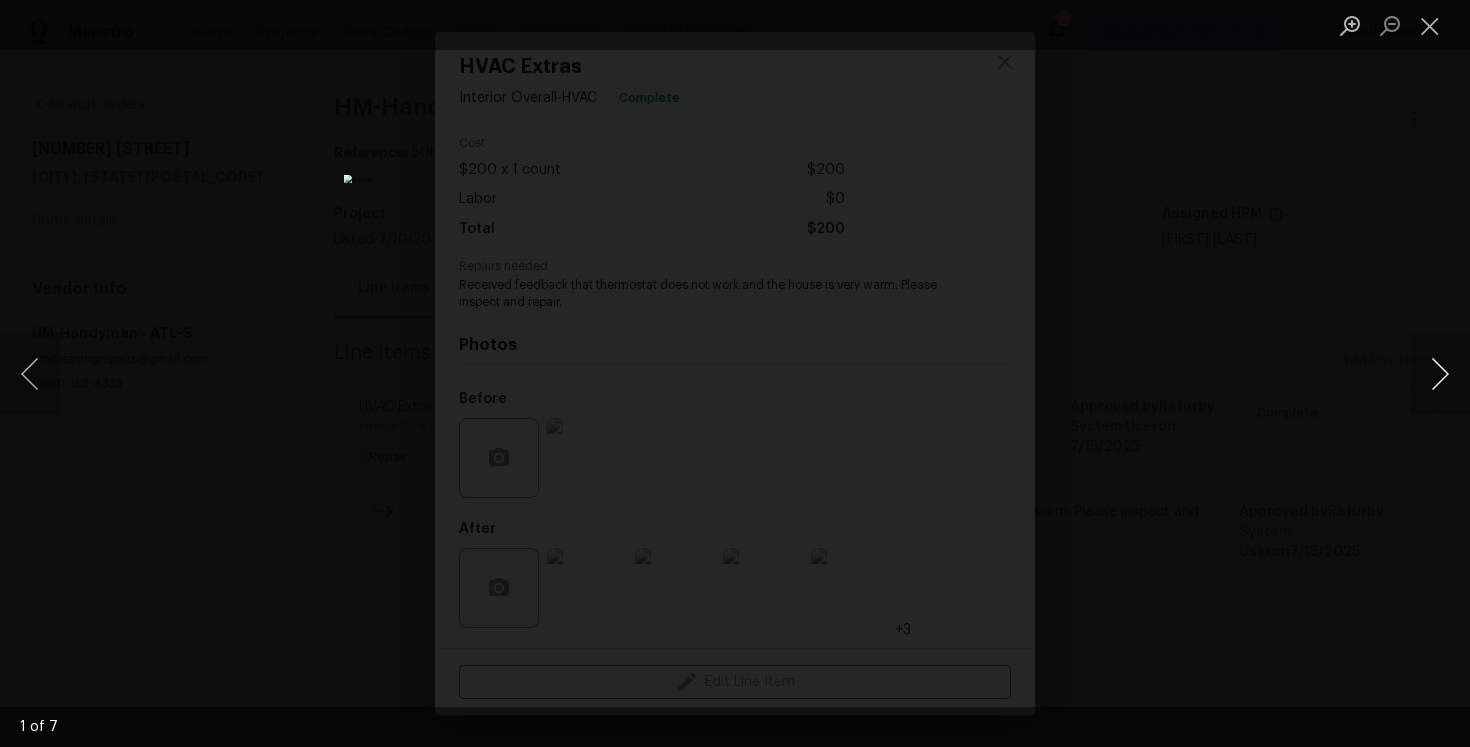 click at bounding box center (1440, 374) 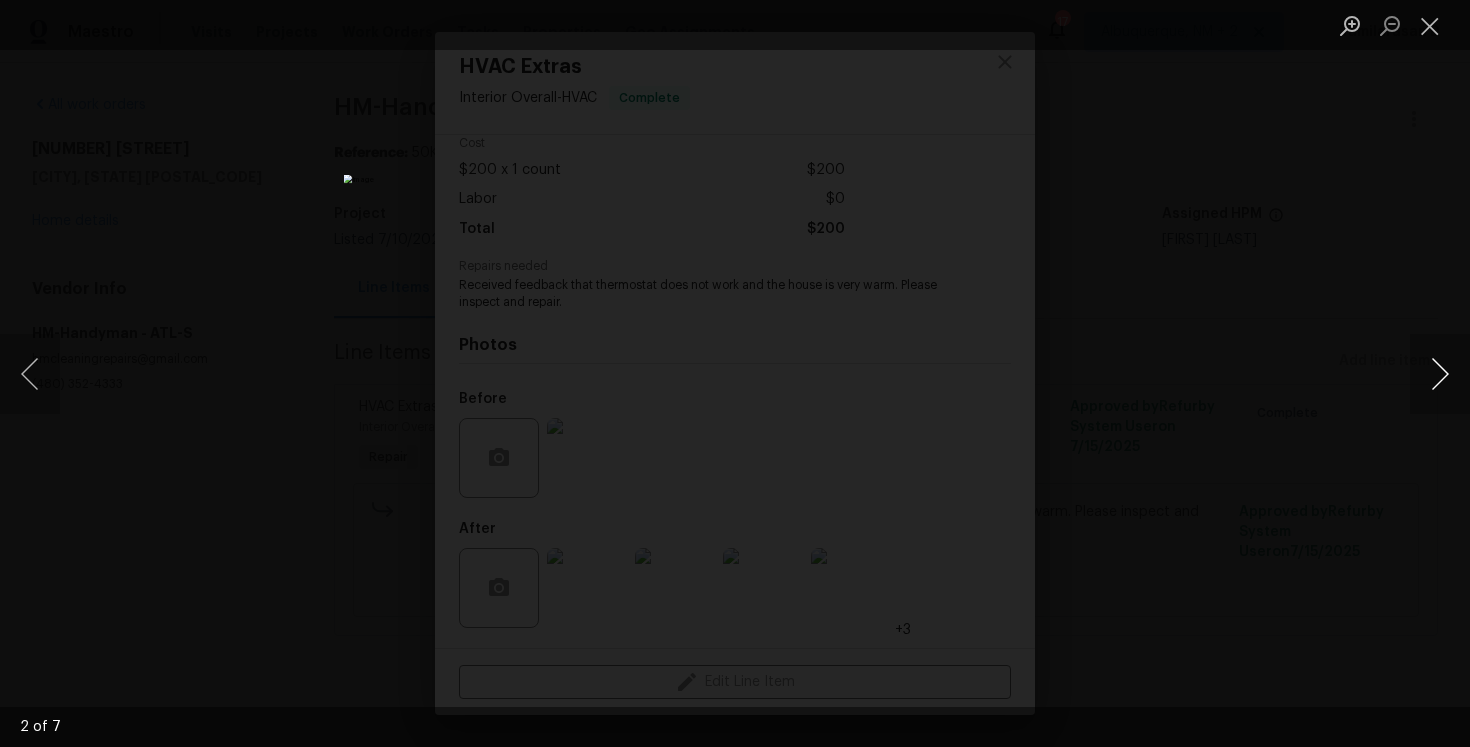 click at bounding box center [1440, 374] 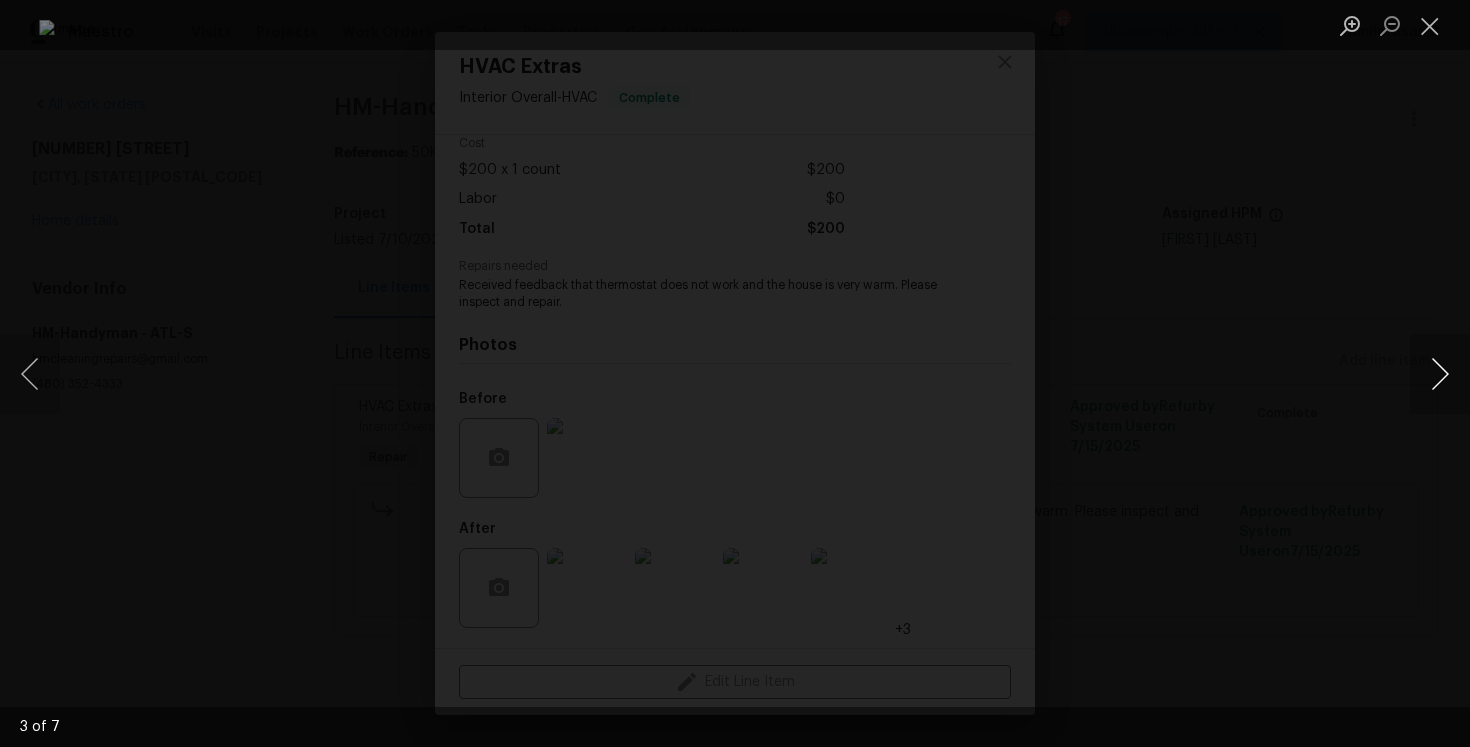 click at bounding box center (1440, 374) 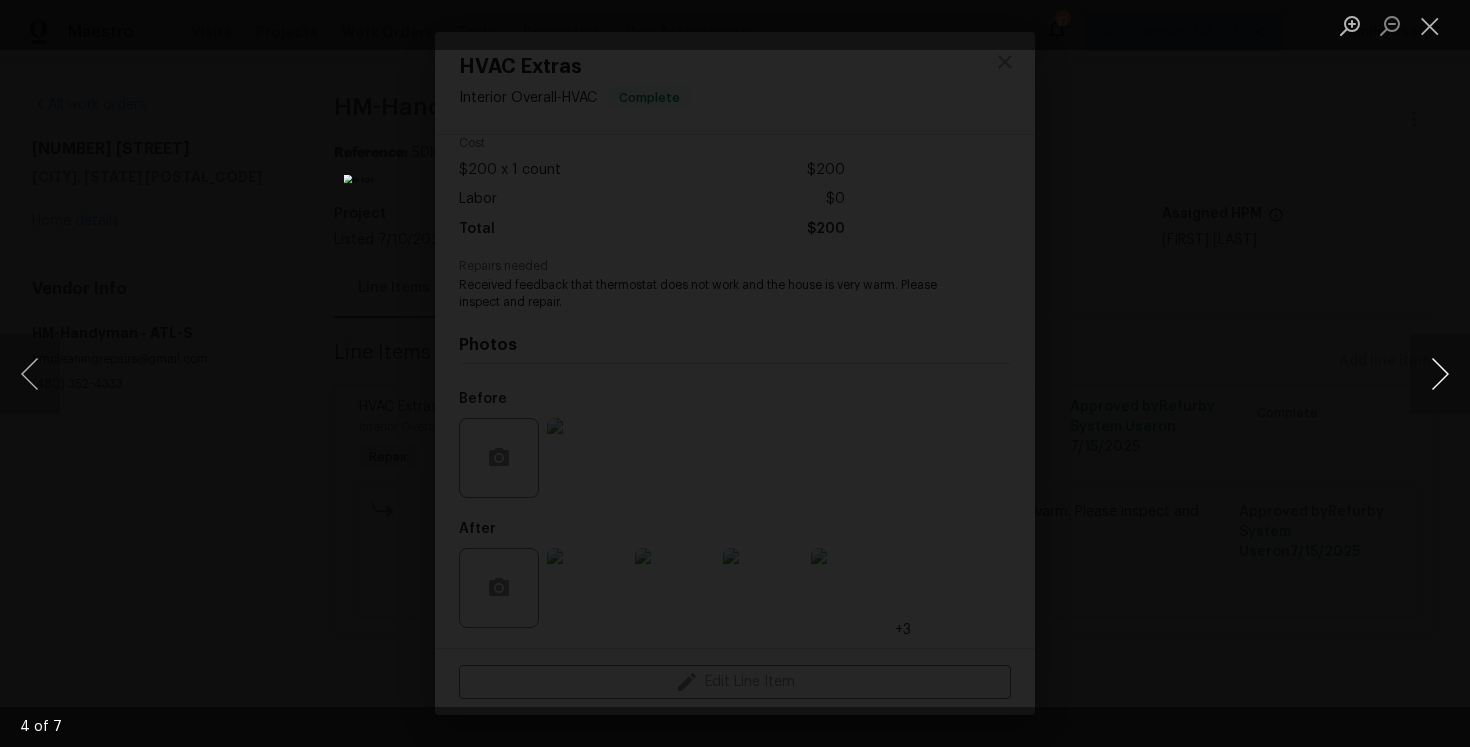 click at bounding box center (1440, 374) 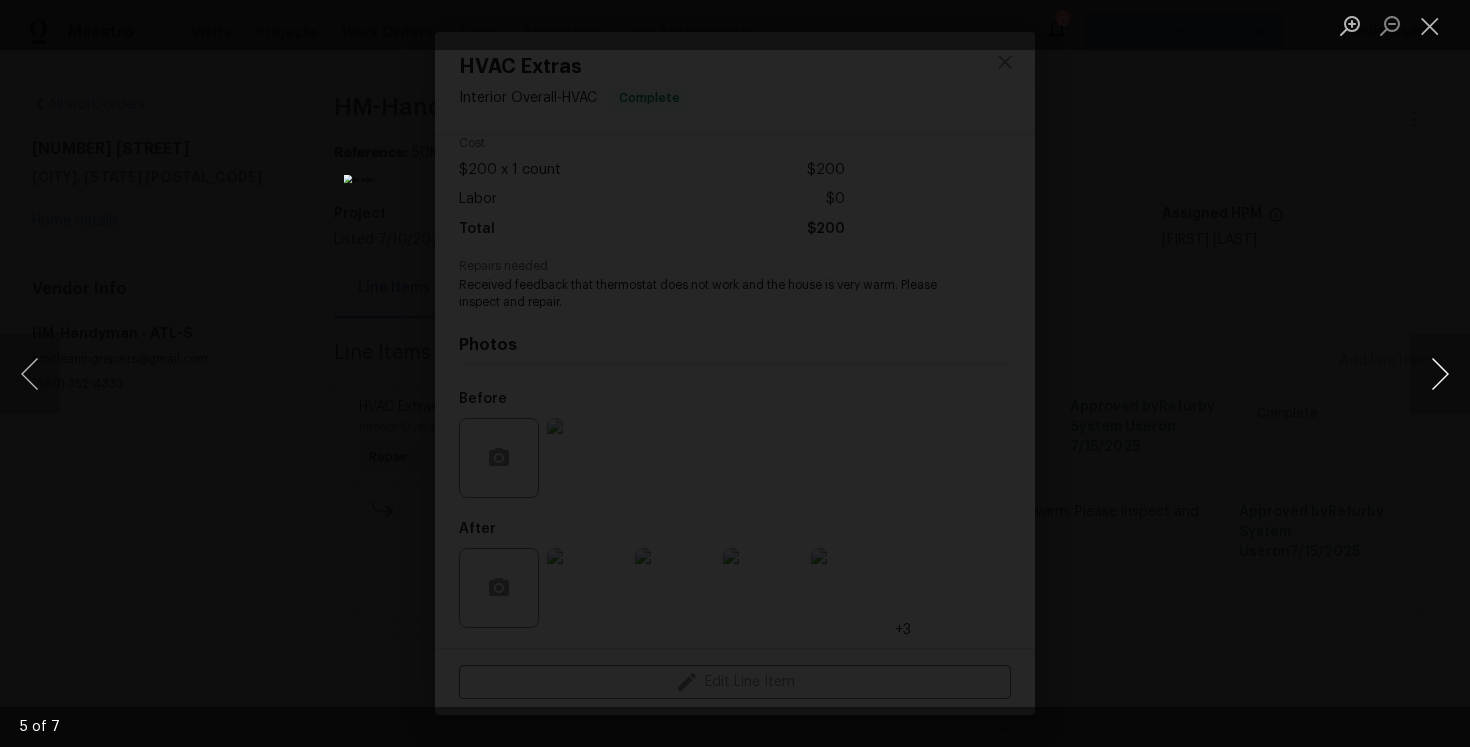 click at bounding box center (1440, 374) 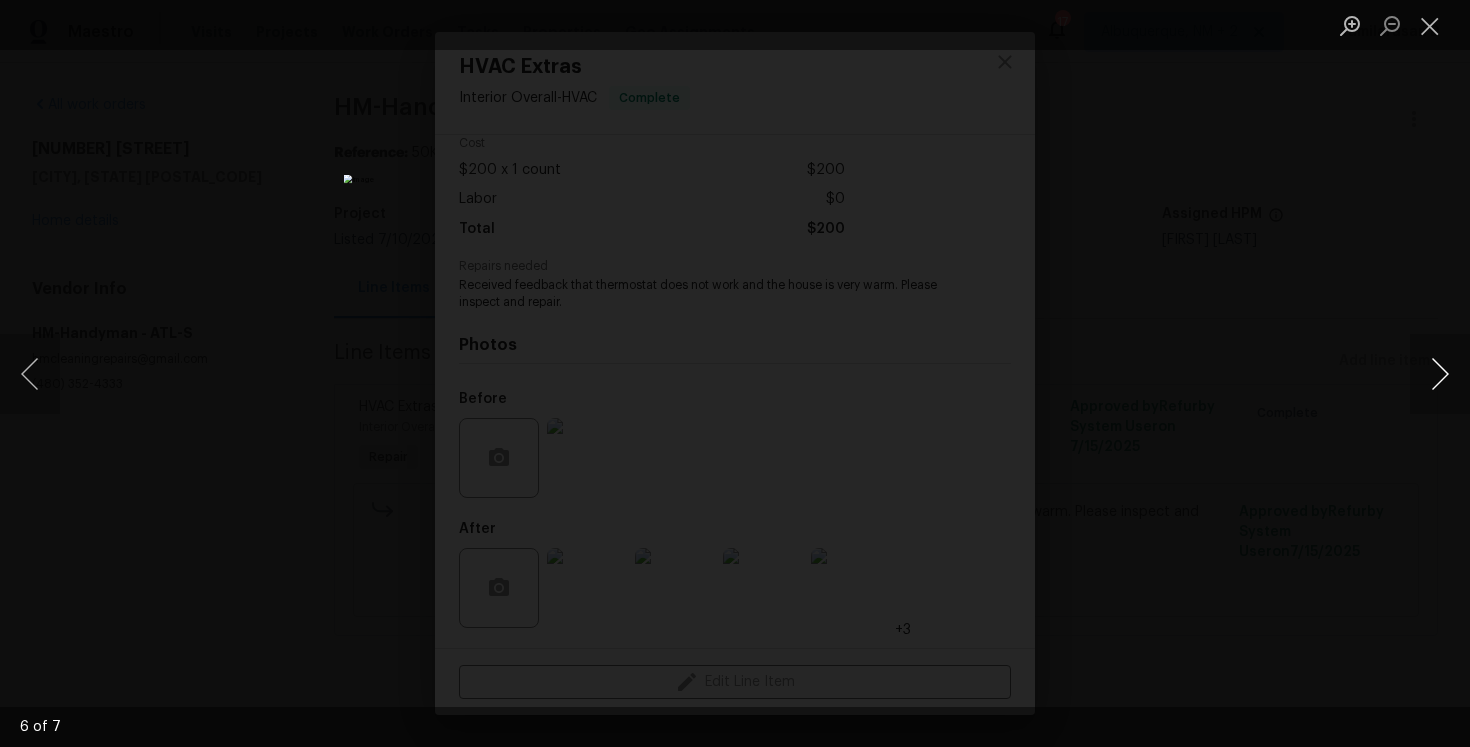 click at bounding box center (1440, 374) 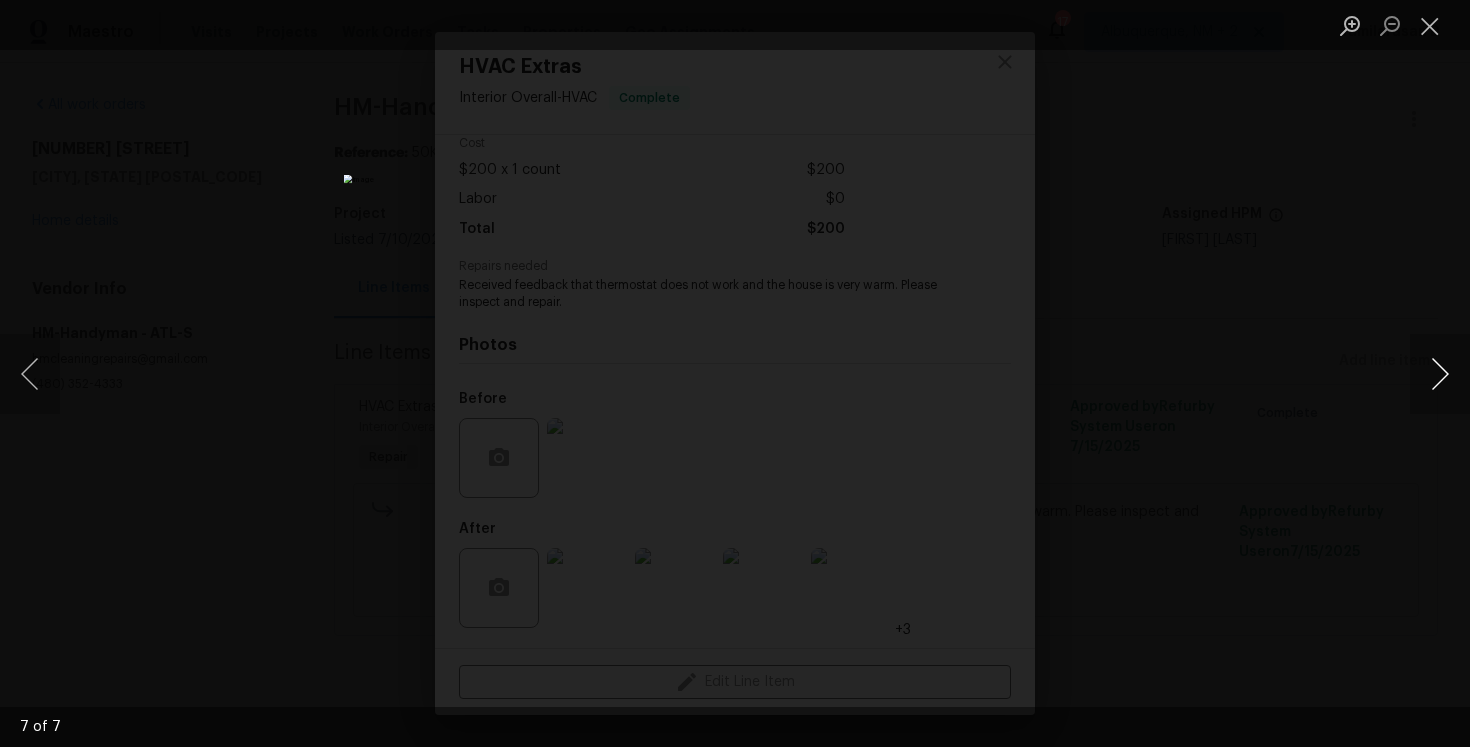 click at bounding box center (1440, 374) 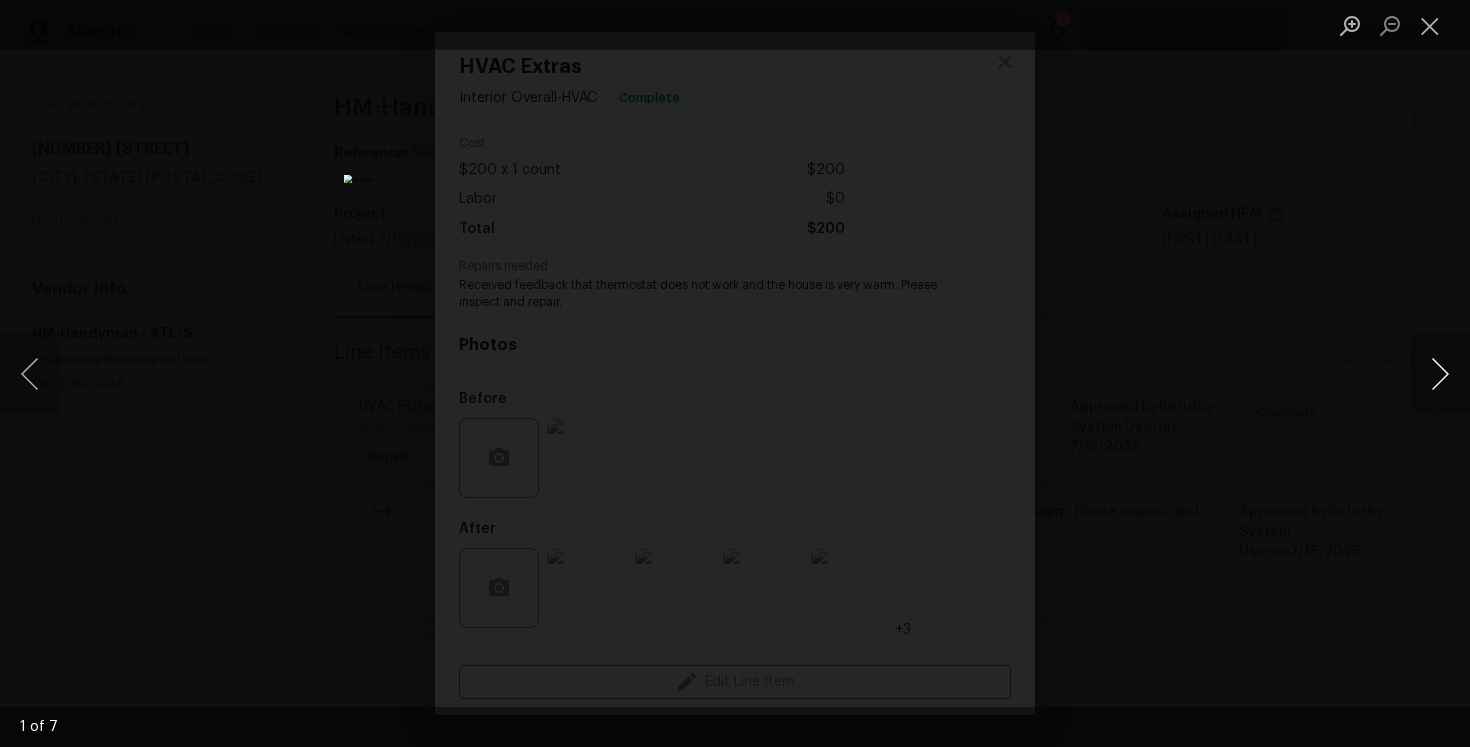 click at bounding box center (1440, 374) 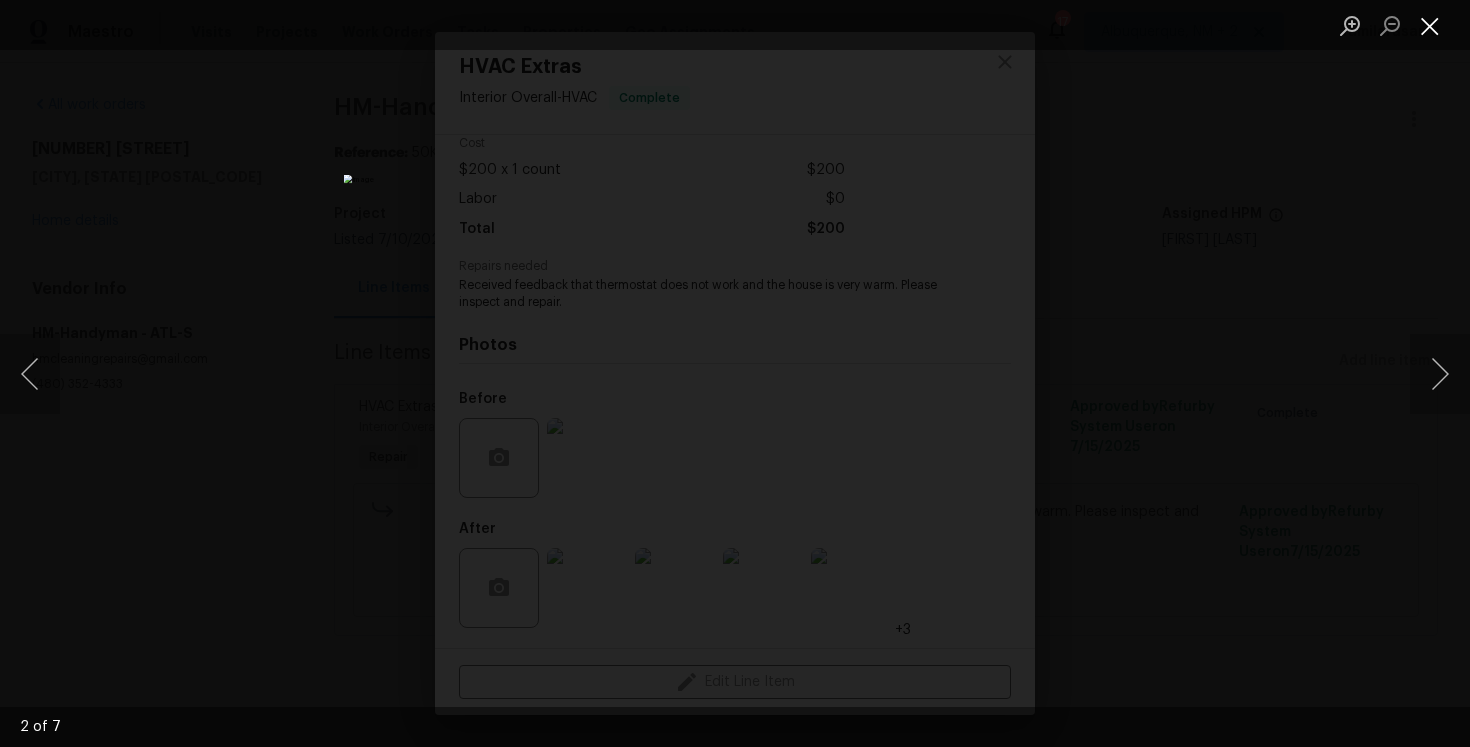 click at bounding box center (1430, 25) 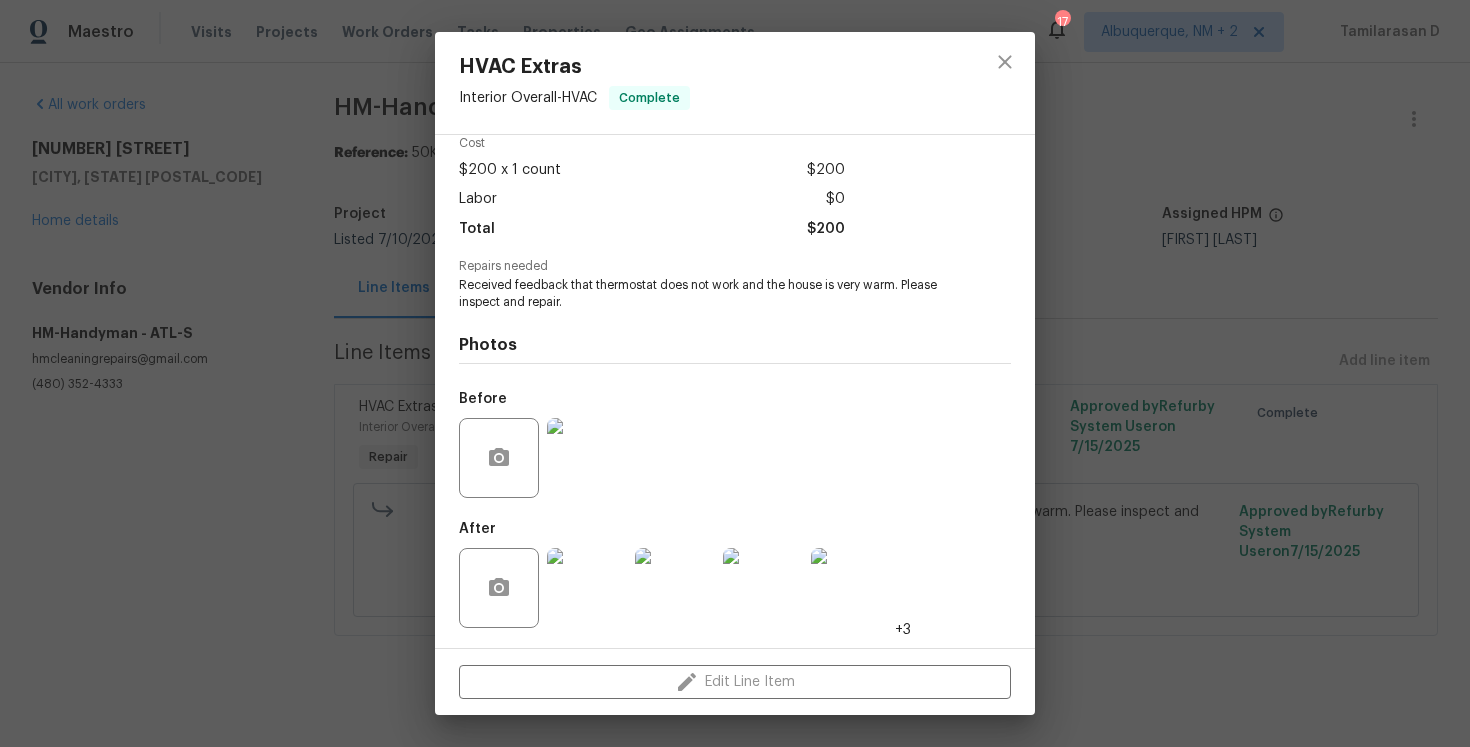 click on "HVAC Extras Interior Overall  -  HVAC Complete Vendor HM-Handyman Account Category Repairs Cost $200 x 1 count $200 Labor $0 Total $200 Repairs needed Received feedback that thermostat does not work and the house is very warm. Please inspect and repair. Photos Before After  +3  Edit Line Item" at bounding box center (735, 373) 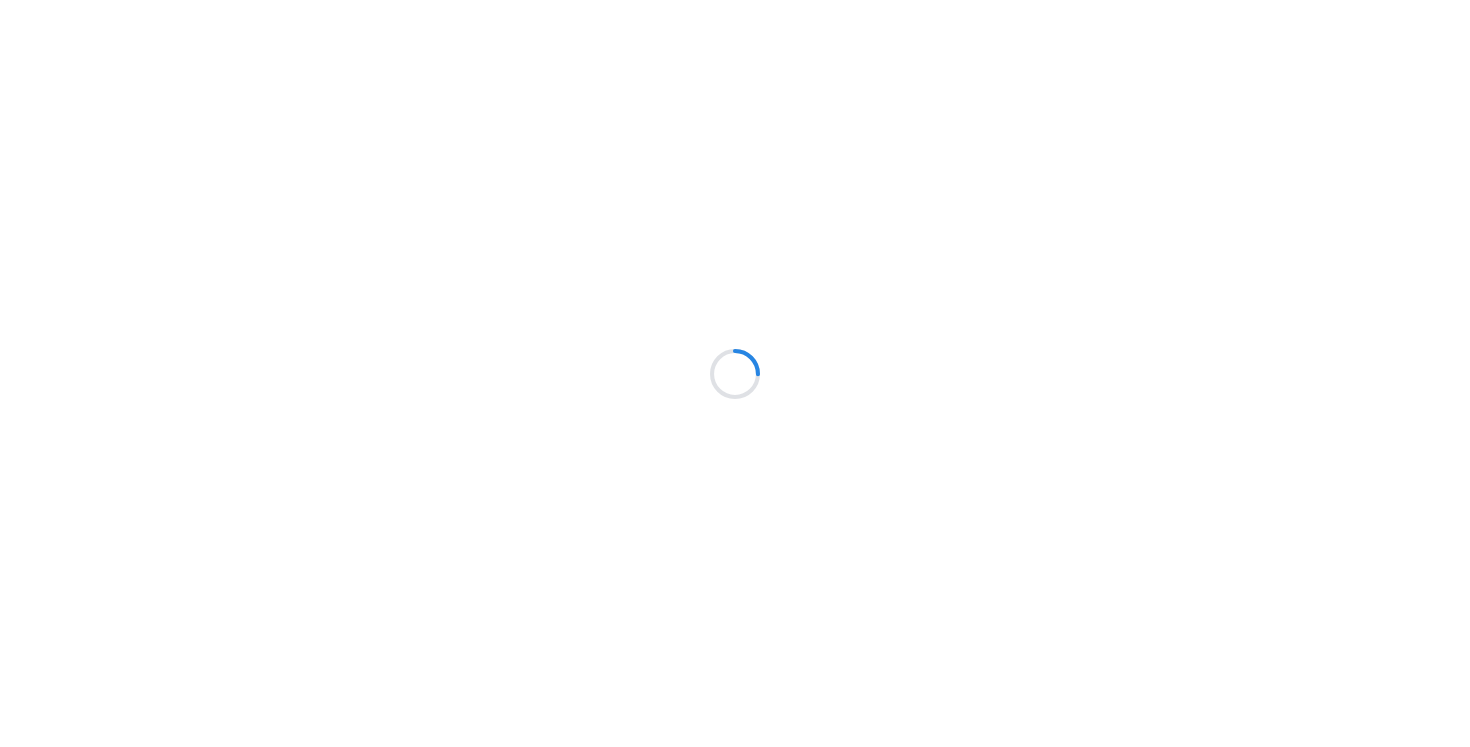 scroll, scrollTop: 0, scrollLeft: 0, axis: both 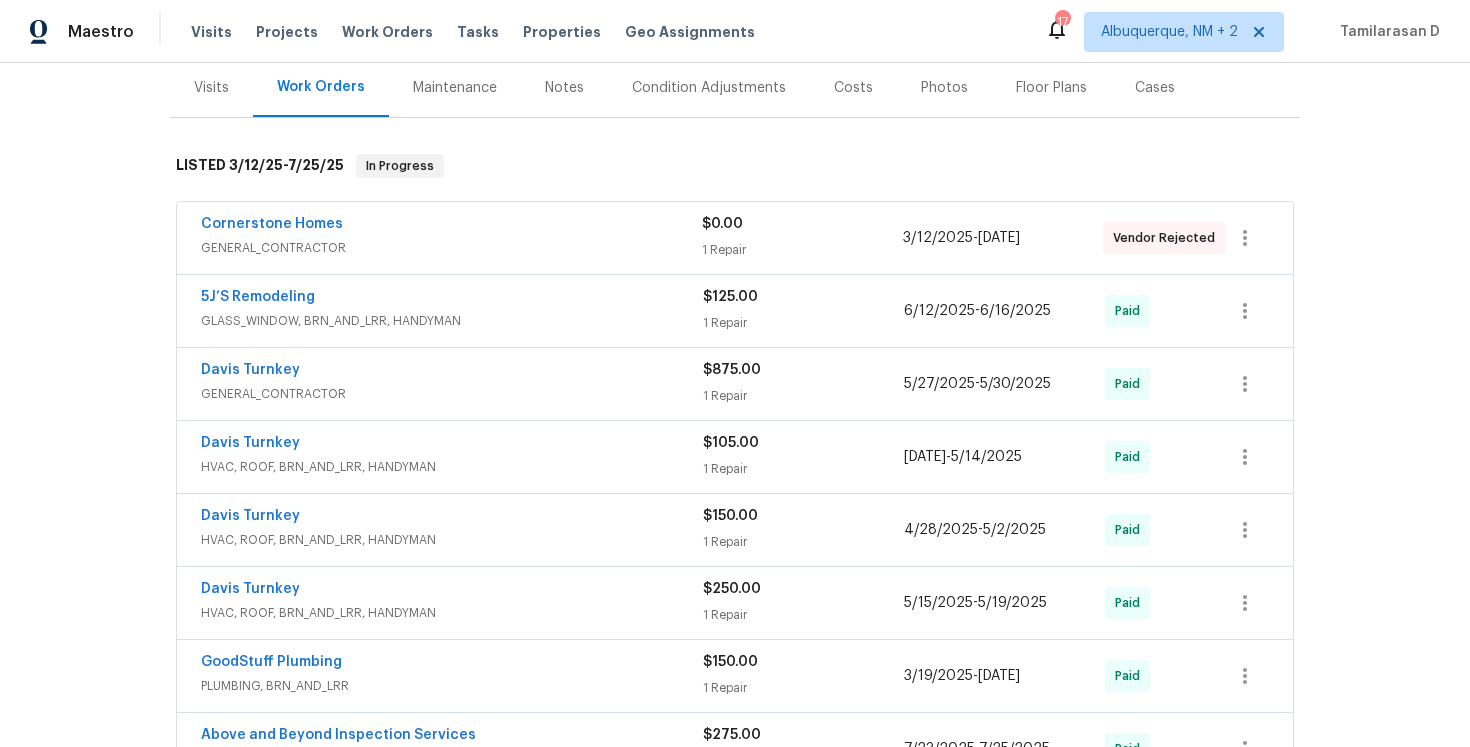 click on "GENERAL_CONTRACTOR" at bounding box center [451, 248] 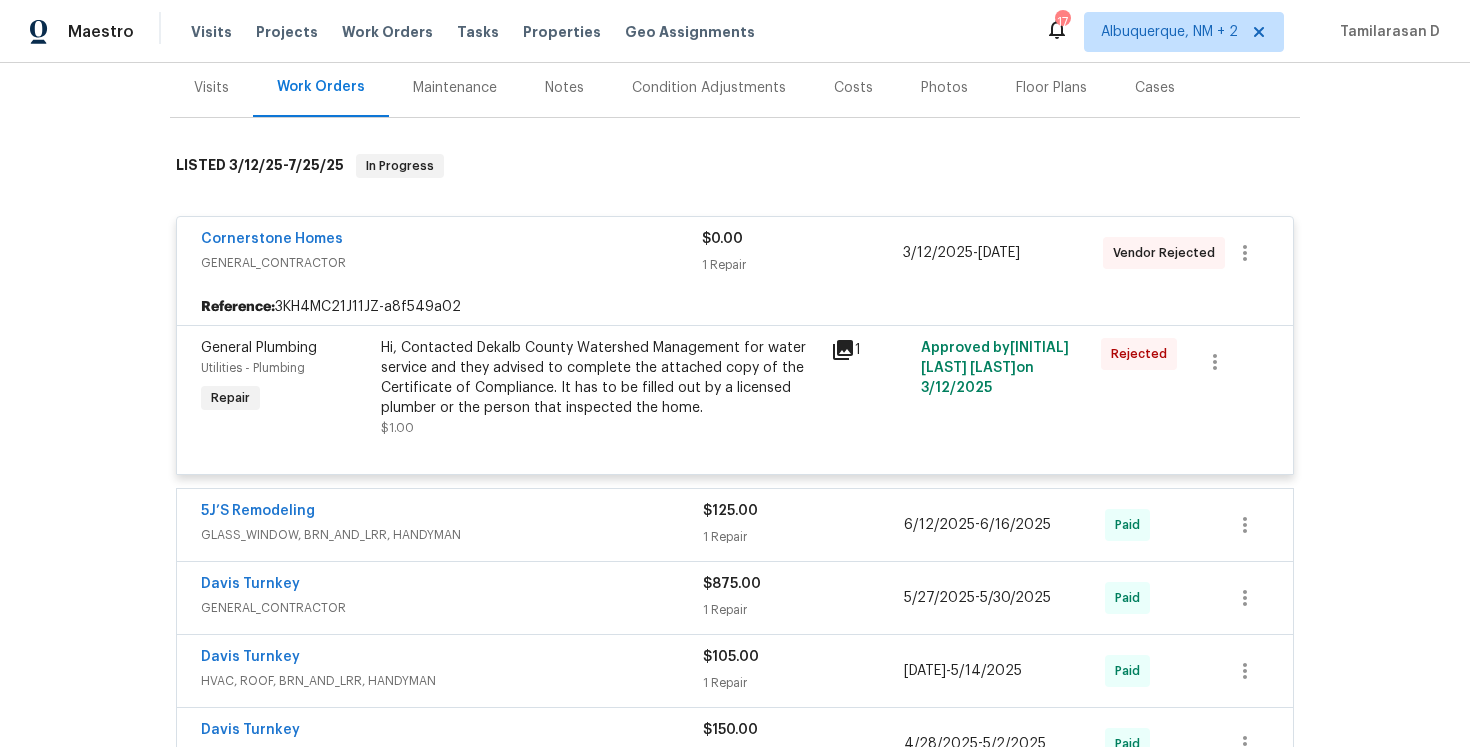 scroll, scrollTop: 271, scrollLeft: 0, axis: vertical 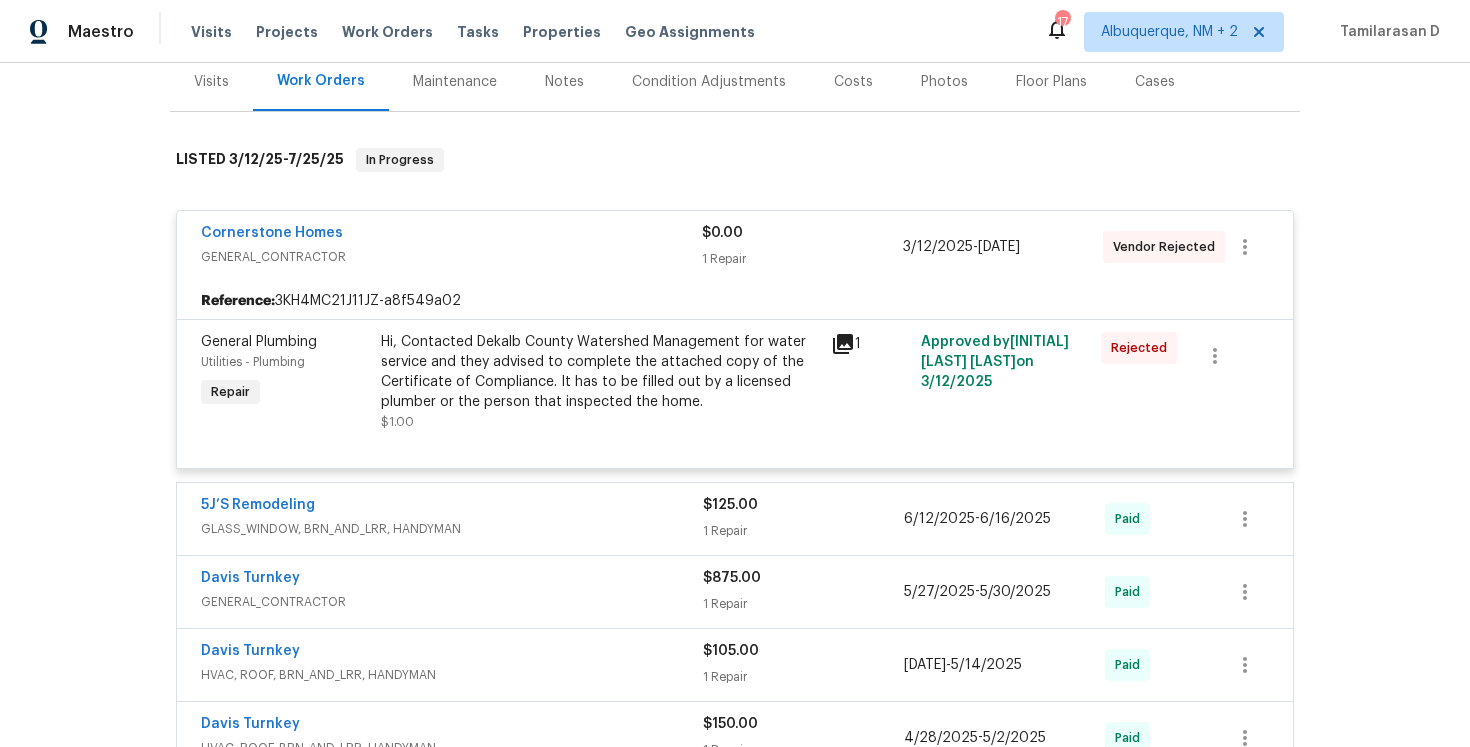 click on "Cornerstone Homes GENERAL_CONTRACTOR" at bounding box center (451, 247) 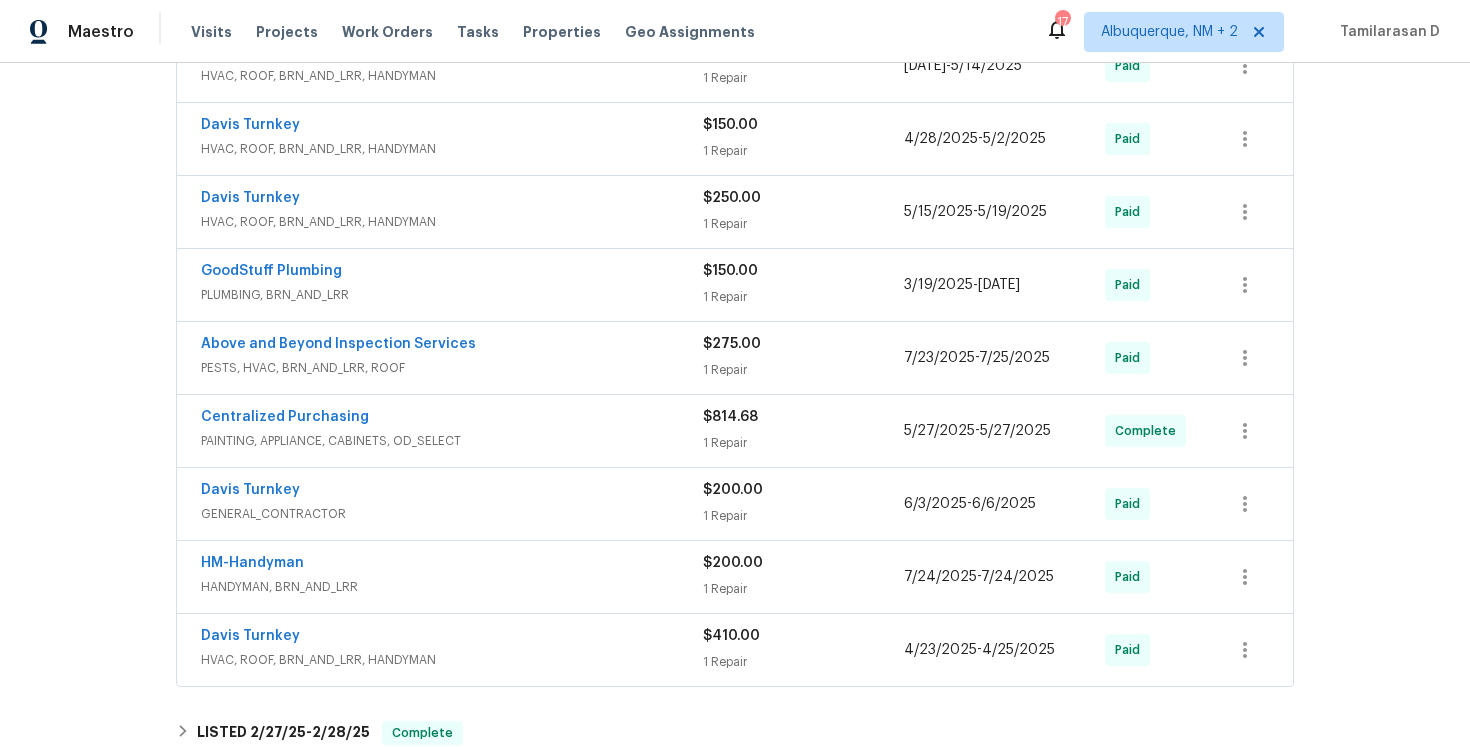 scroll, scrollTop: 670, scrollLeft: 0, axis: vertical 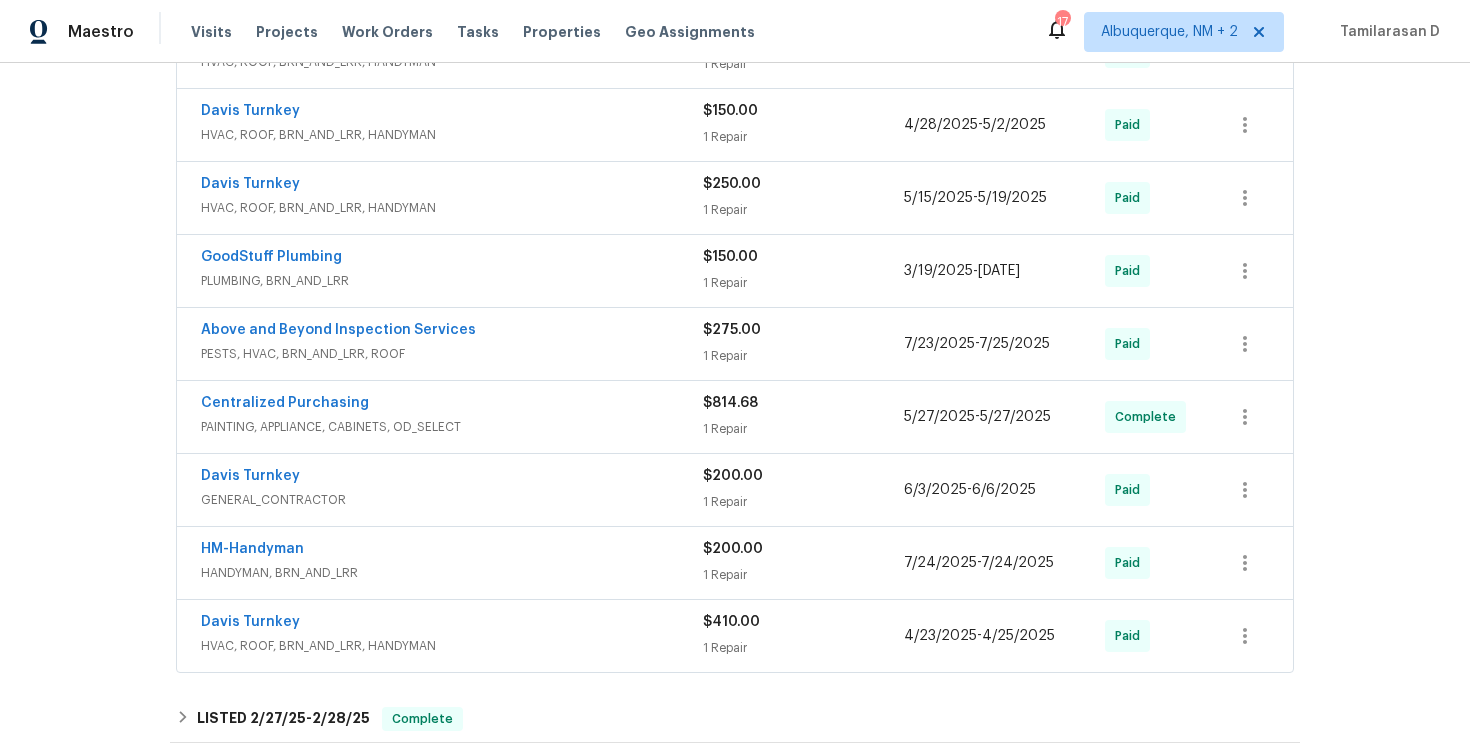 click on "Above and Beyond Inspection Services" at bounding box center [452, 332] 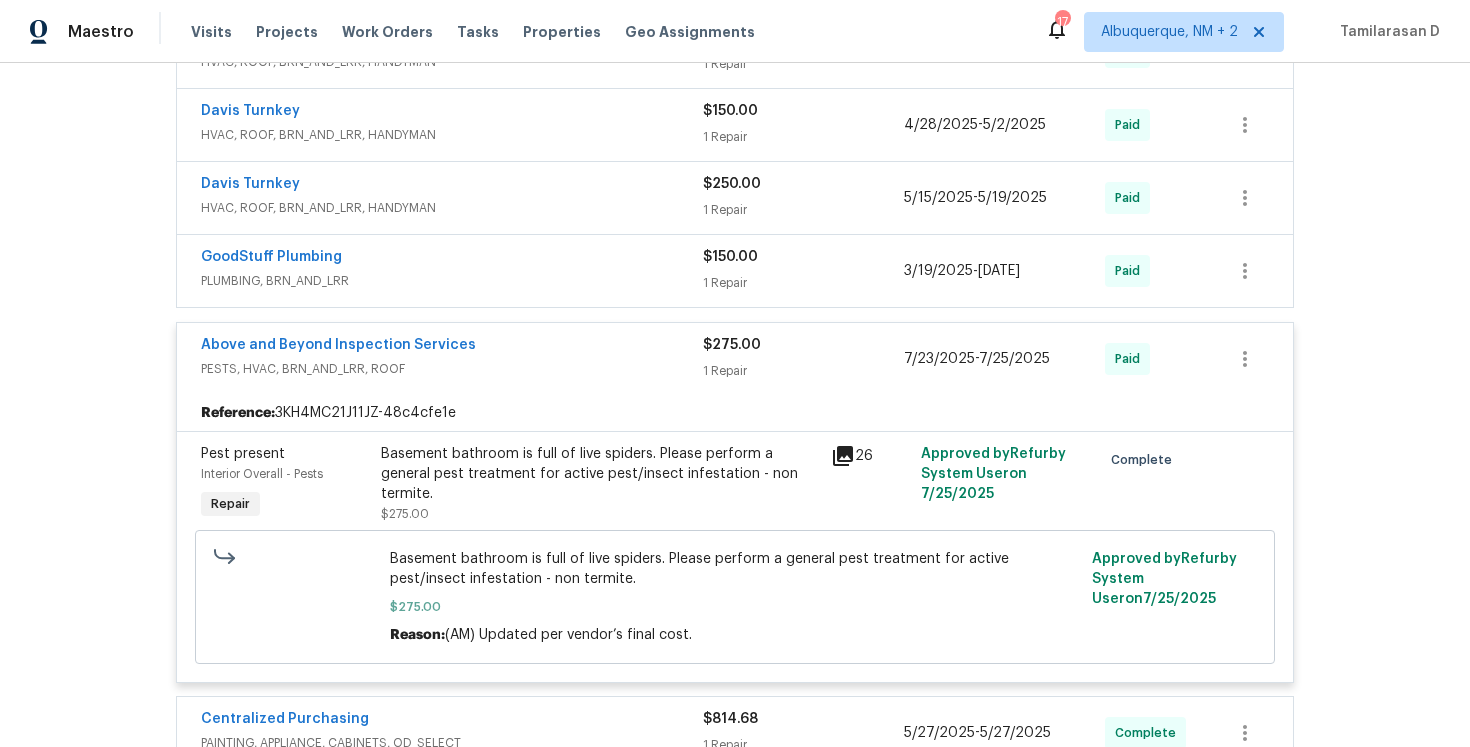 click on "Above and Beyond Inspection Services" at bounding box center [452, 347] 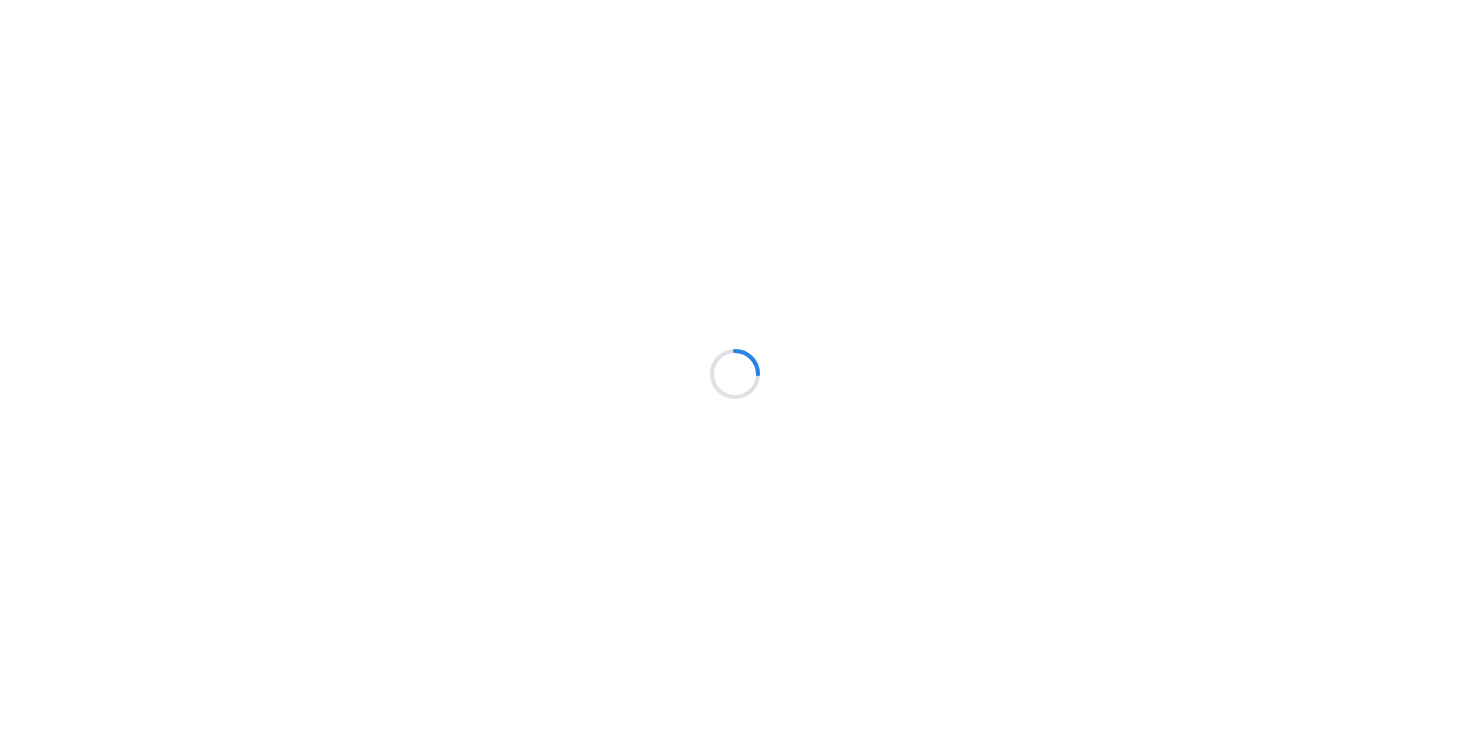 scroll, scrollTop: 0, scrollLeft: 0, axis: both 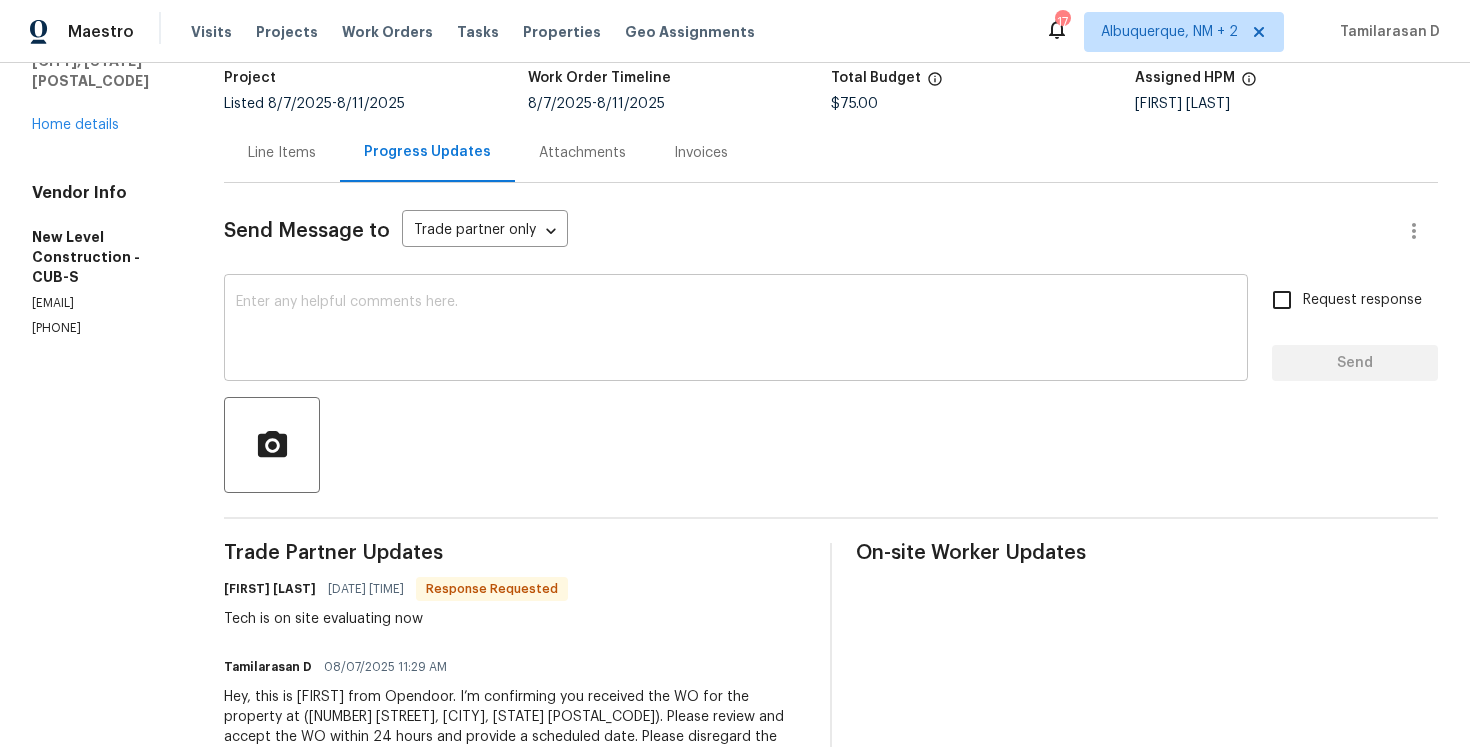 click on "x ​" at bounding box center [736, 330] 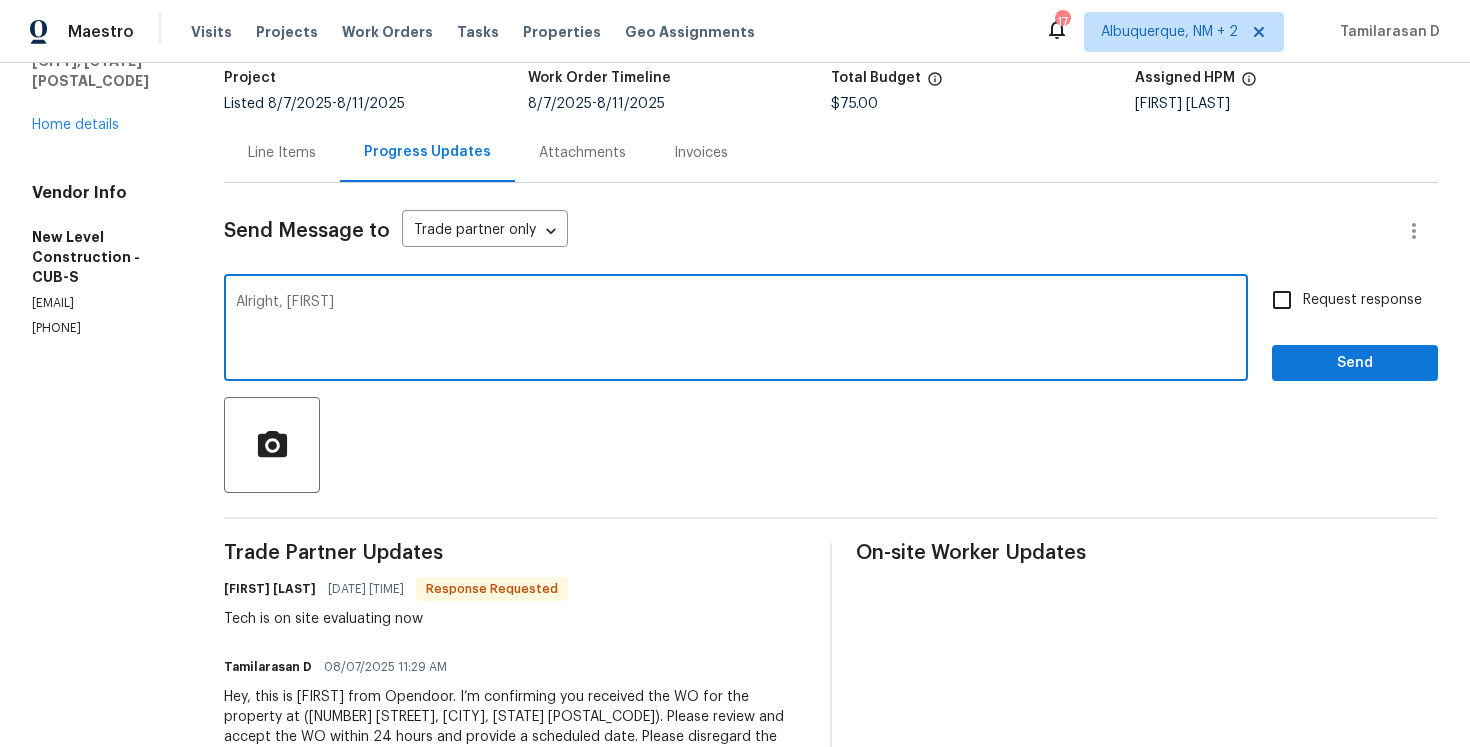 click on "Alright, Kepp me updated. Thanks!" at bounding box center (736, 330) 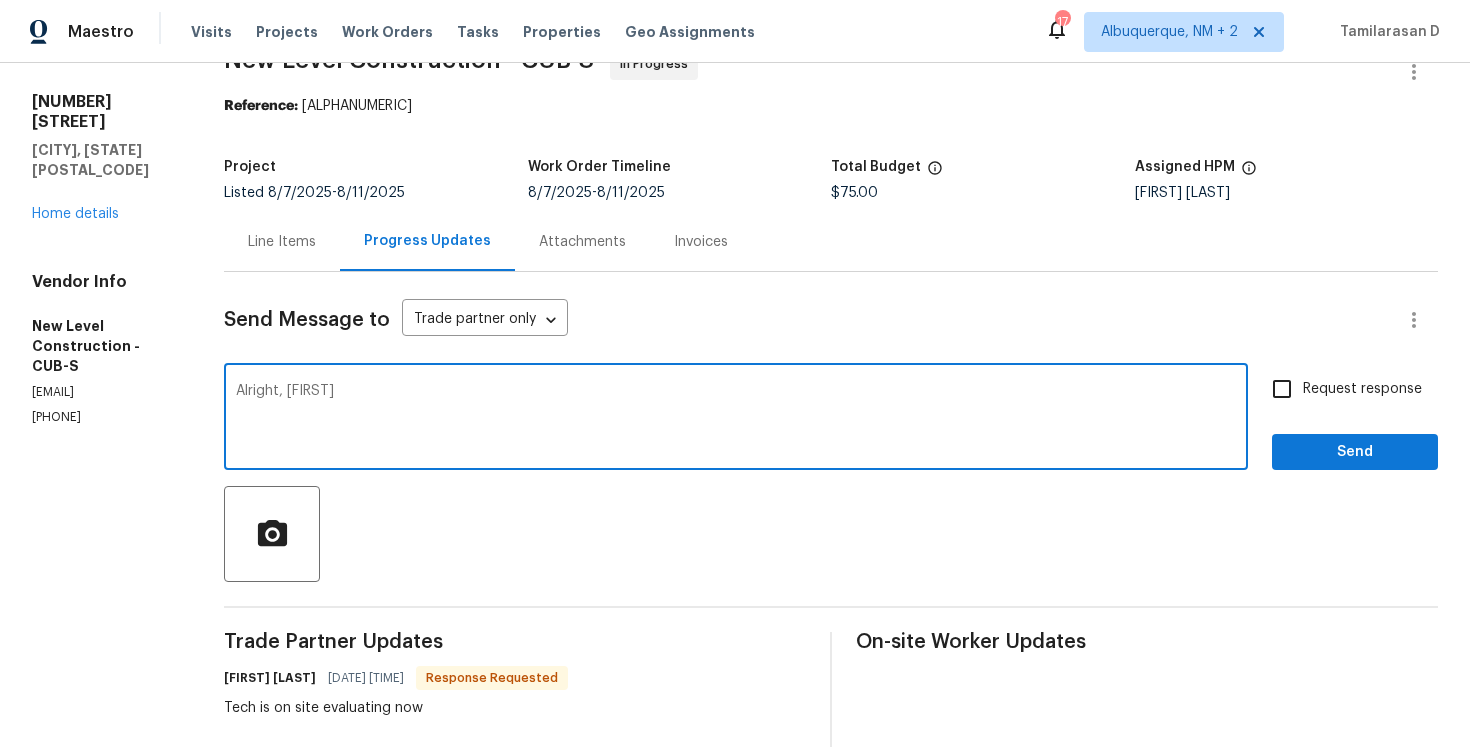 scroll, scrollTop: 13, scrollLeft: 0, axis: vertical 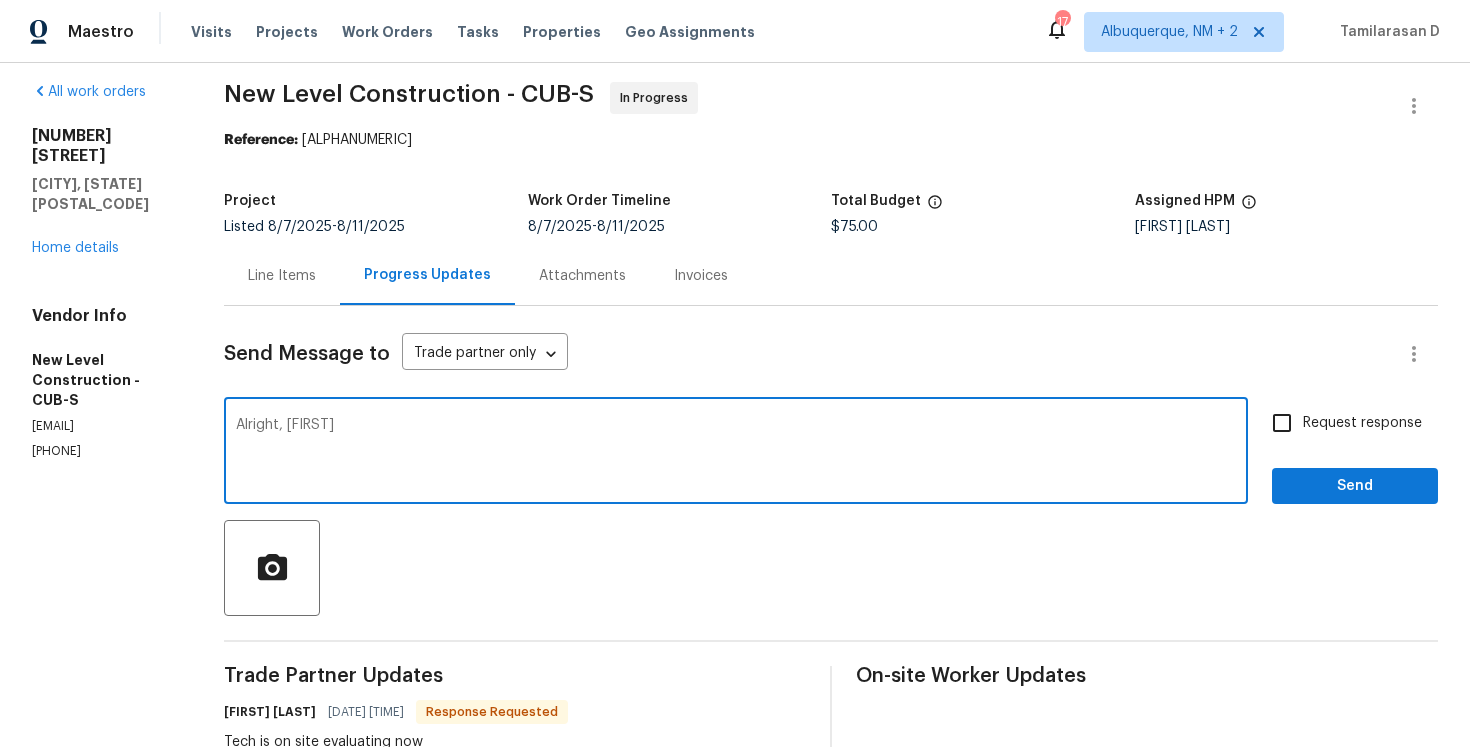 type on "Alright, Keep me updated. Thanks!" 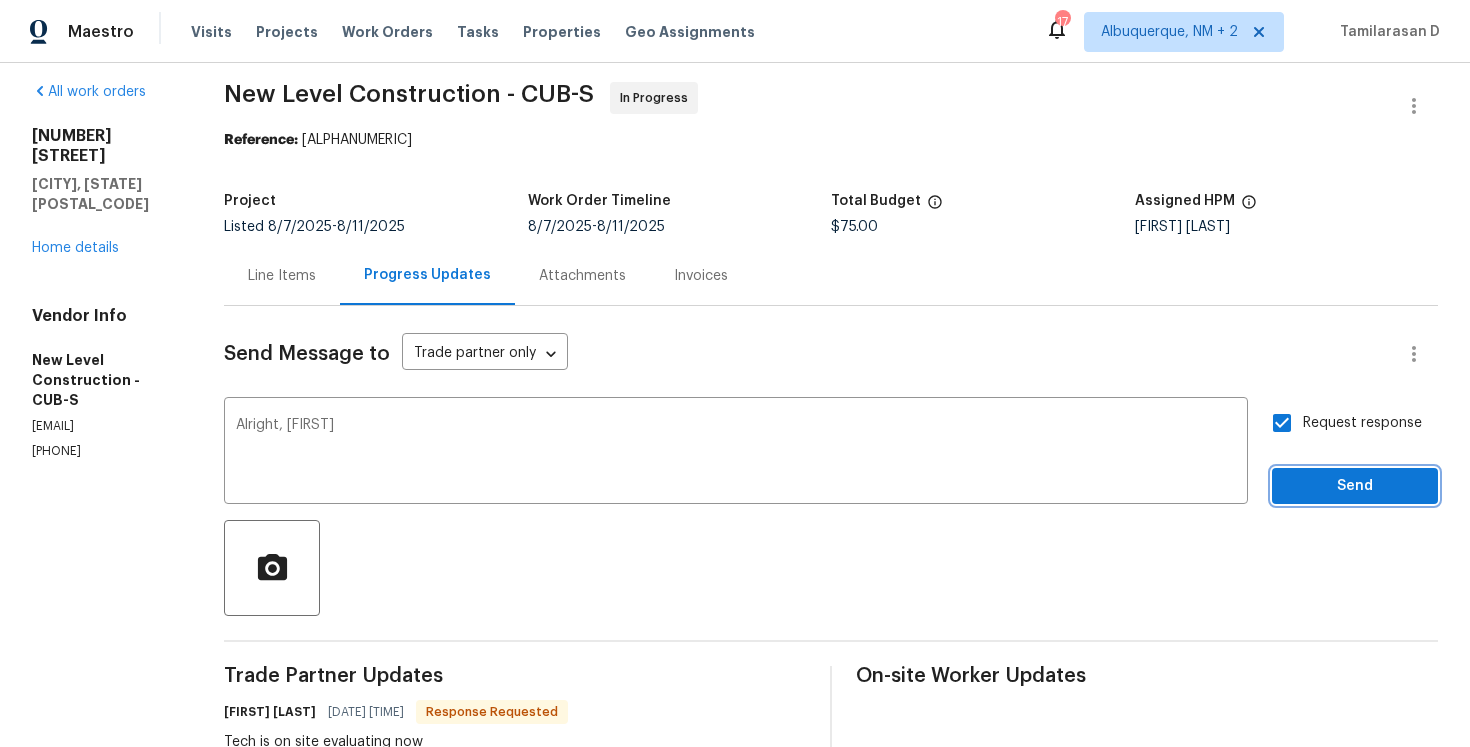 click on "Send" at bounding box center [1355, 486] 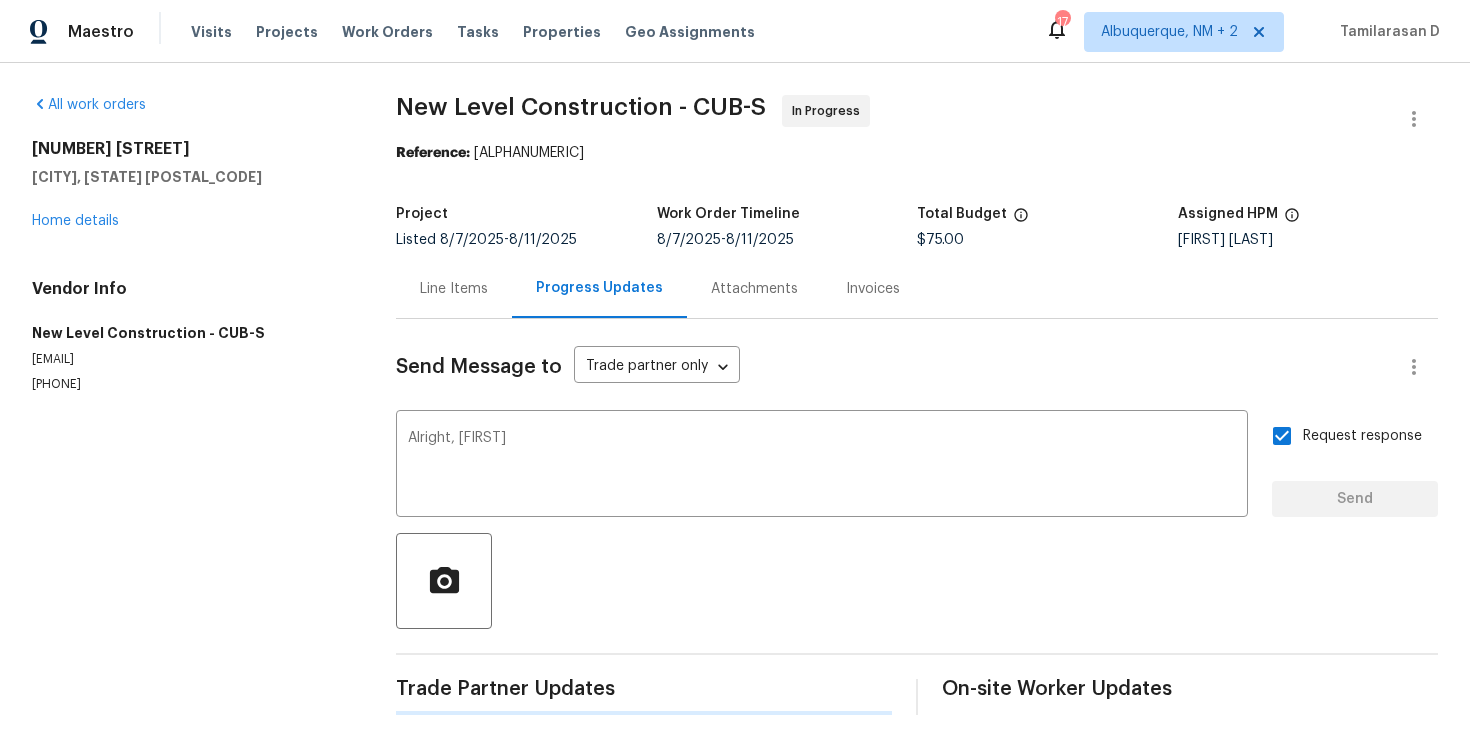 scroll, scrollTop: 0, scrollLeft: 0, axis: both 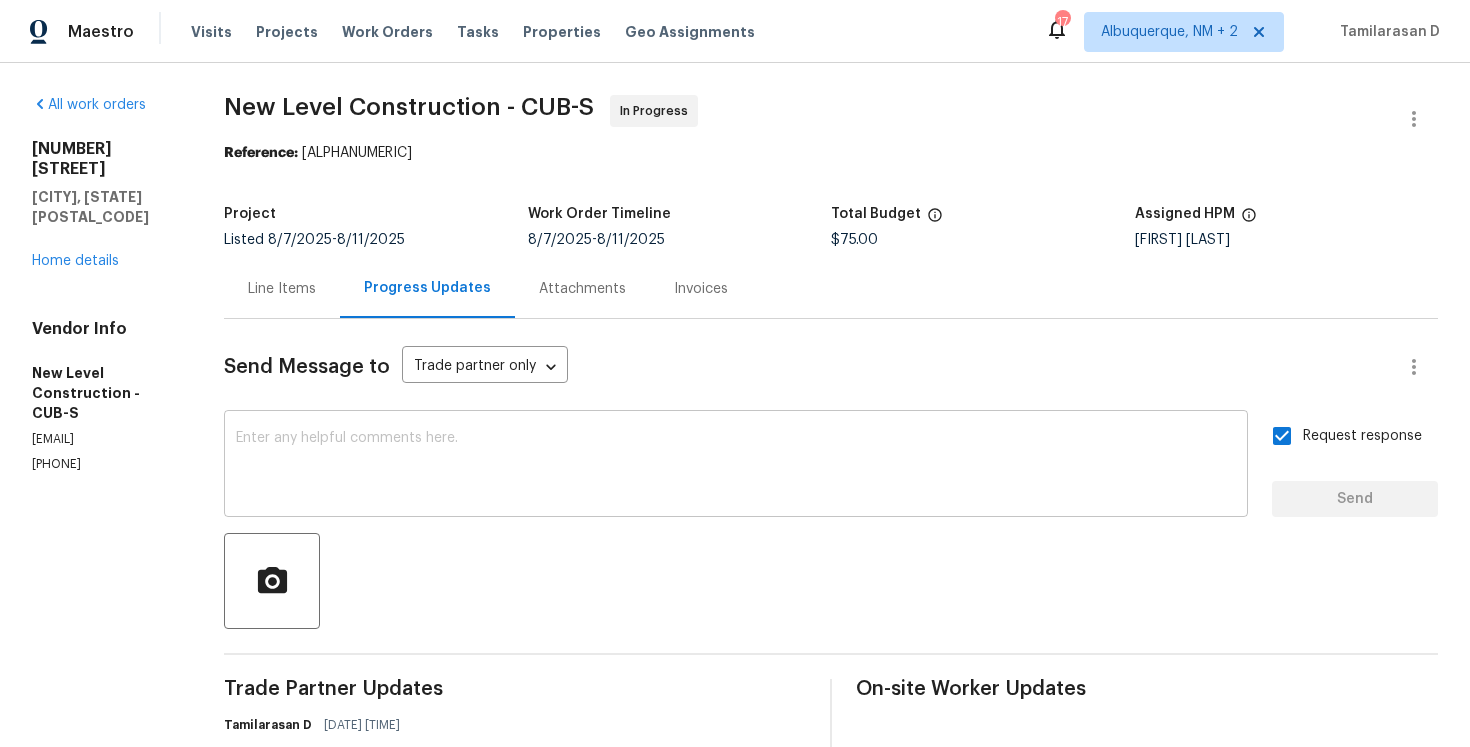 click at bounding box center (736, 466) 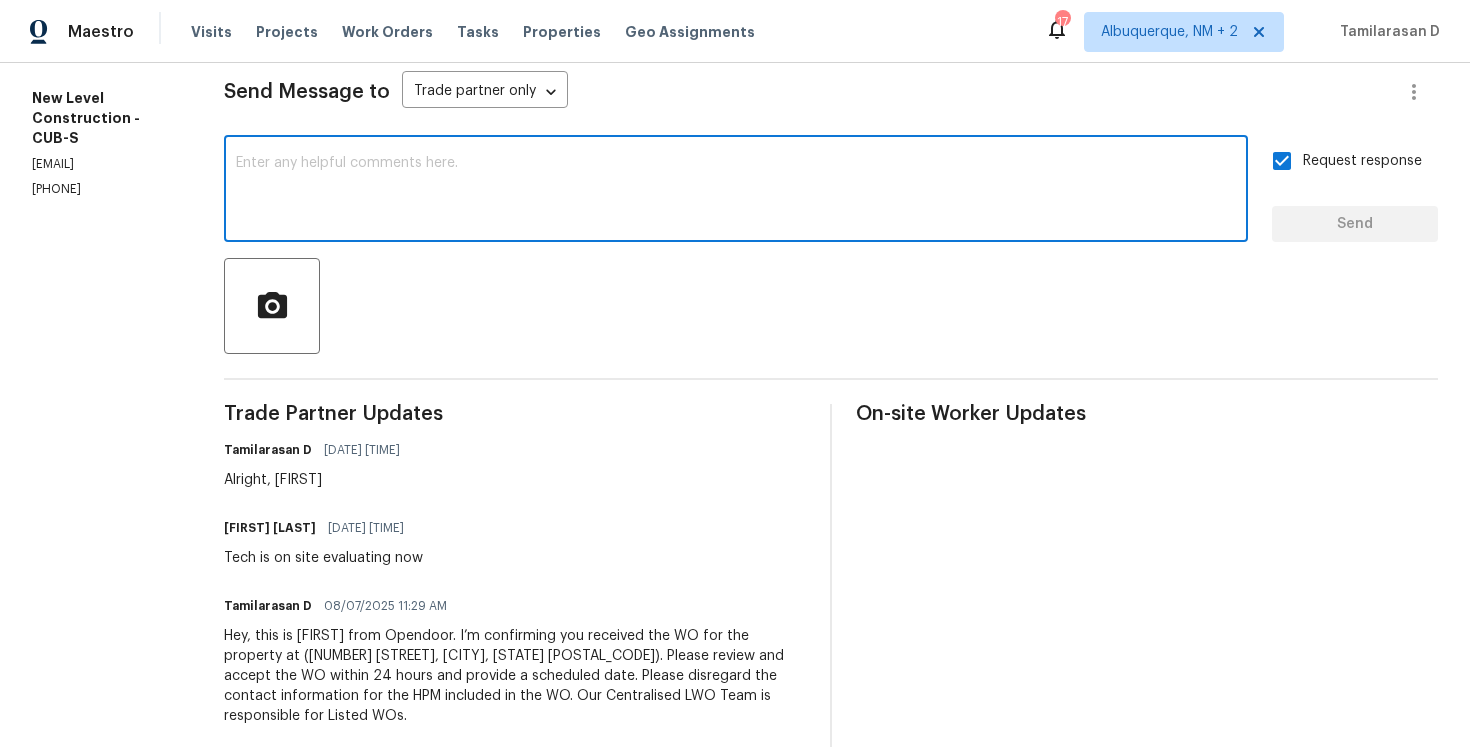 scroll, scrollTop: 310, scrollLeft: 0, axis: vertical 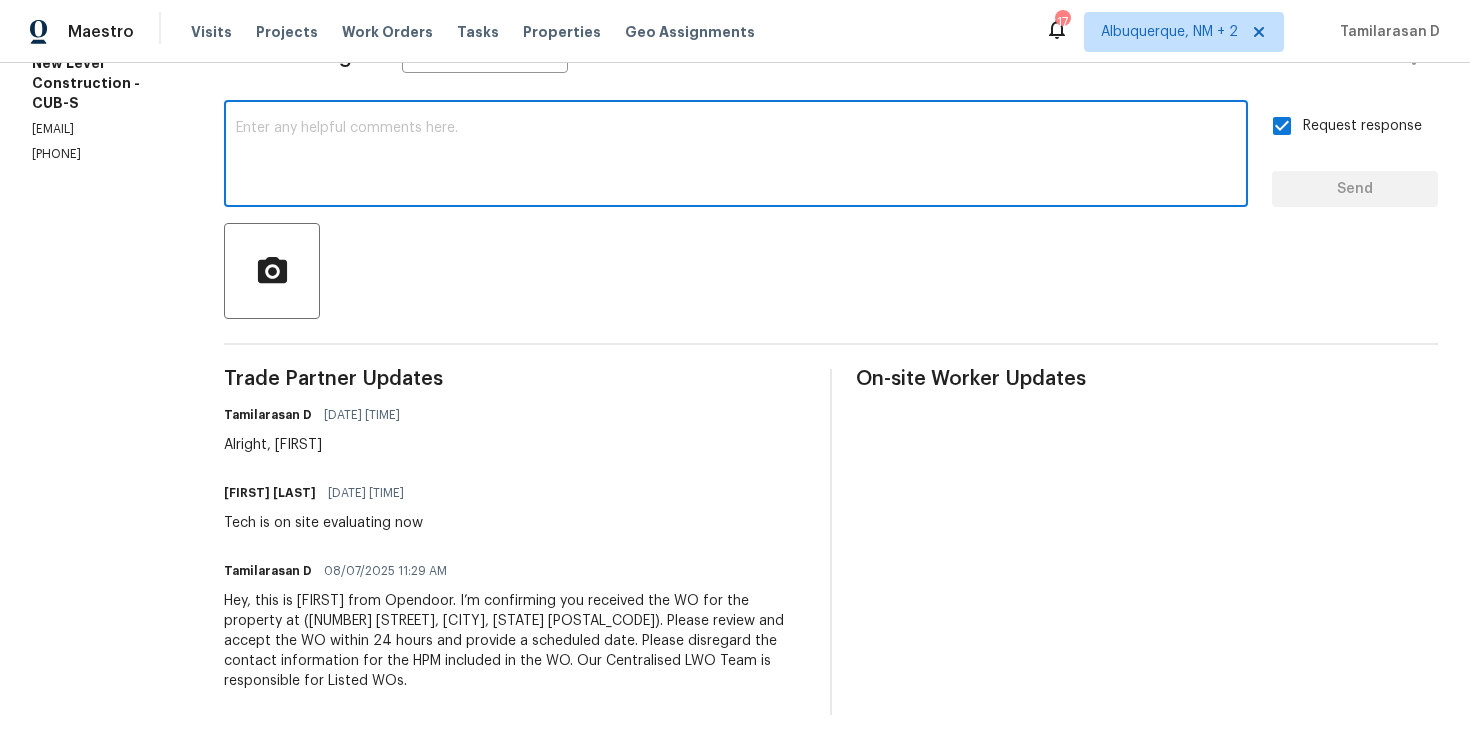 click on "Tech is on site evaluating now" at bounding box center [323, 523] 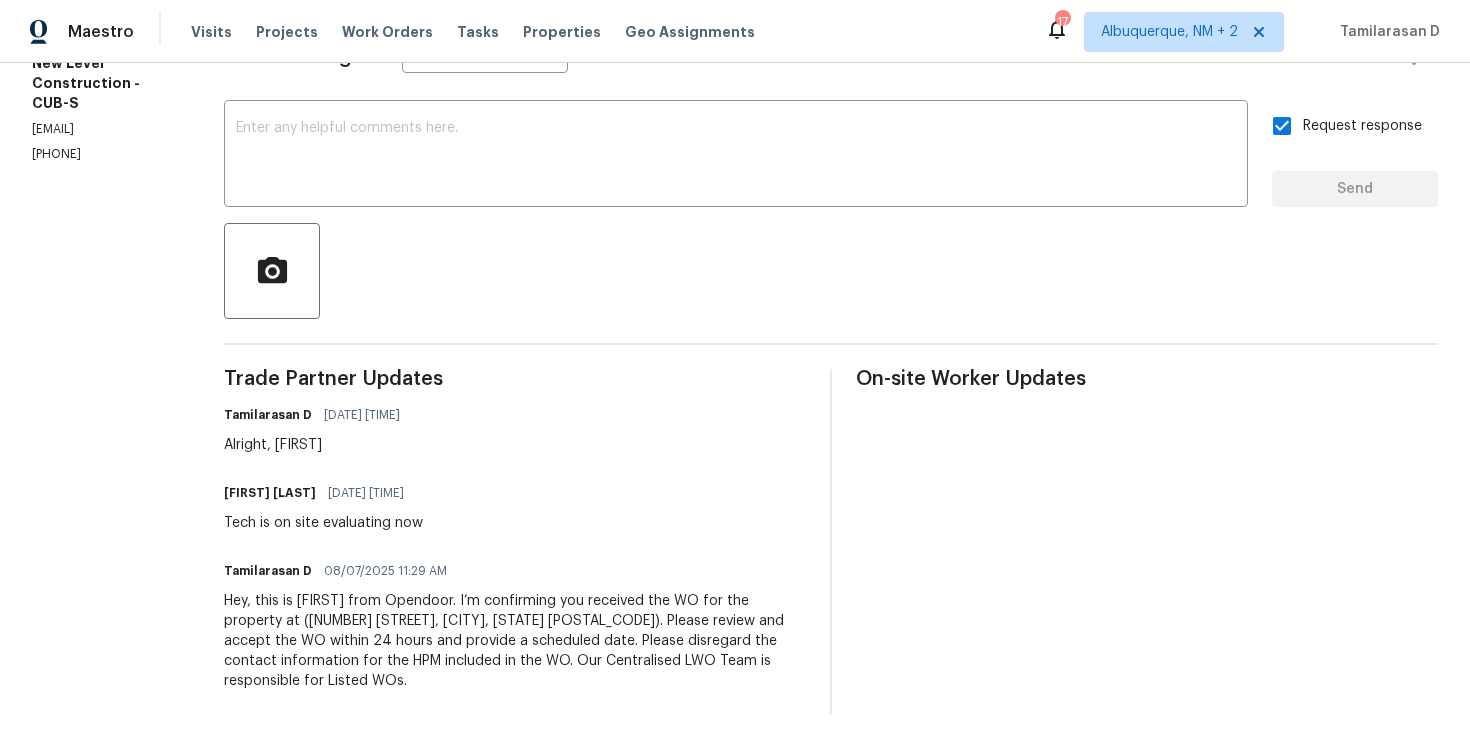 click on "Tech is on site evaluating now" at bounding box center [323, 523] 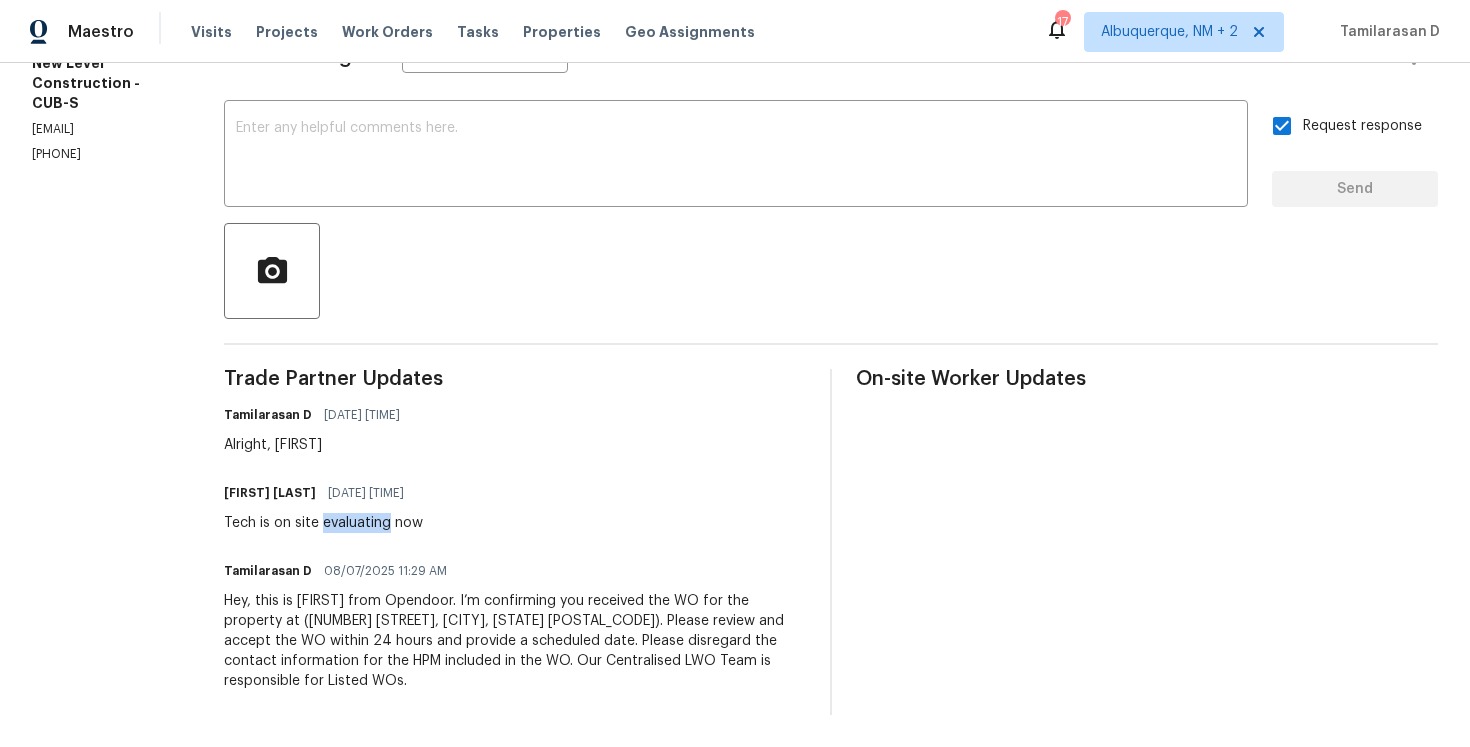 click on "Tech is on site evaluating now" at bounding box center (323, 523) 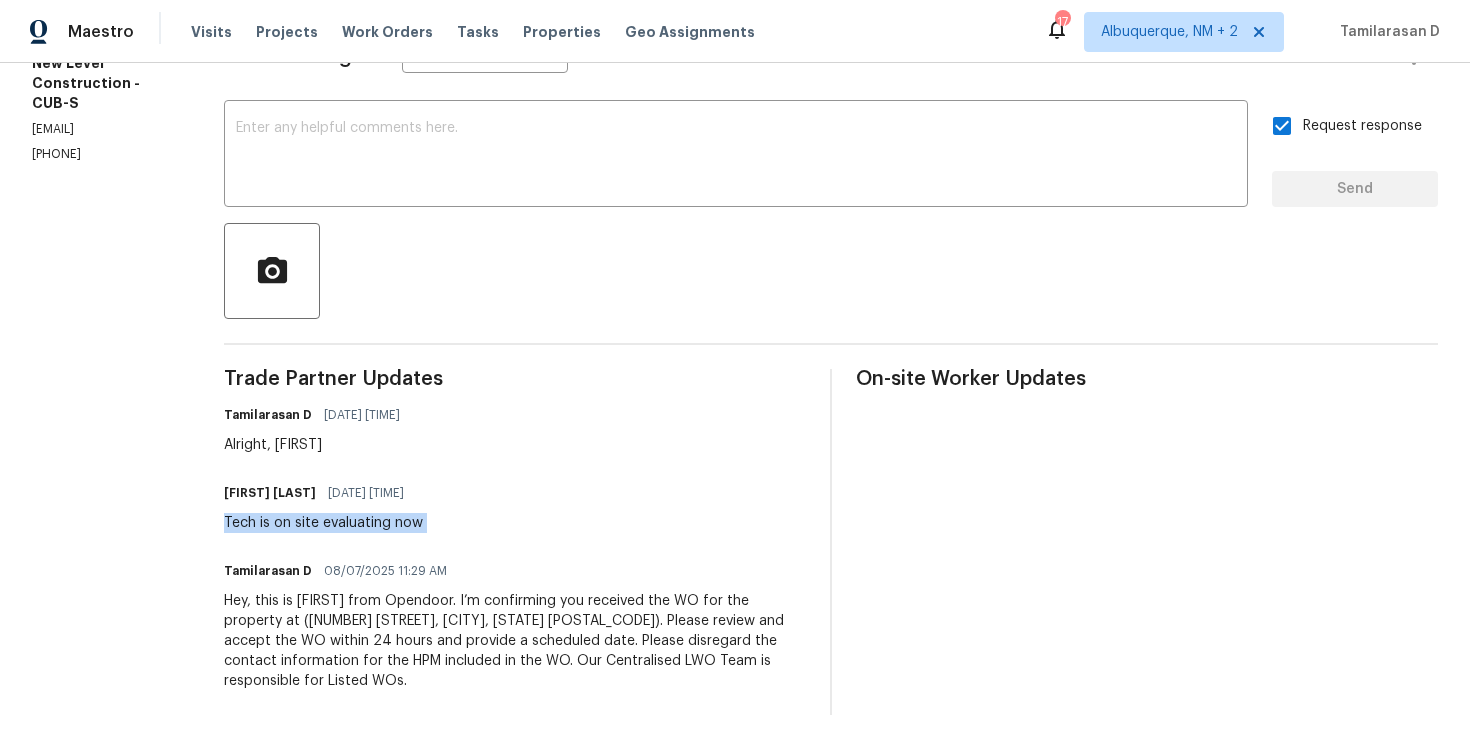 copy on "Tech is on site evaluating now" 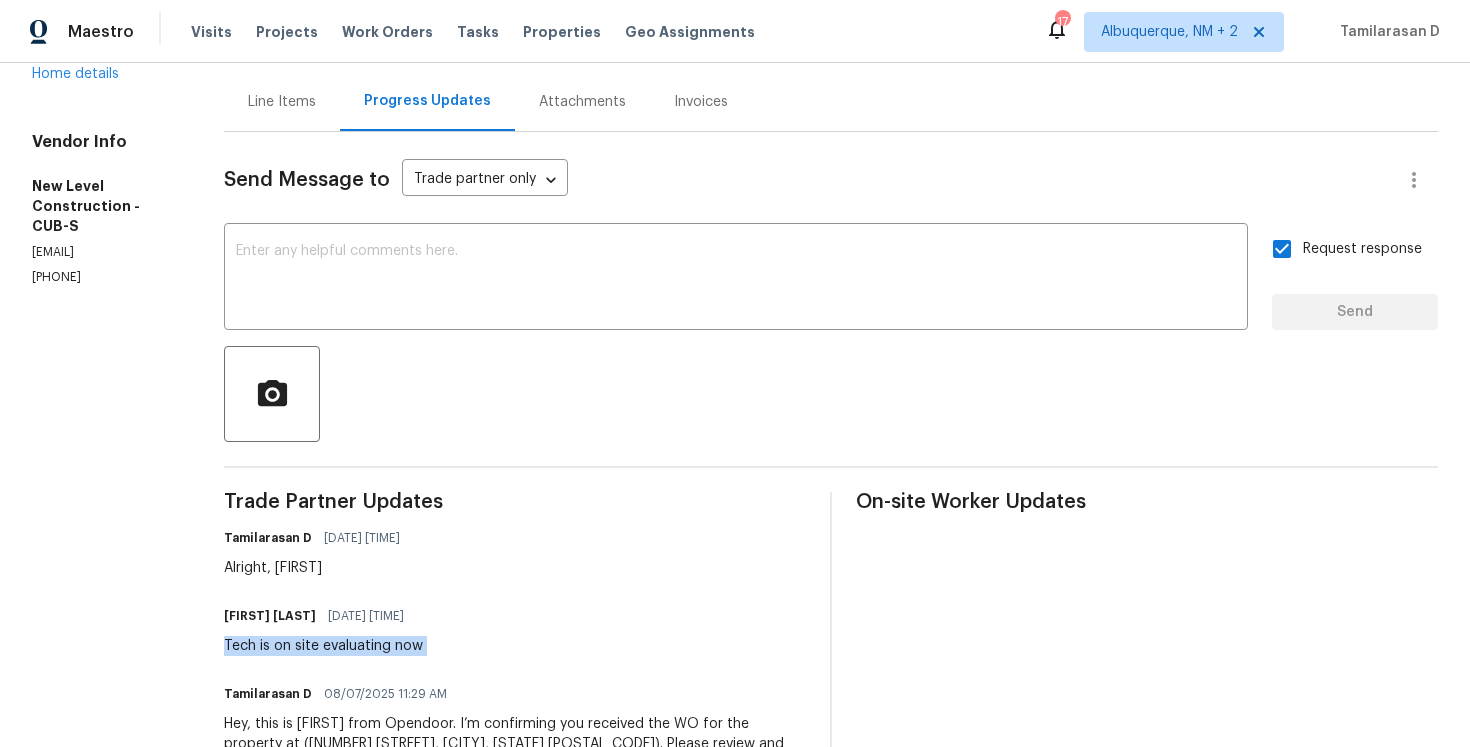 scroll, scrollTop: 141, scrollLeft: 0, axis: vertical 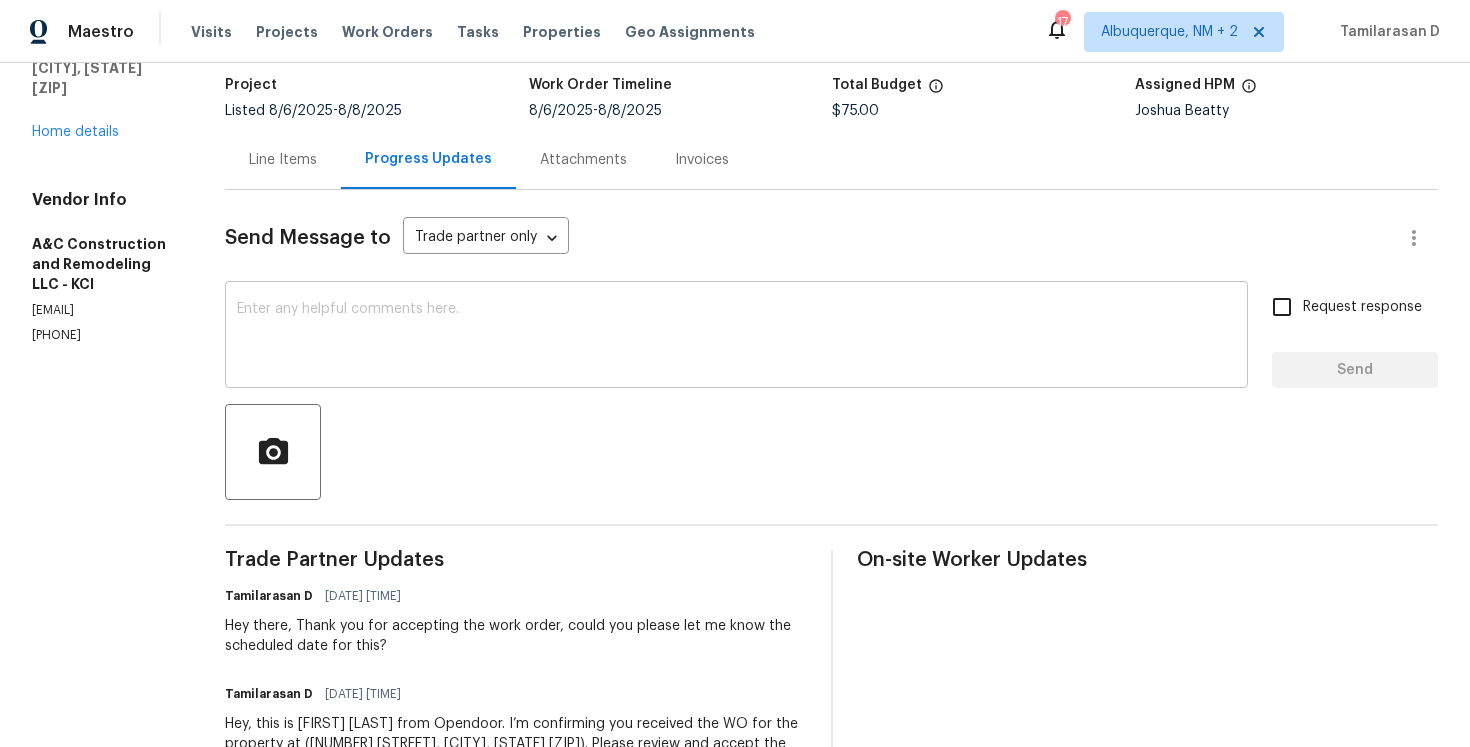 click at bounding box center [736, 337] 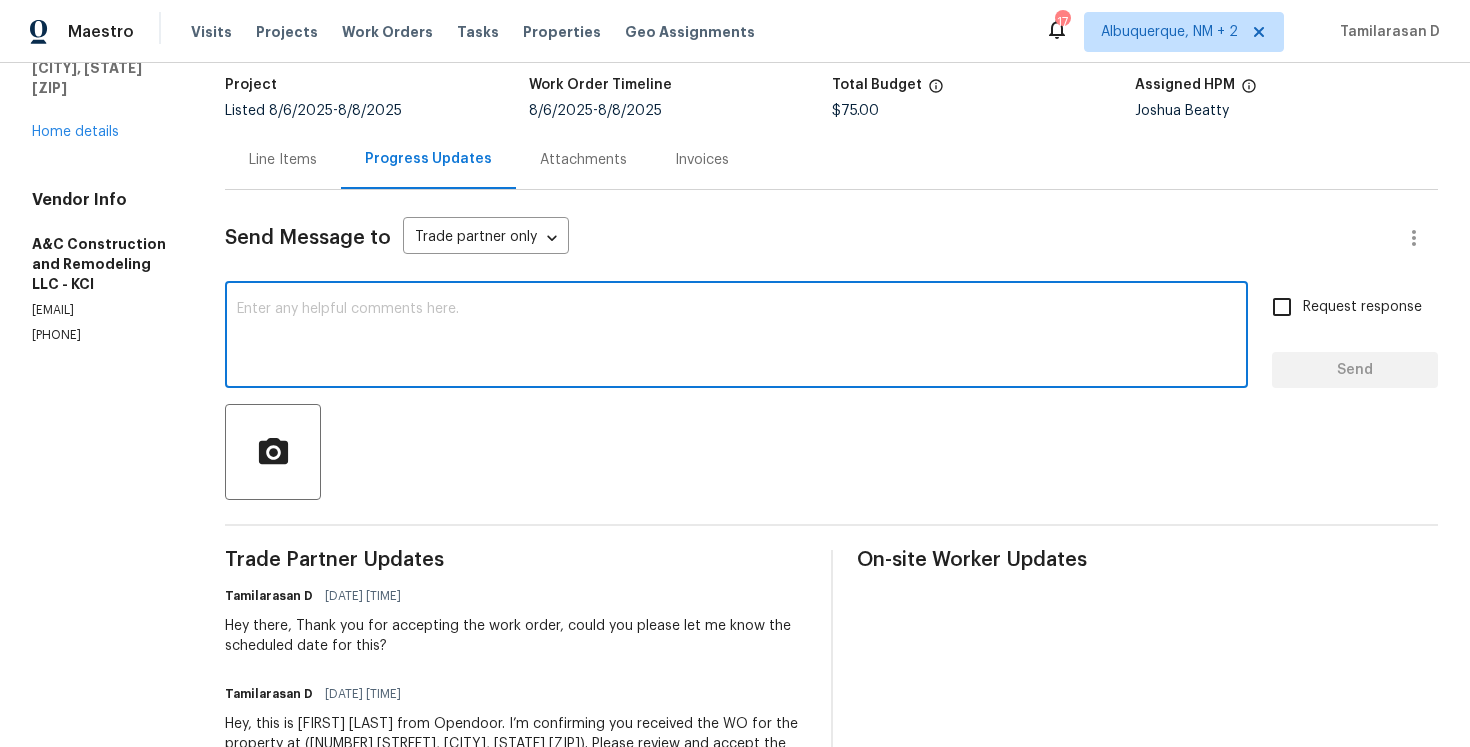 click on "[PHONE]" at bounding box center (104, 335) 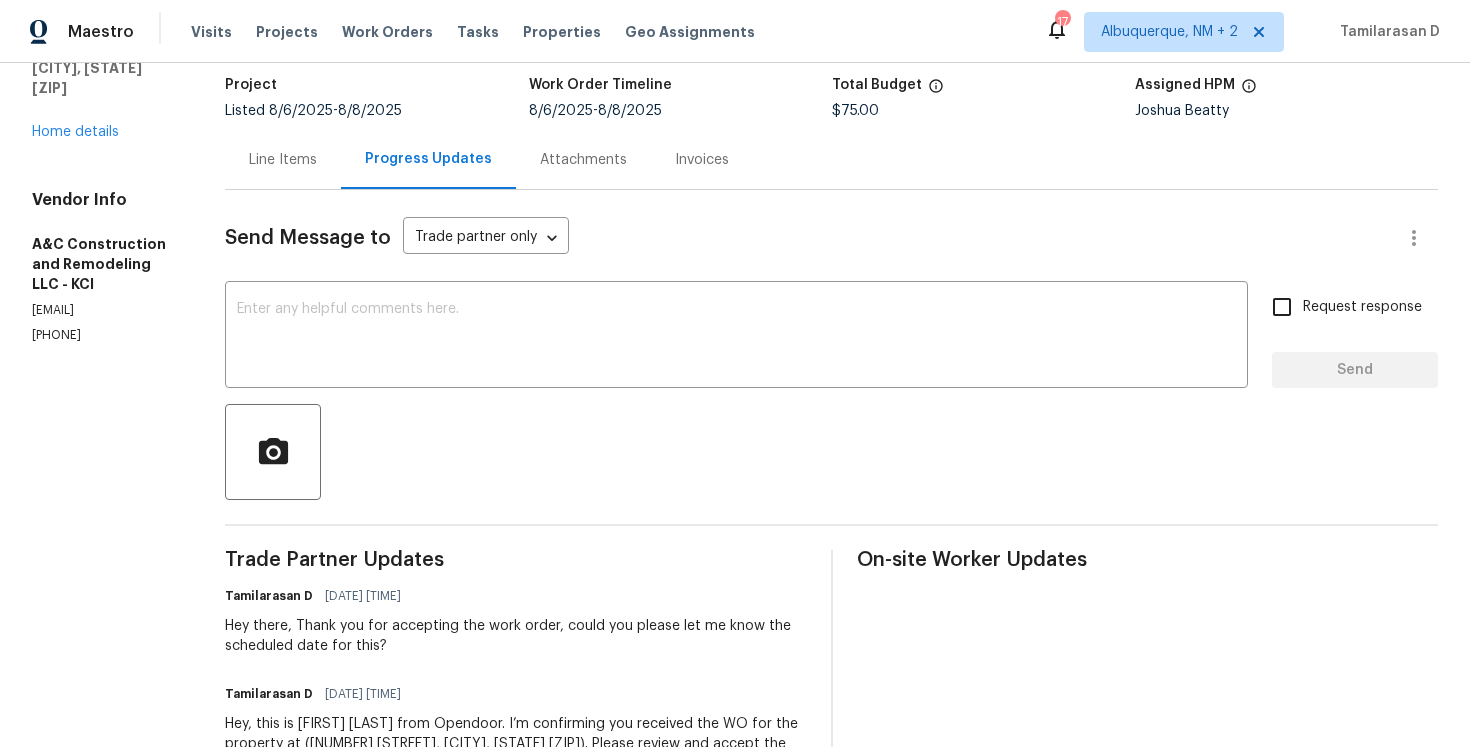 click on "[PHONE]" at bounding box center [104, 335] 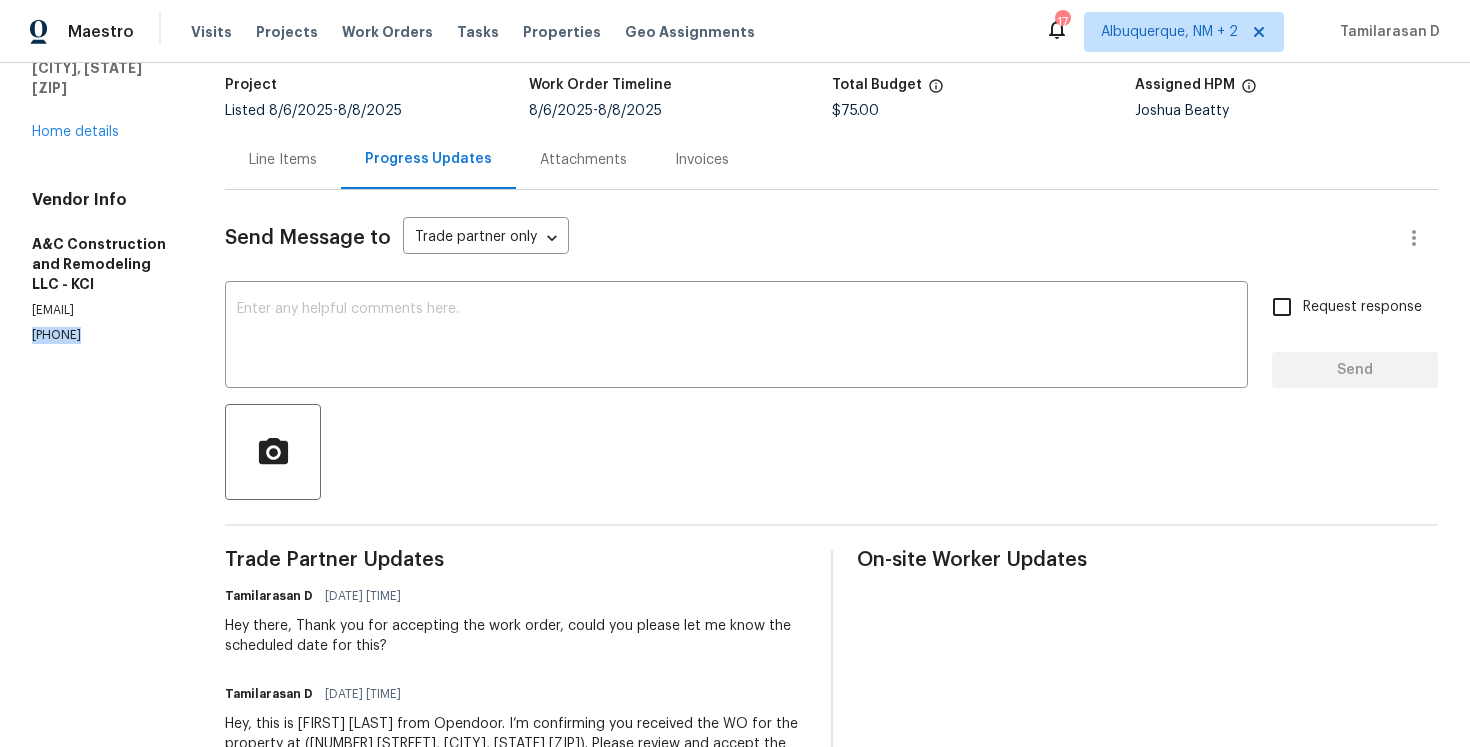copy on "[PHONE]" 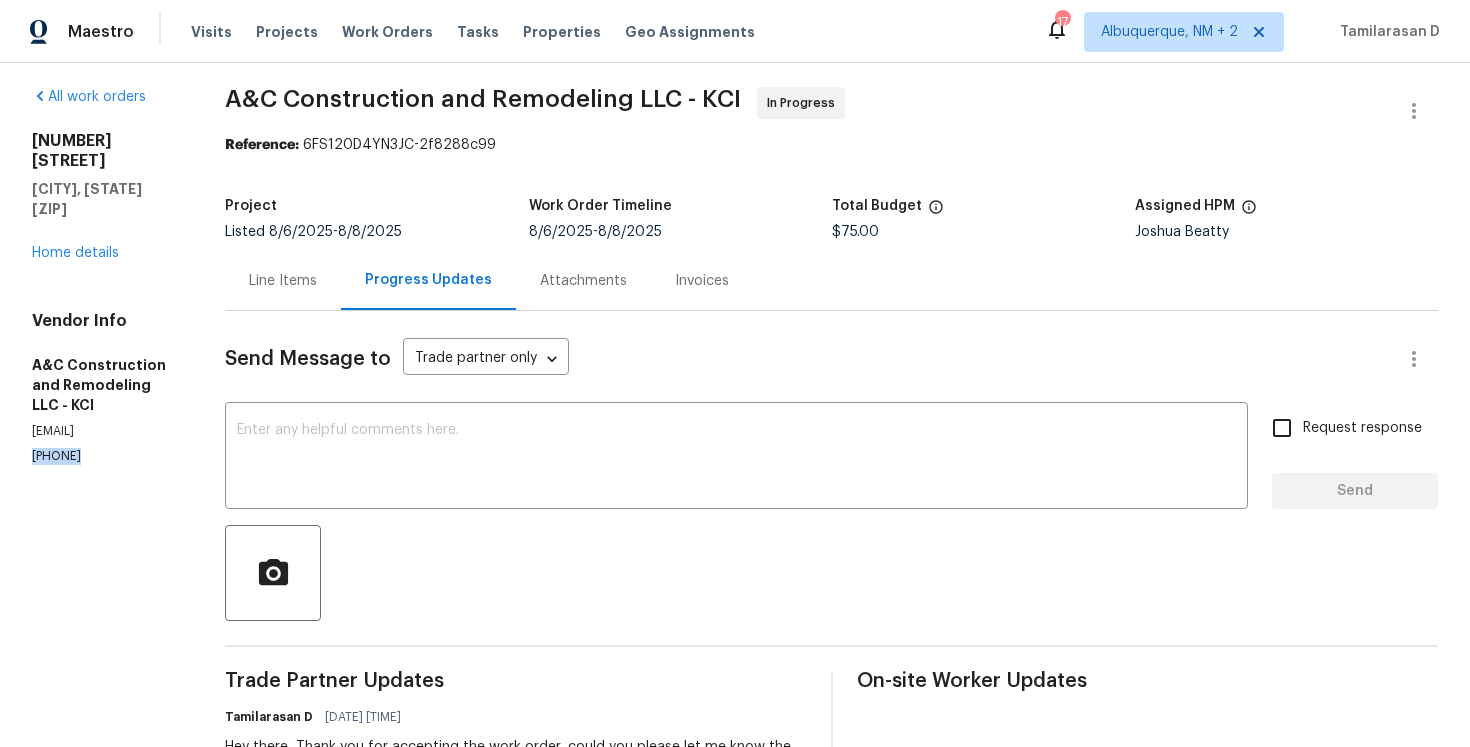 scroll, scrollTop: 0, scrollLeft: 0, axis: both 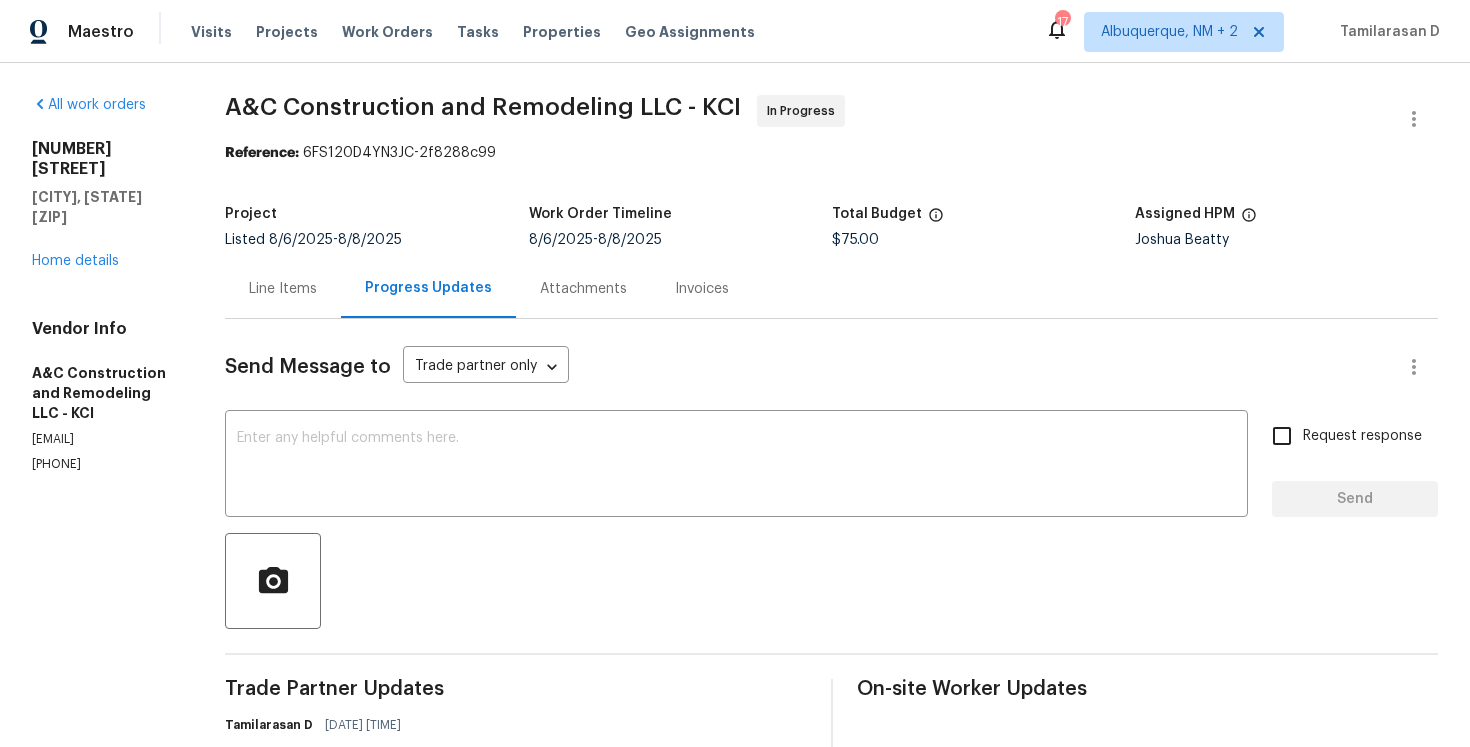 click on "[NUMBER] [STREET]" at bounding box center [104, 159] 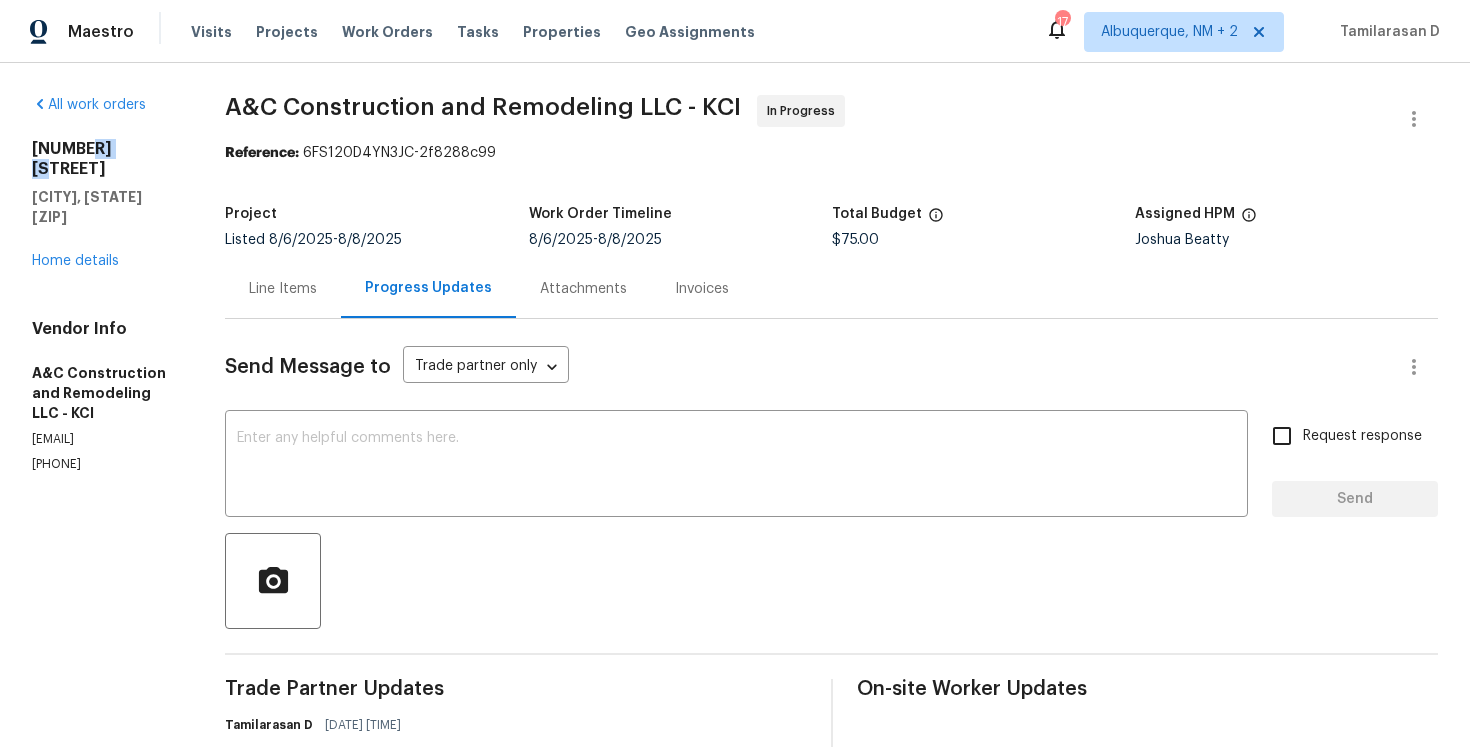 click on "15416 Floyd St" at bounding box center (104, 159) 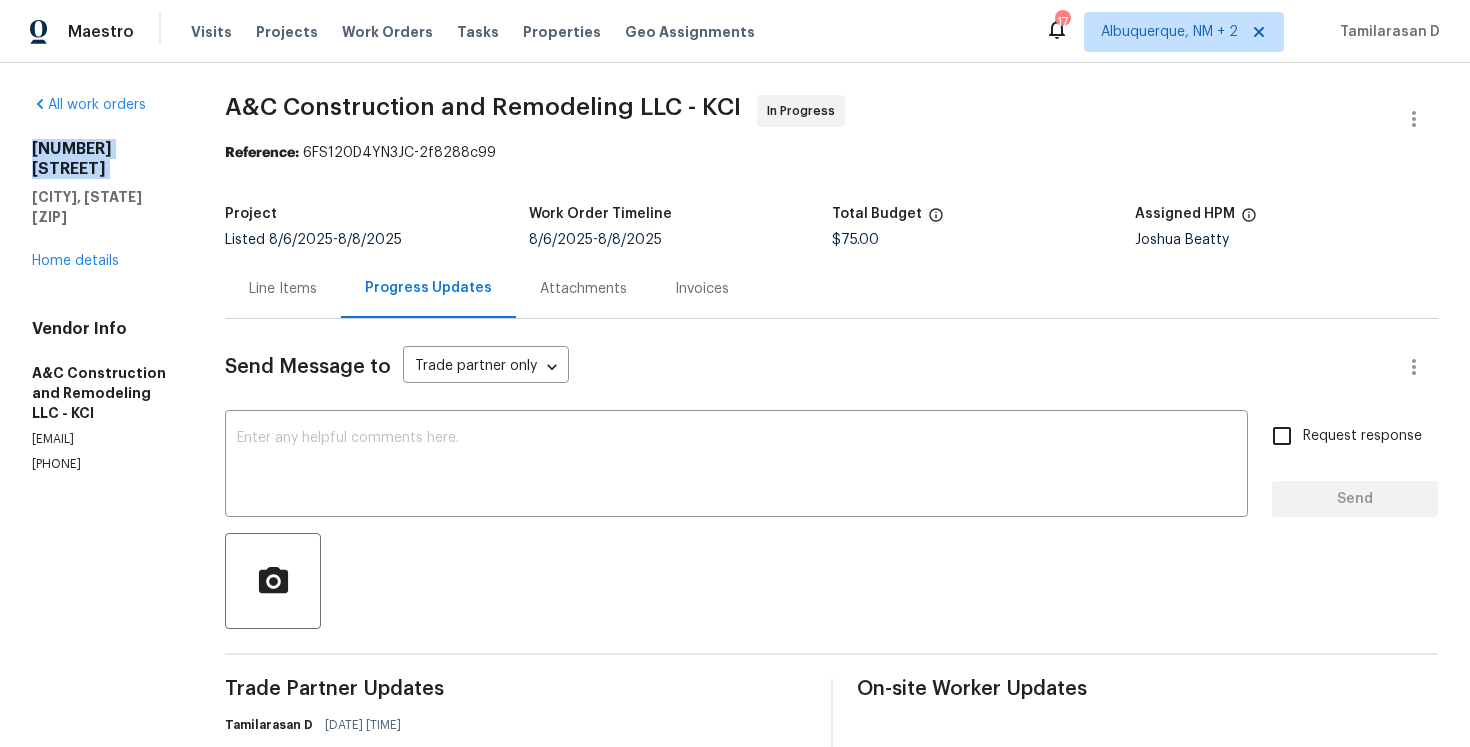 copy on "15416 Floyd St" 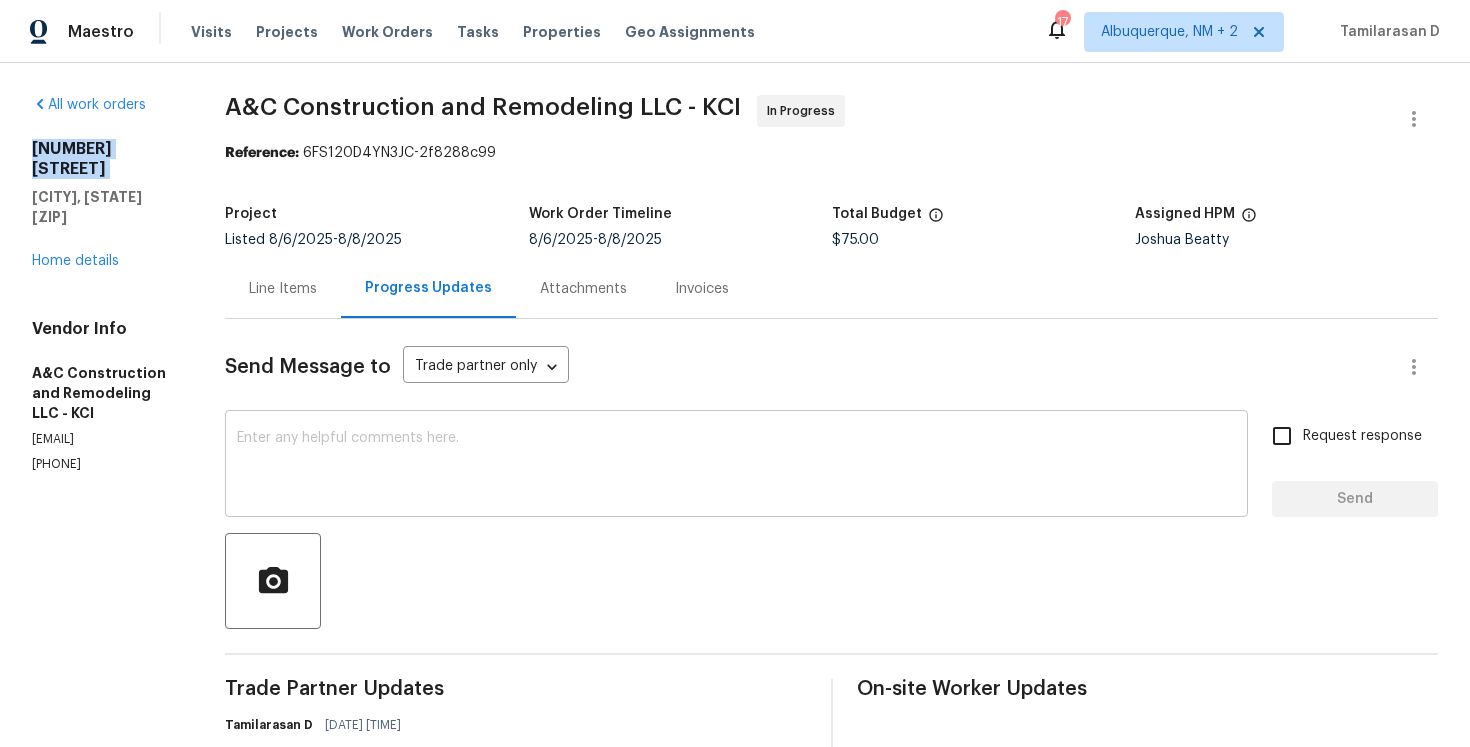 click at bounding box center [736, 466] 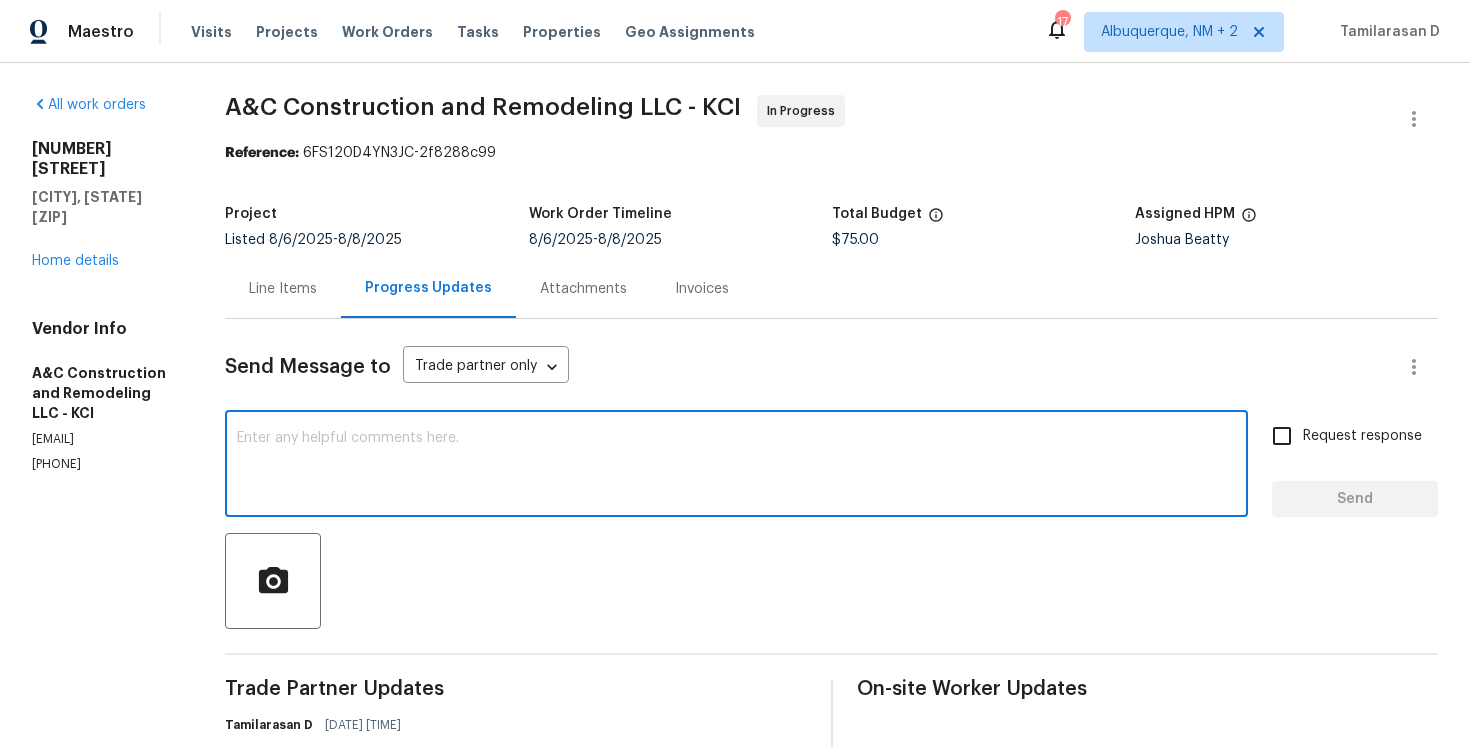 scroll, scrollTop: 252, scrollLeft: 0, axis: vertical 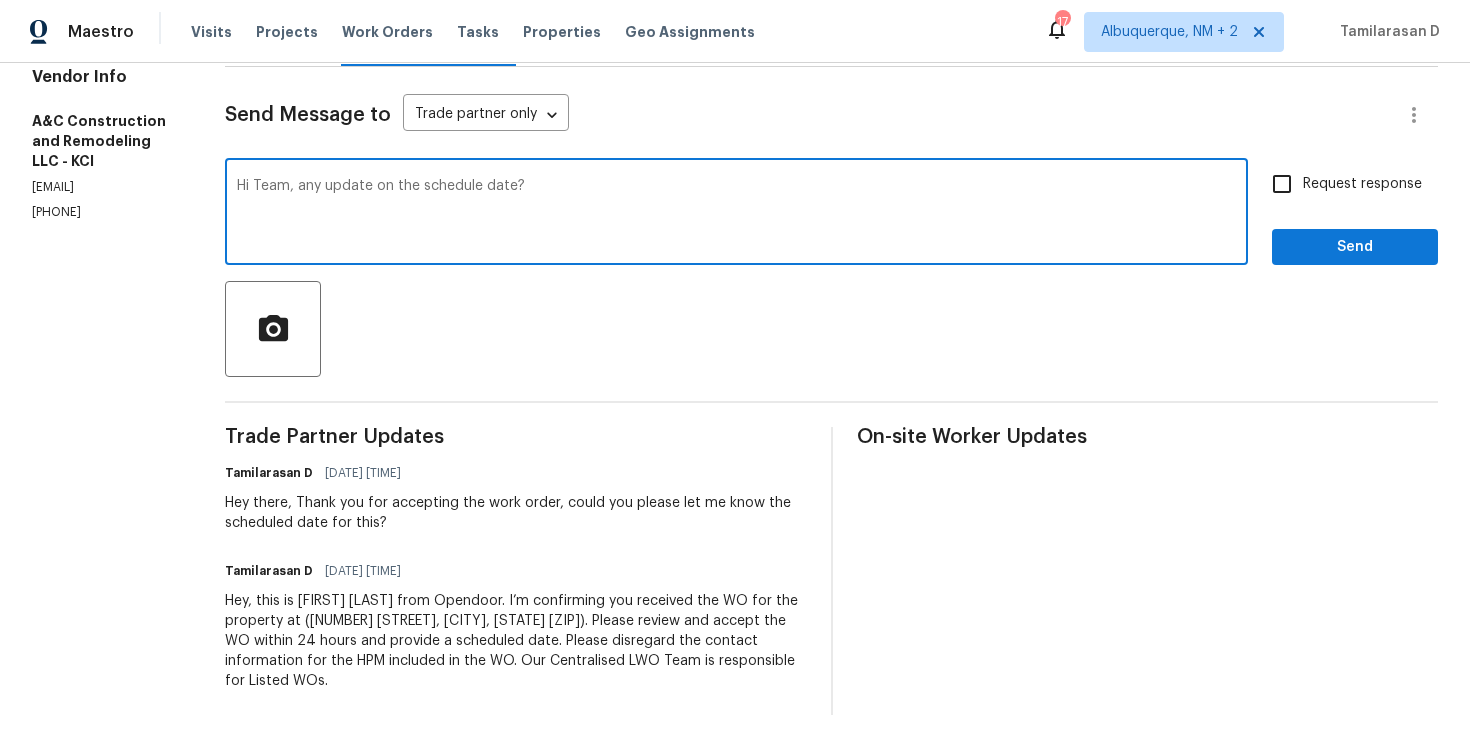 type on "Hi Team, any update on the schedule date?" 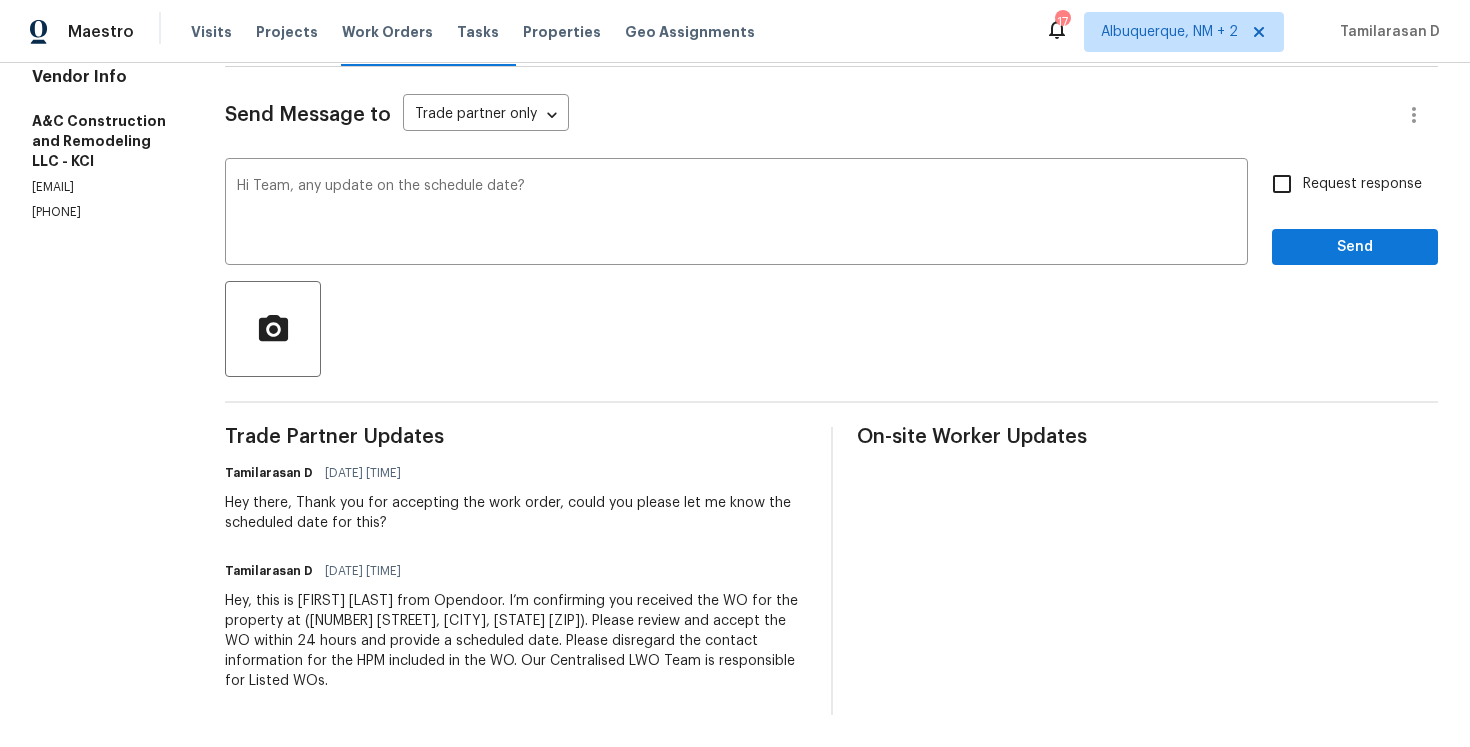 click on "Request response" at bounding box center (1282, 184) 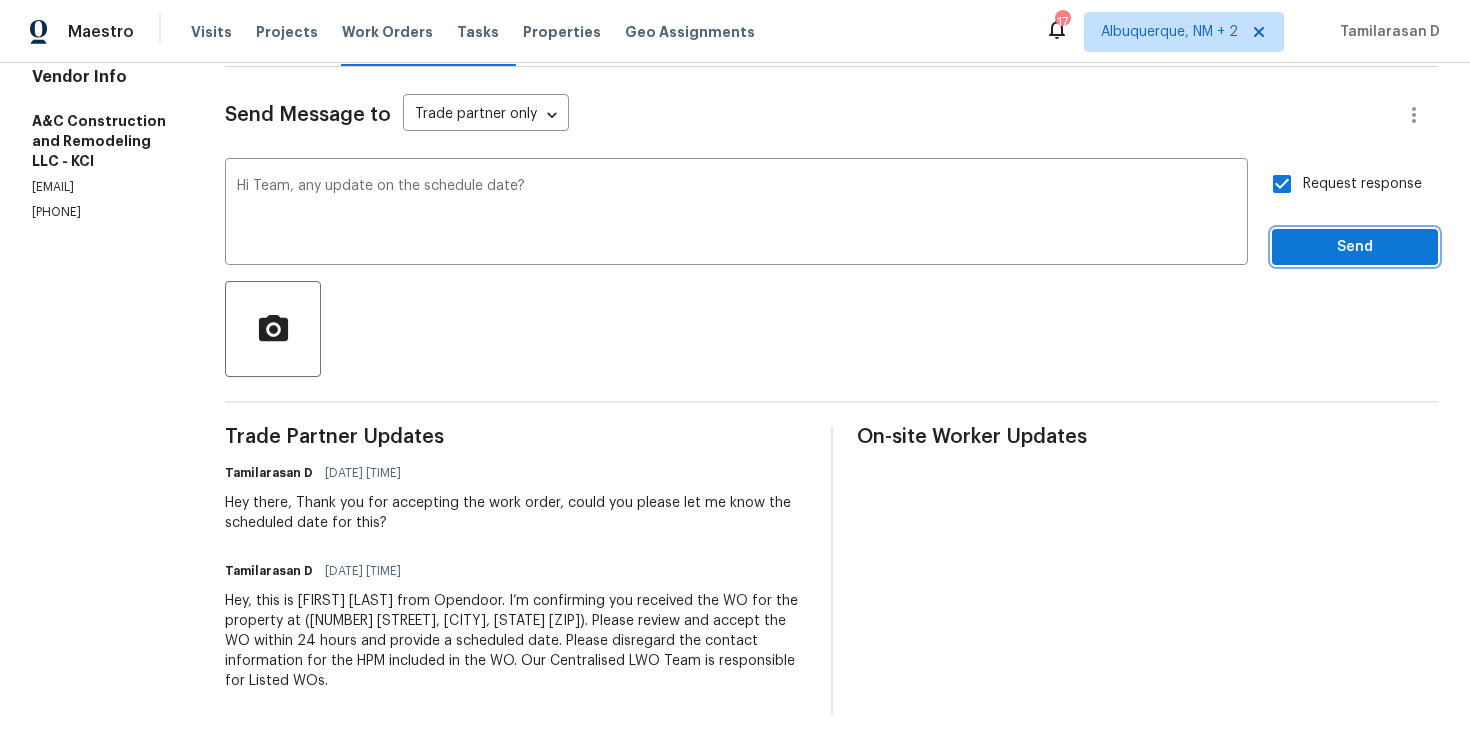 click on "Send" at bounding box center [1355, 247] 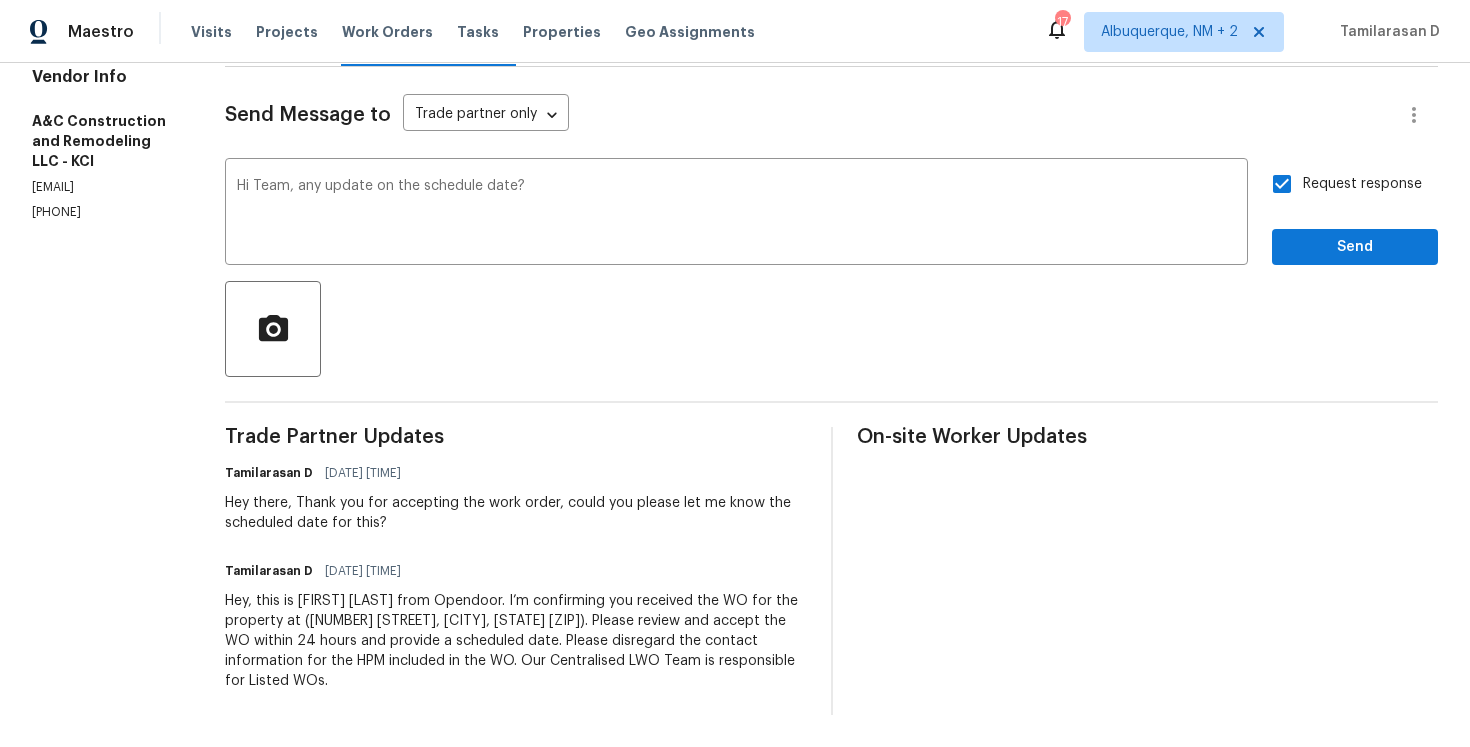 scroll, scrollTop: 0, scrollLeft: 0, axis: both 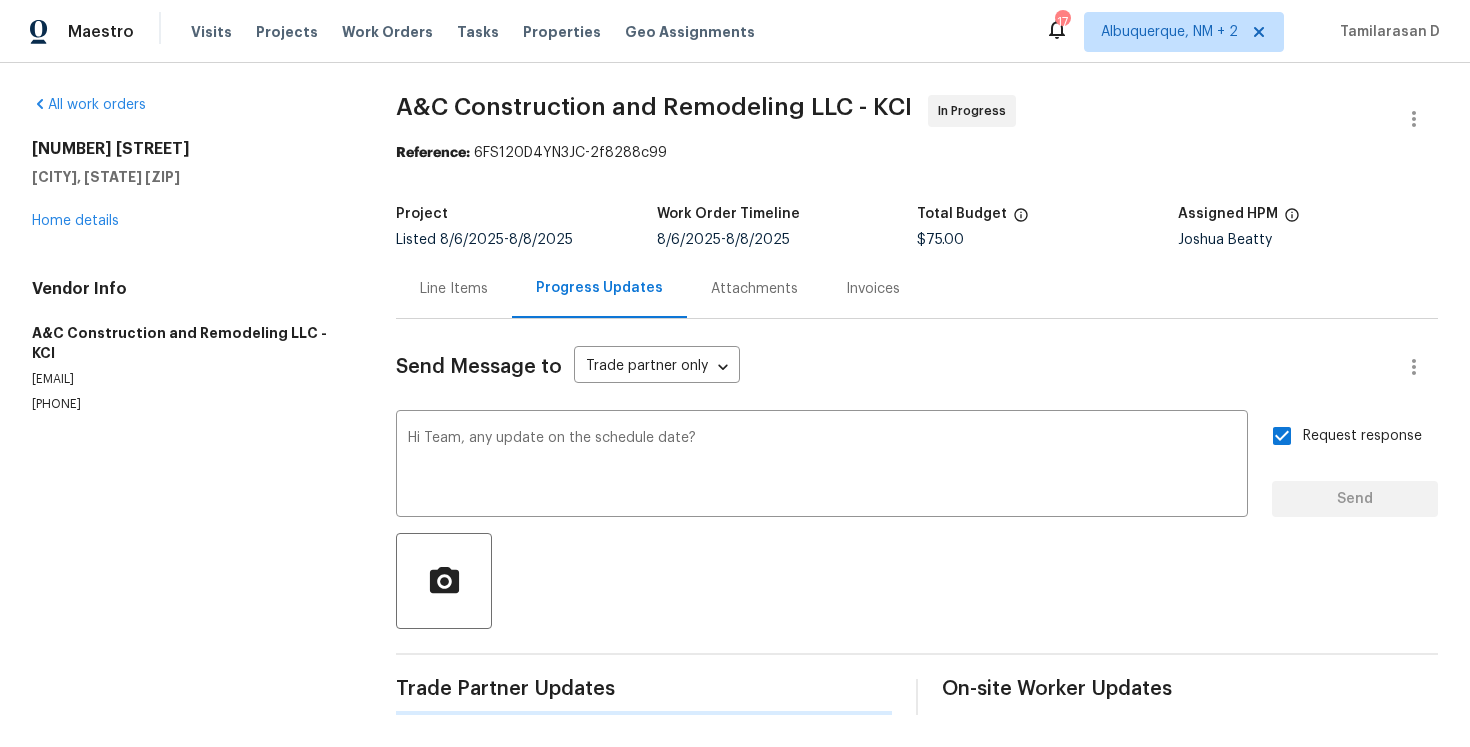 type 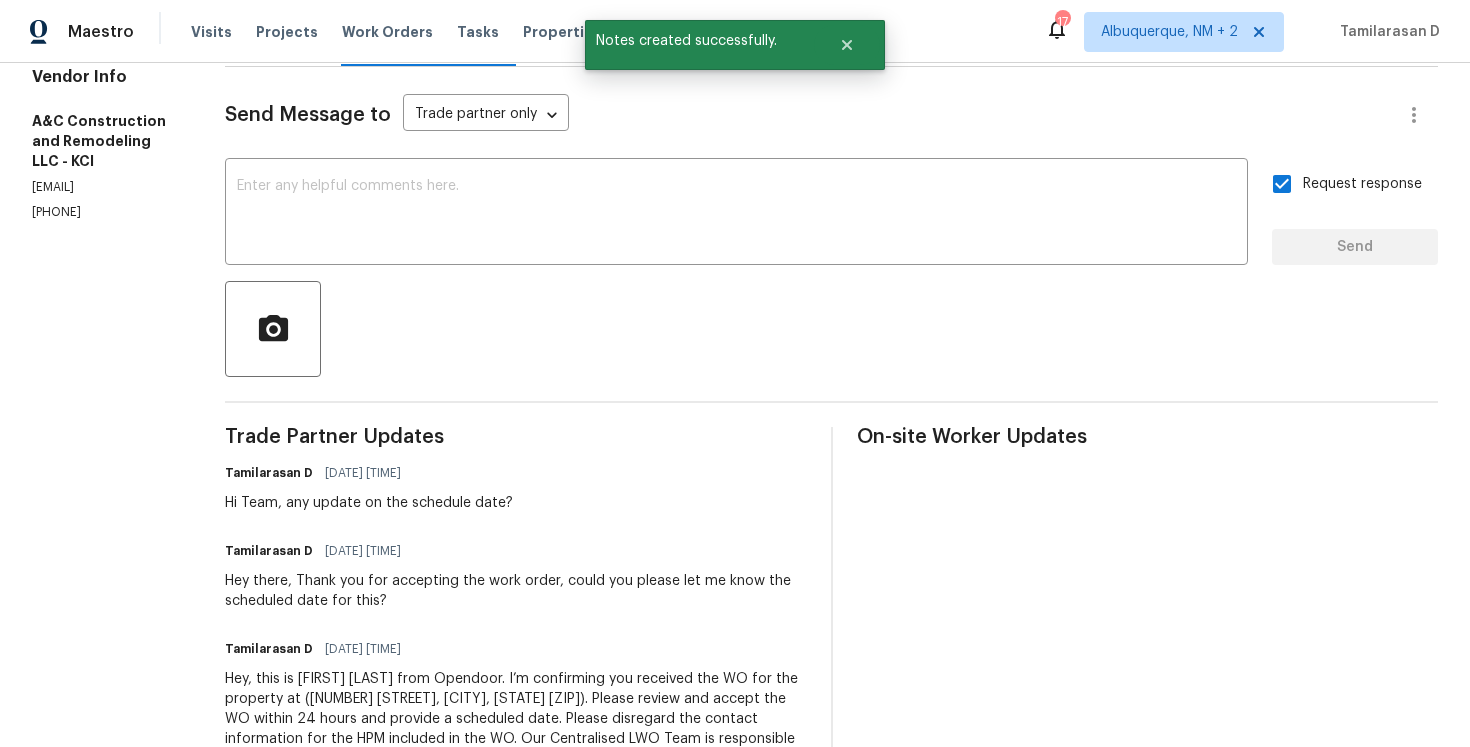scroll, scrollTop: 0, scrollLeft: 0, axis: both 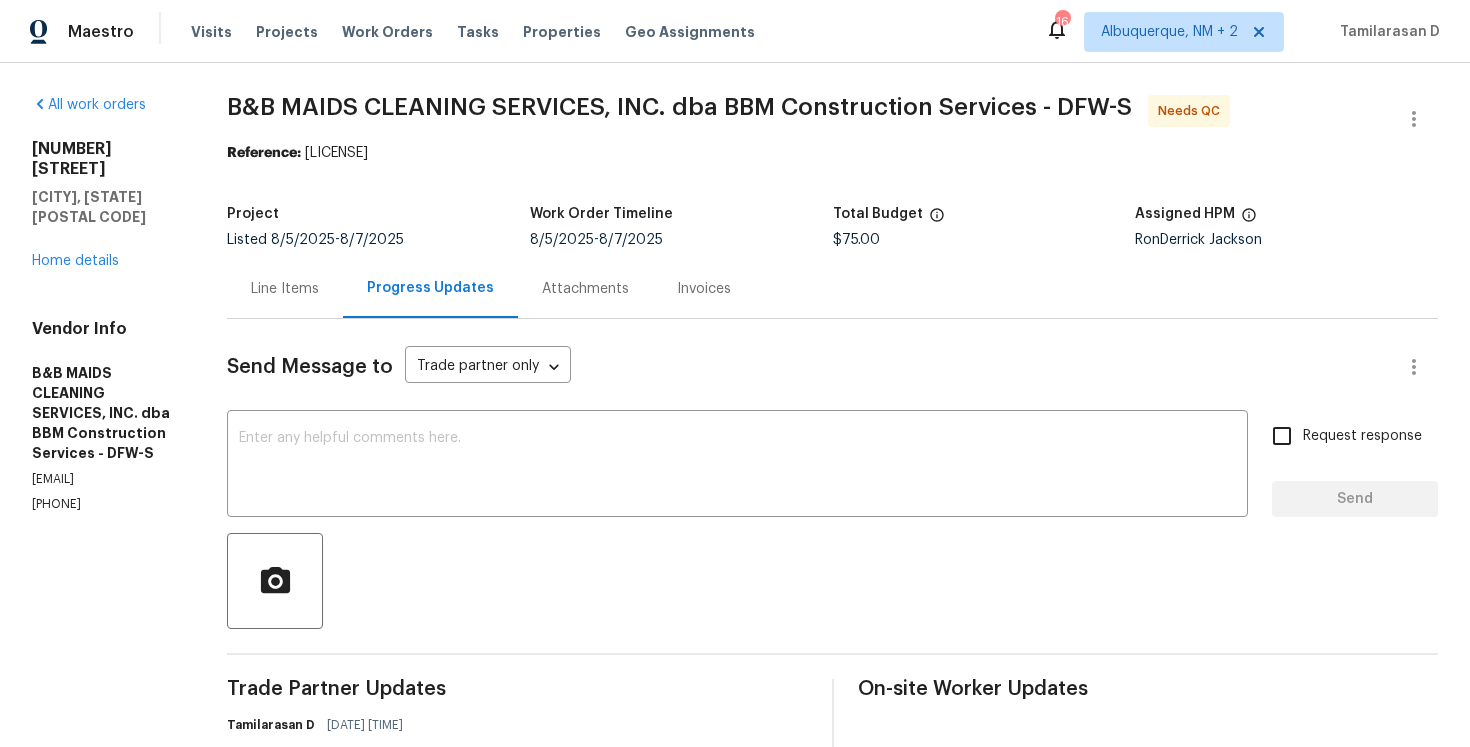 click on "[PHONE]" at bounding box center [105, 504] 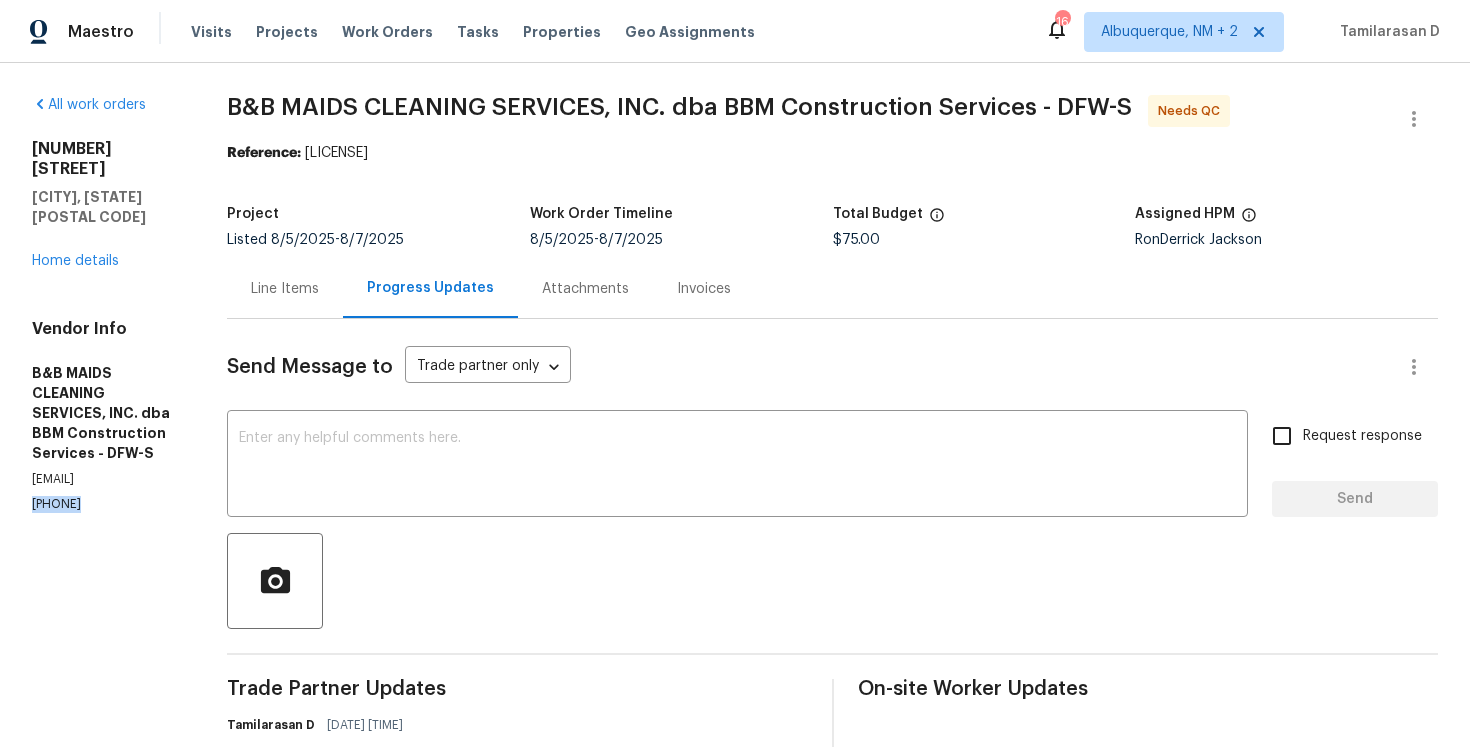 copy on "[PHONE]" 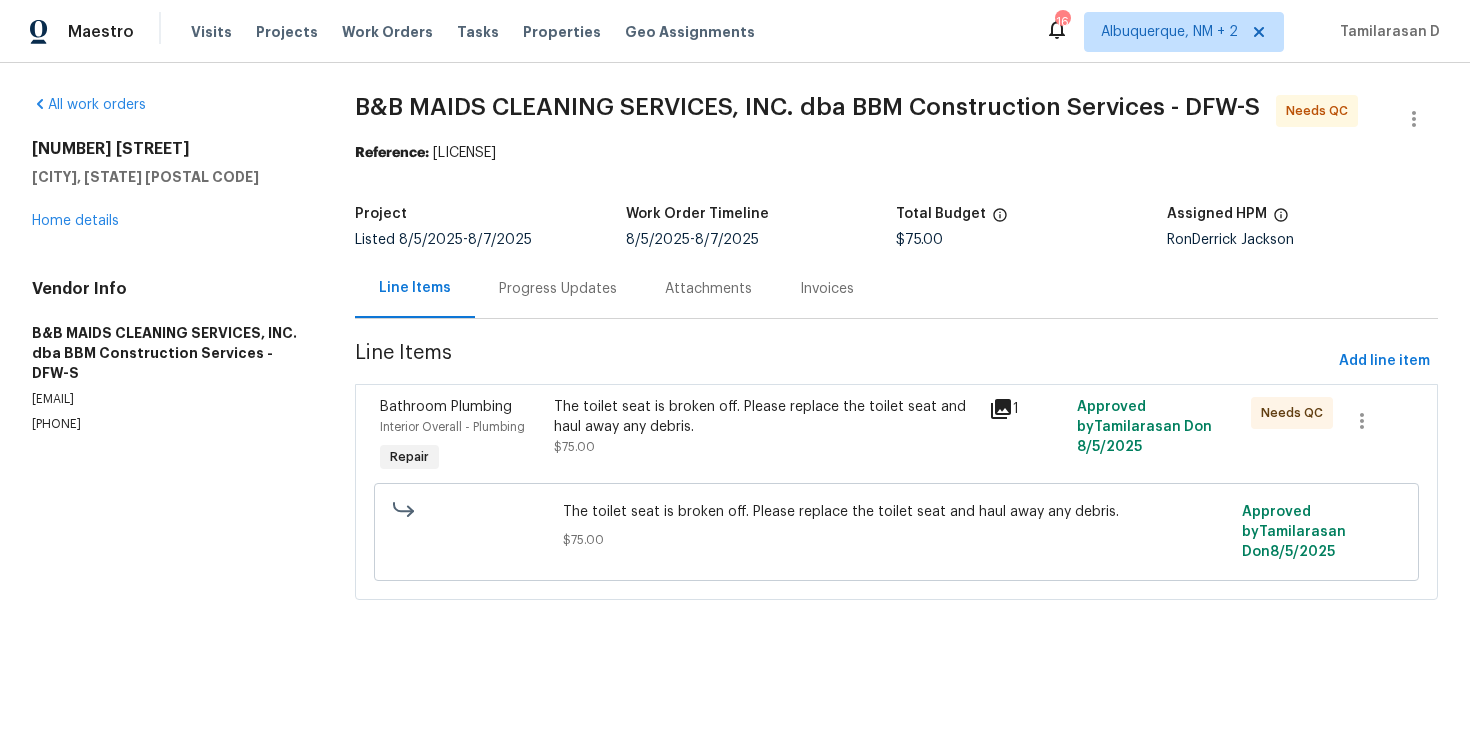 click on "Progress Updates" at bounding box center (558, 288) 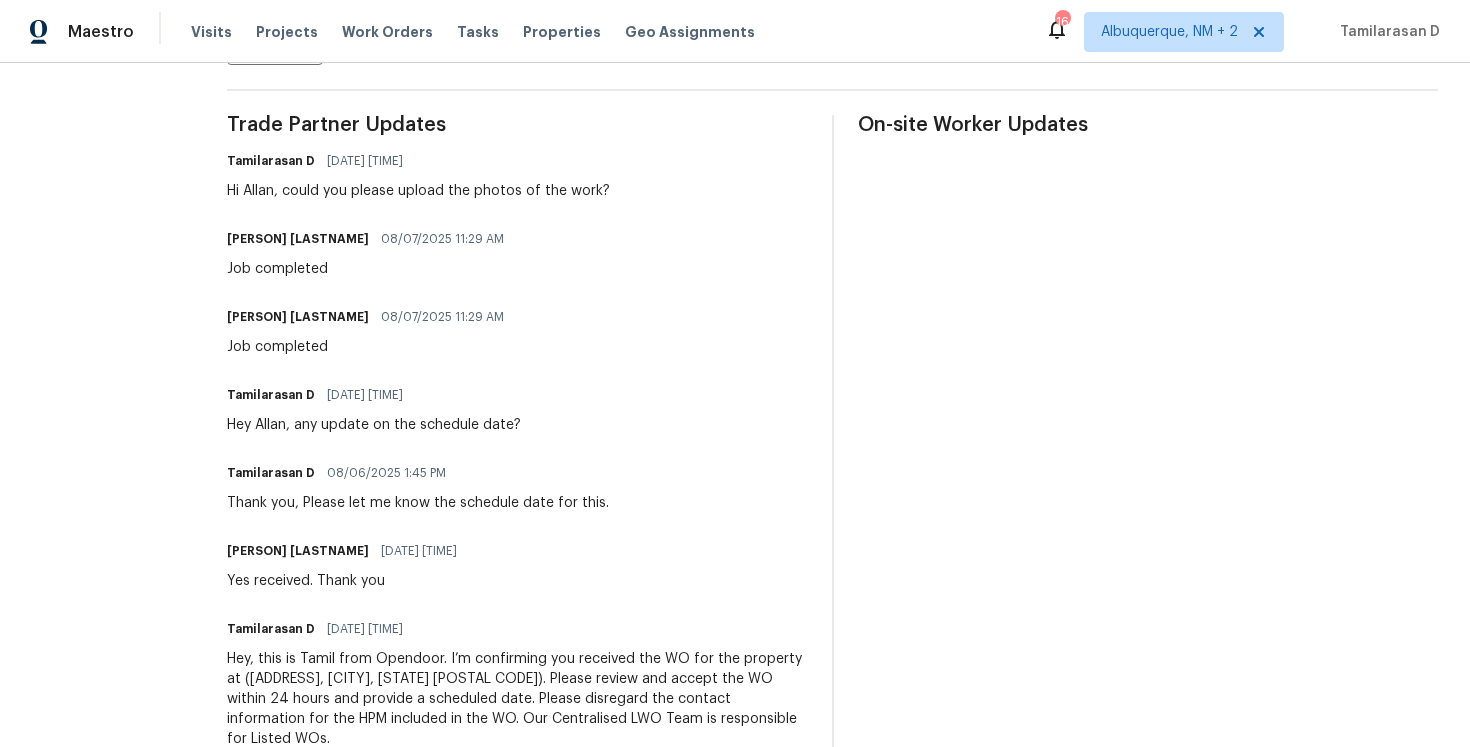 scroll, scrollTop: 0, scrollLeft: 0, axis: both 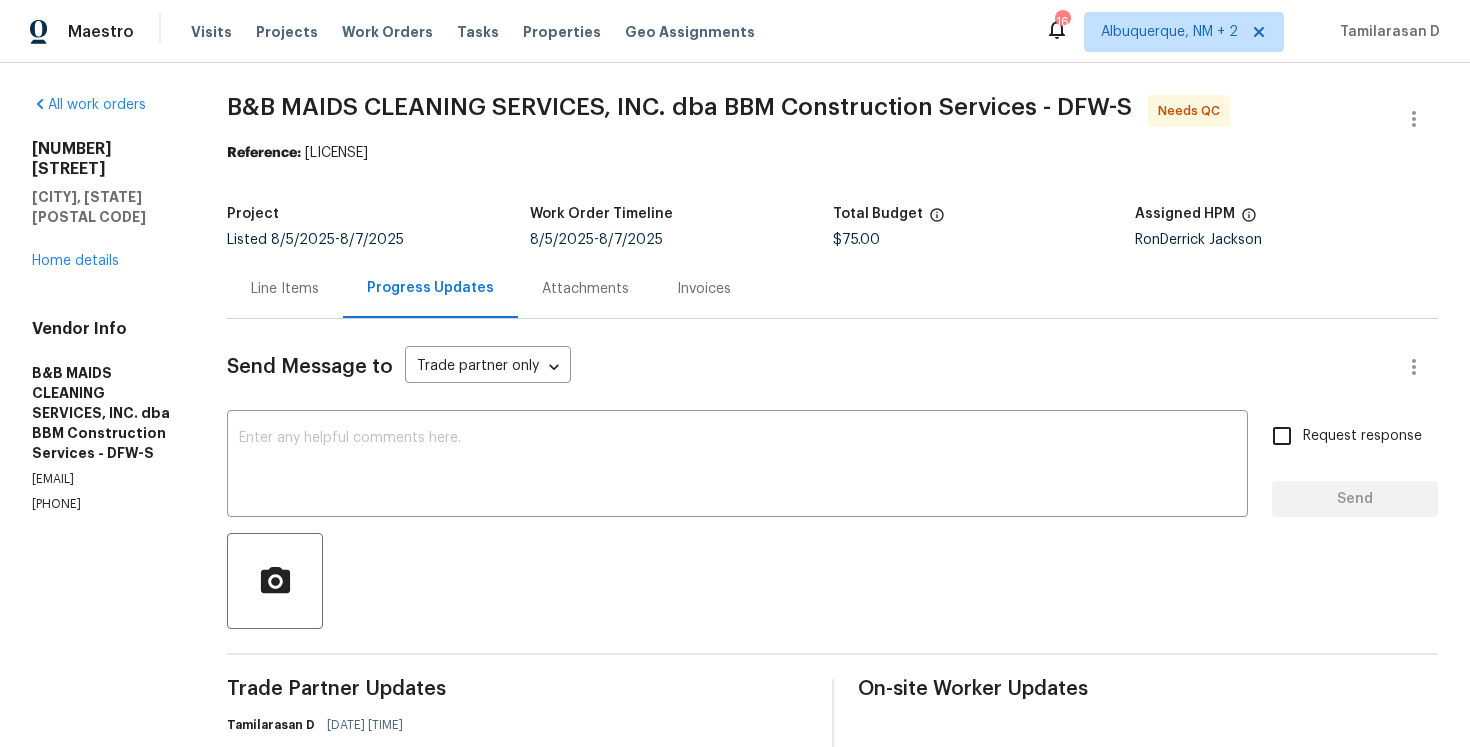 click on "[PHONE]" at bounding box center [105, 504] 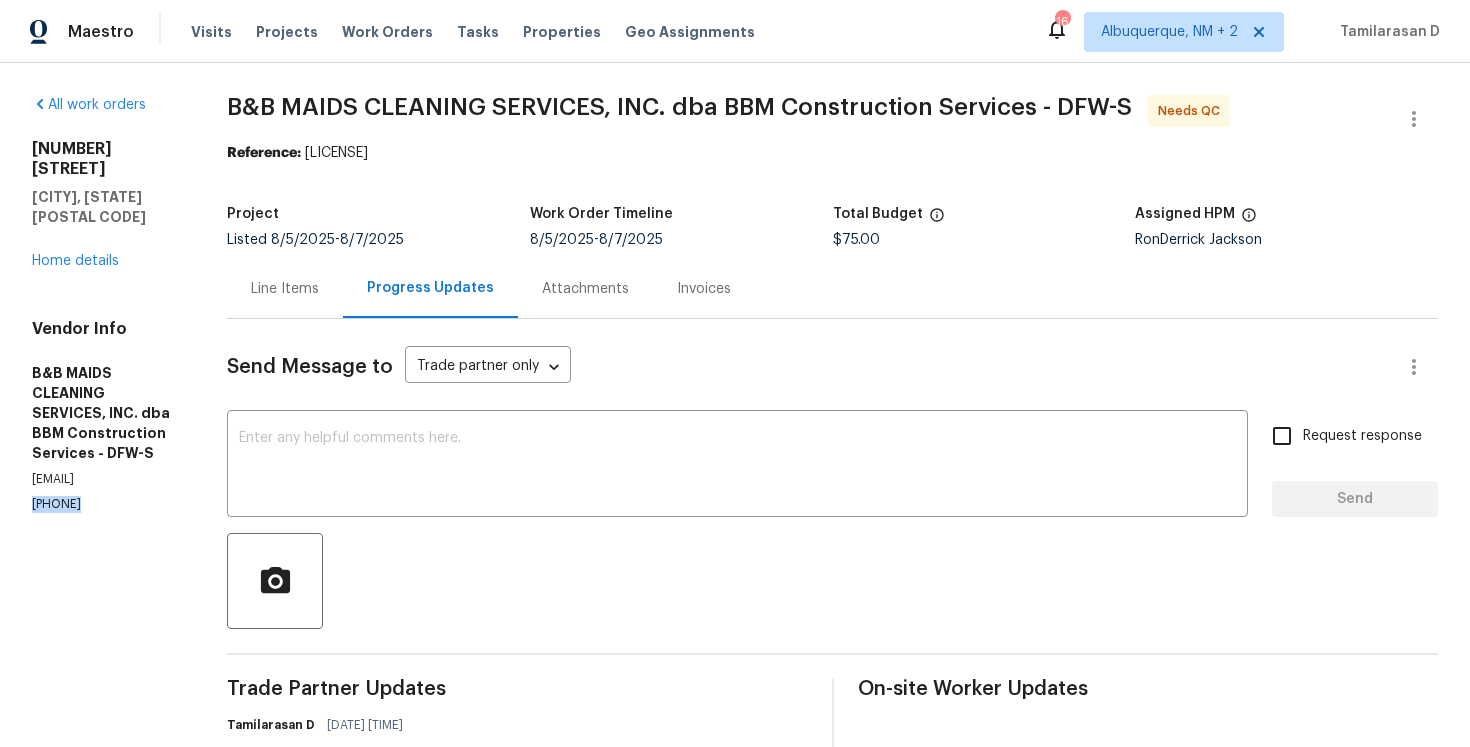 copy on "[PHONE]" 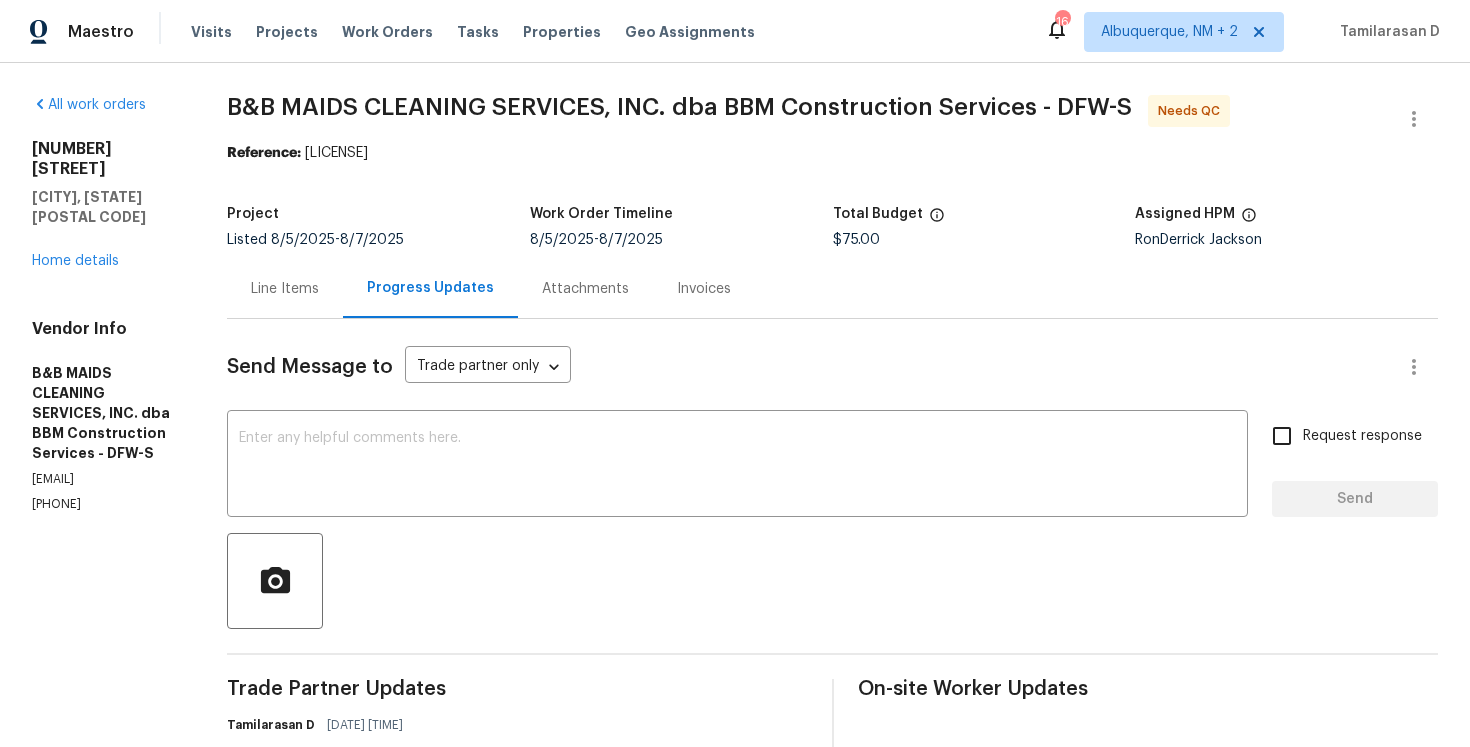 click on "[NUMBER] [STREET]" at bounding box center [105, 159] 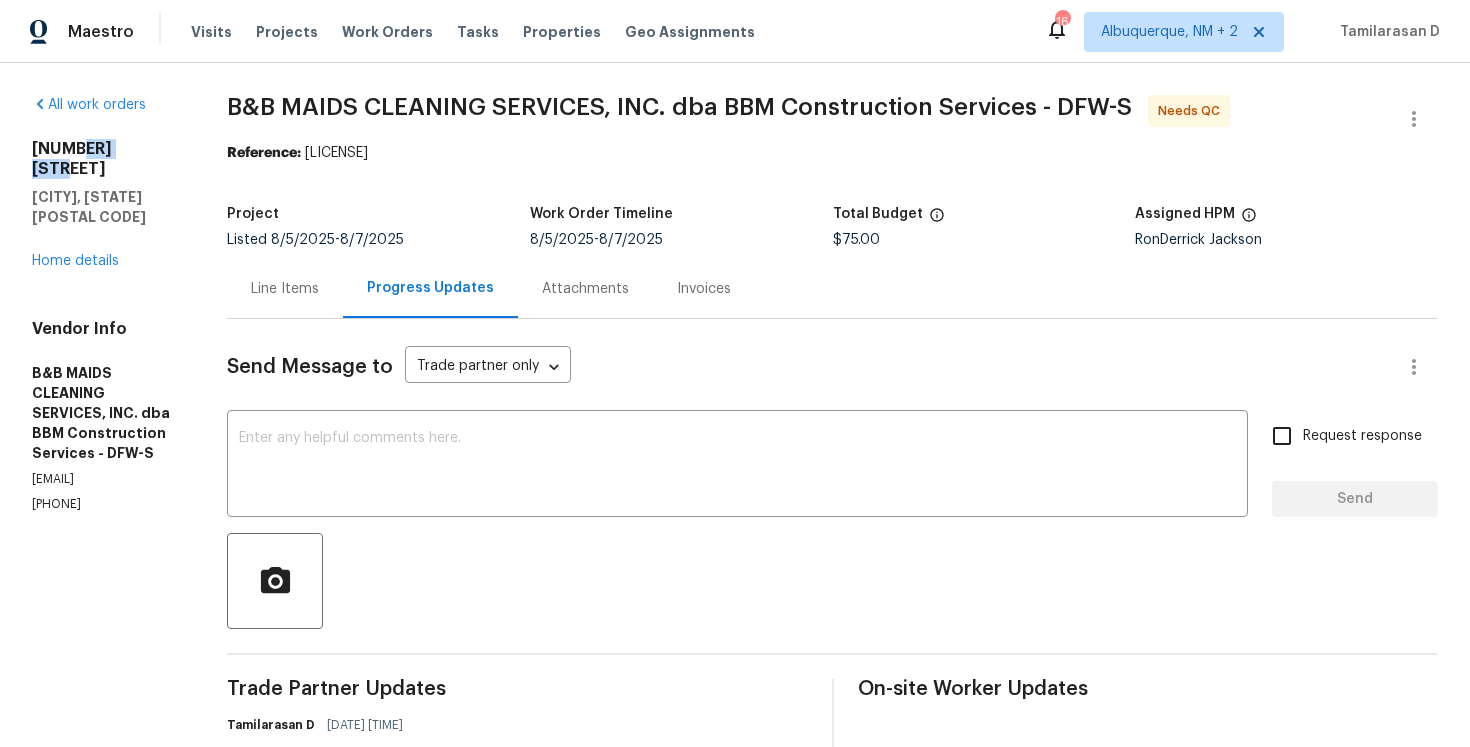 click on "[NUMBER] [STREET]" at bounding box center (105, 159) 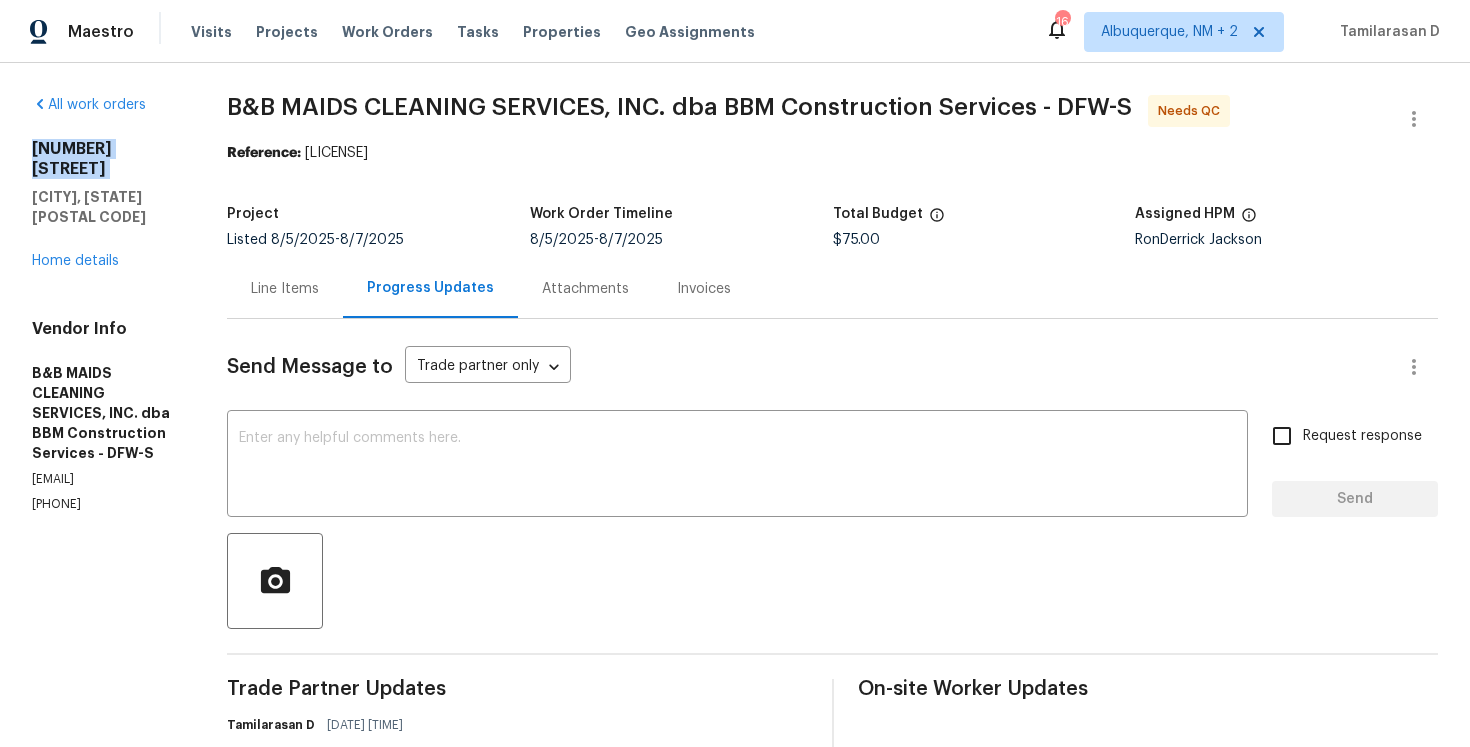 copy on "[NUMBER] [STREET]" 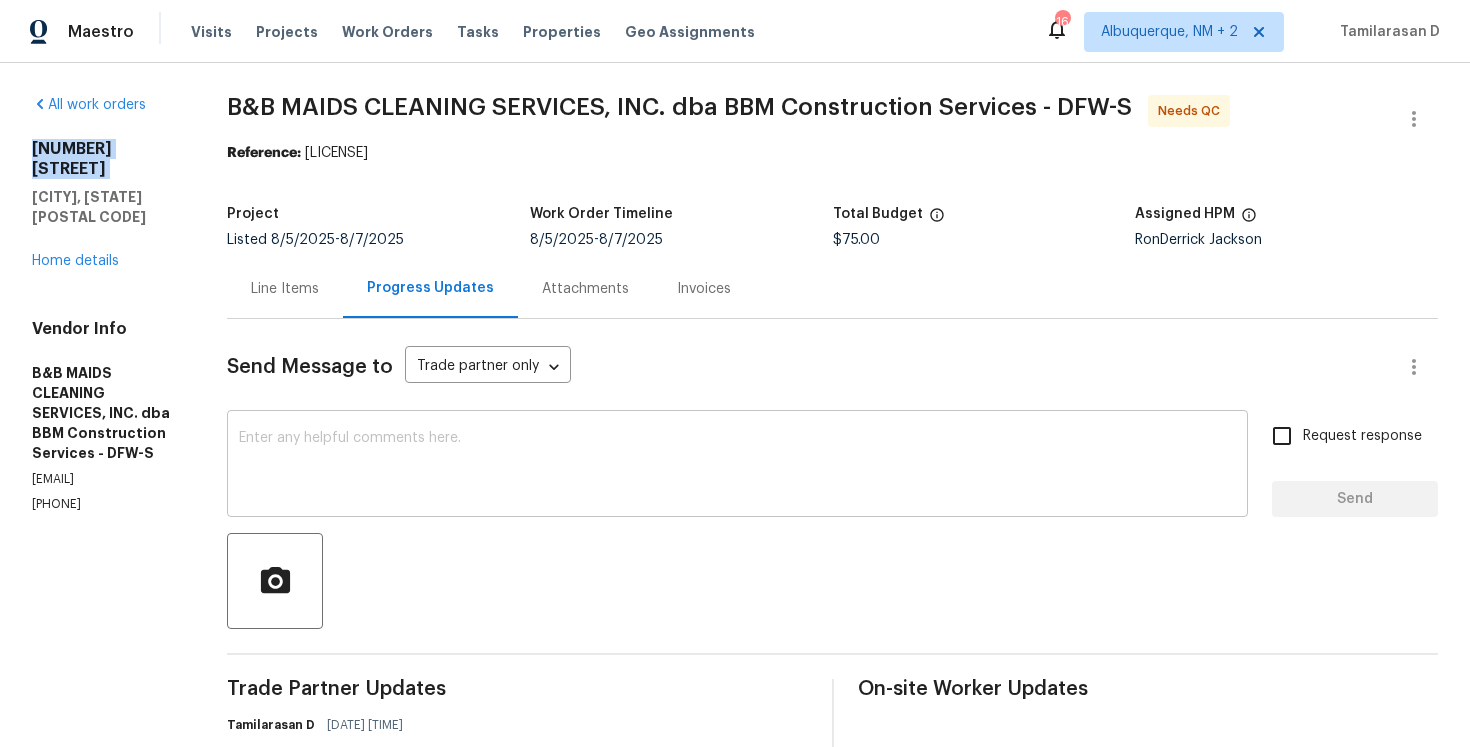 click at bounding box center [737, 466] 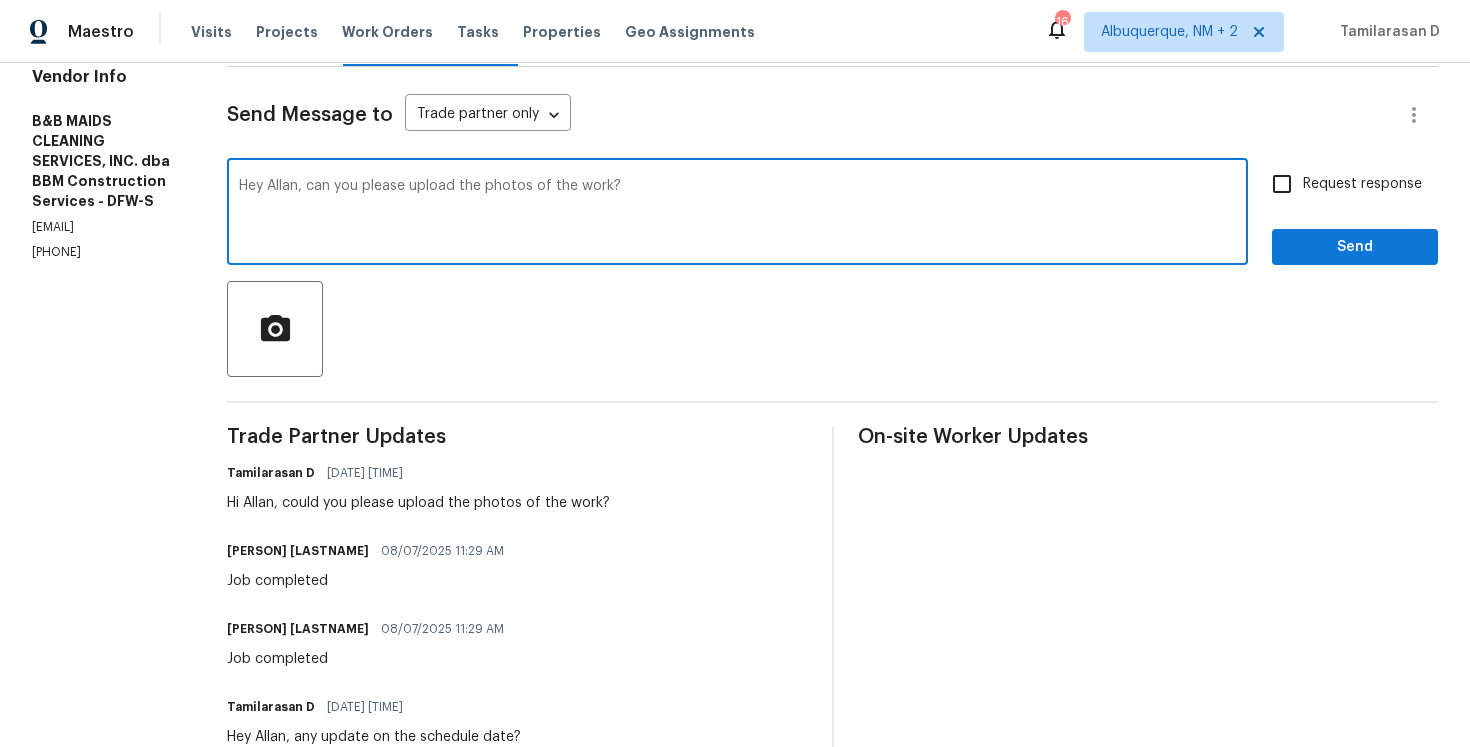 scroll, scrollTop: 196, scrollLeft: 0, axis: vertical 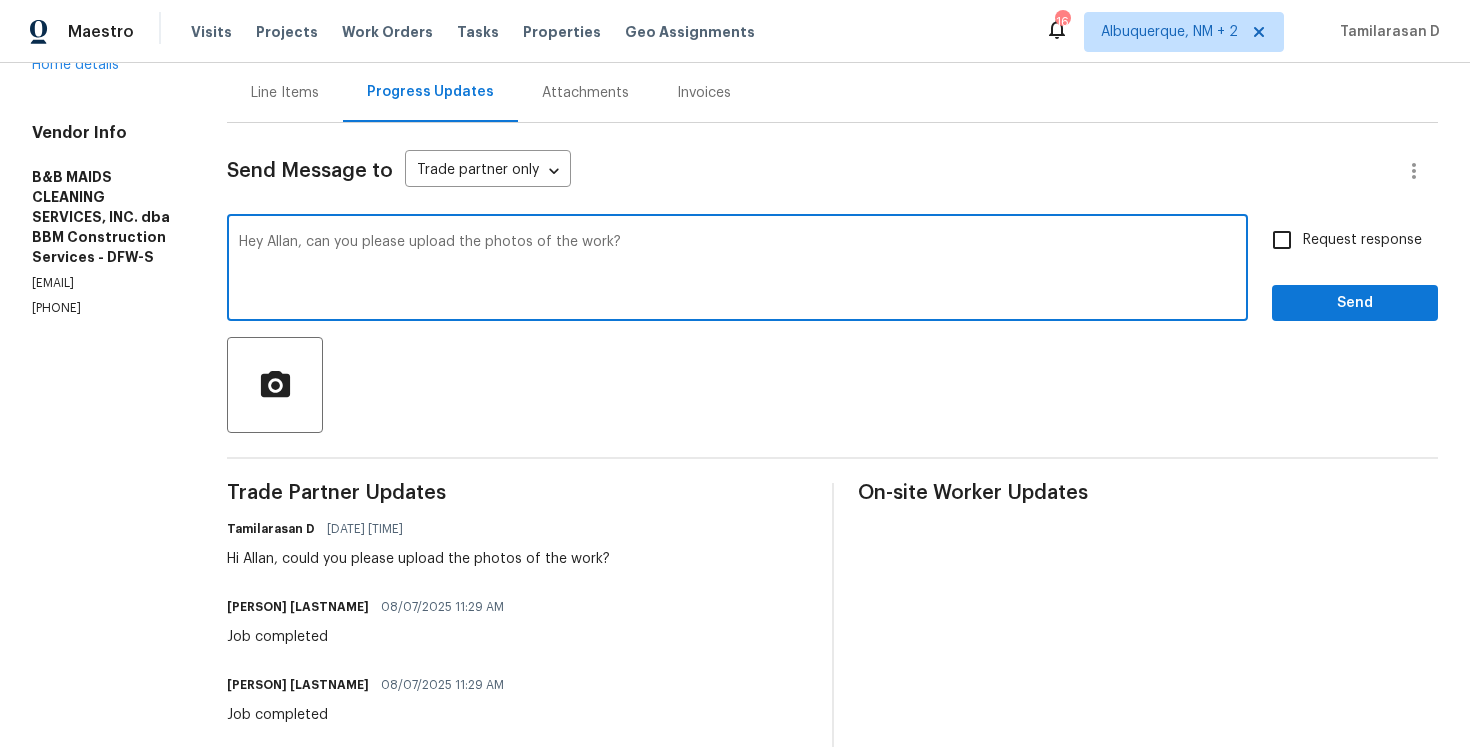 type on "Hey Allan, can you please upload the photos of the work?" 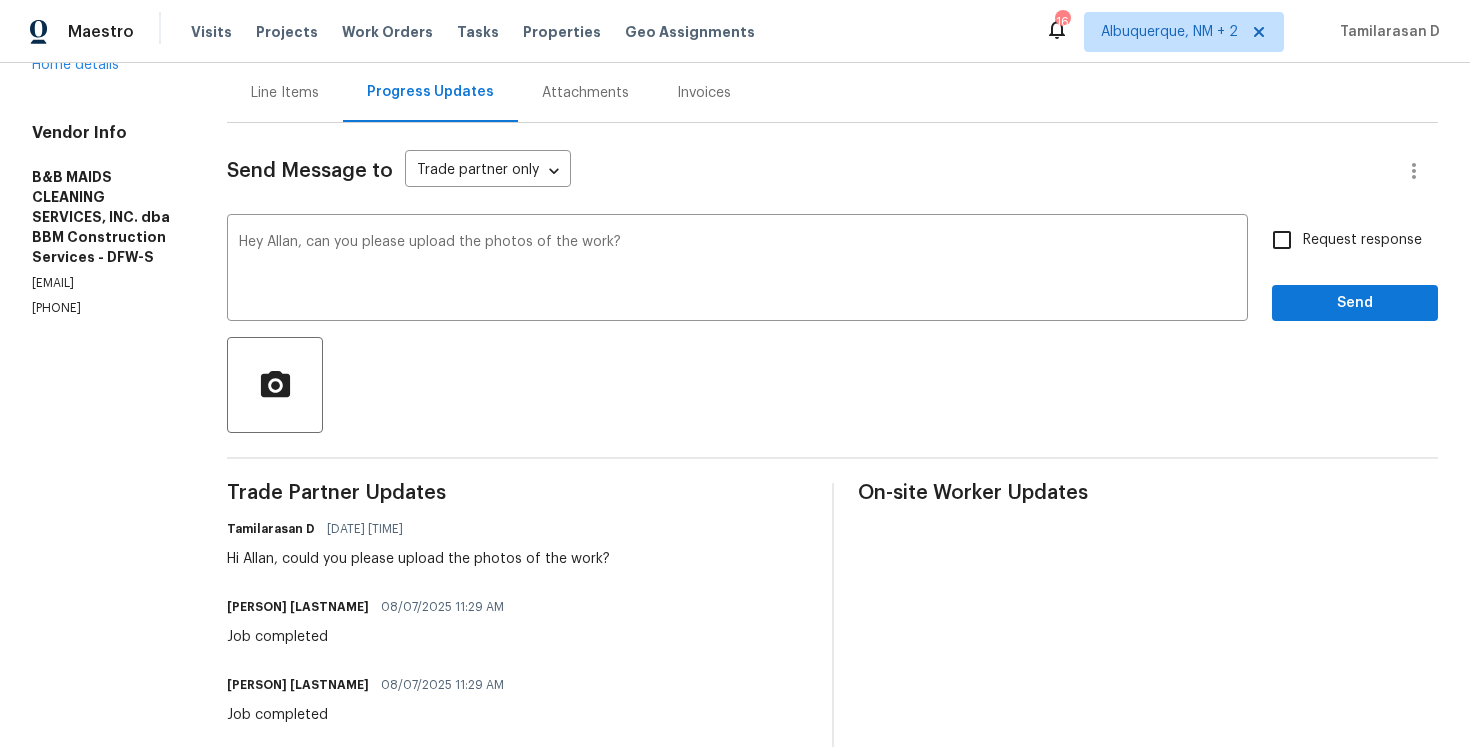 click on "Request response" at bounding box center (1341, 240) 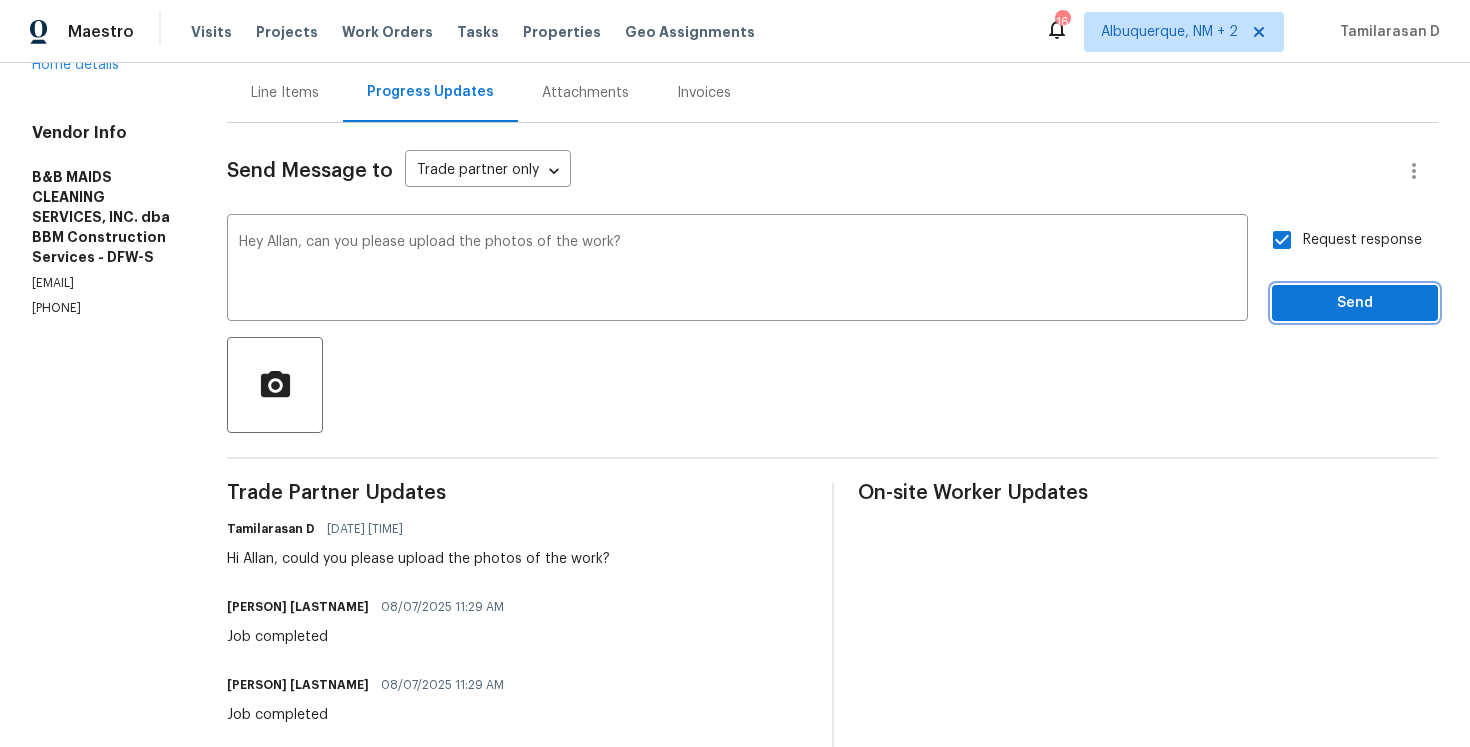 click on "Send" at bounding box center [1355, 303] 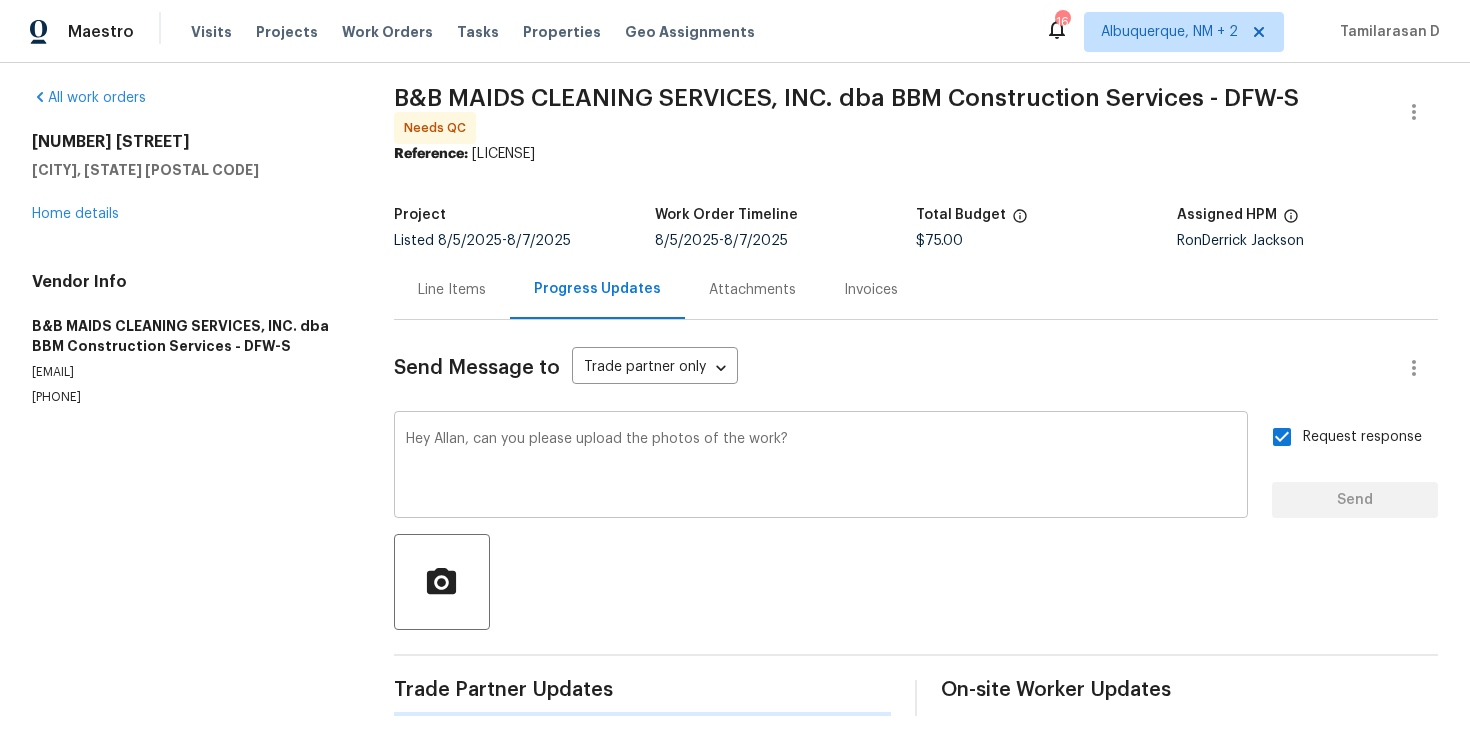 scroll, scrollTop: 0, scrollLeft: 0, axis: both 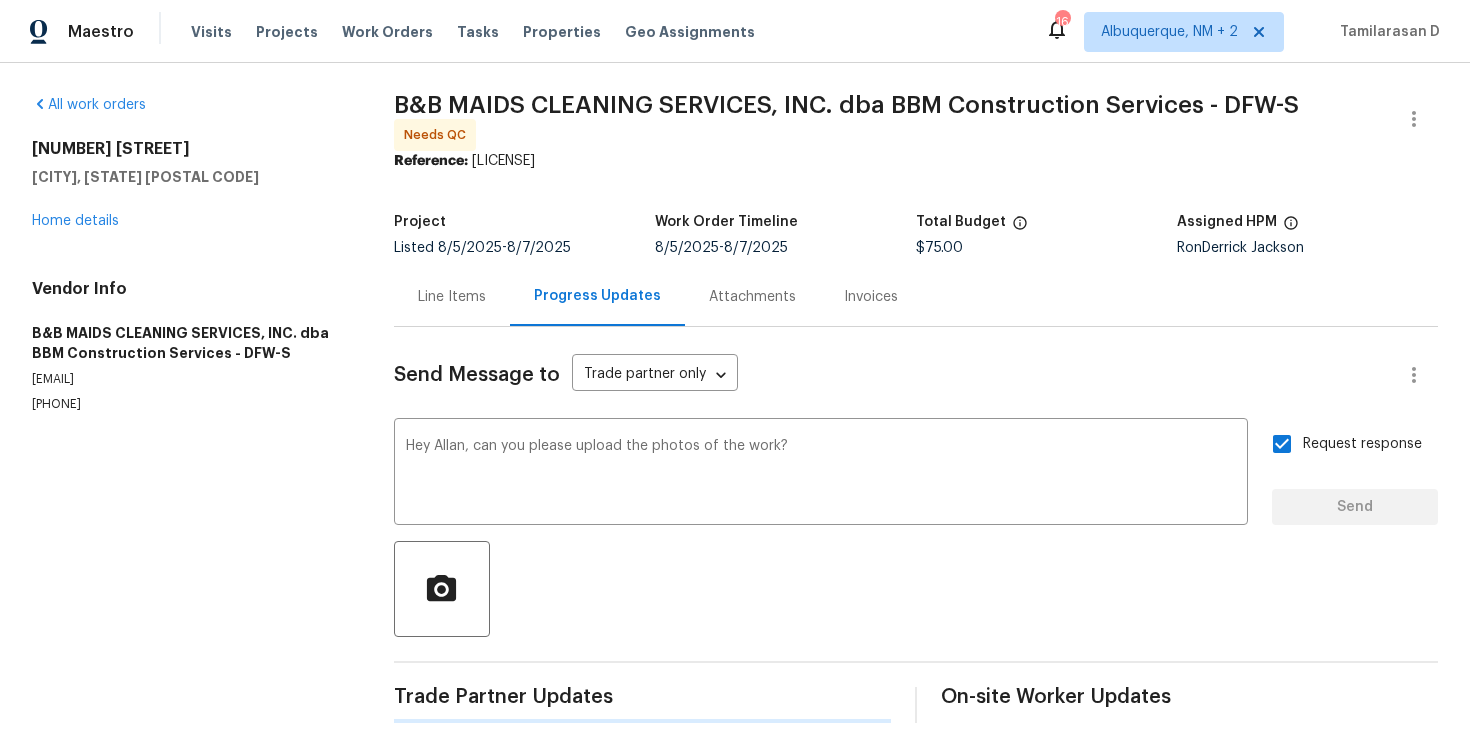 type 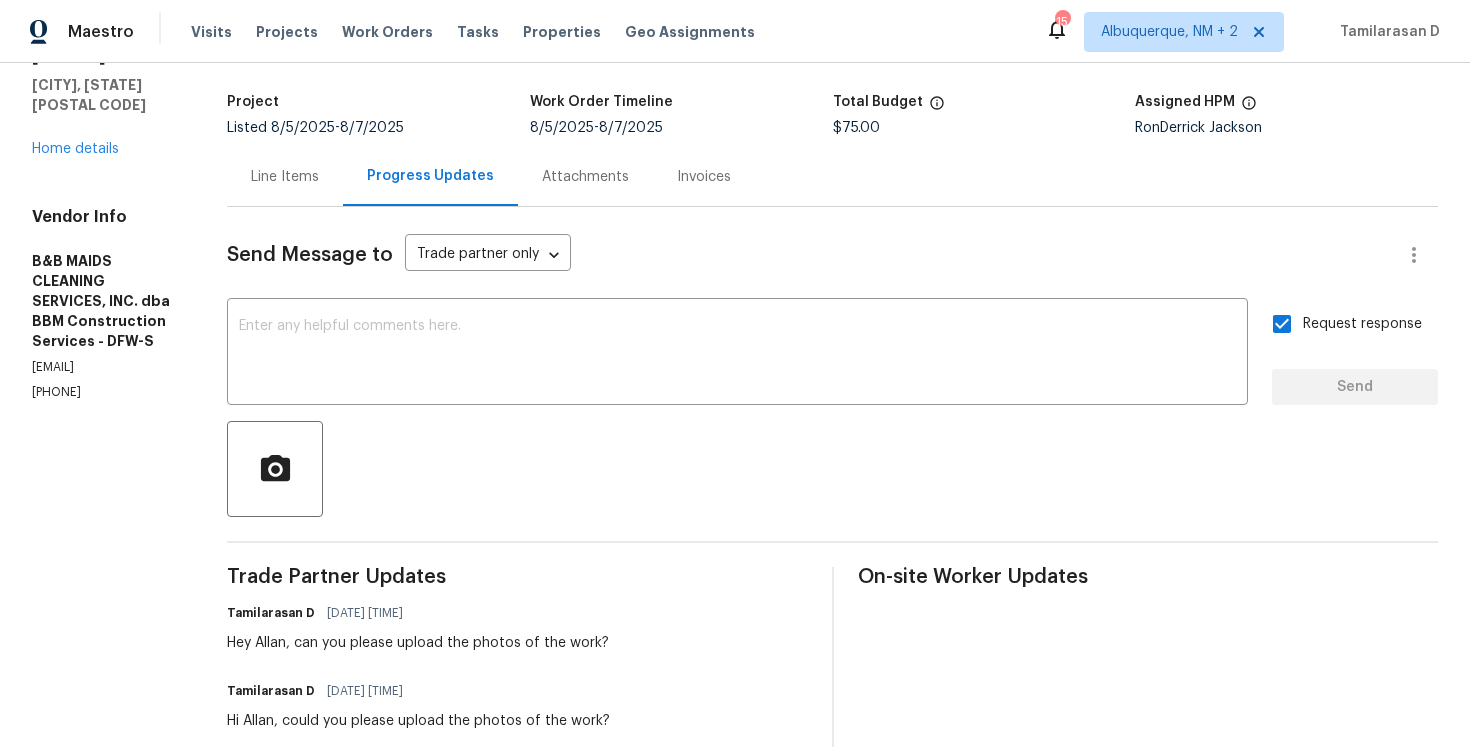 scroll, scrollTop: 84, scrollLeft: 0, axis: vertical 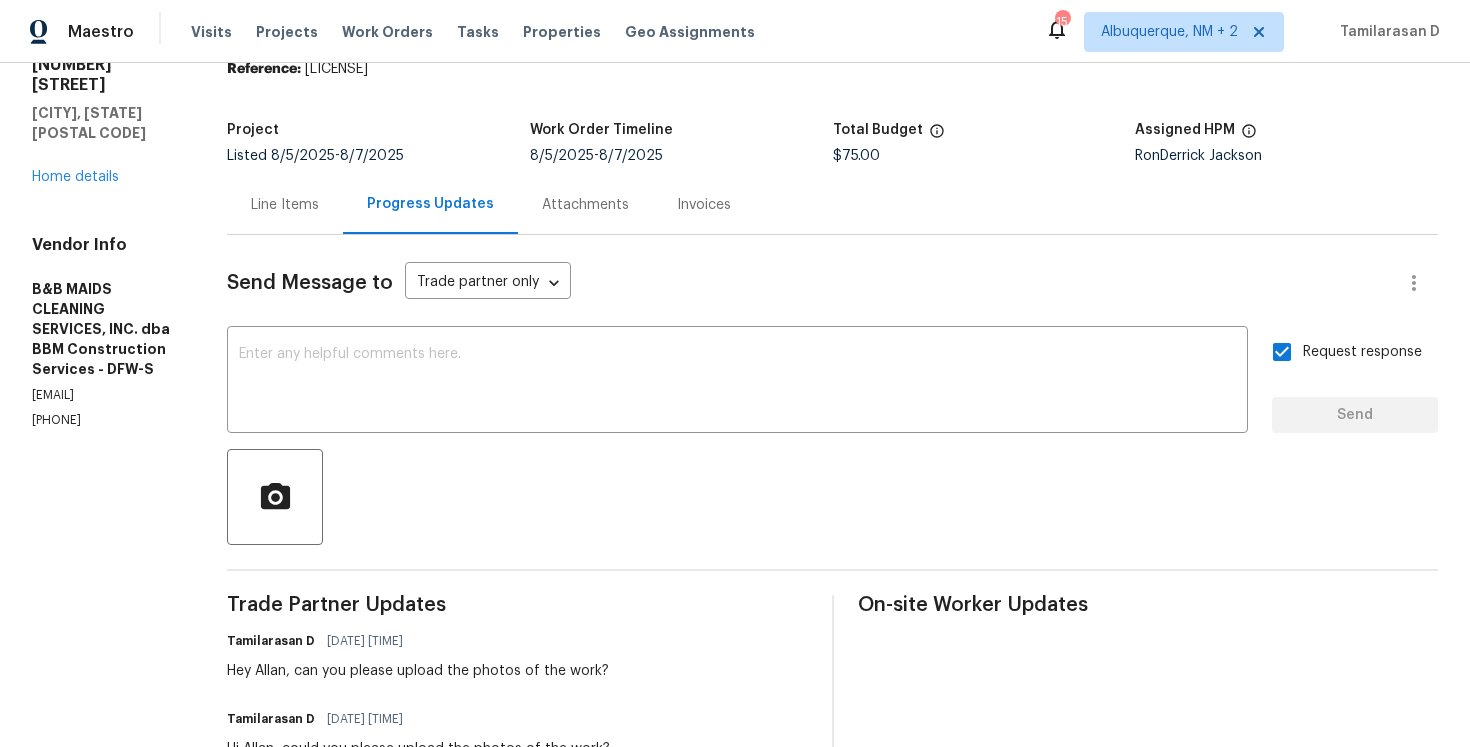 click on "Line Items" at bounding box center (285, 204) 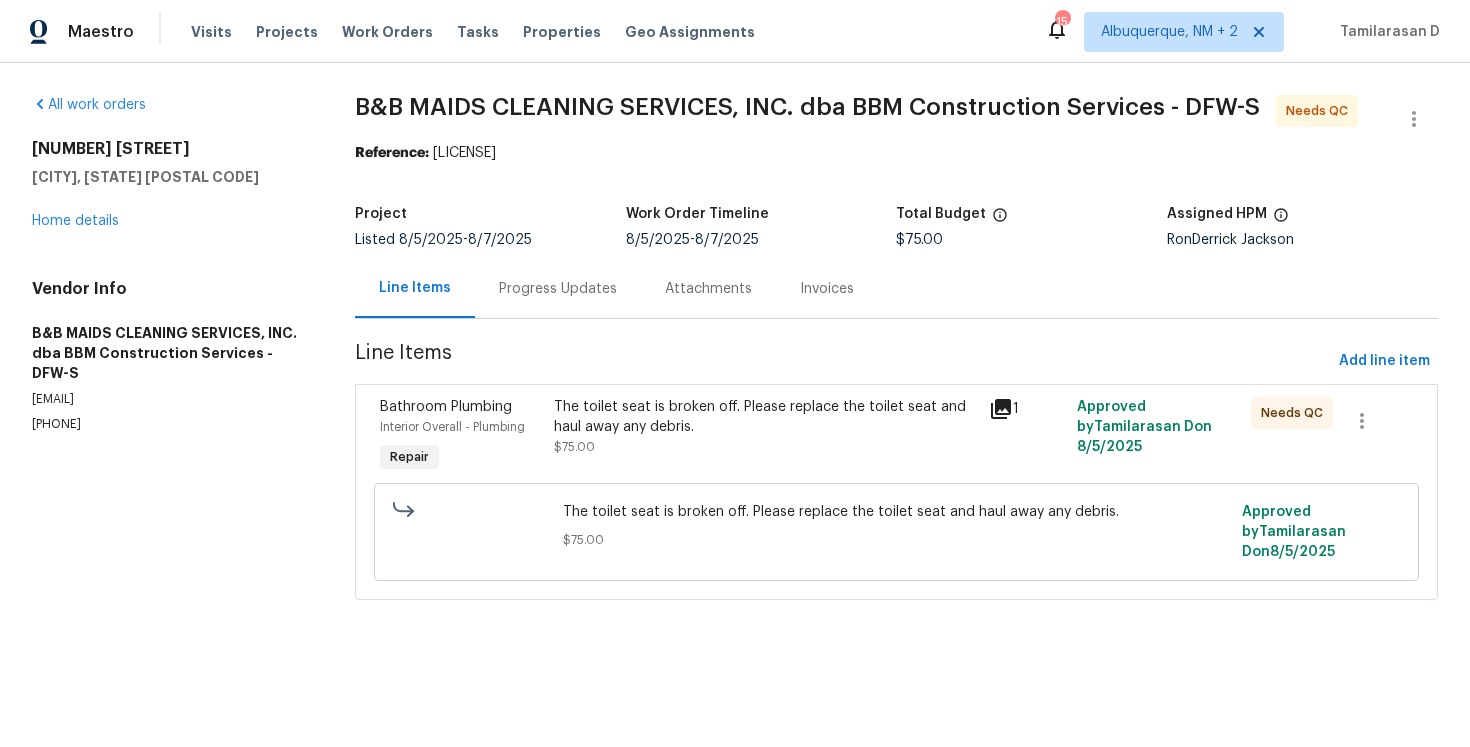 scroll, scrollTop: 0, scrollLeft: 0, axis: both 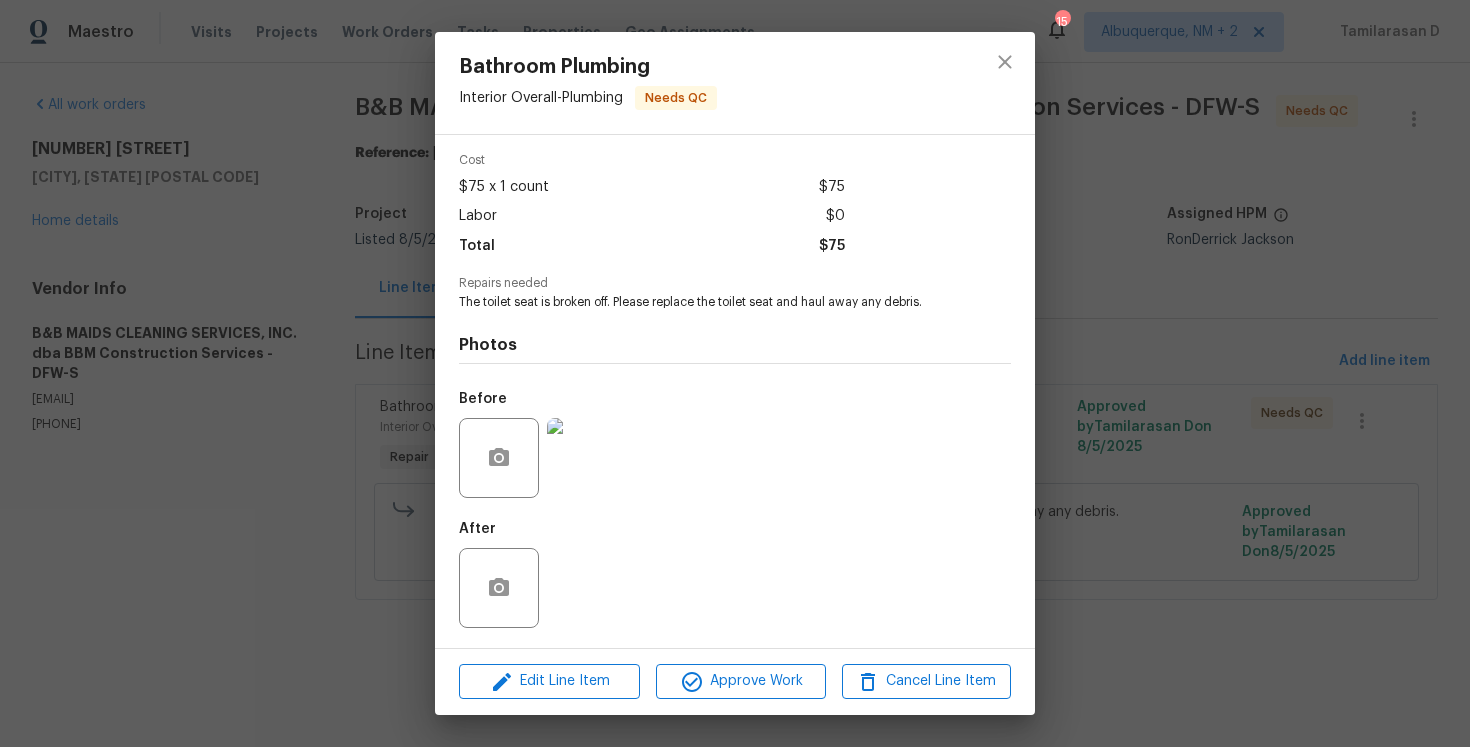 click on "Bathroom Plumbing Interior Overall  -  Plumbing Needs QC Vendor B&B MAIDS CLEANING SERVICES, INC. dba BBM Construction Services Account Category Repairs Cost $75 x 1 count $75 Labor $0 Total $75 Repairs needed The toilet seat is broken off. Please replace the toilet seat and haul away any debris. Photos Before After  Edit Line Item  Approve Work  Cancel Line Item" at bounding box center (735, 373) 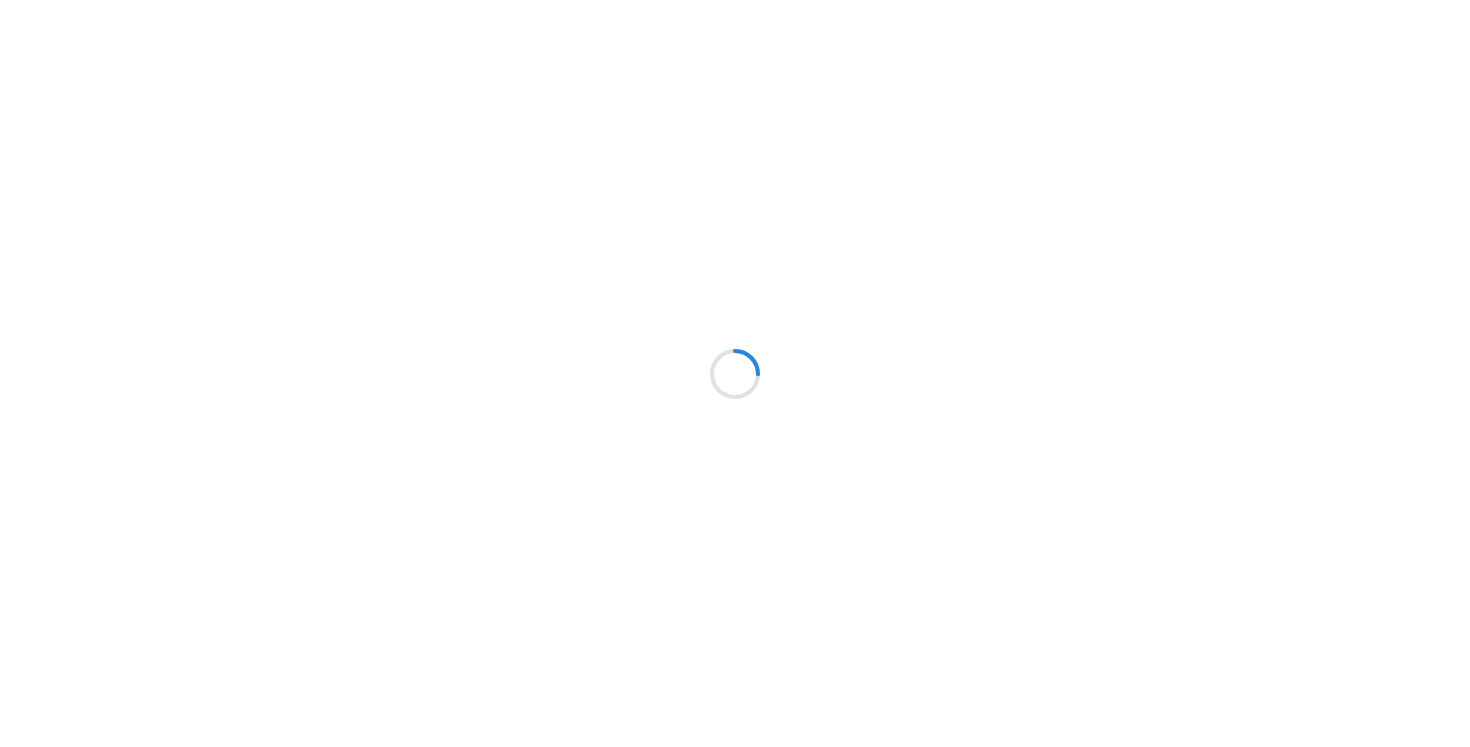 scroll, scrollTop: 0, scrollLeft: 0, axis: both 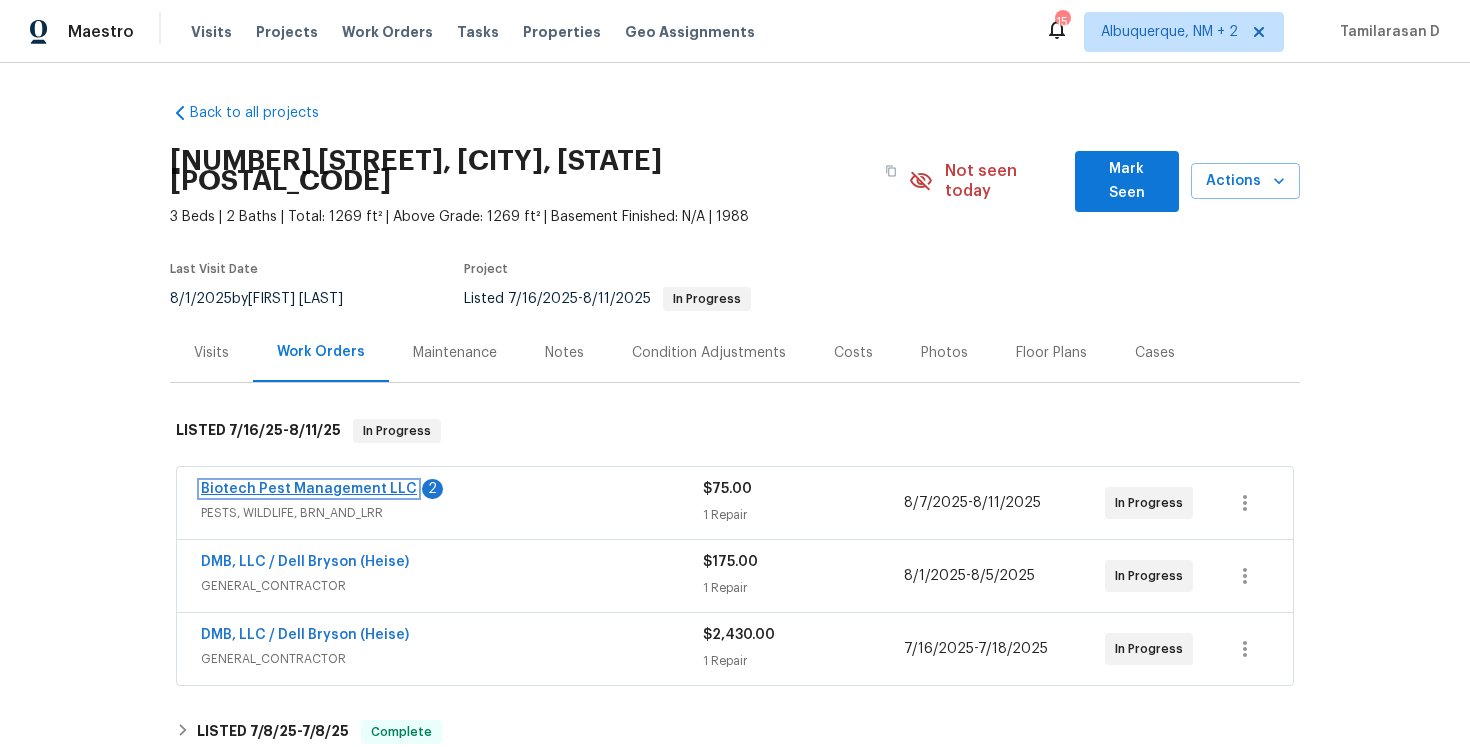 click on "Biotech Pest Management LLC" at bounding box center (309, 489) 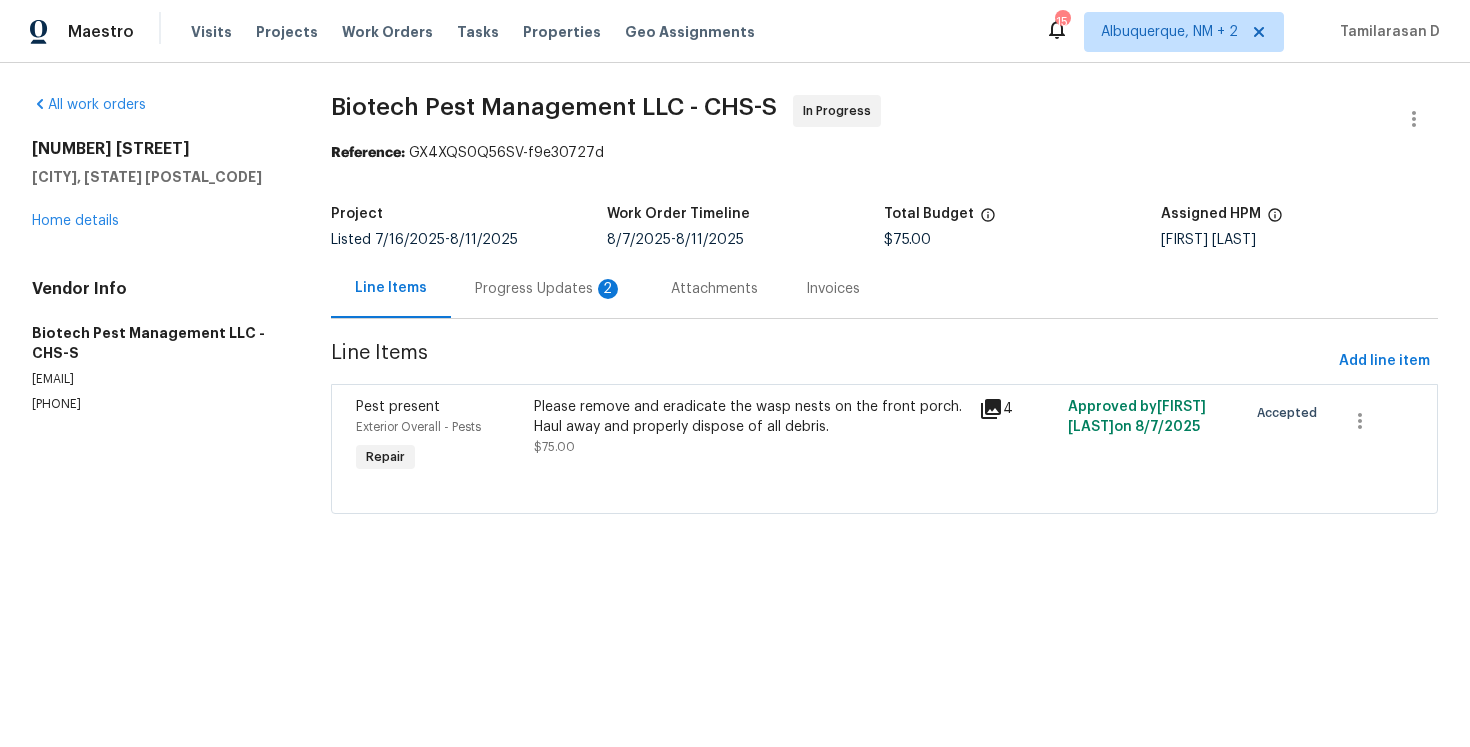 click on "Progress Updates 2" at bounding box center (549, 289) 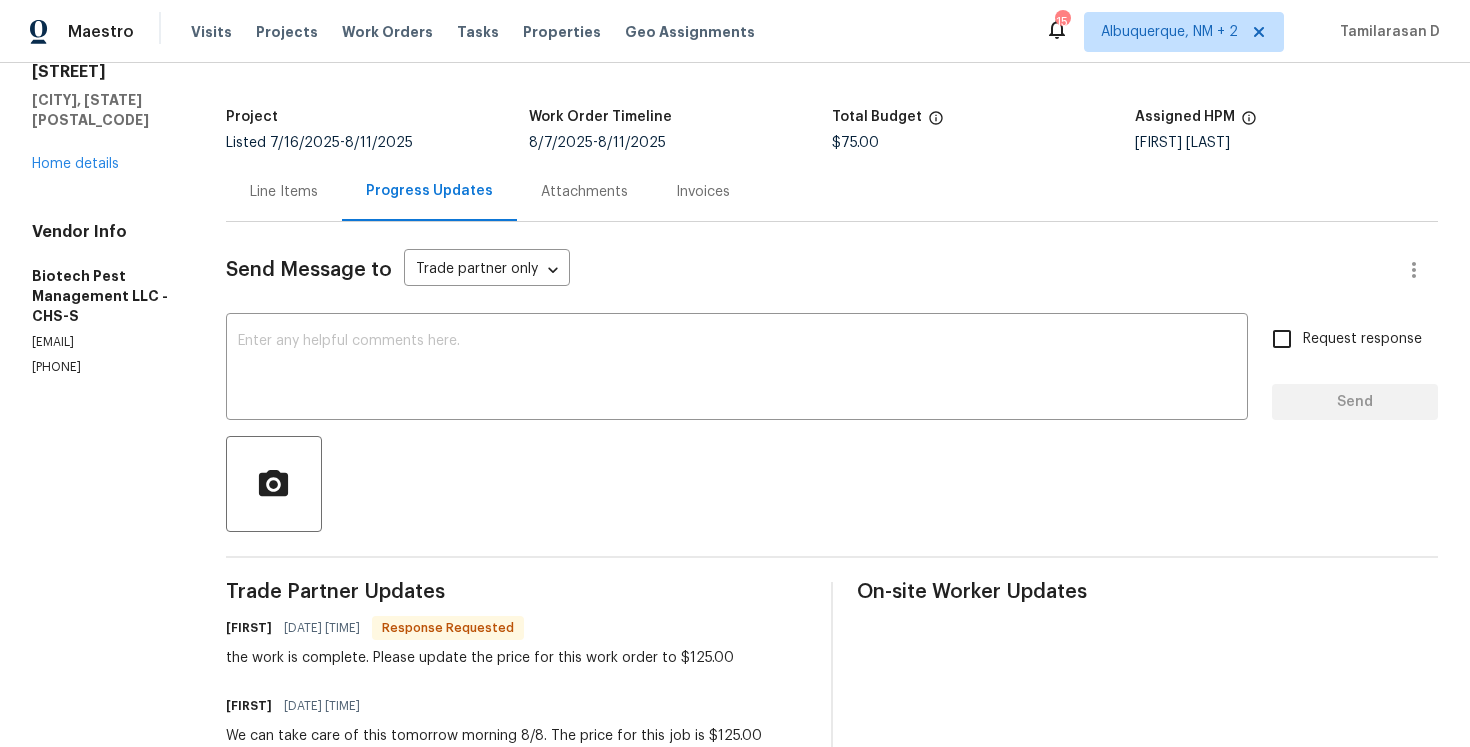 scroll, scrollTop: 0, scrollLeft: 0, axis: both 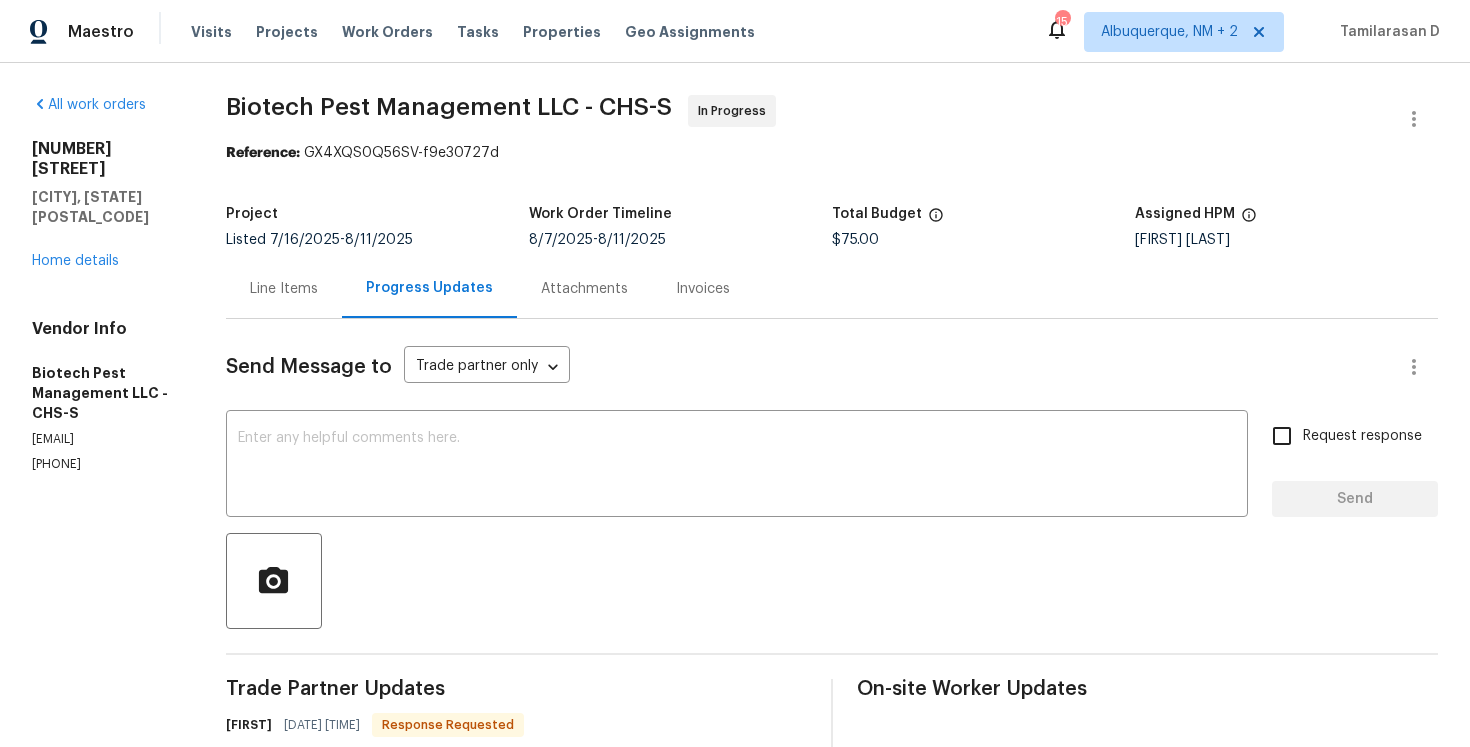 click on "Line Items" at bounding box center [284, 289] 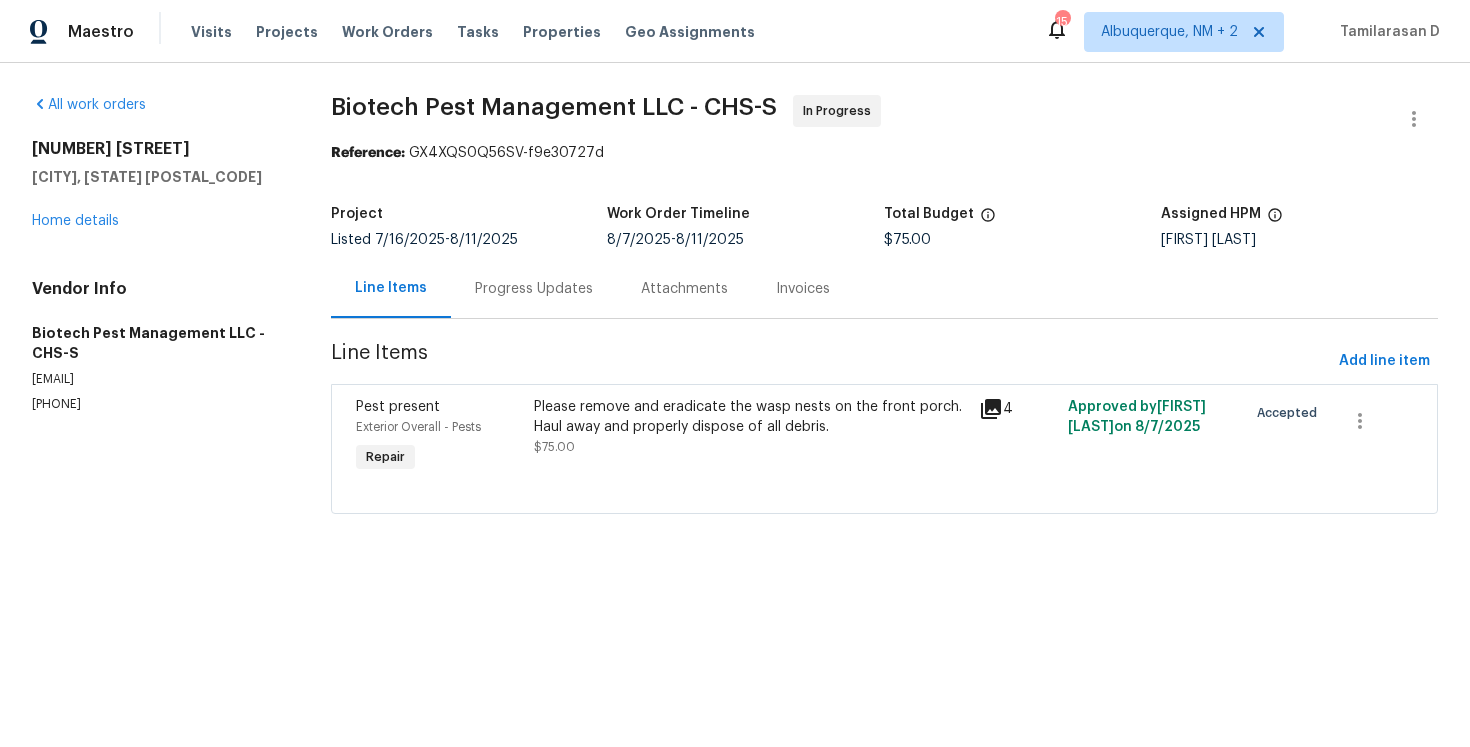 click on "Please remove and eradicate the wasp nests on the front porch. Haul away and properly dispose of all debris." at bounding box center [751, 417] 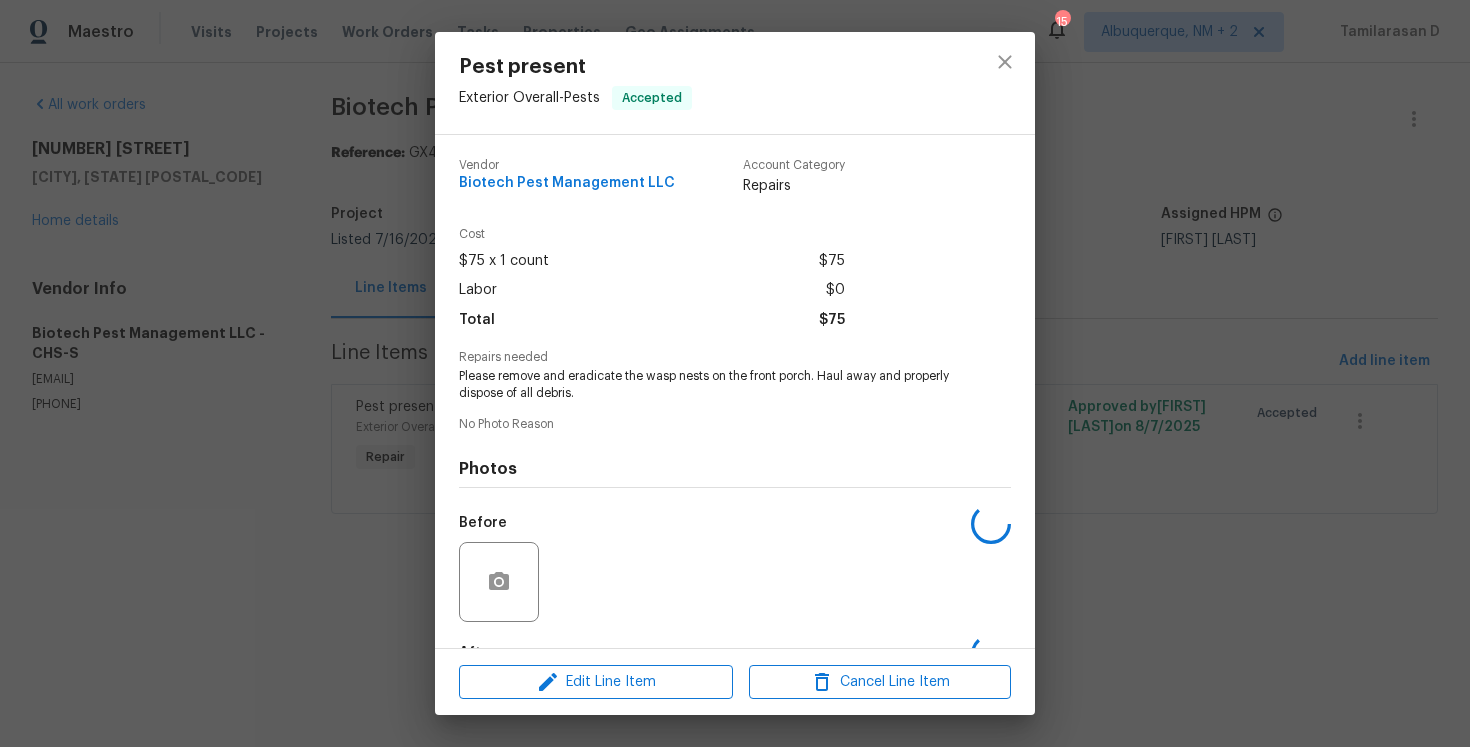 scroll, scrollTop: 124, scrollLeft: 0, axis: vertical 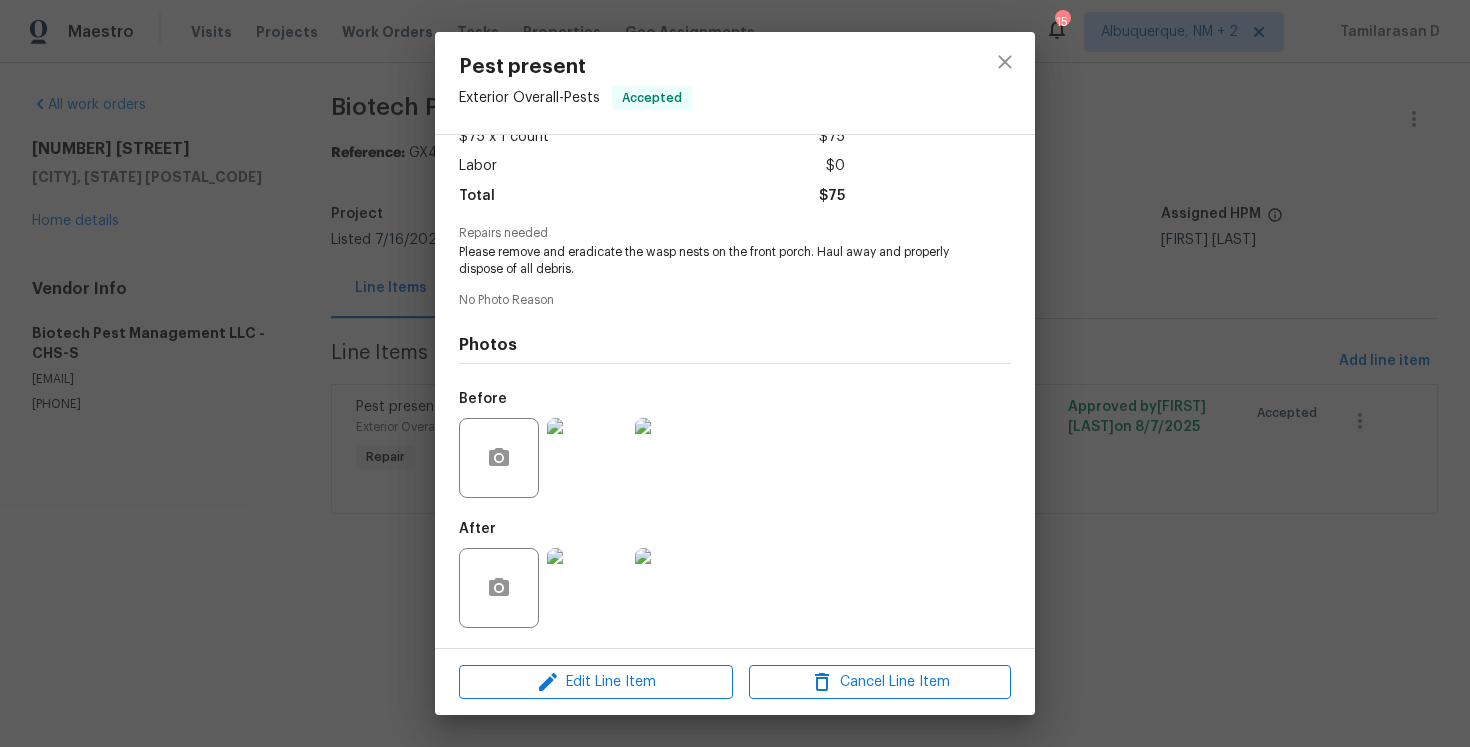 click at bounding box center [587, 588] 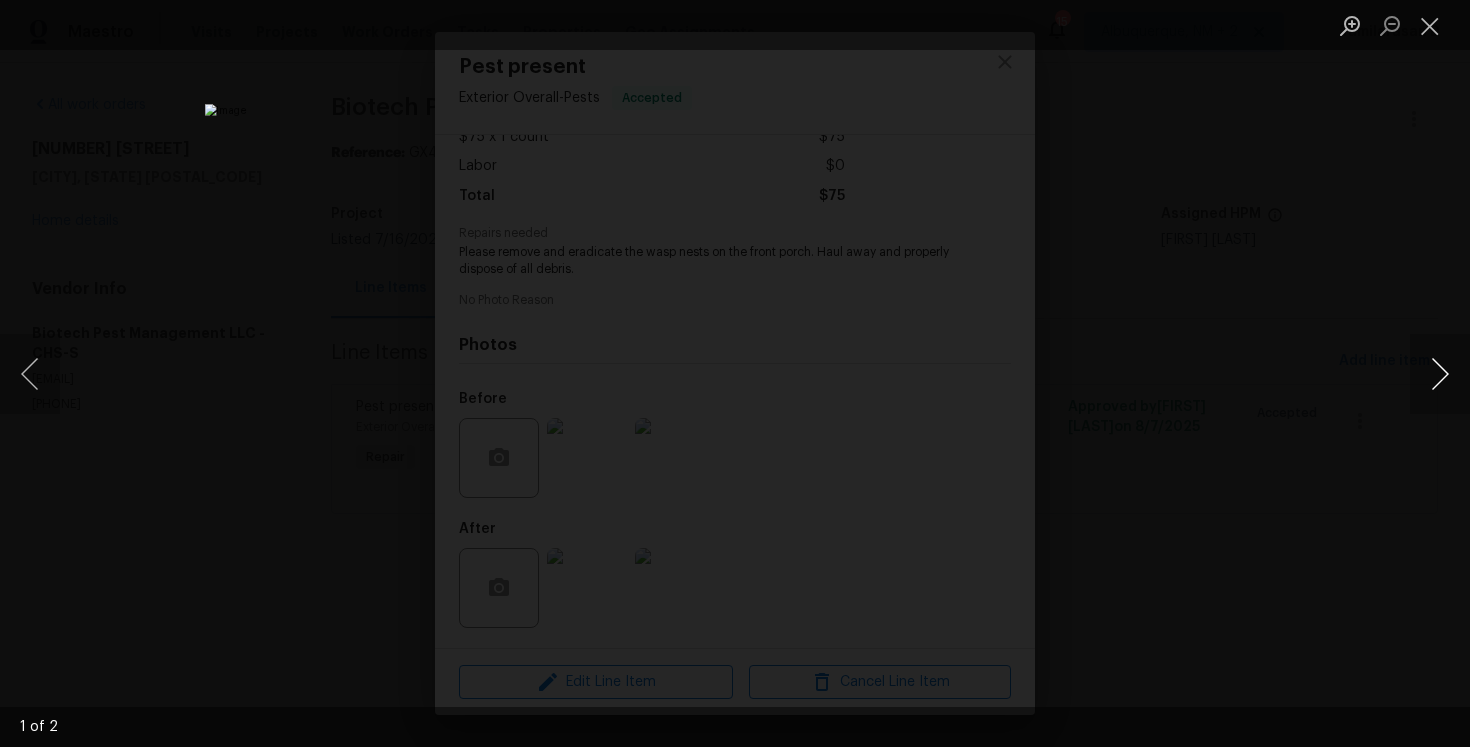 click at bounding box center (1440, 374) 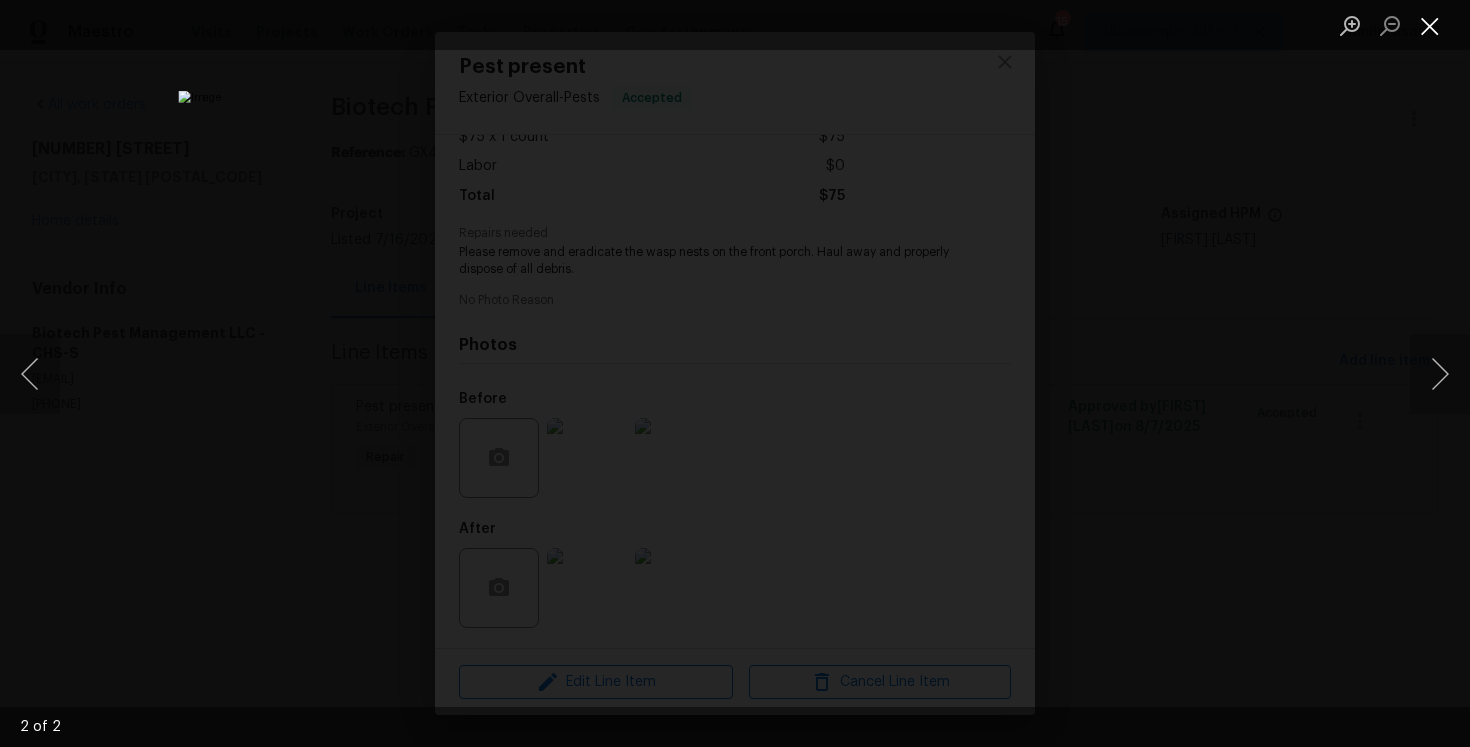 click at bounding box center [1430, 25] 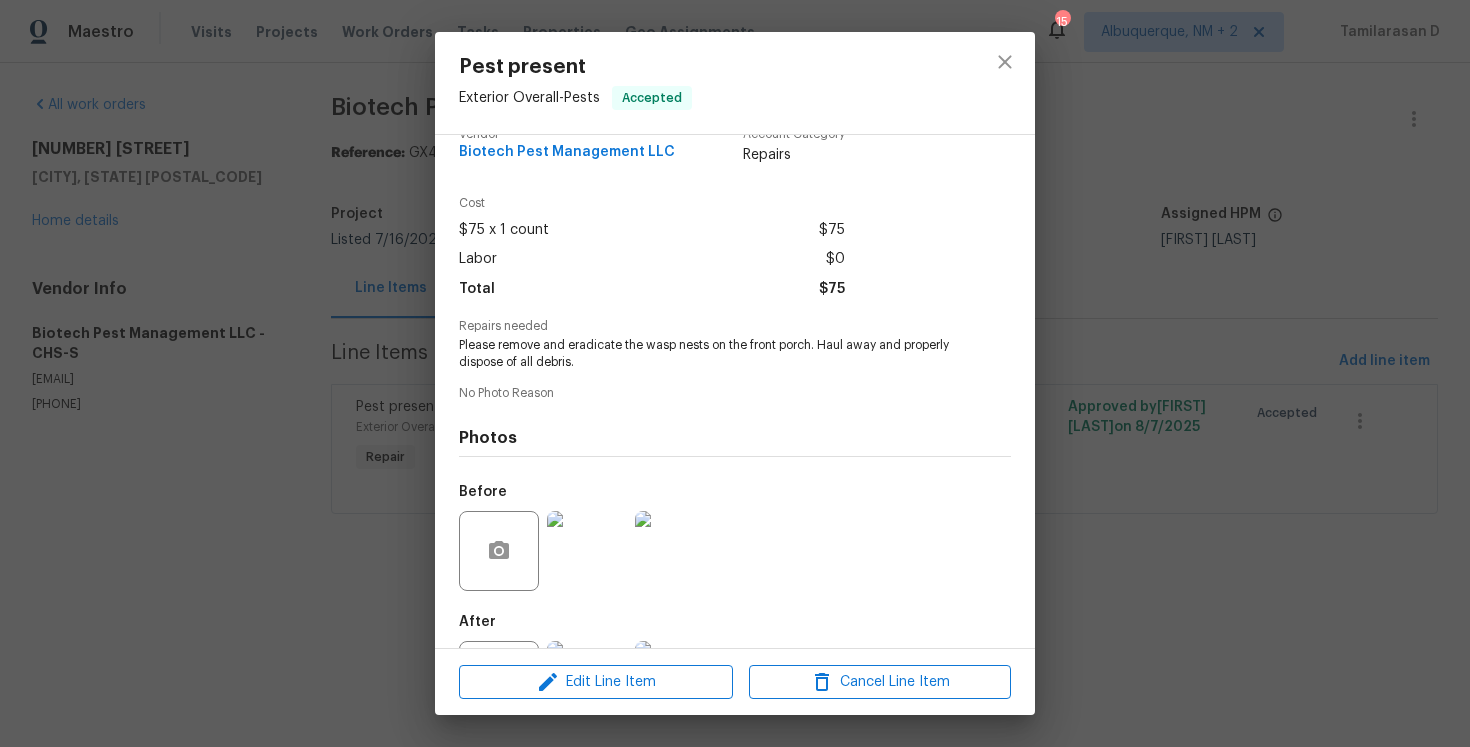 scroll, scrollTop: 0, scrollLeft: 0, axis: both 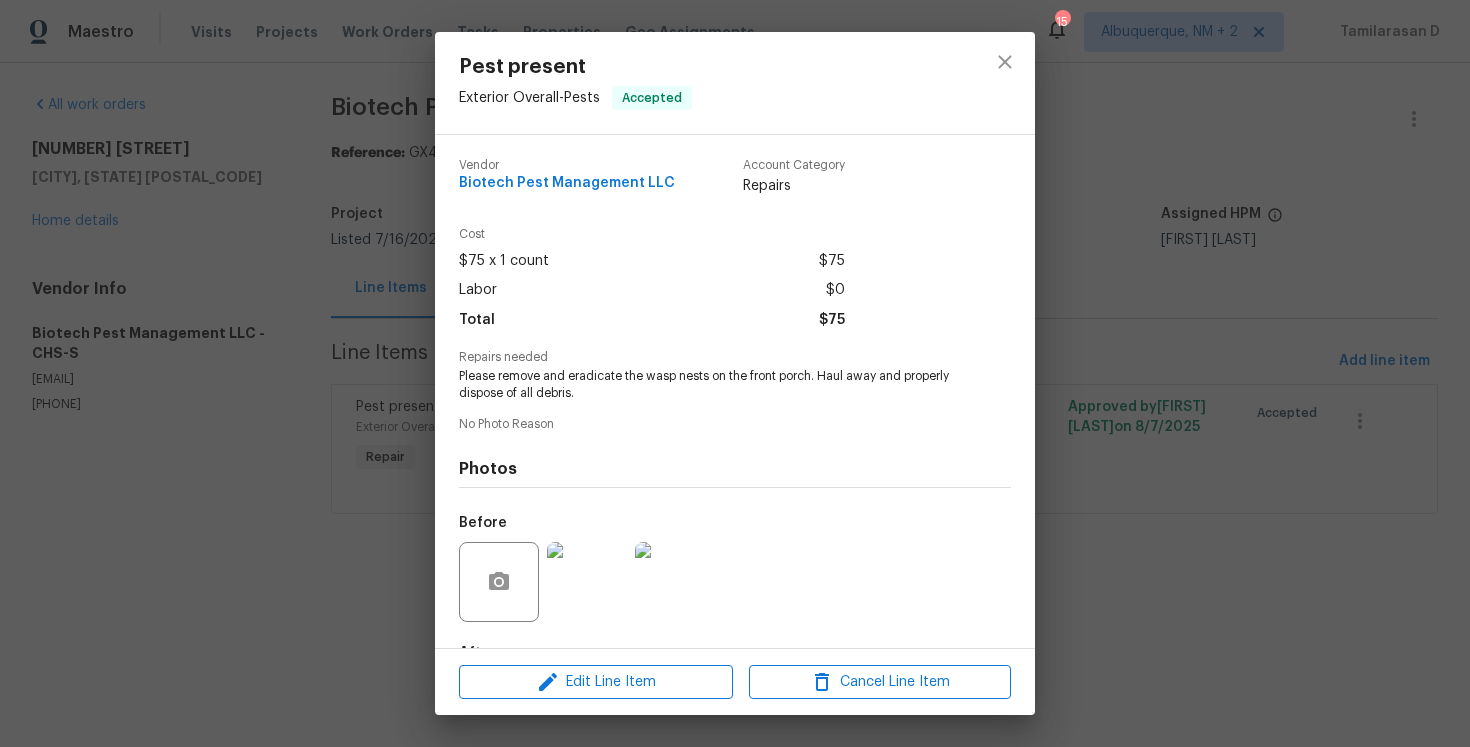 click at bounding box center [587, 582] 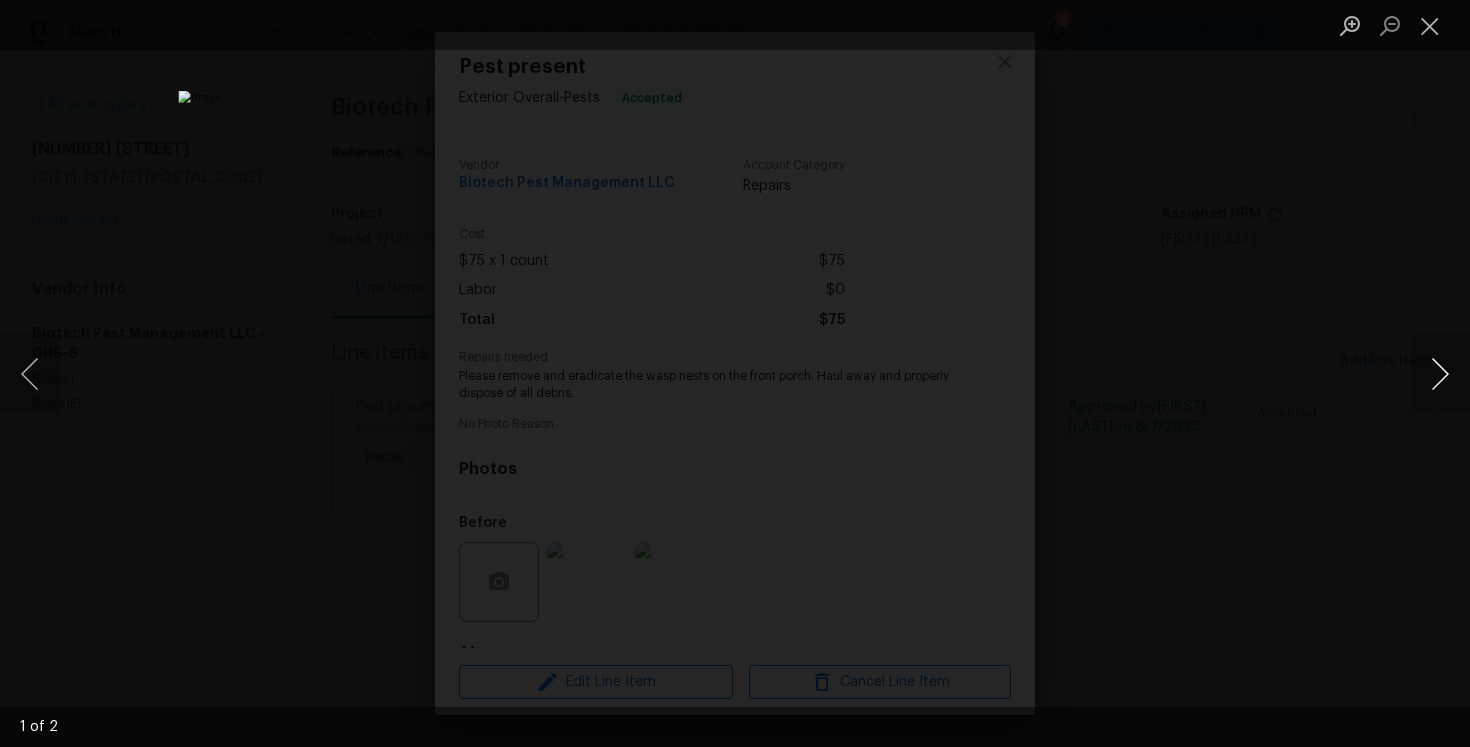 click at bounding box center (1440, 374) 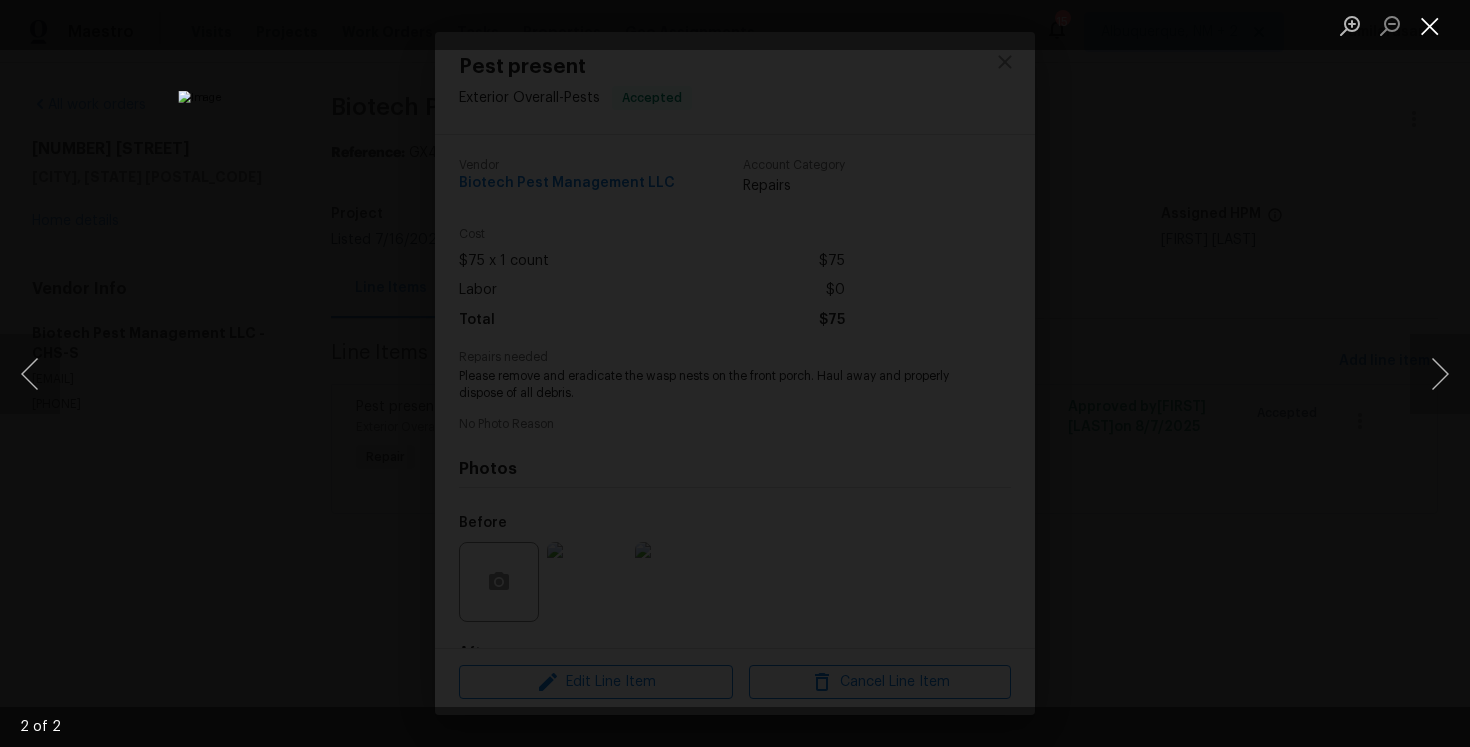 click at bounding box center (1430, 25) 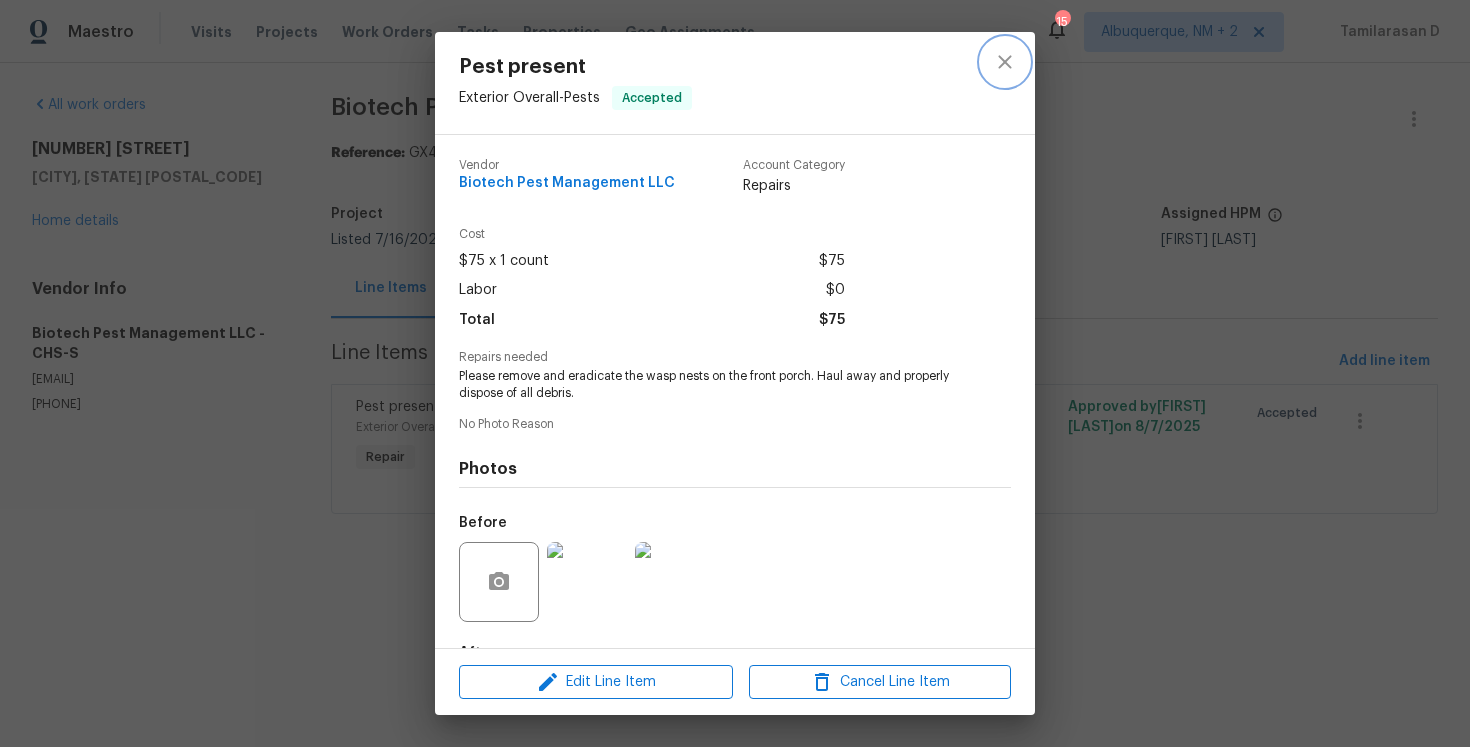 click at bounding box center (1005, 62) 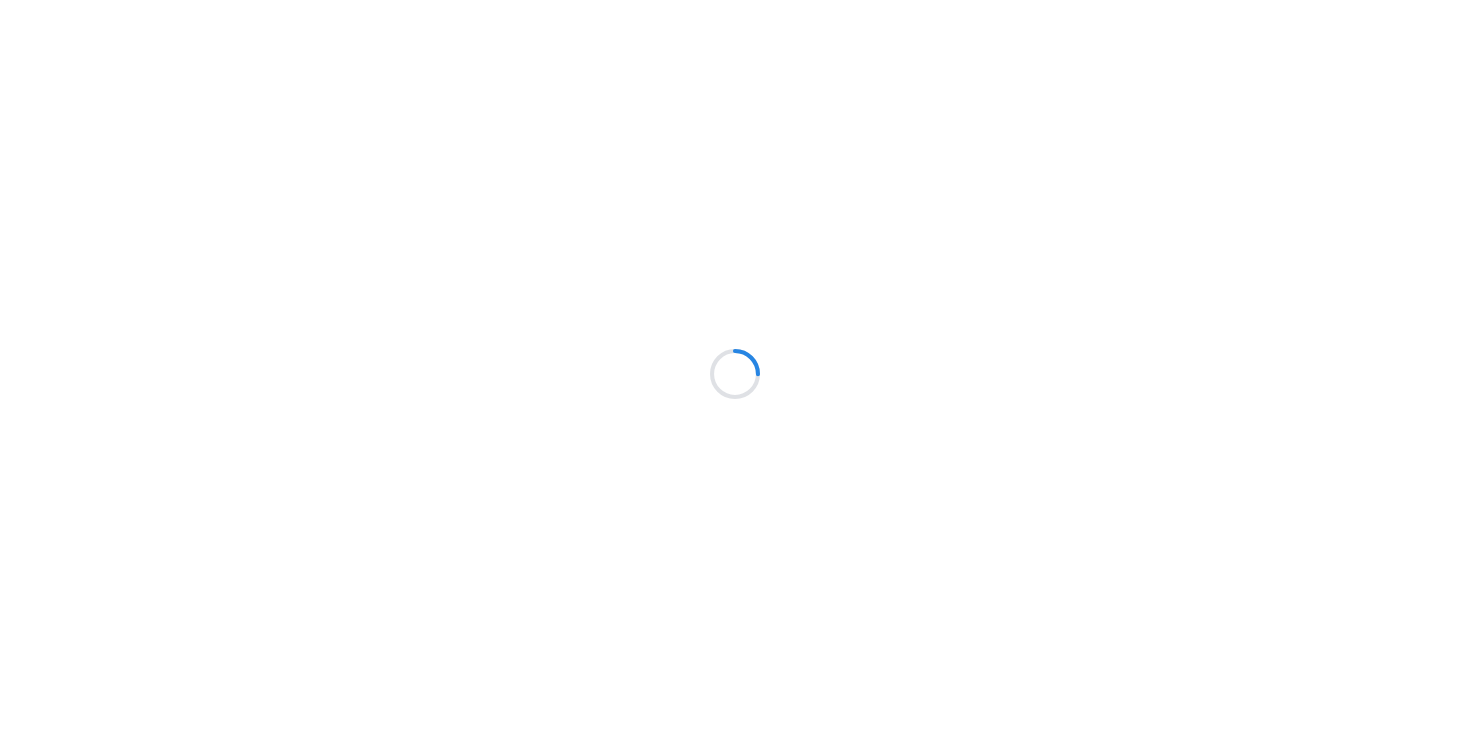 scroll, scrollTop: 0, scrollLeft: 0, axis: both 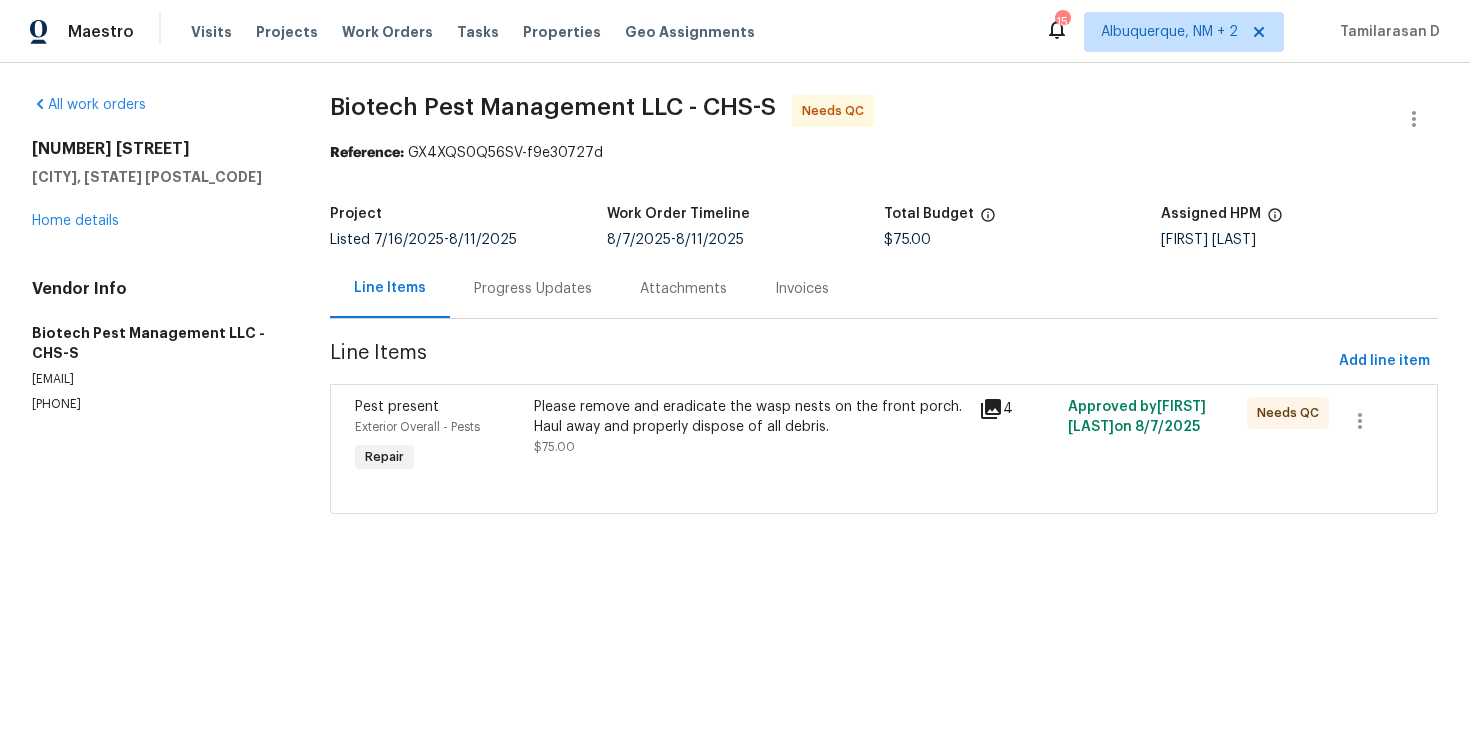 click on "Progress Updates" at bounding box center (533, 289) 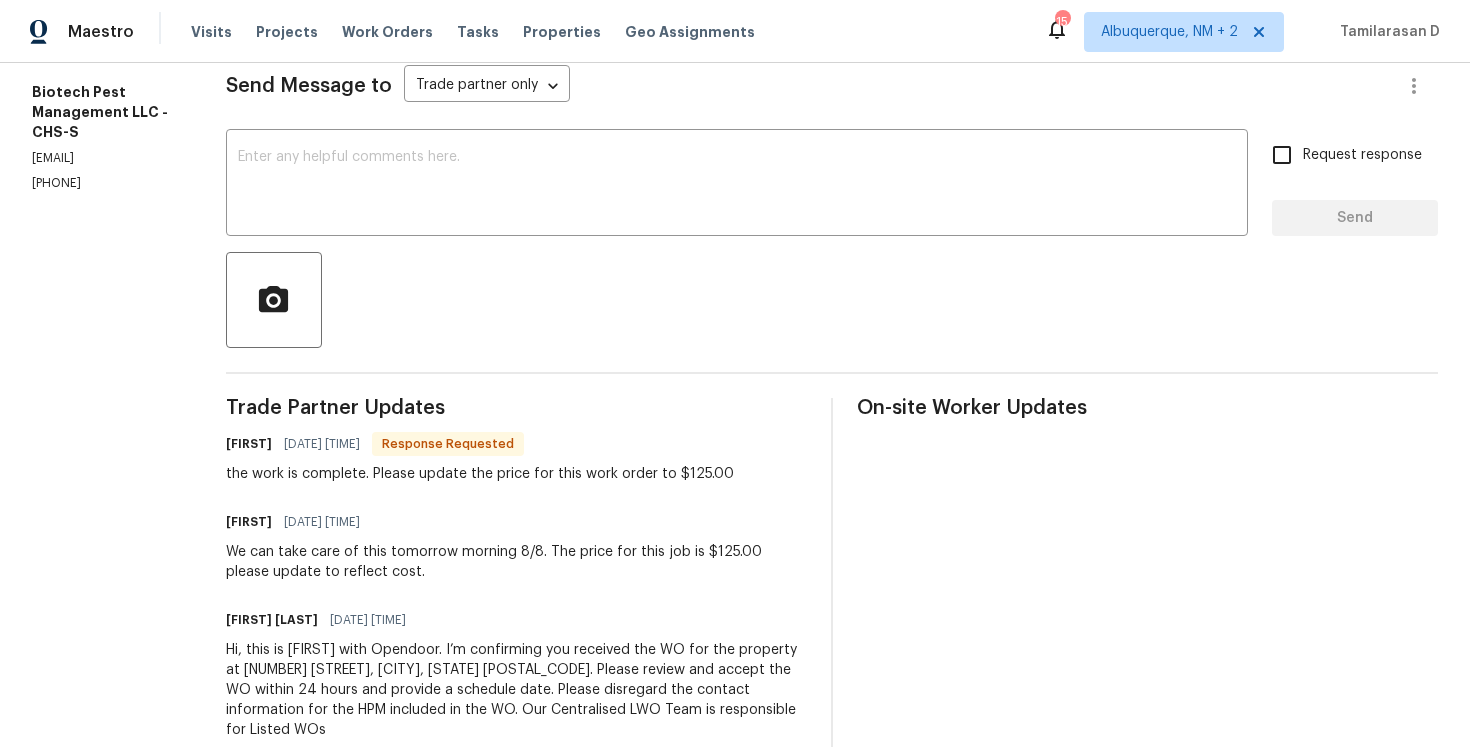 scroll, scrollTop: 298, scrollLeft: 0, axis: vertical 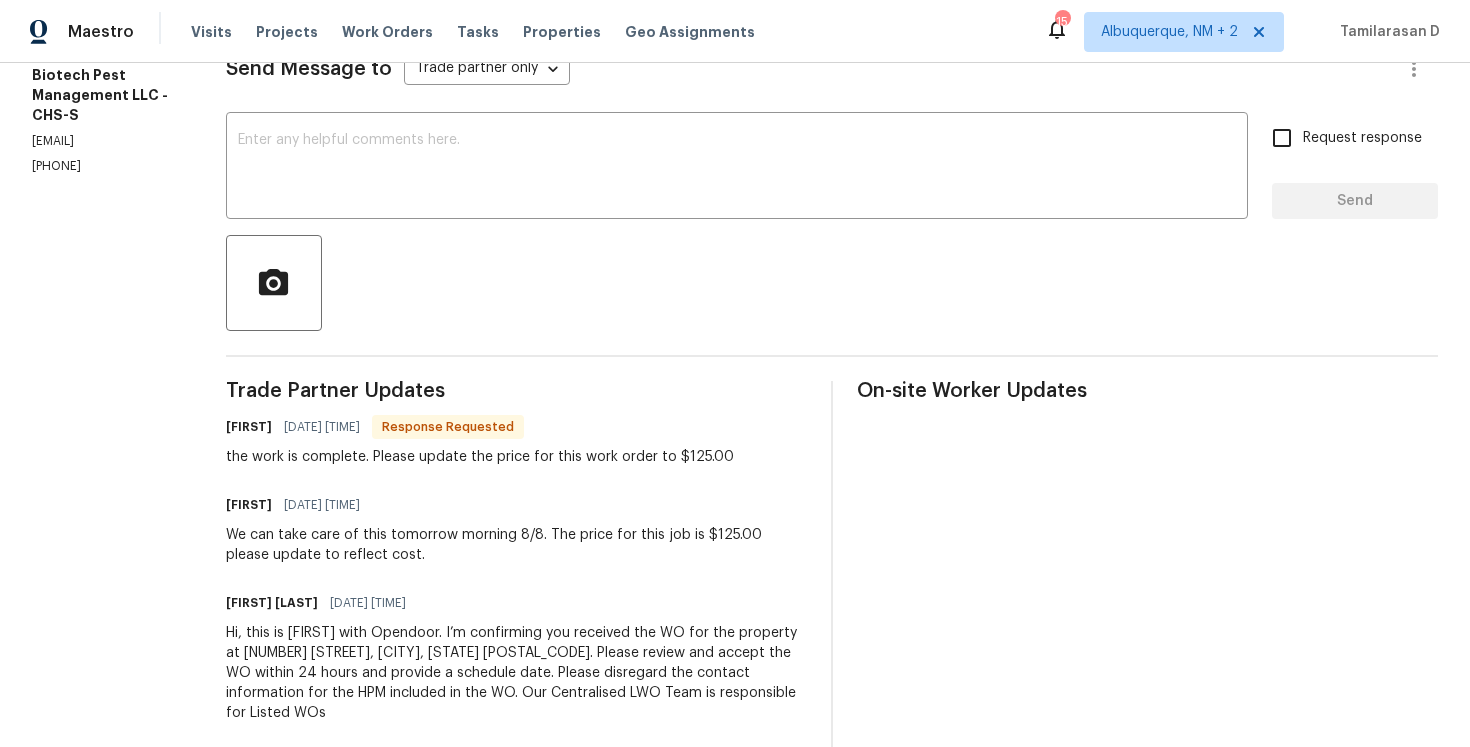 click on "the work is complete. Please update the price for this work order to $125.00" at bounding box center (480, 457) 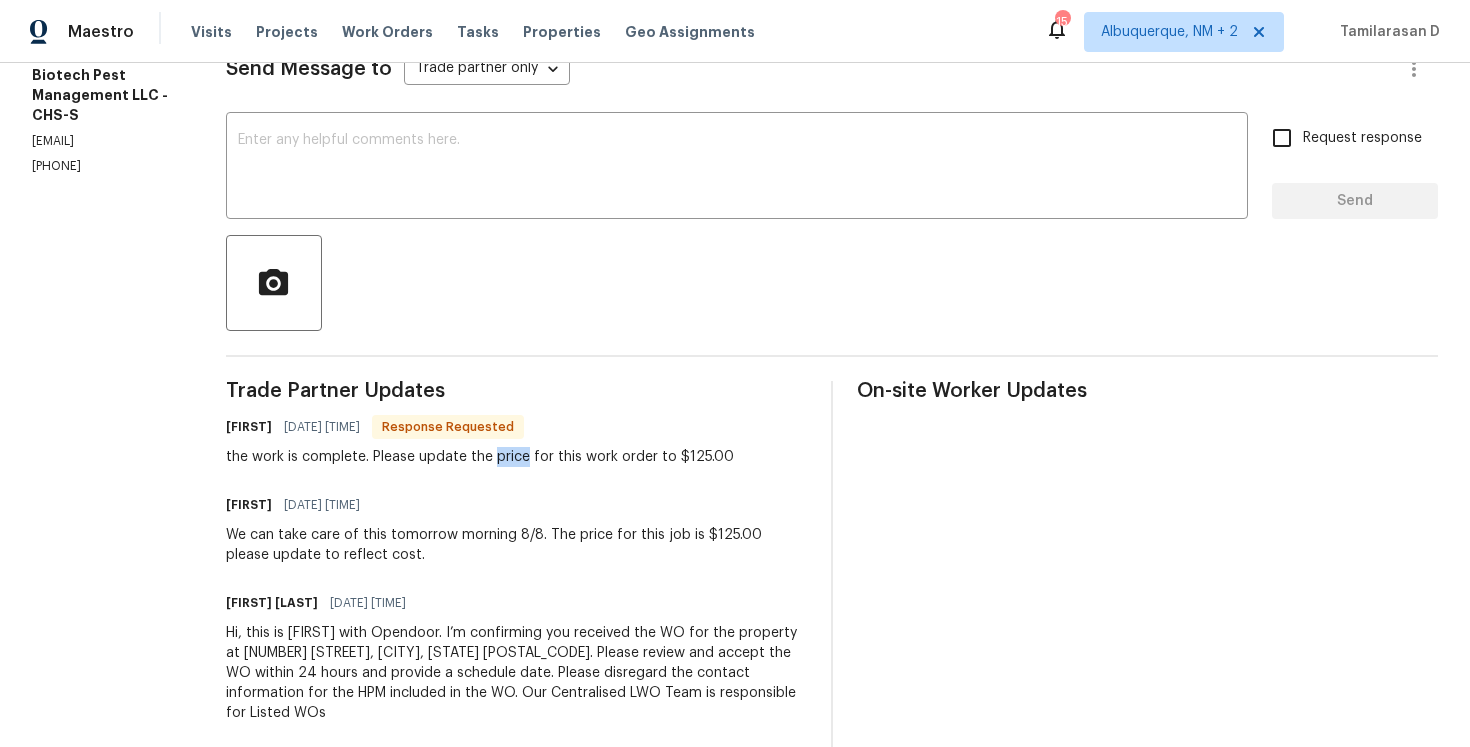 click on "the work is complete. Please update the price for this work order to $125.00" at bounding box center (480, 457) 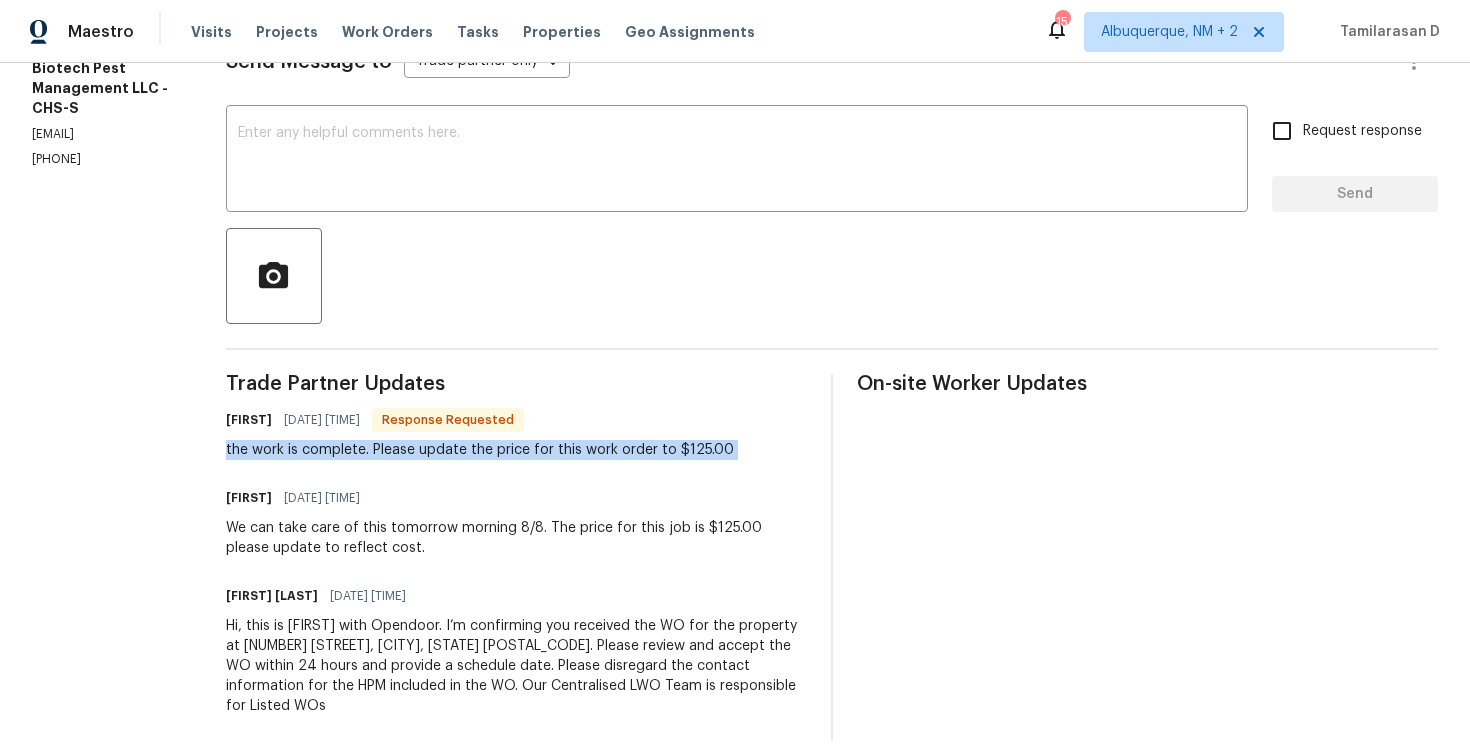 scroll, scrollTop: 310, scrollLeft: 0, axis: vertical 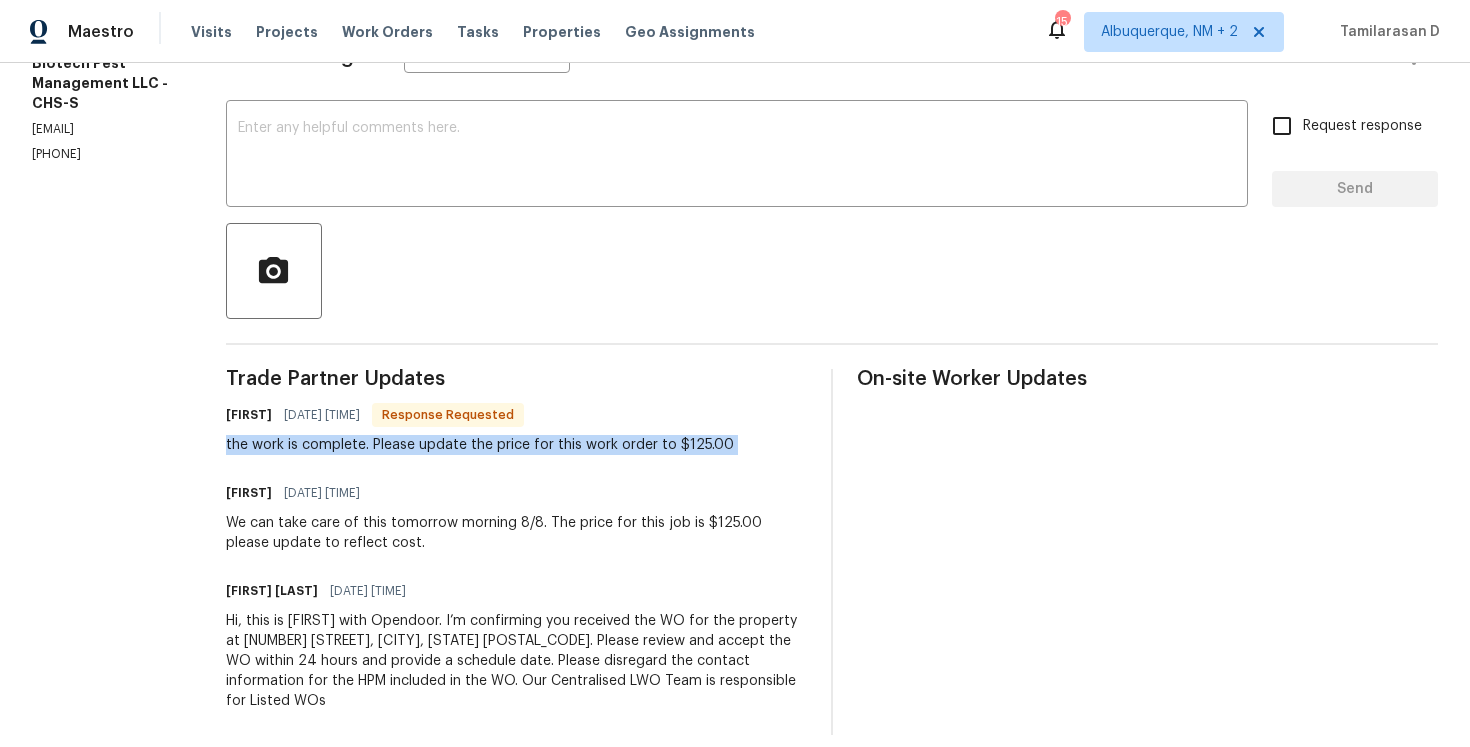 copy on "the work is complete. Please update the price for this work order to $125.00" 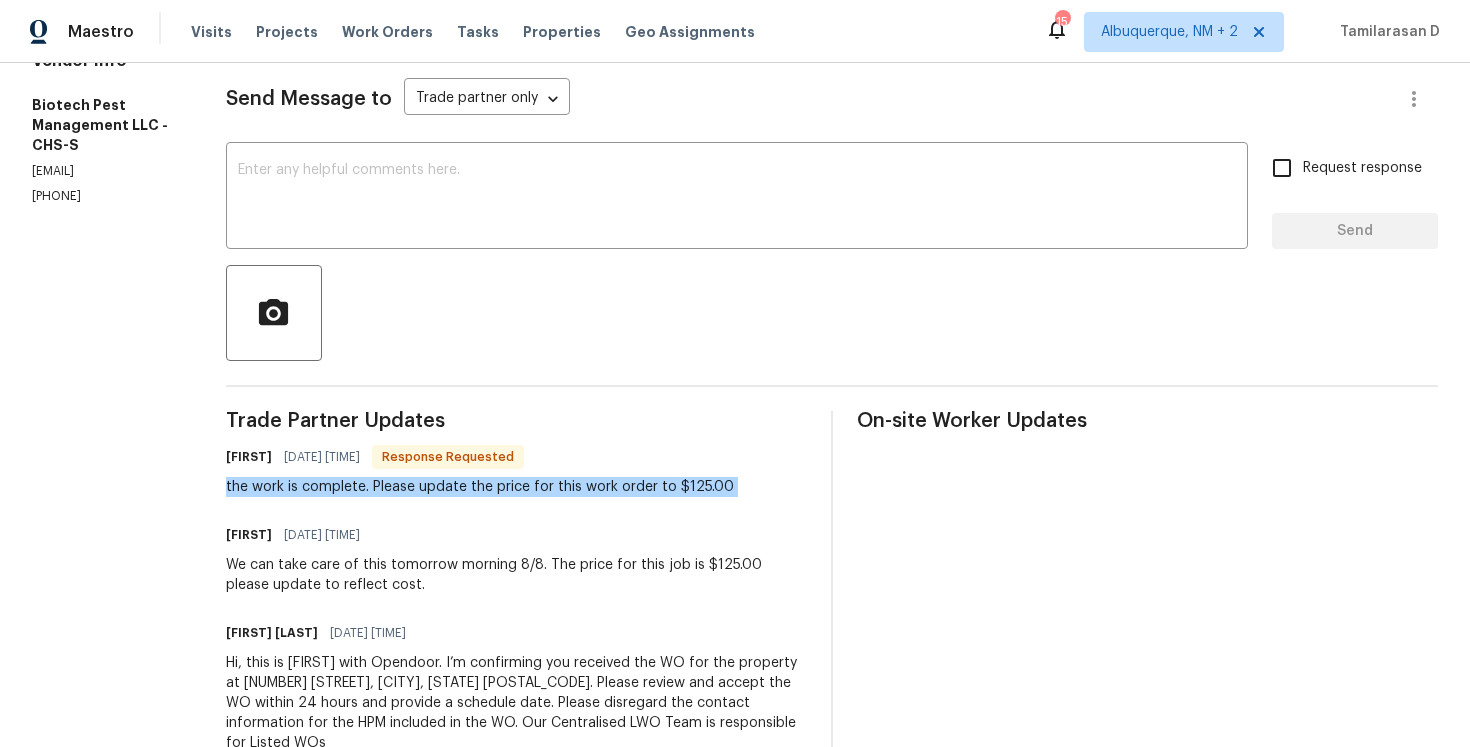 scroll, scrollTop: 0, scrollLeft: 0, axis: both 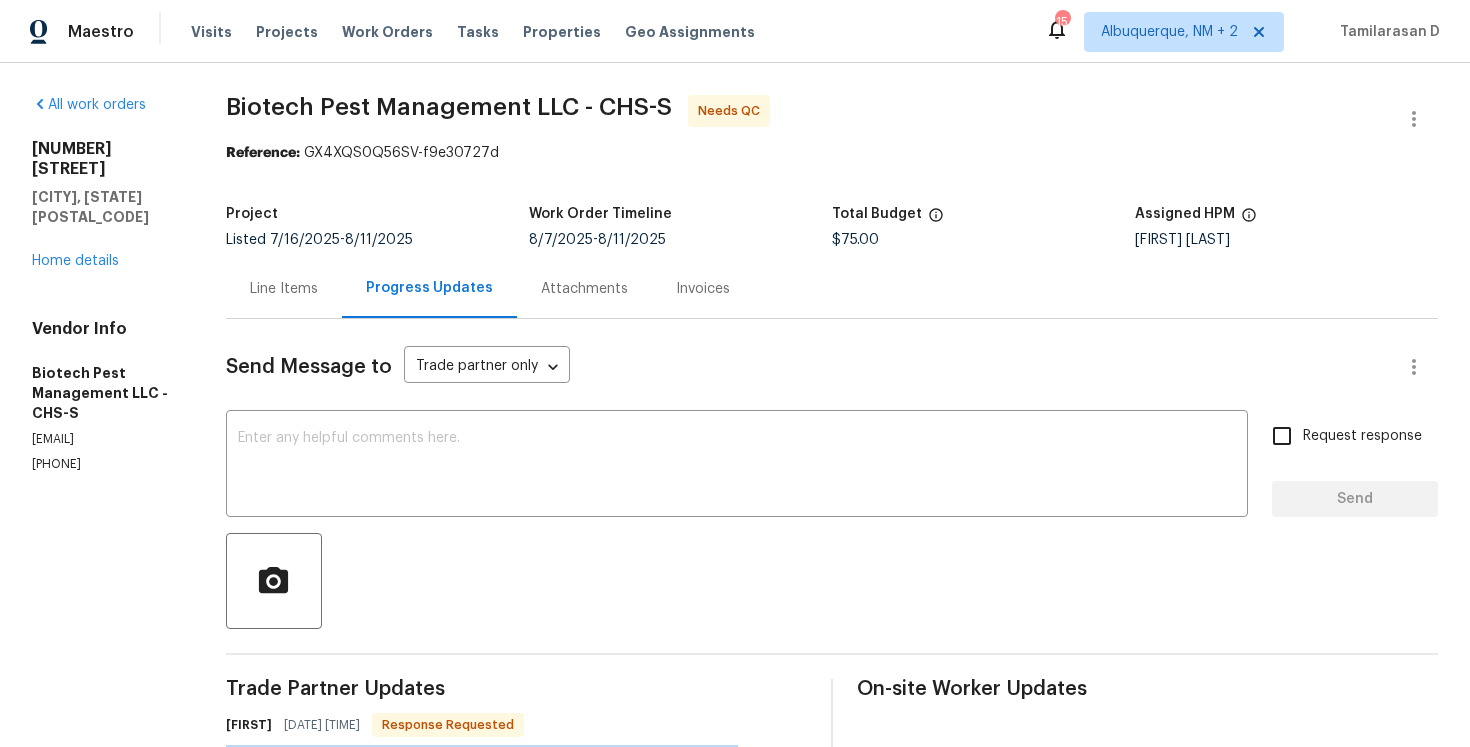 click on "Line Items" at bounding box center [284, 288] 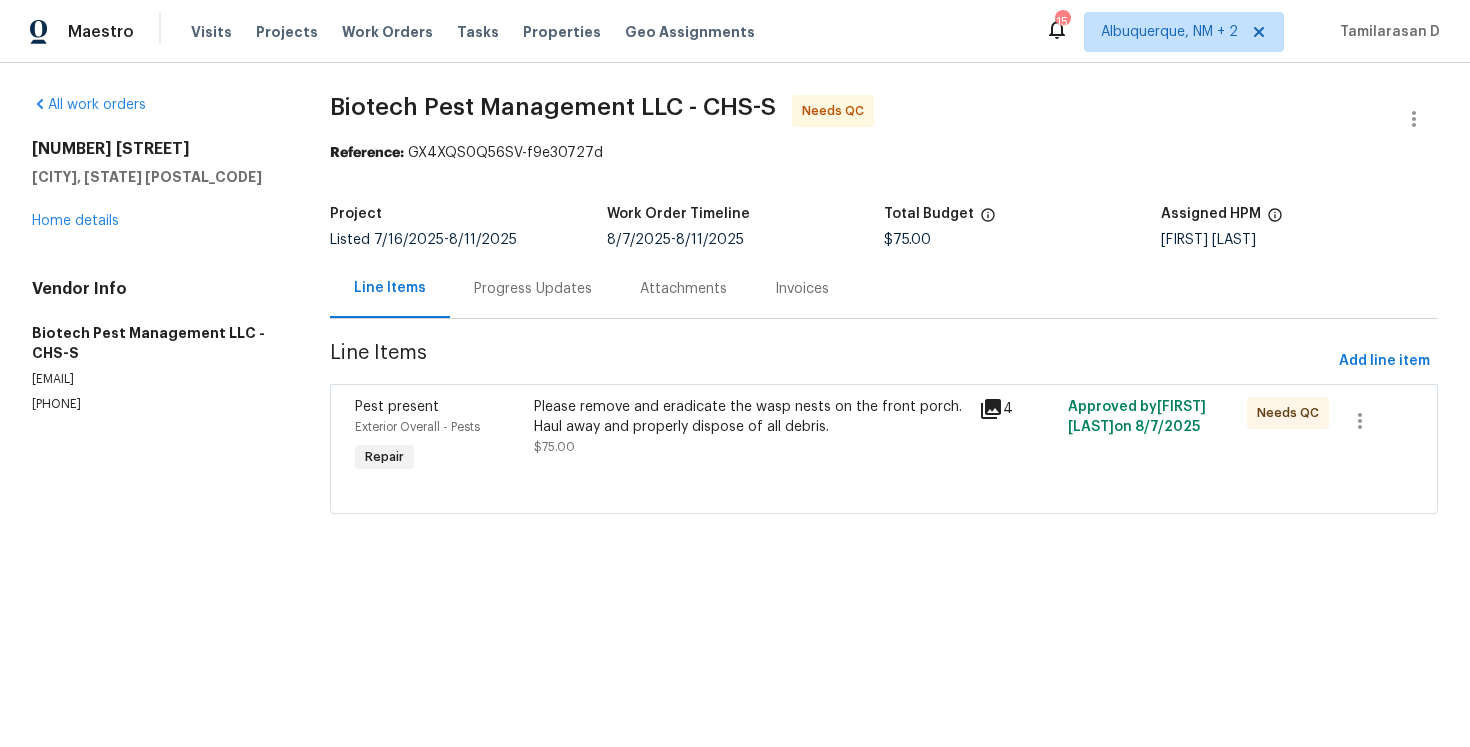 click on "Please remove and eradicate the wasp nests on the front porch. Haul away and properly dispose of all debris. $75.00" at bounding box center [751, 427] 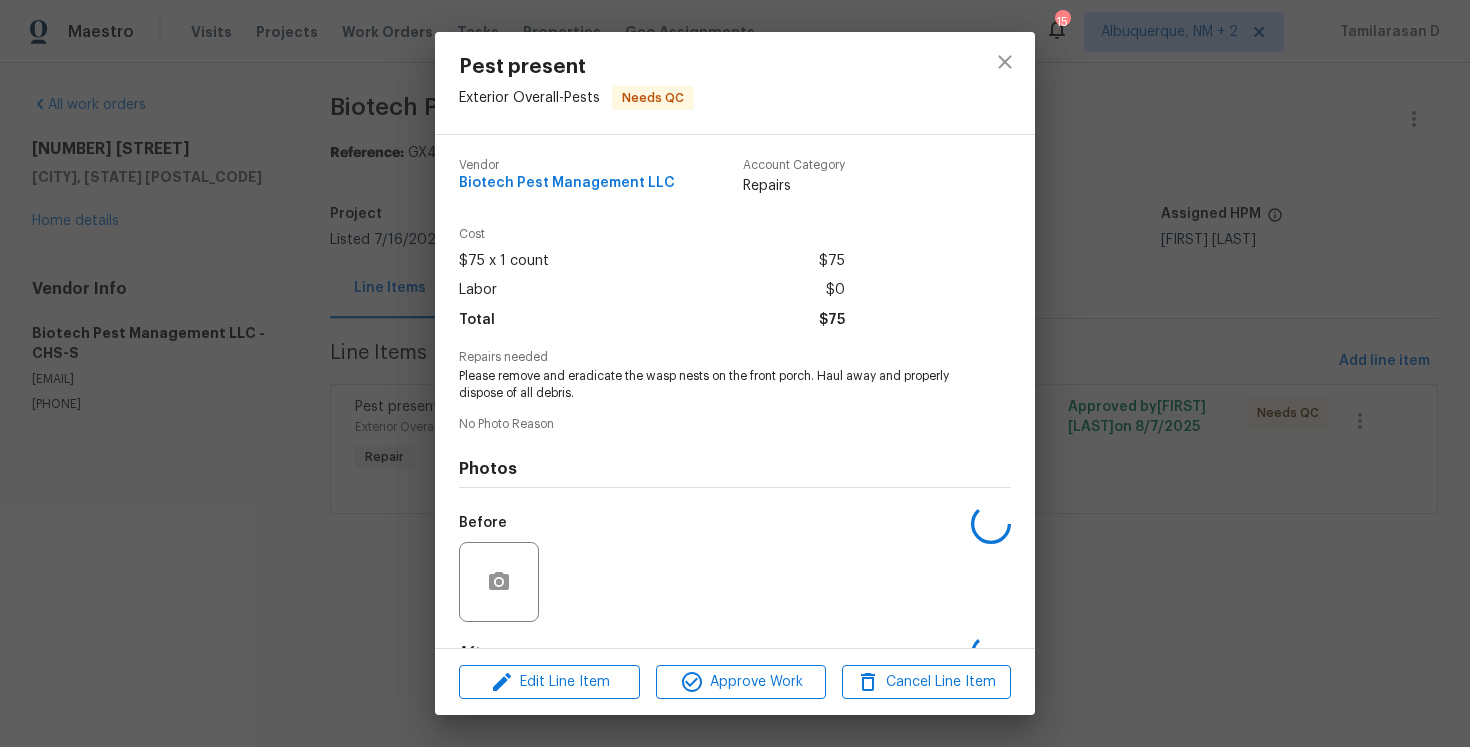scroll, scrollTop: 124, scrollLeft: 0, axis: vertical 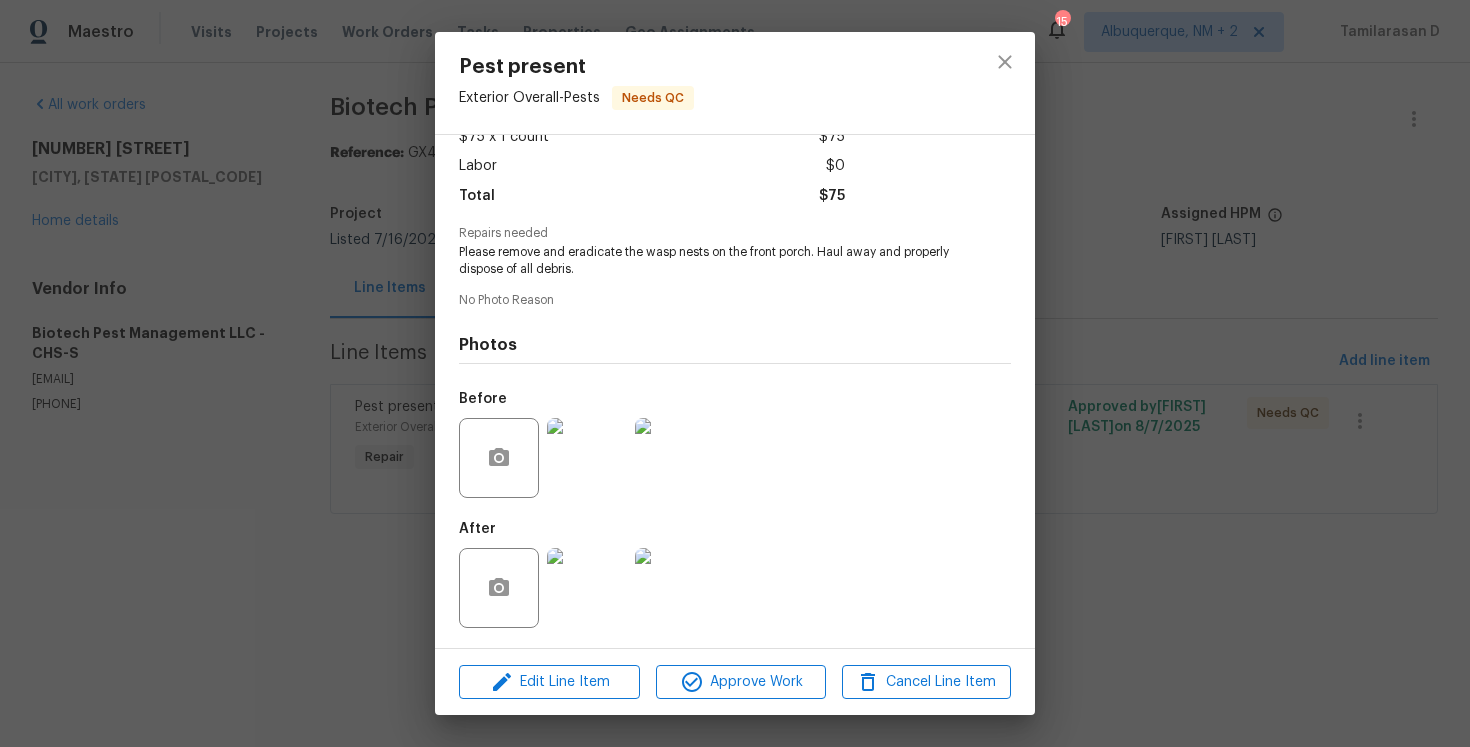click at bounding box center [587, 458] 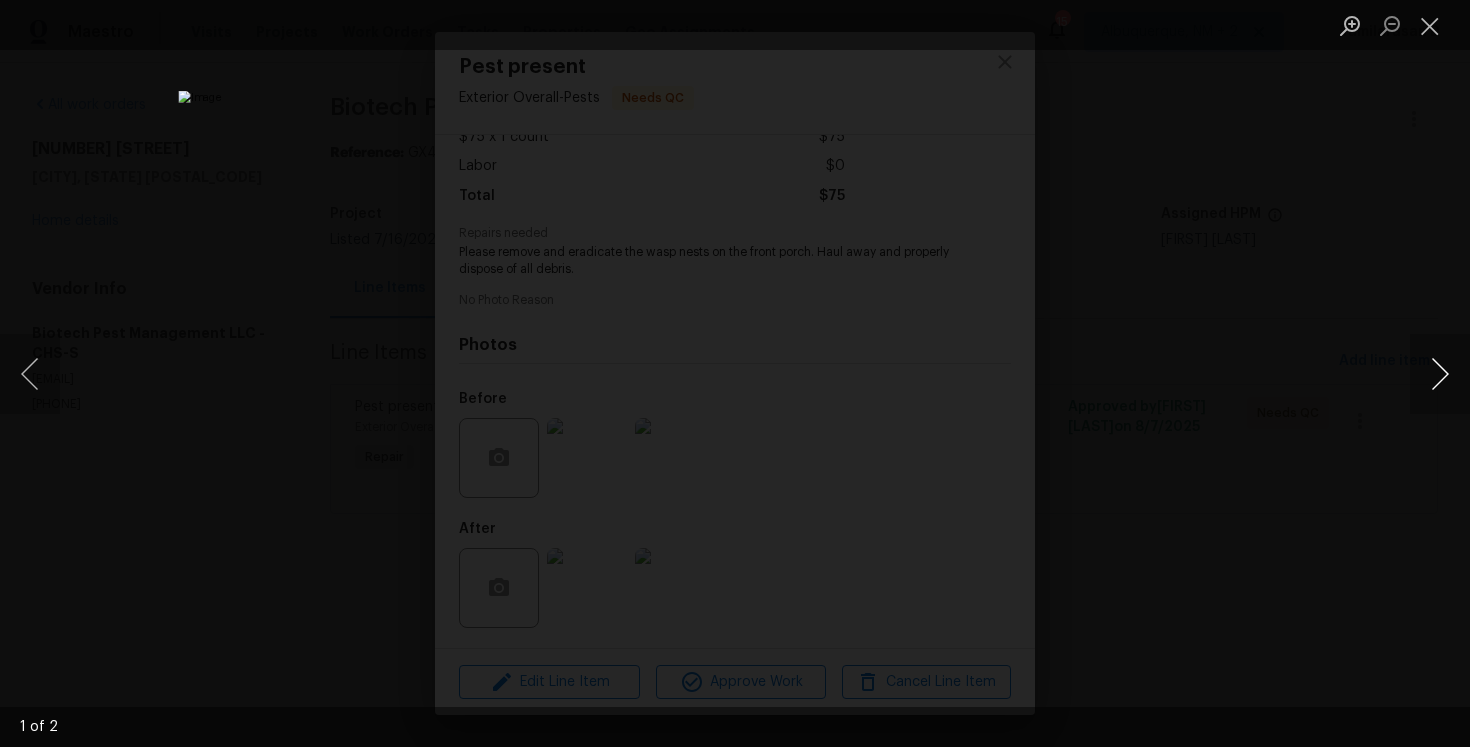 click at bounding box center (1440, 374) 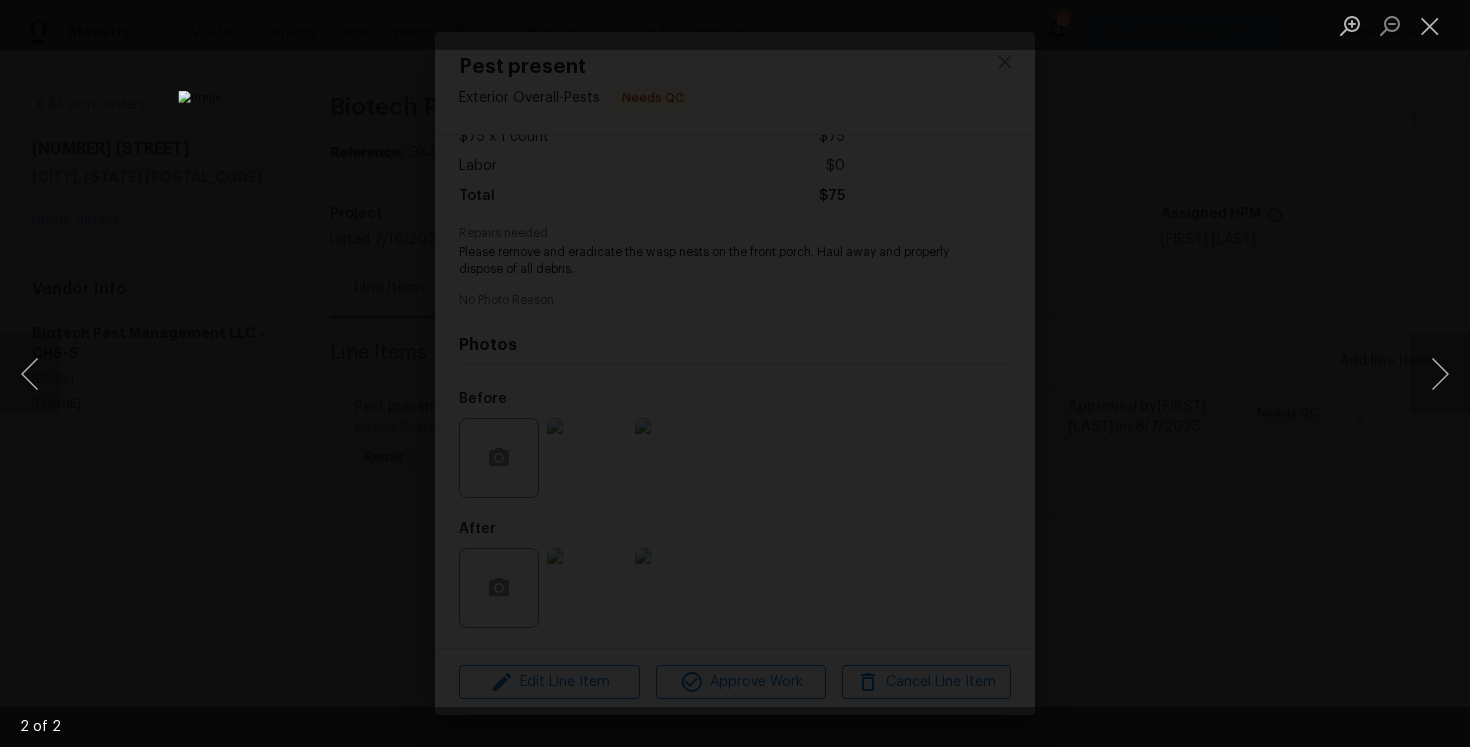 click at bounding box center [735, 373] 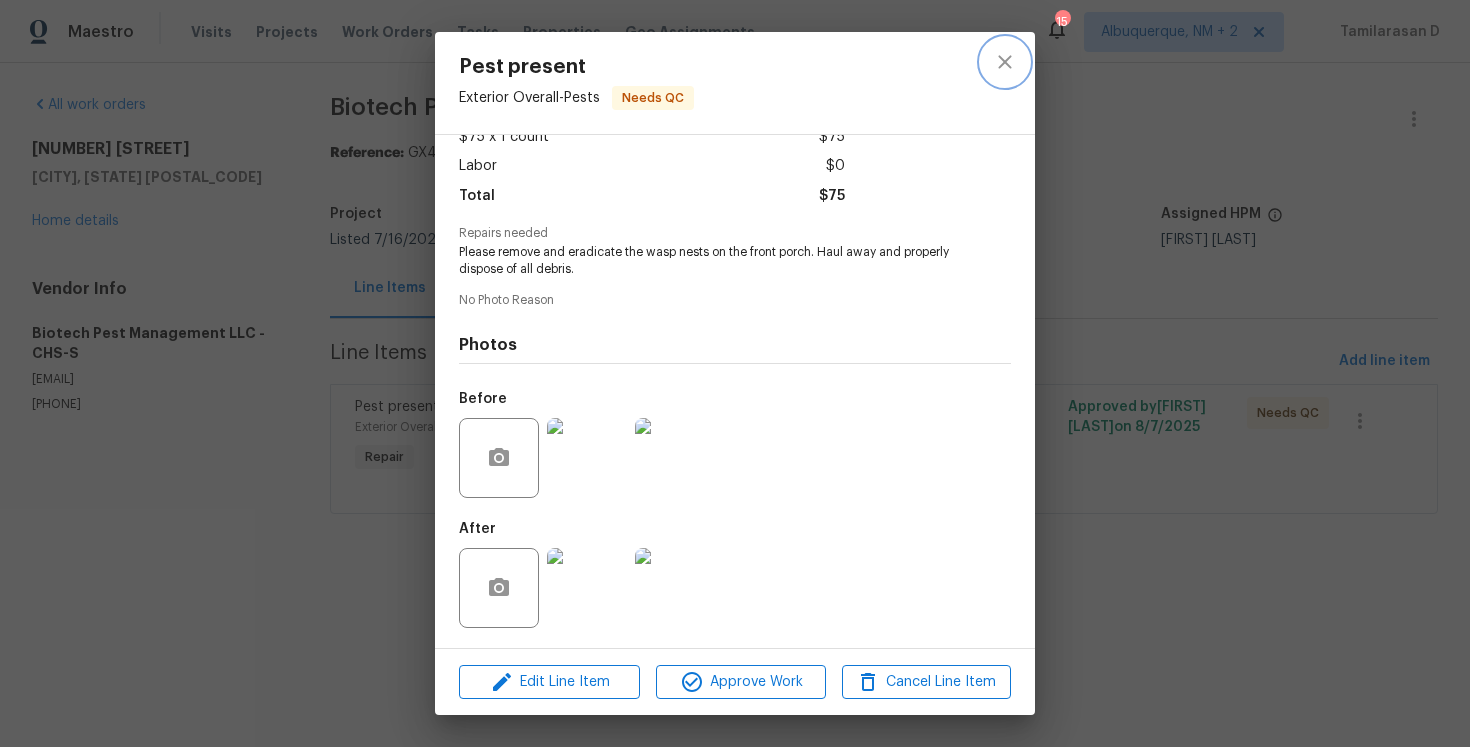 click 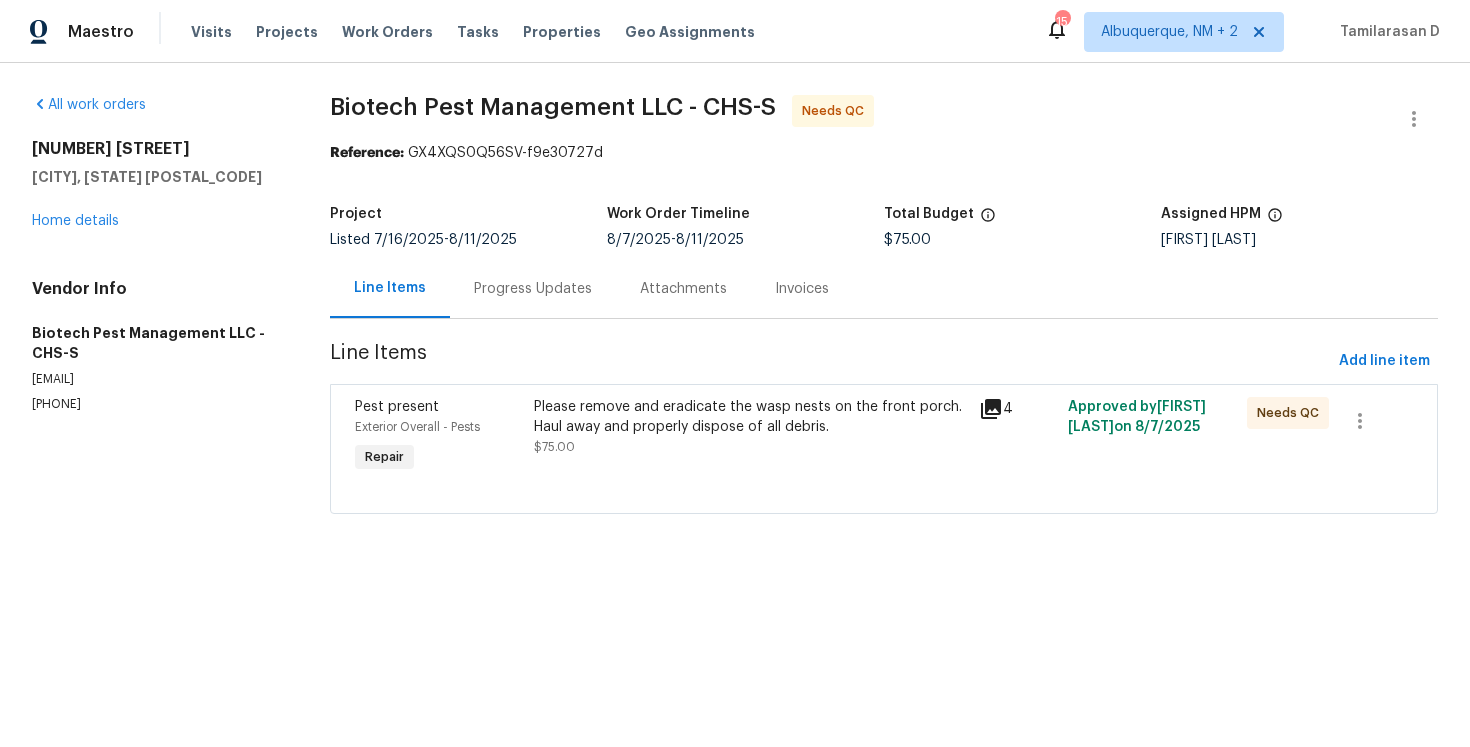 click on "Progress Updates" at bounding box center (533, 288) 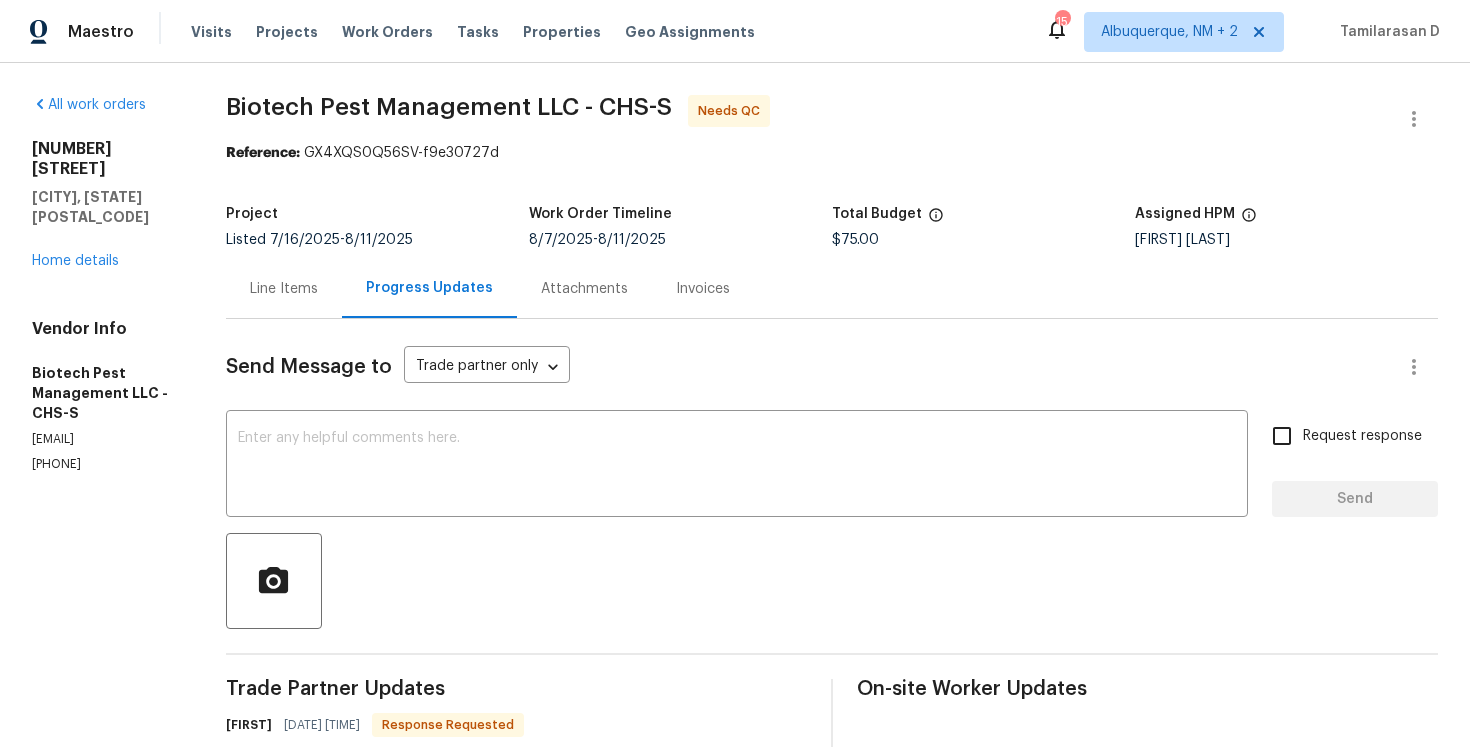 scroll, scrollTop: 0, scrollLeft: 0, axis: both 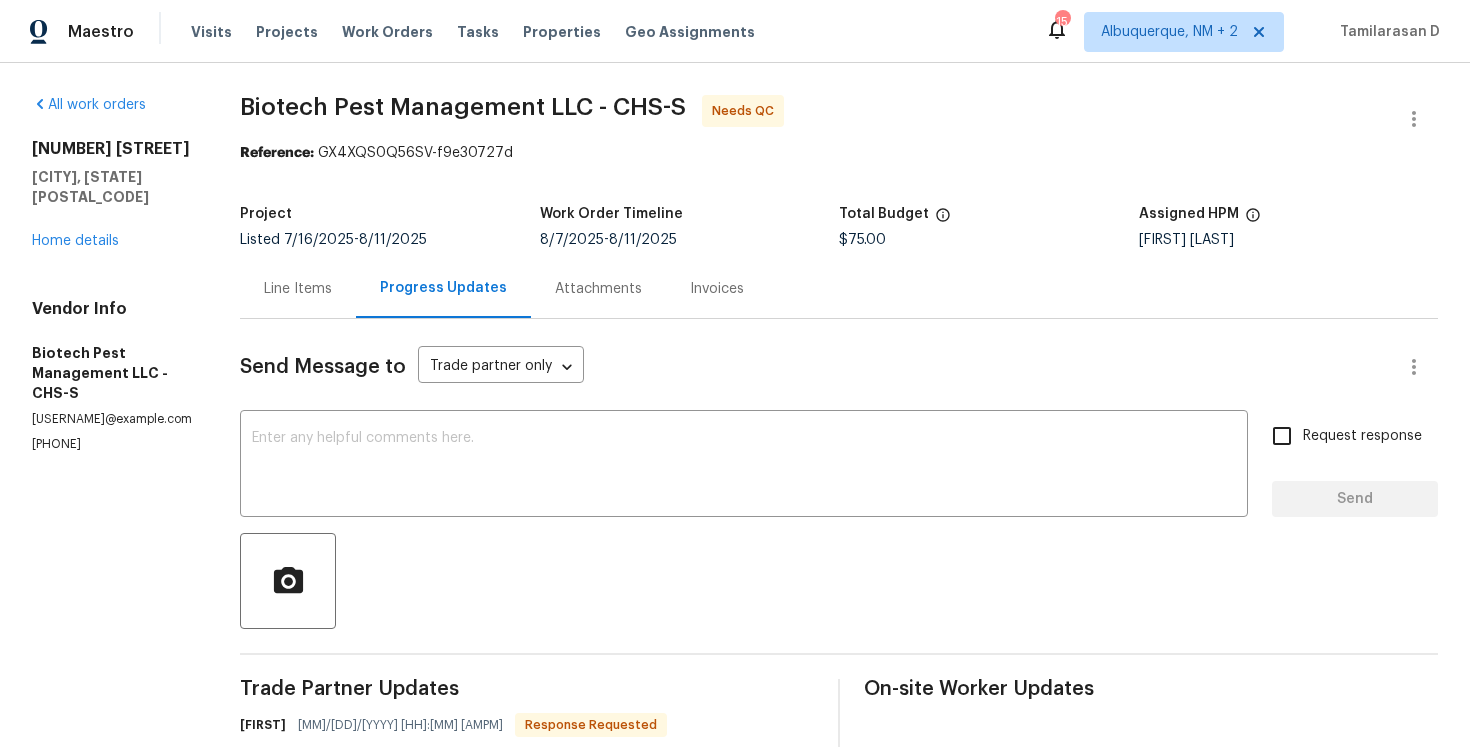 click on "Line Items" at bounding box center [298, 288] 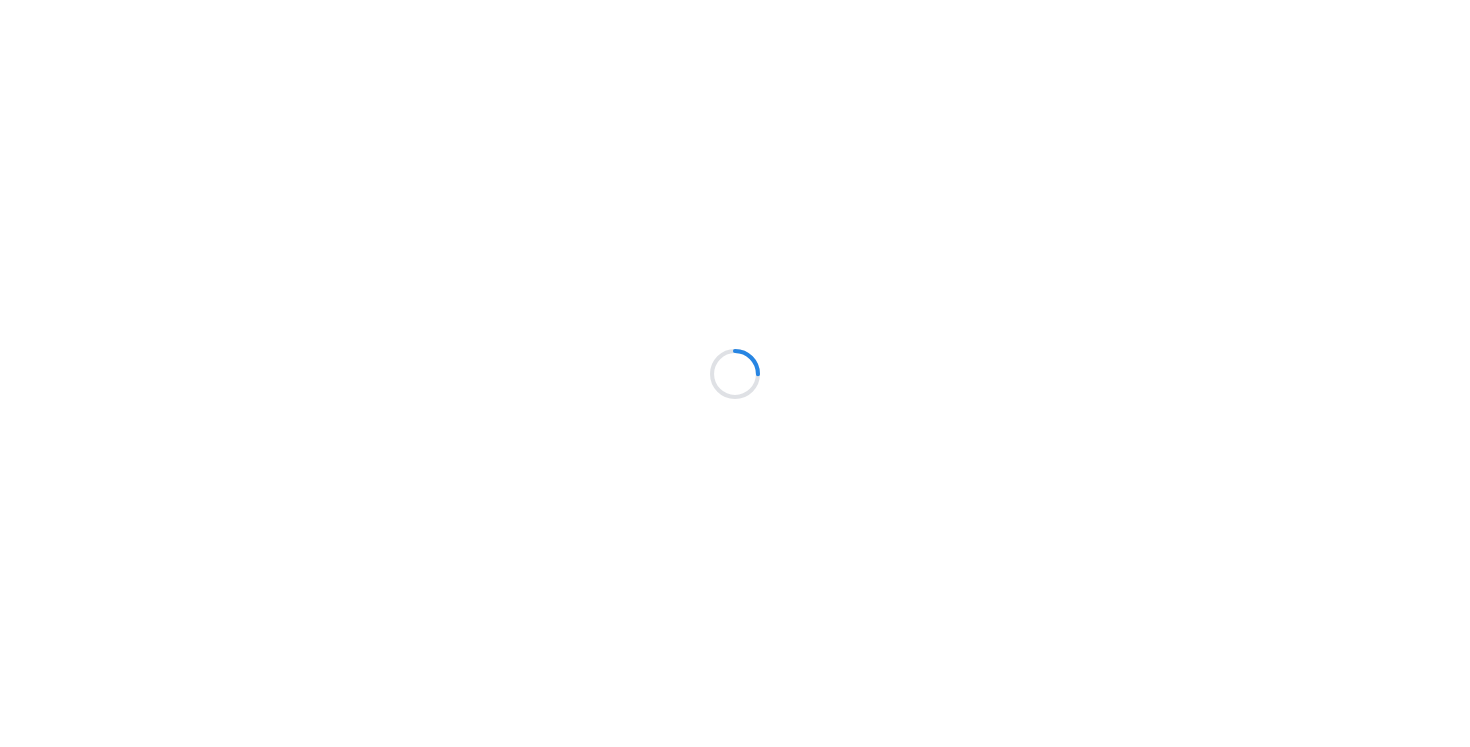 scroll, scrollTop: 0, scrollLeft: 0, axis: both 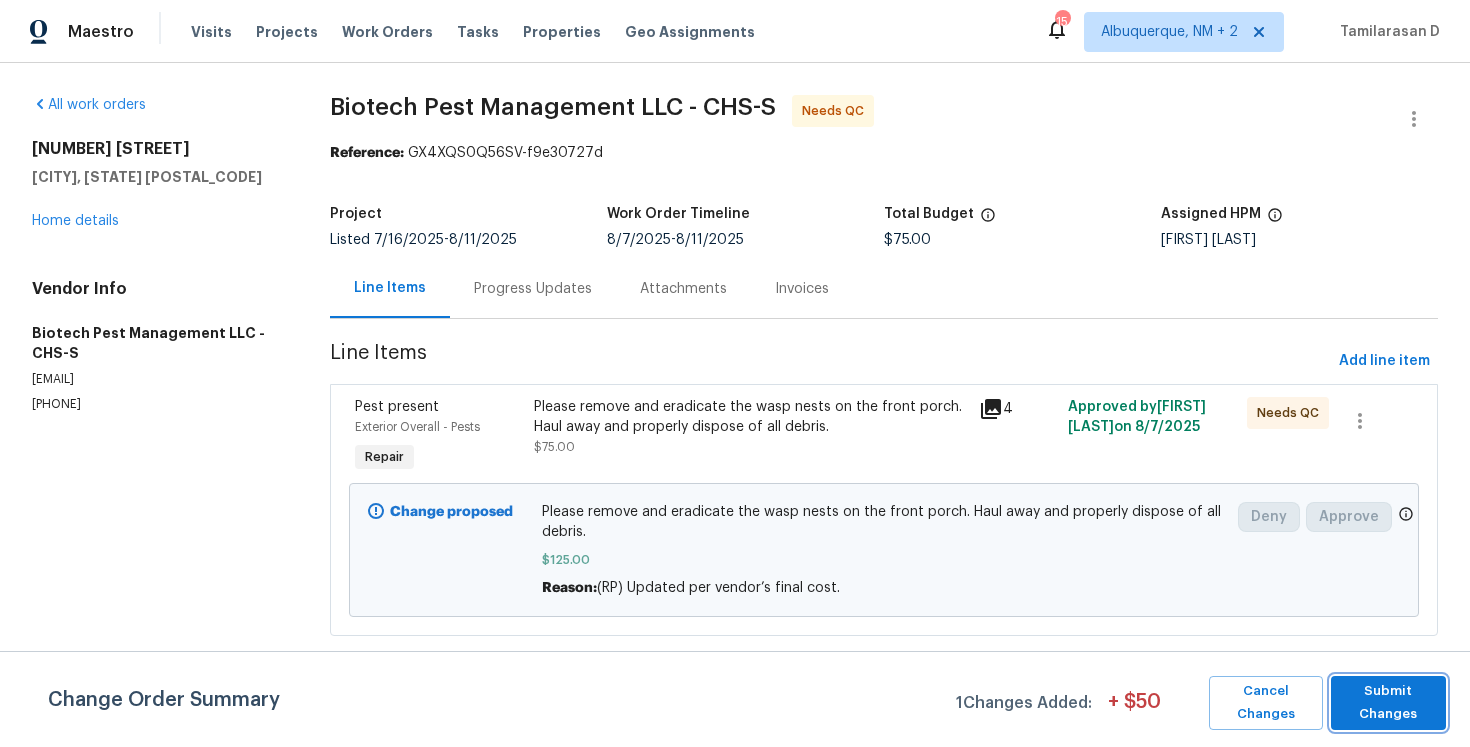 click on "Submit Changes" at bounding box center [1388, 703] 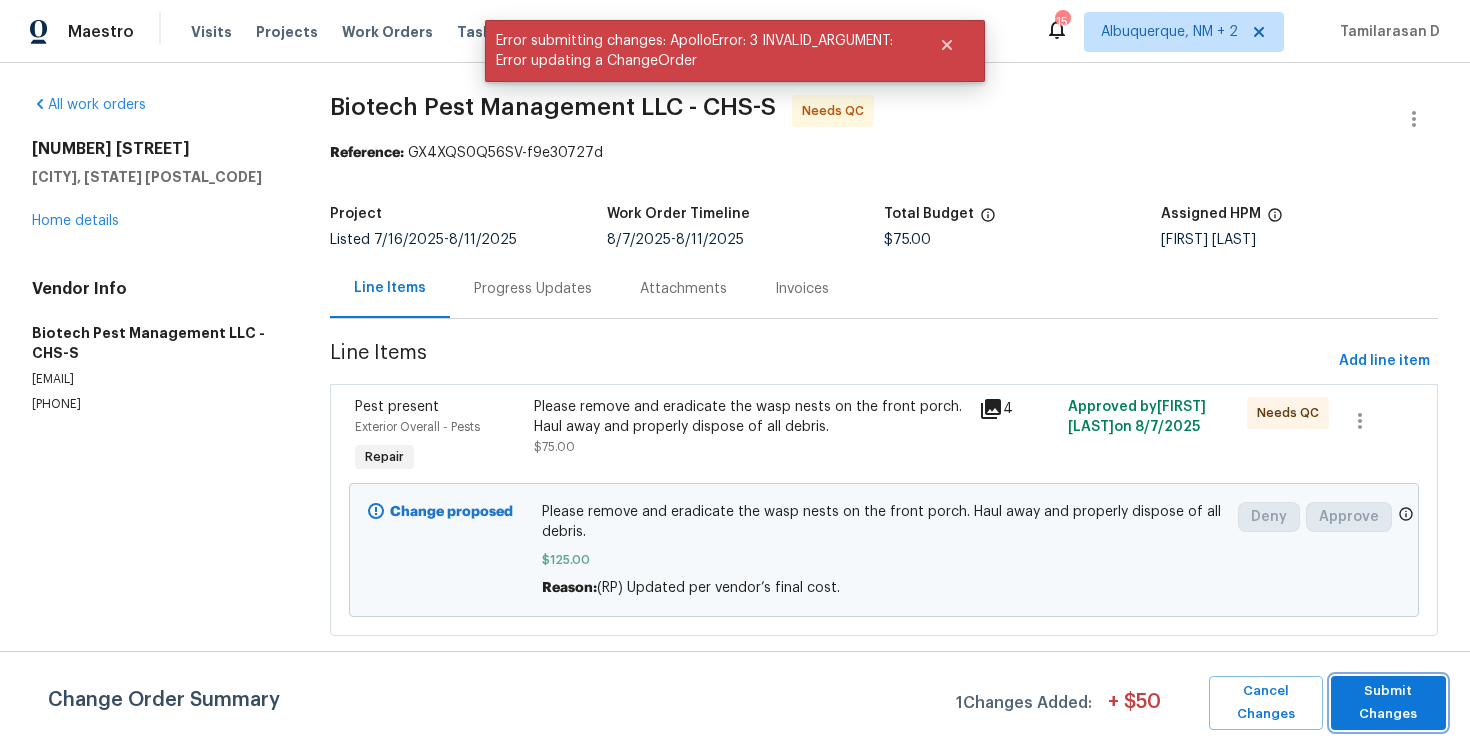 click on "Submit Changes" at bounding box center [1388, 703] 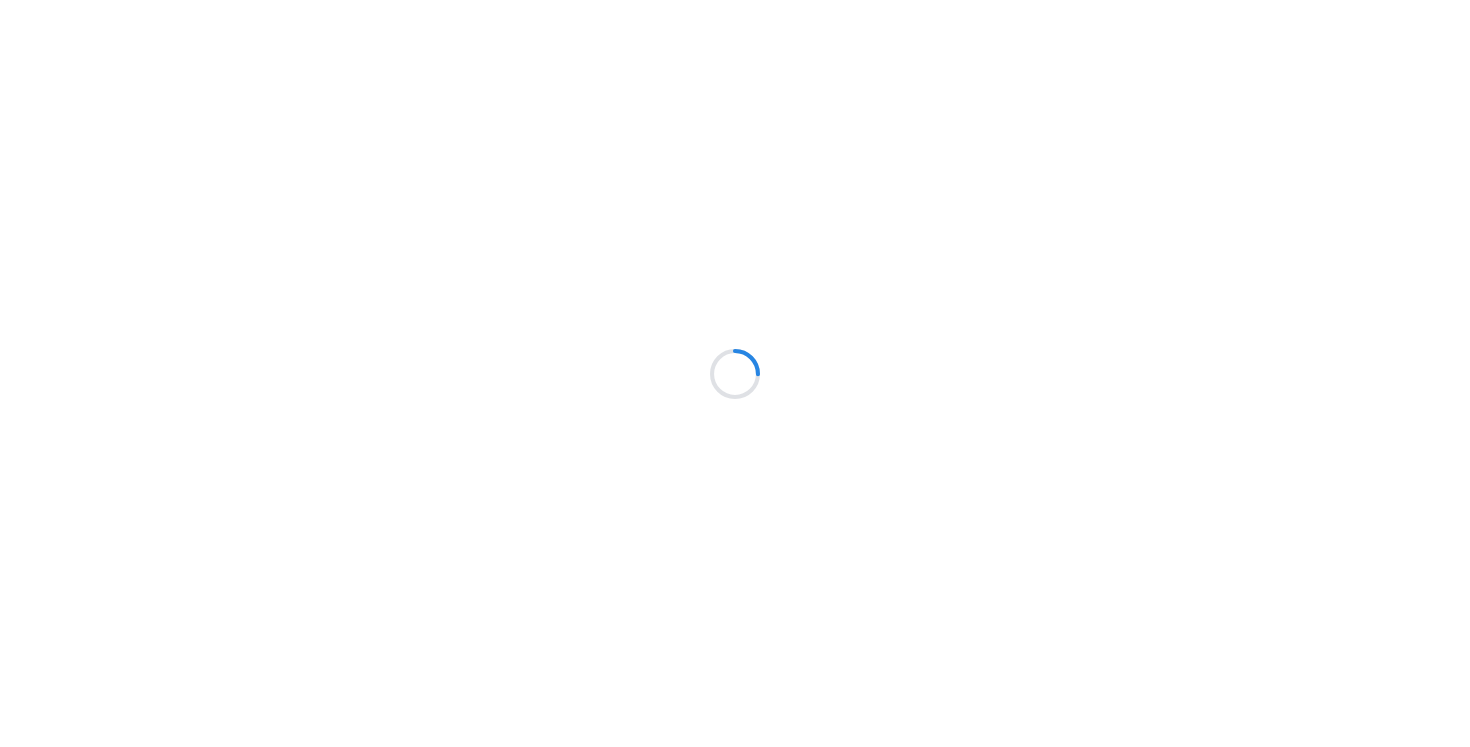 scroll, scrollTop: 0, scrollLeft: 0, axis: both 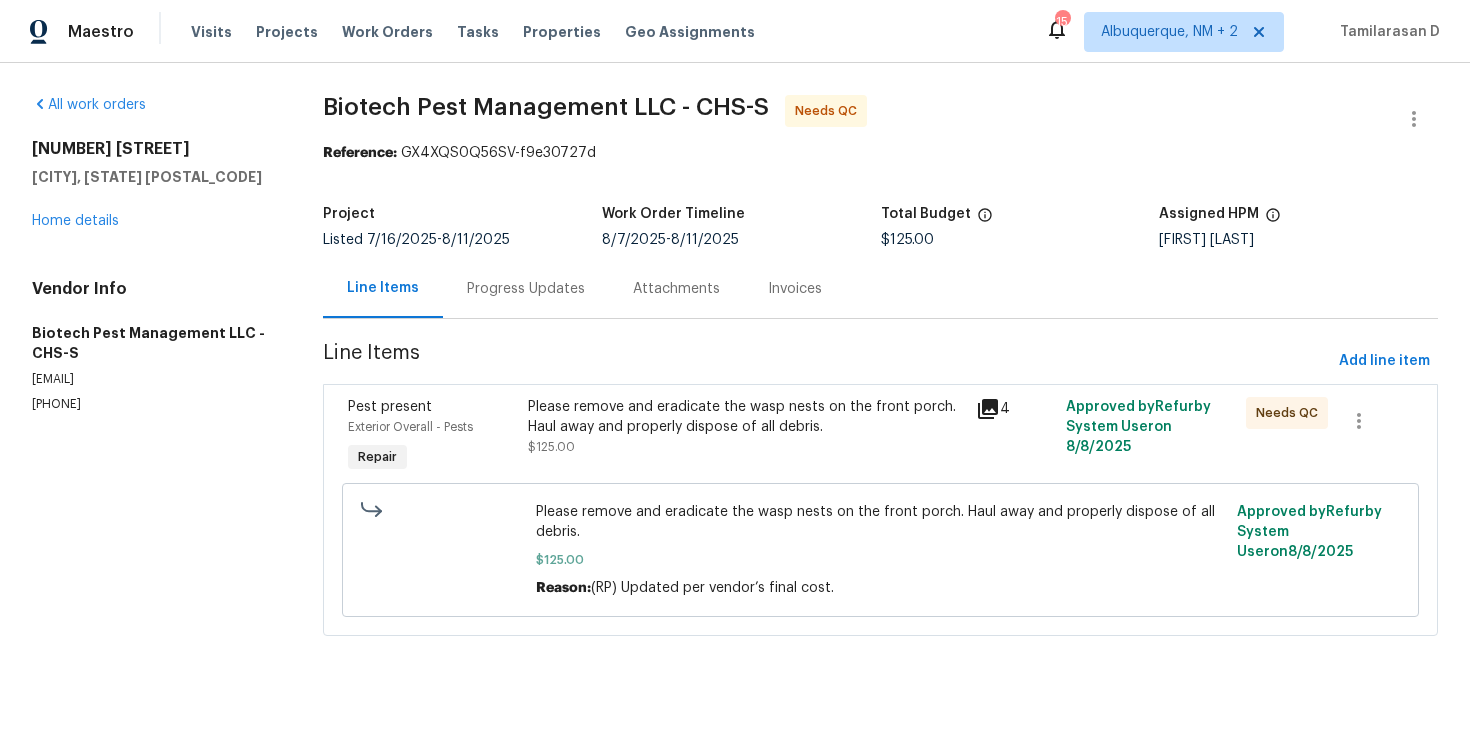 click on "Progress Updates" at bounding box center (526, 288) 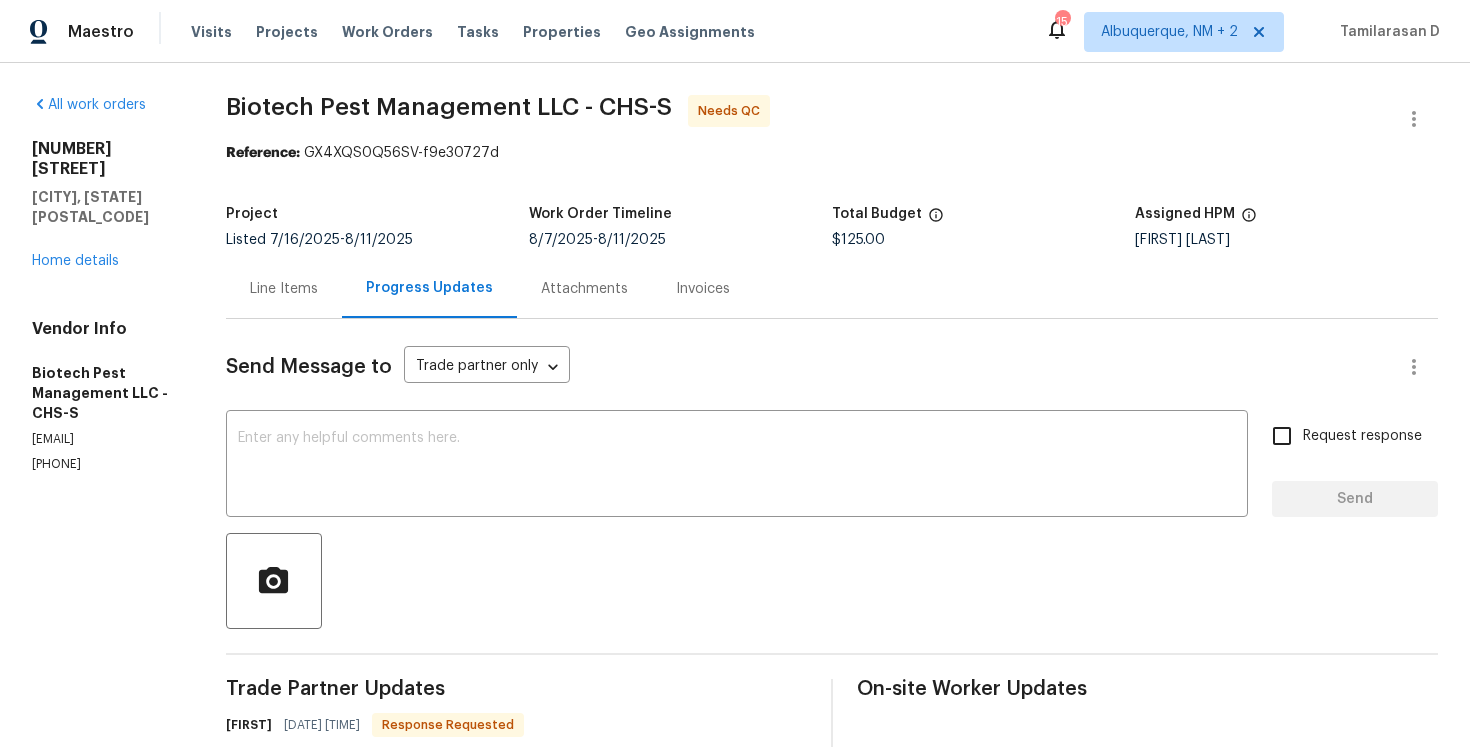 click on "Line Items" at bounding box center [284, 289] 